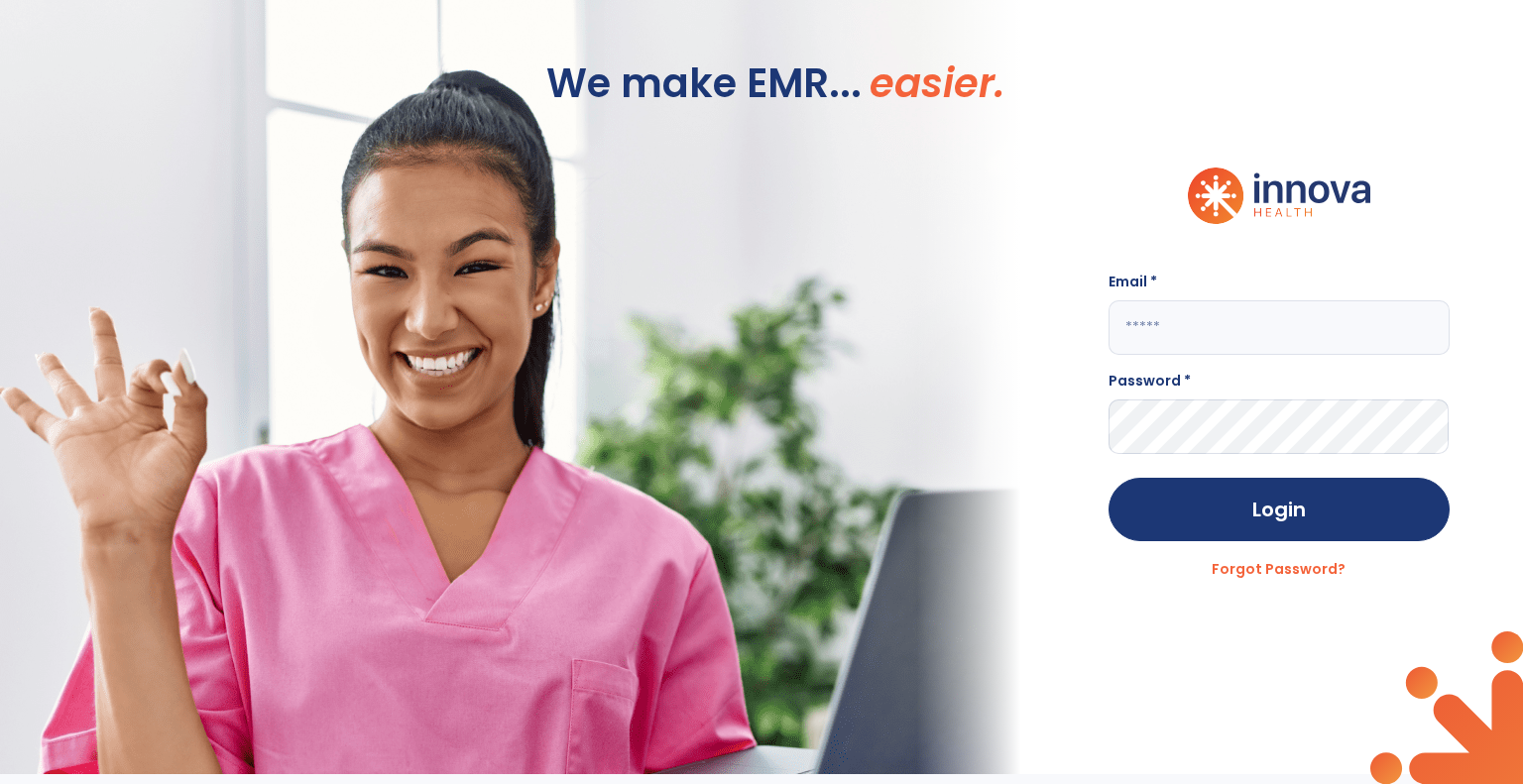 scroll, scrollTop: 0, scrollLeft: 0, axis: both 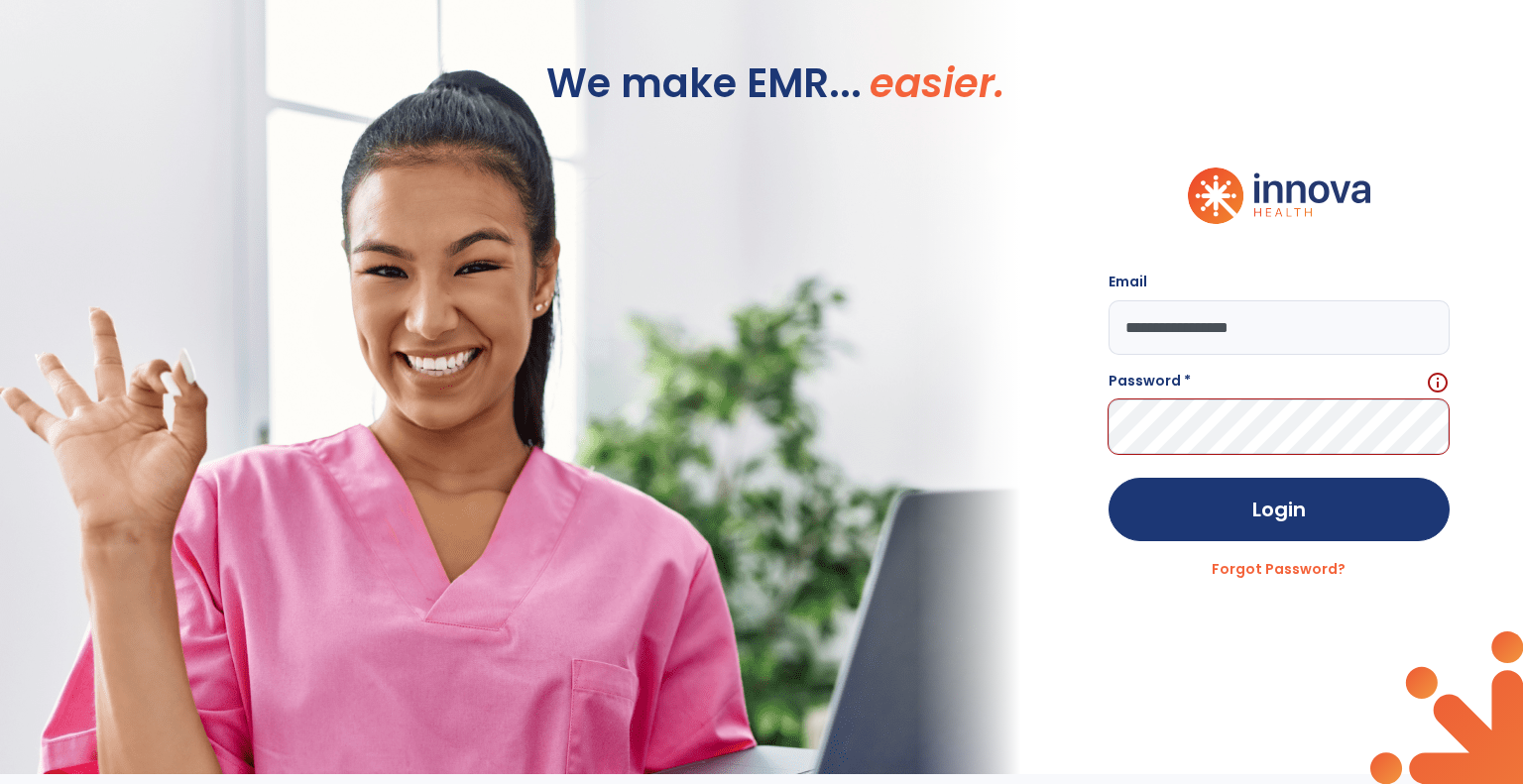 click on "**********" 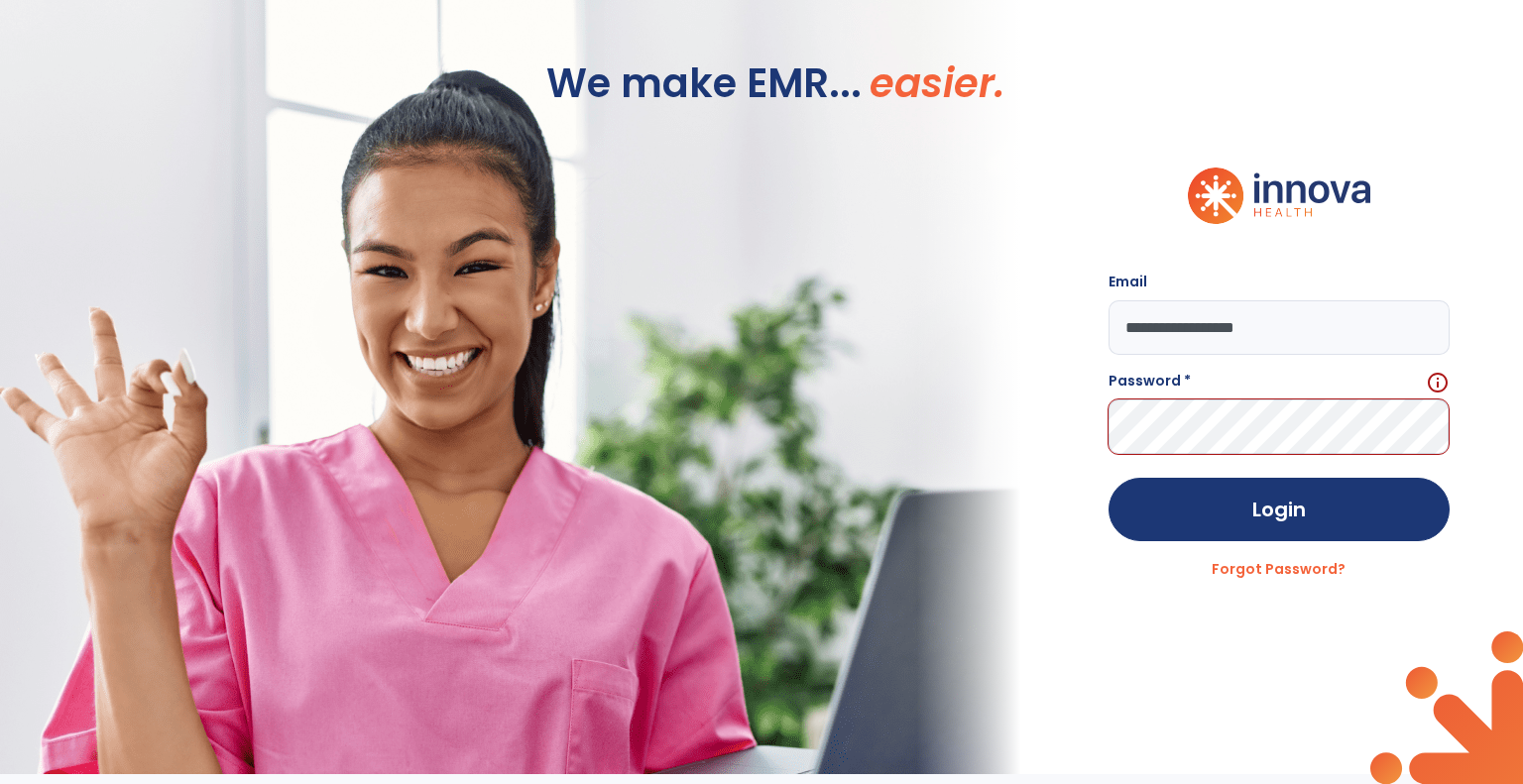 type on "**********" 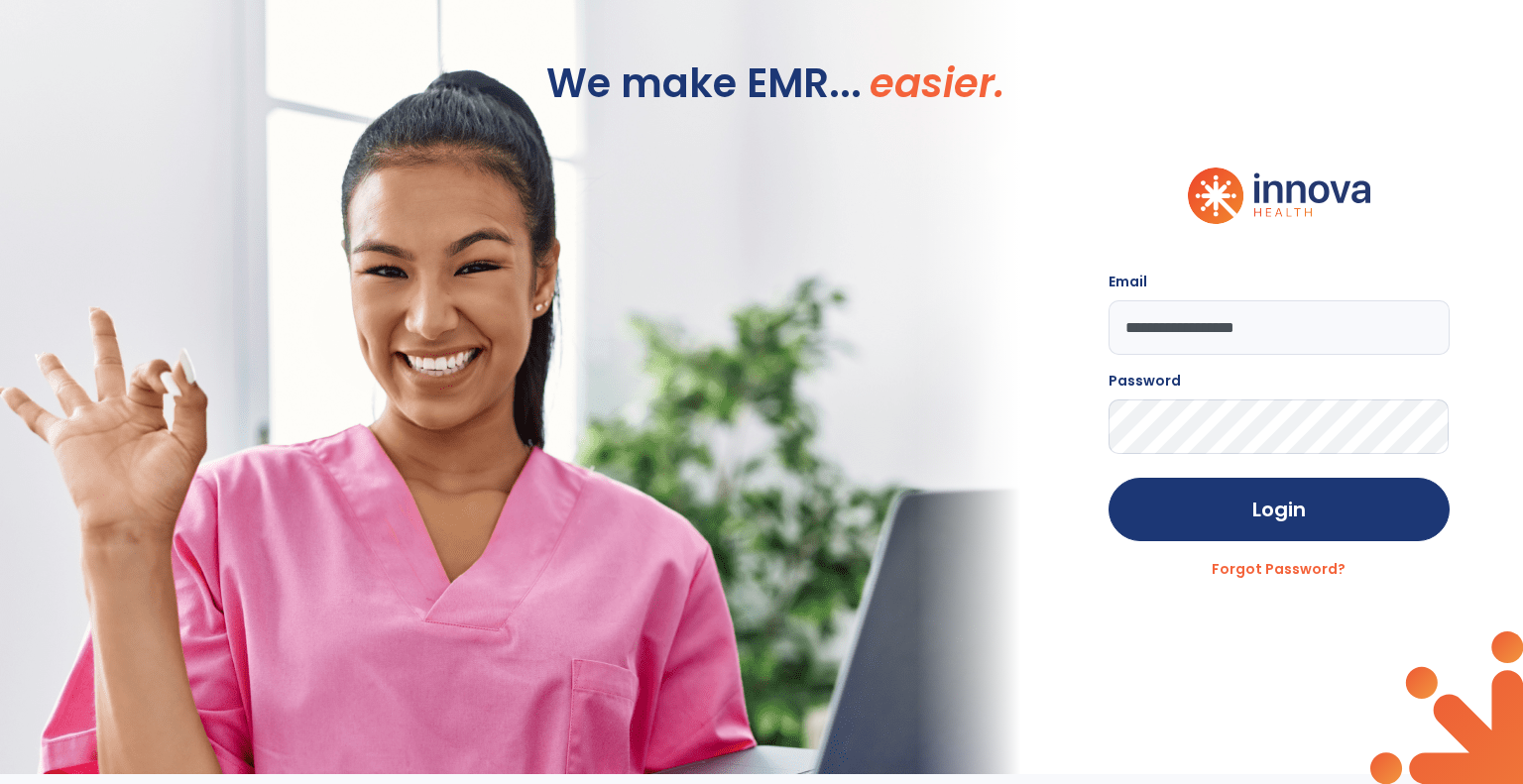 click on "Login" 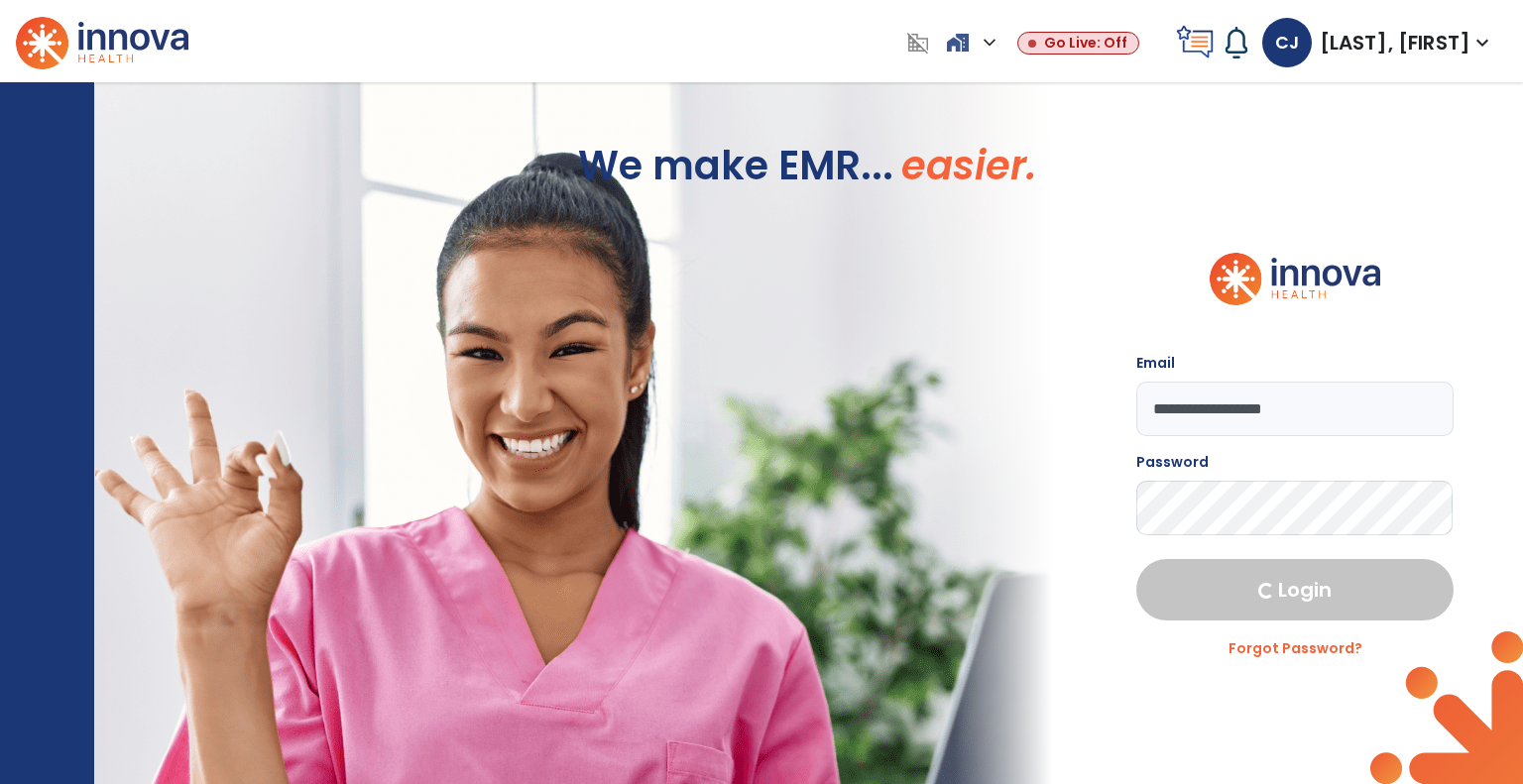 select on "****" 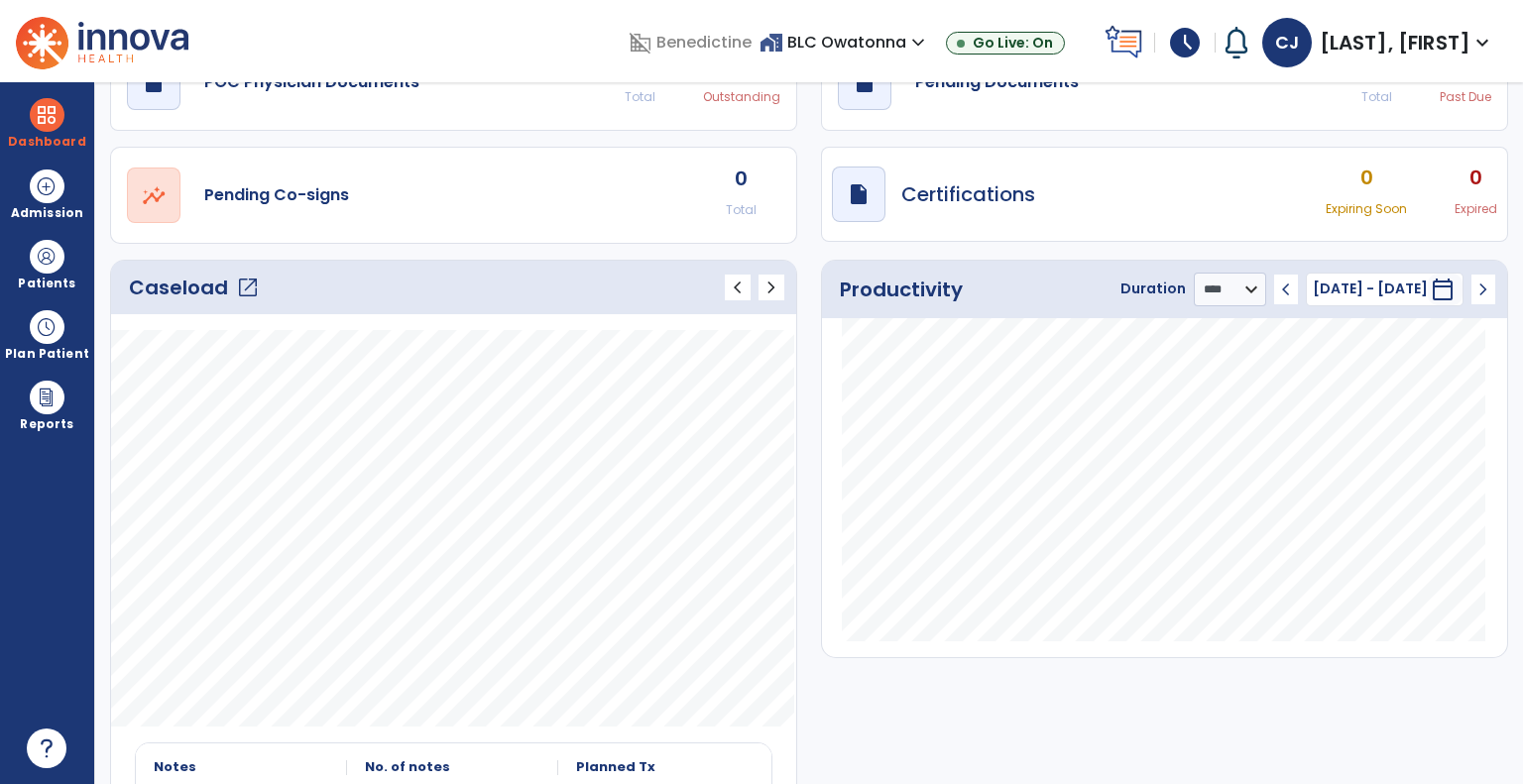 scroll, scrollTop: 0, scrollLeft: 0, axis: both 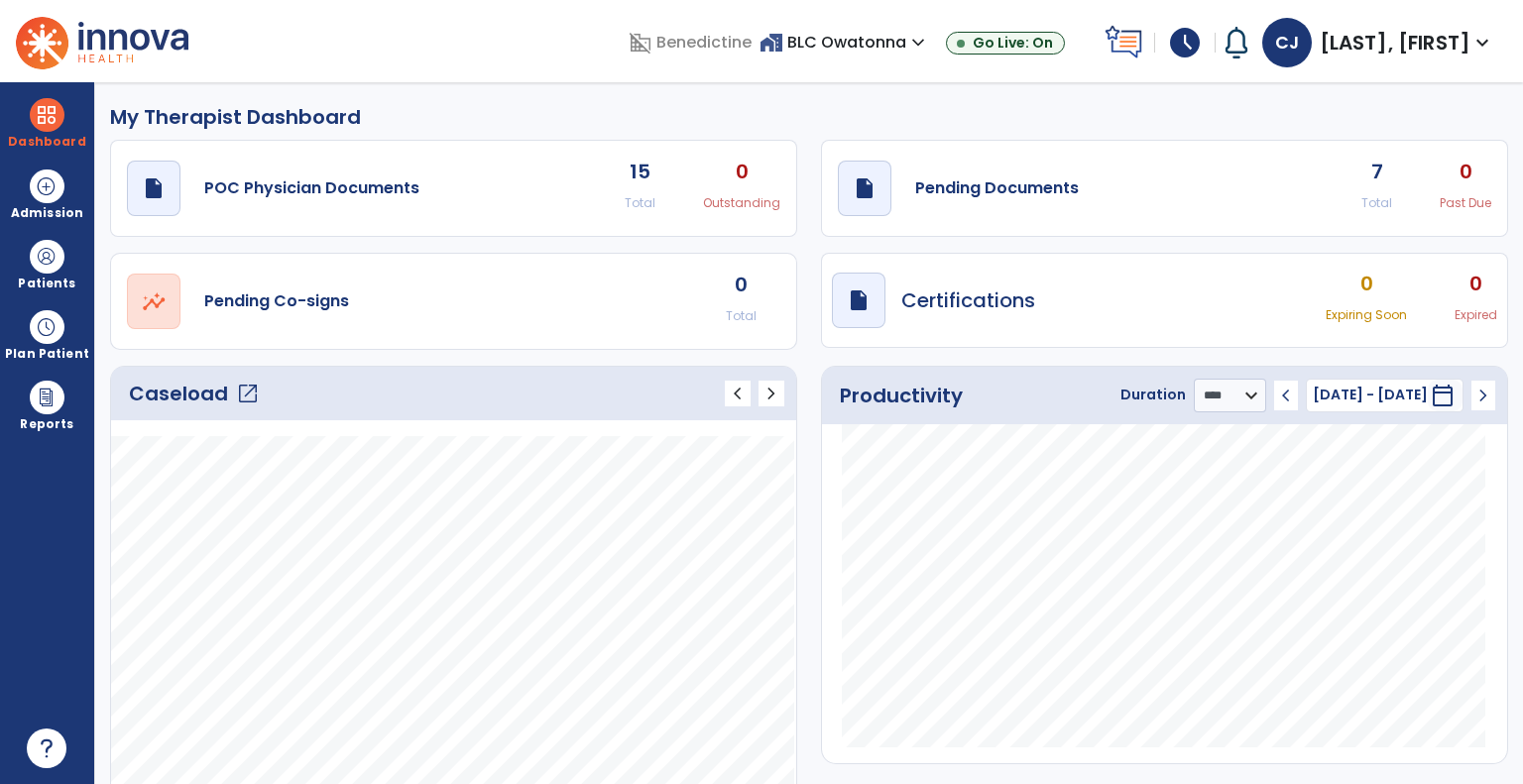 click on "open_in_new" 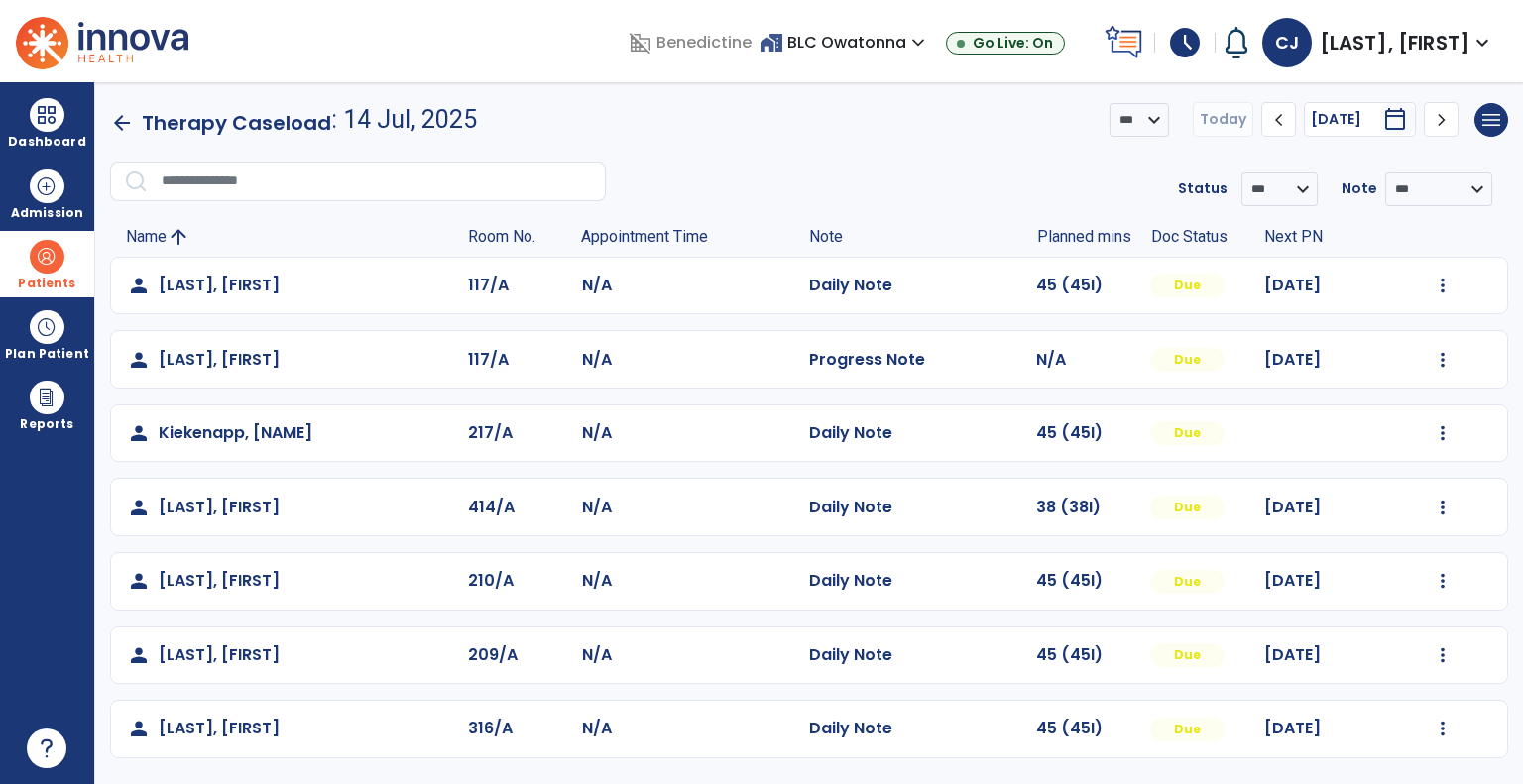 click at bounding box center (47, 257) 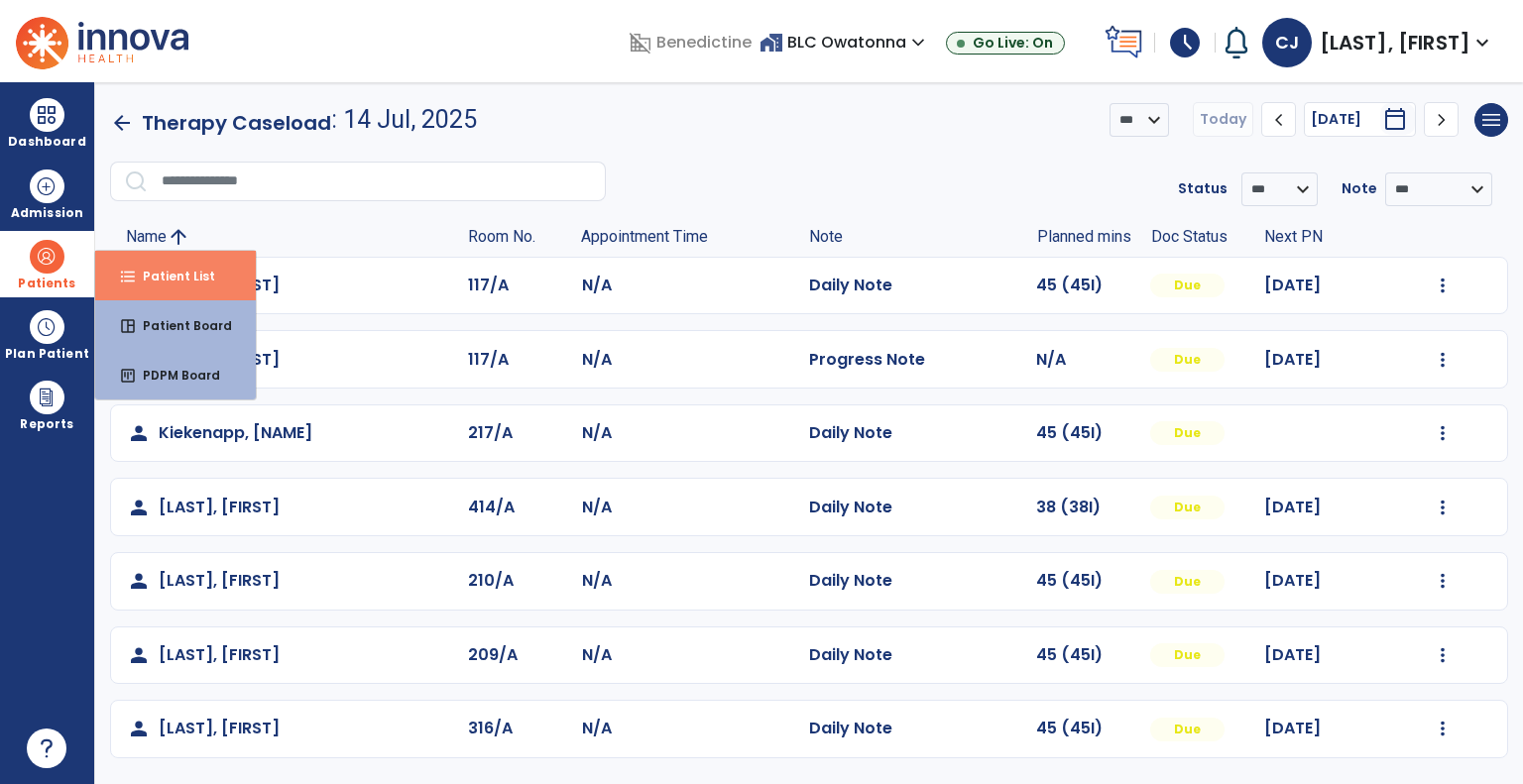 click on "Patient List" at bounding box center (171, 276) 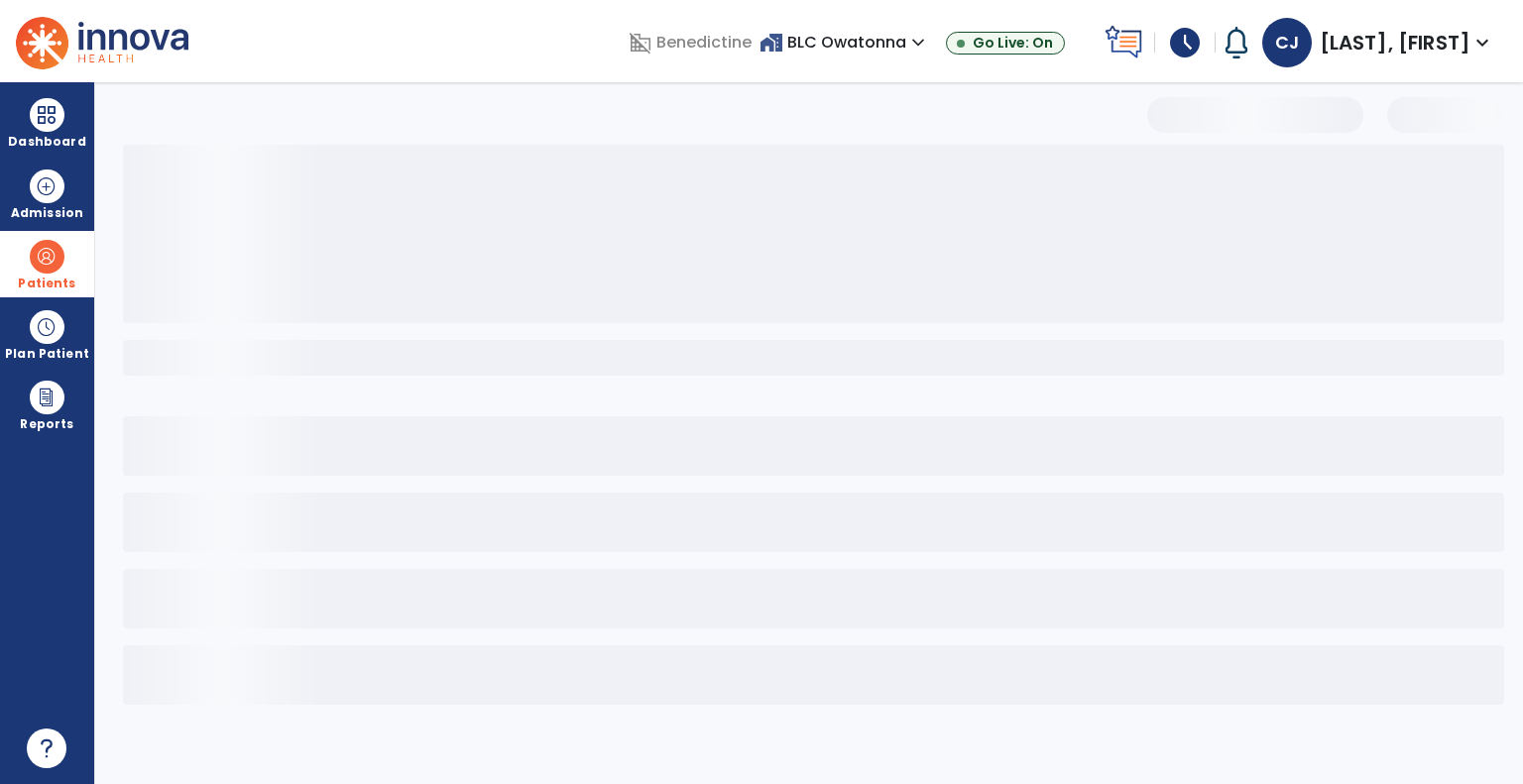select on "***" 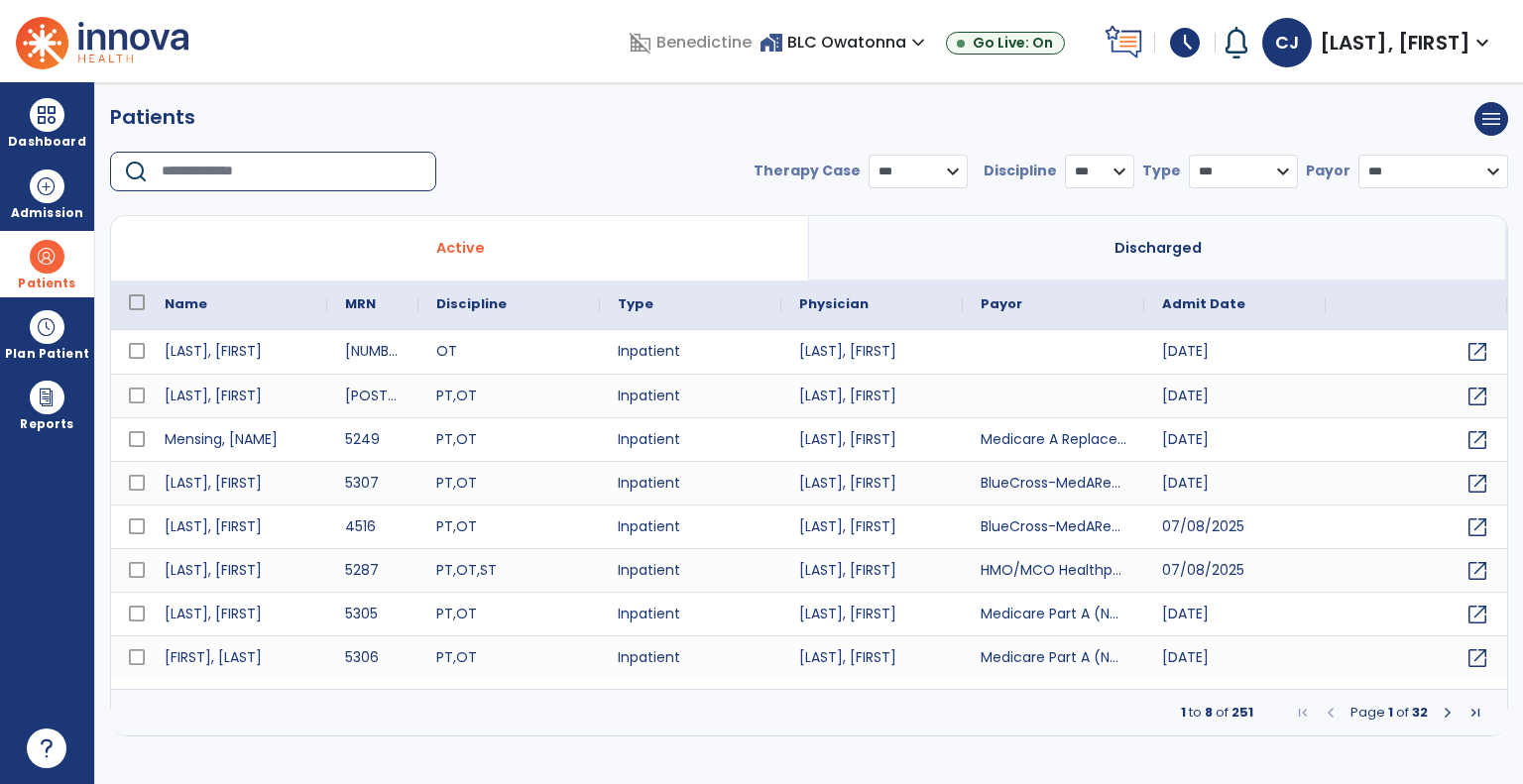 click at bounding box center (292, 171) 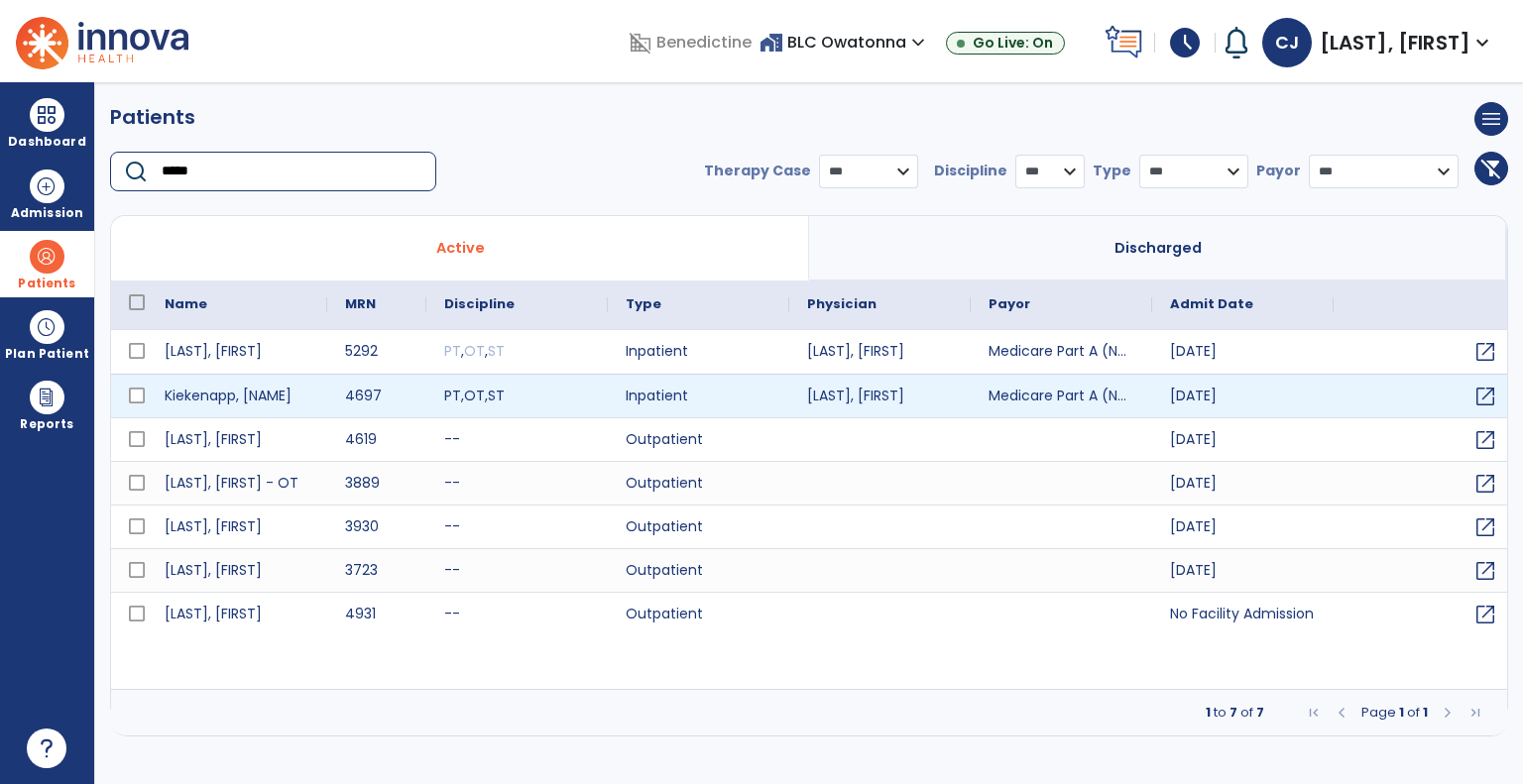 type on "*****" 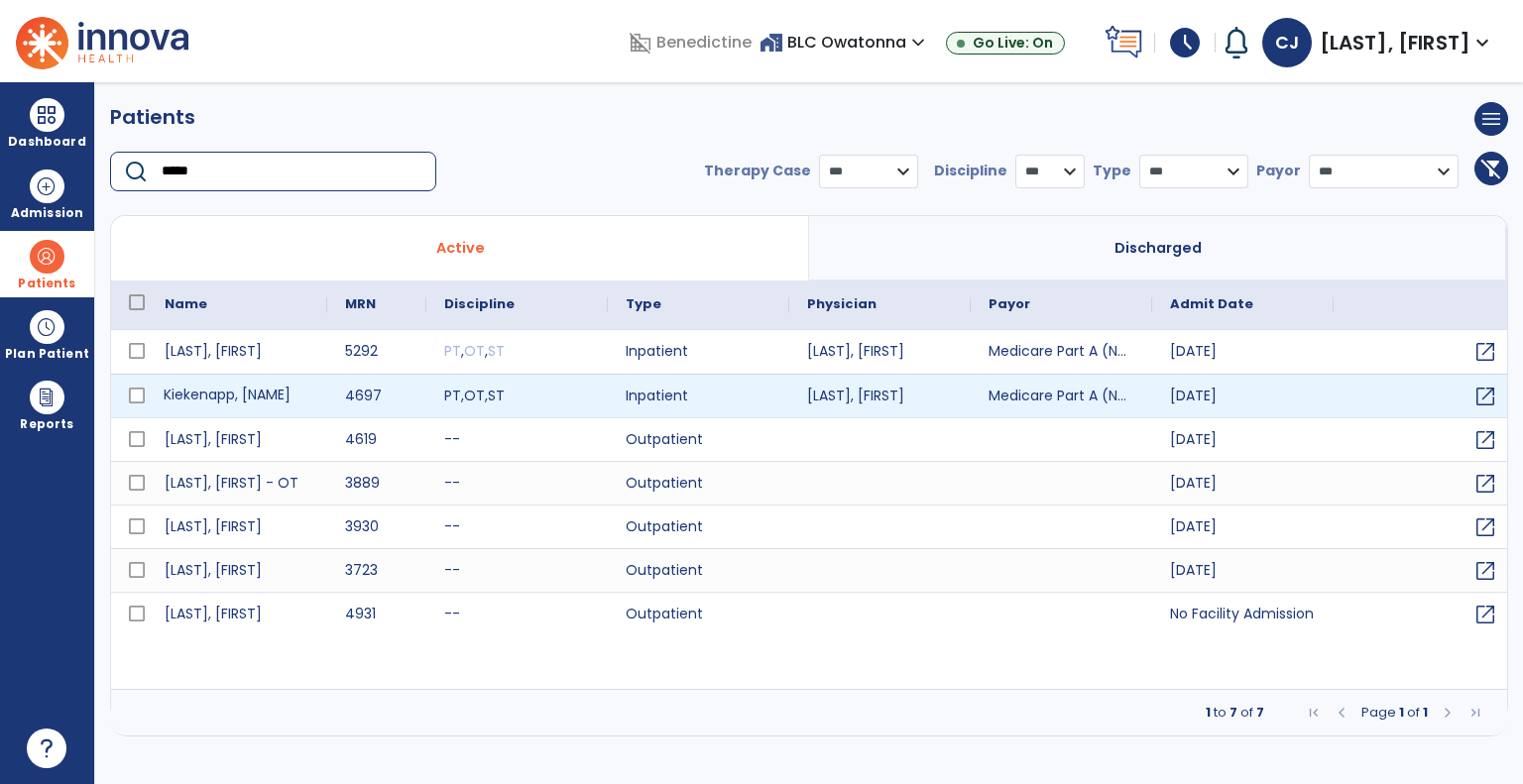 click on "Kiekenapp, [NAME]" at bounding box center [237, 395] 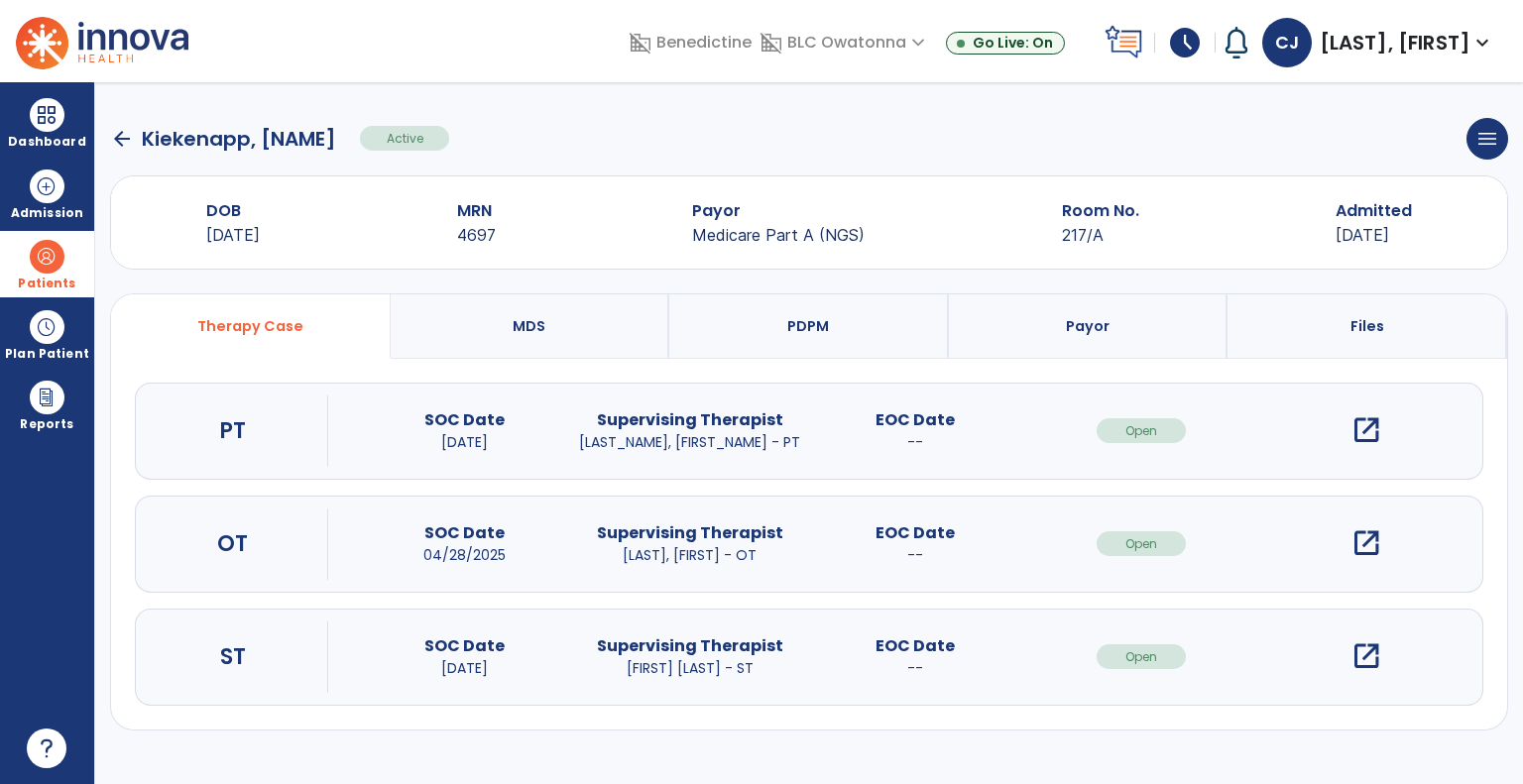 click on "open_in_new" at bounding box center (1366, 543) 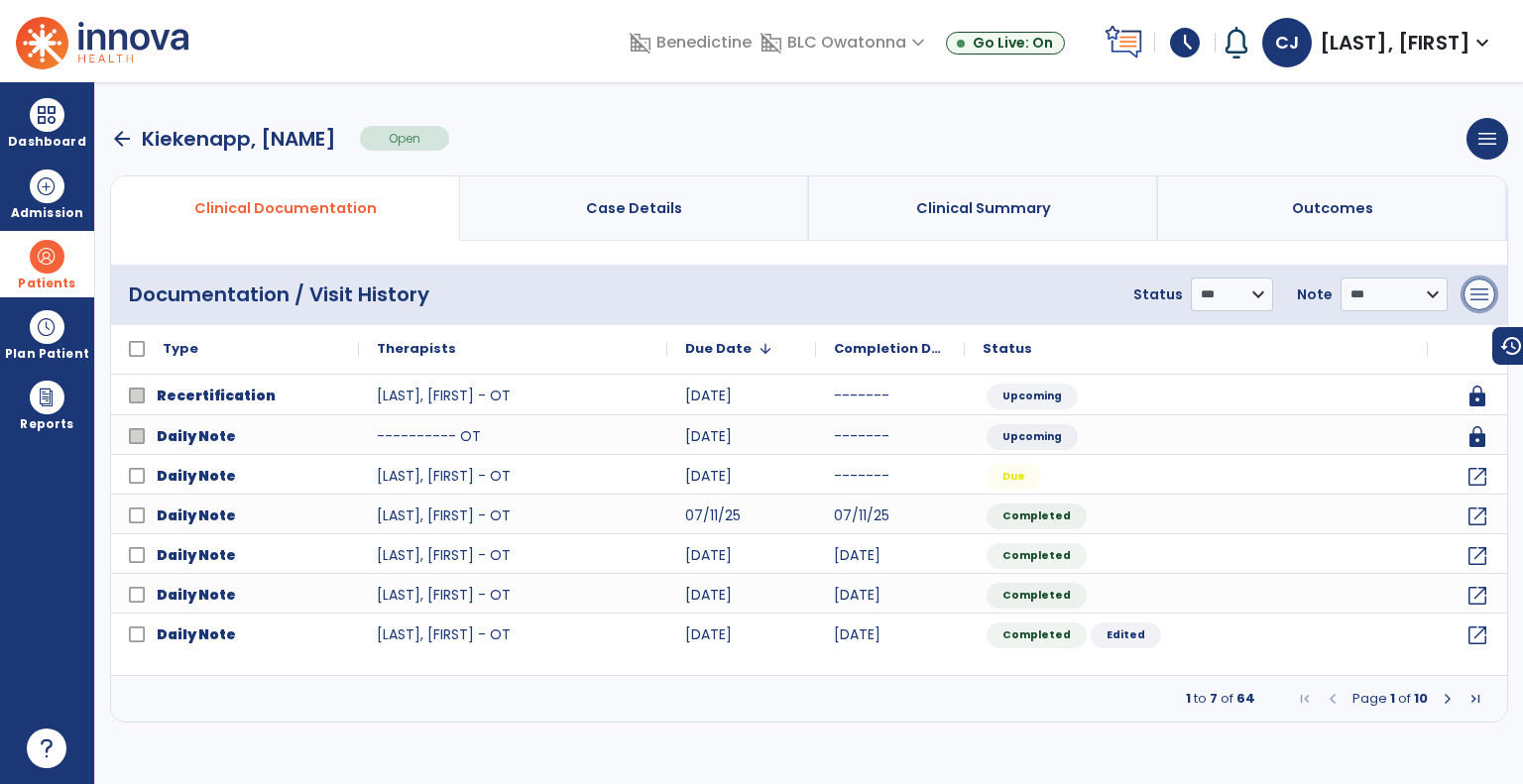 click on "menu" at bounding box center (1479, 294) 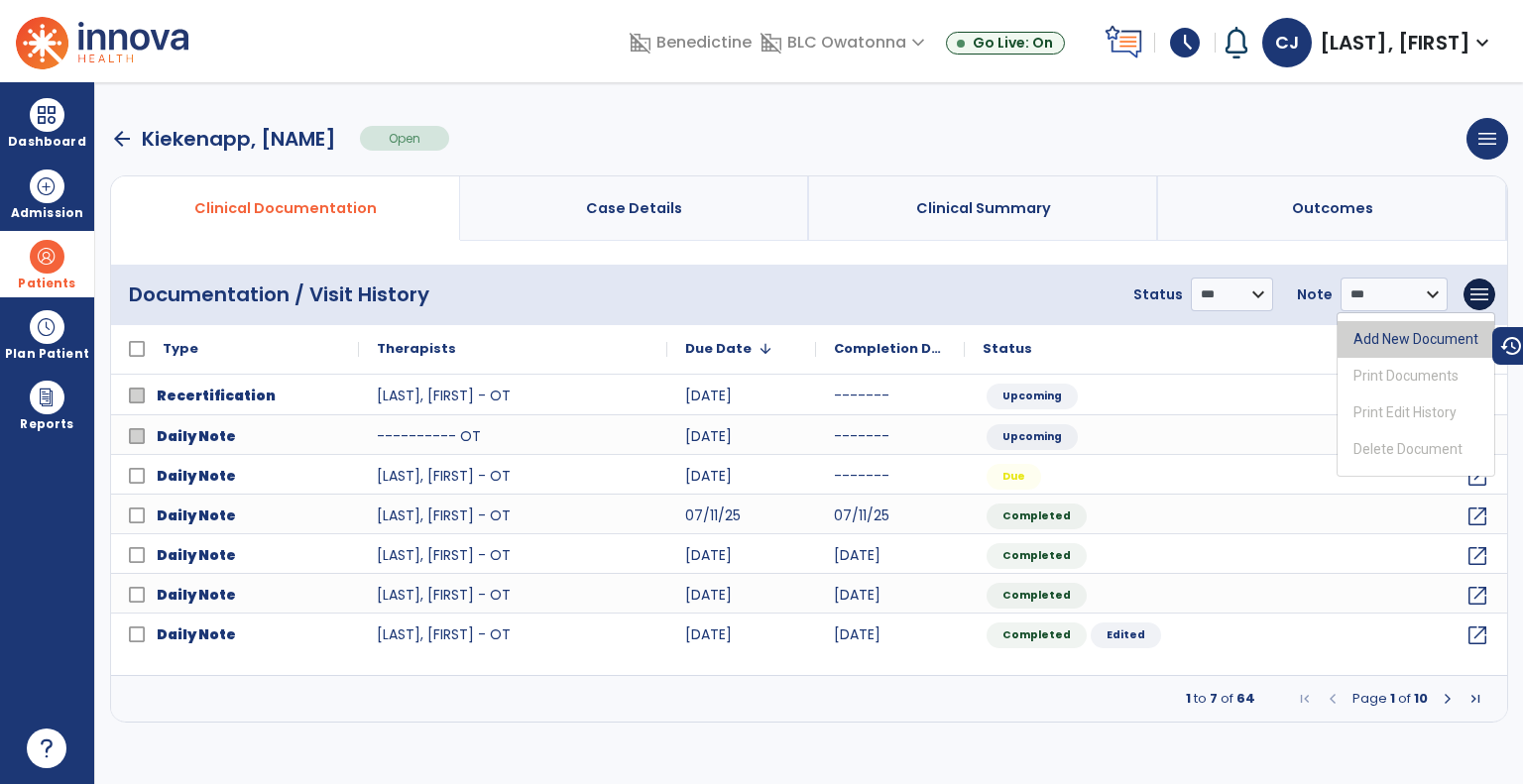 click on "Add New Document" at bounding box center [1416, 339] 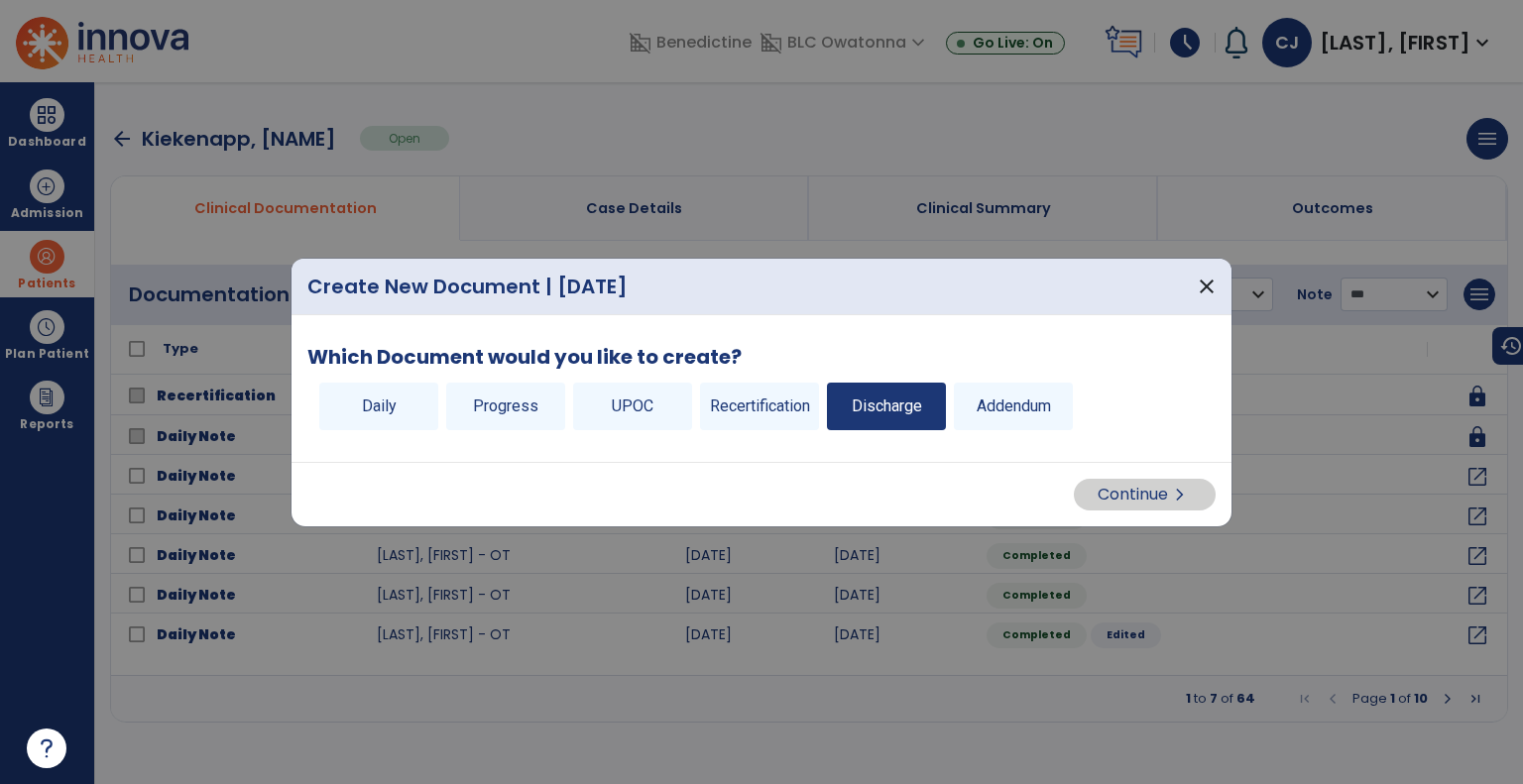 click on "Discharge" at bounding box center [886, 406] 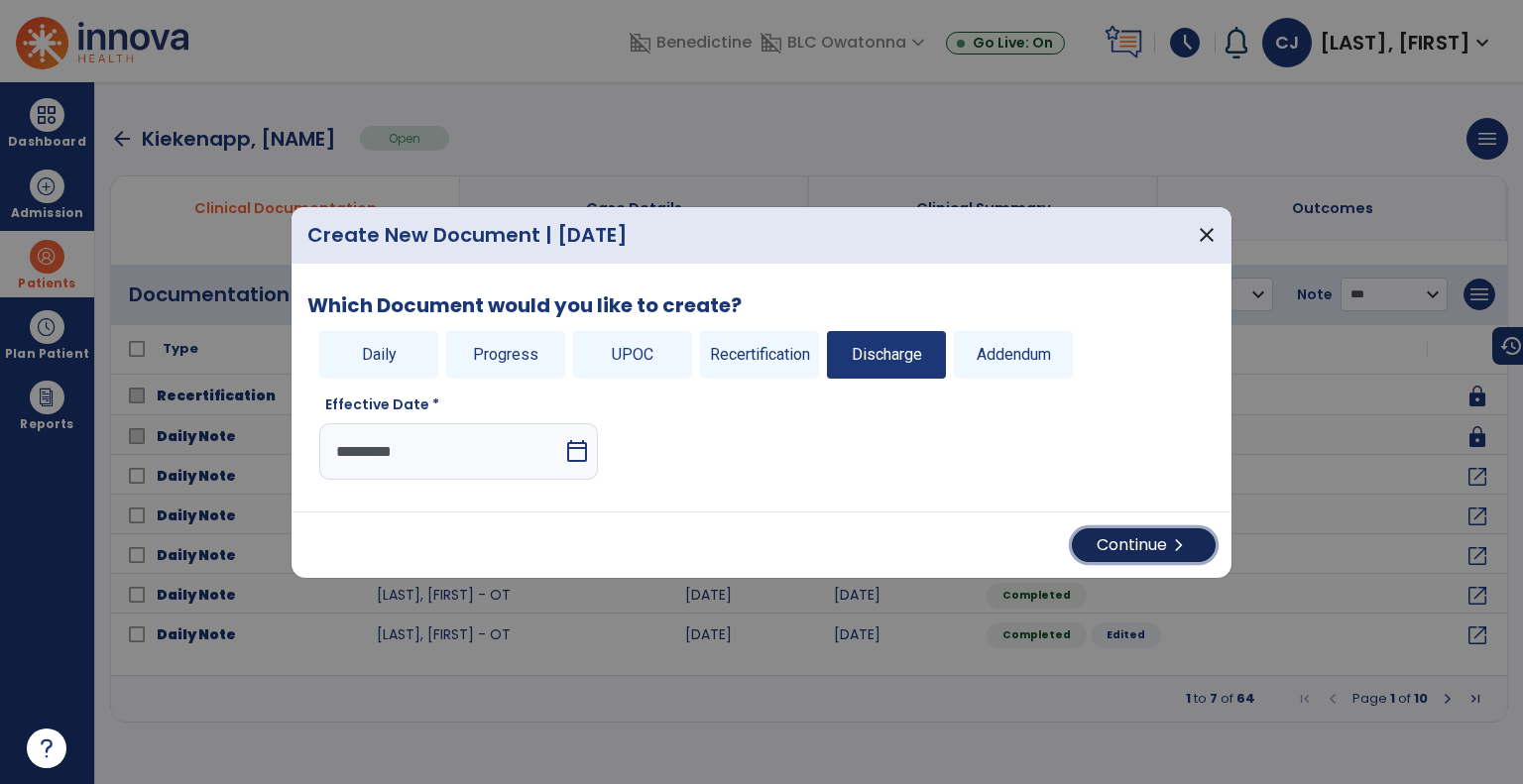 click on "Continue   chevron_right" at bounding box center (1143, 545) 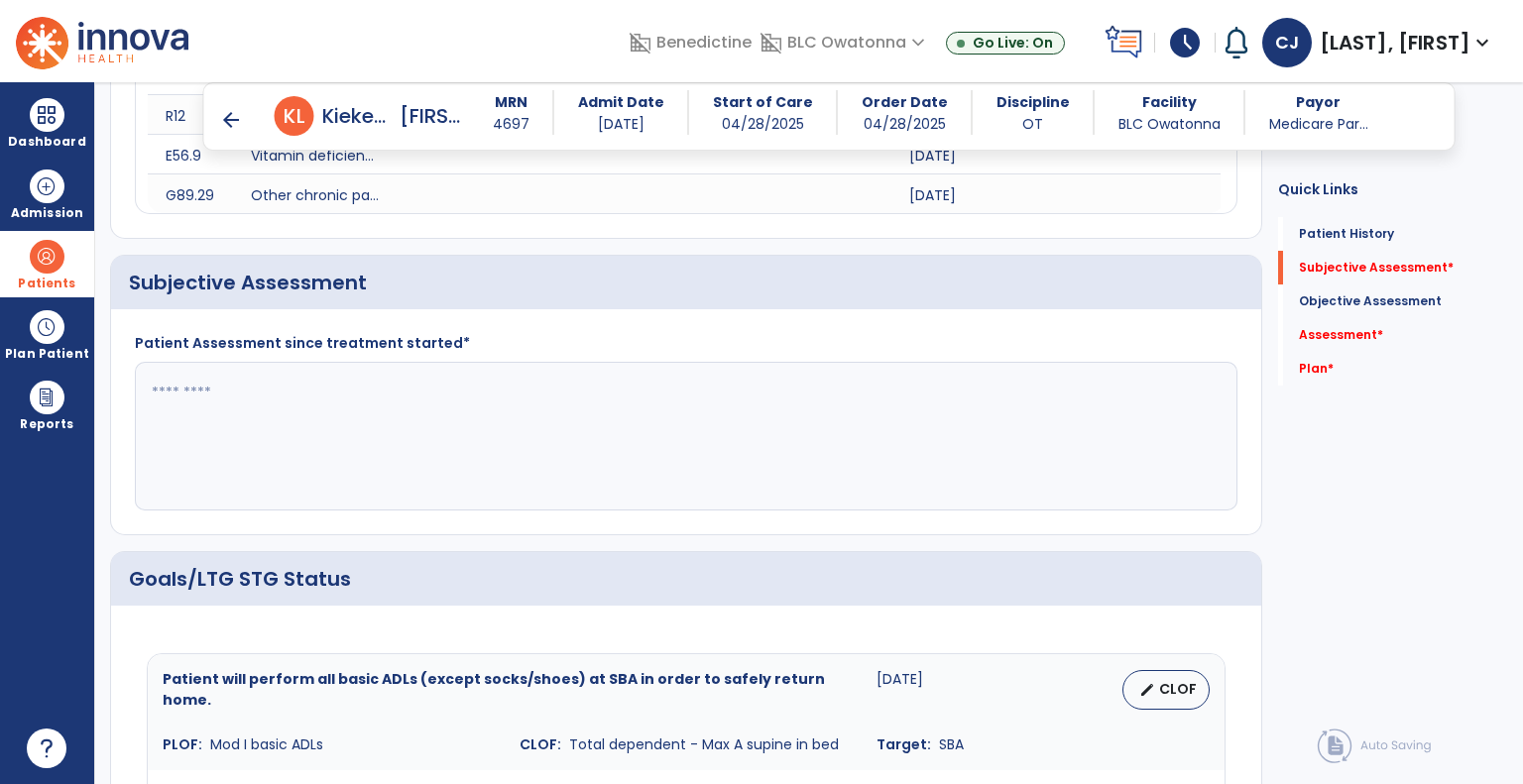 scroll, scrollTop: 1407, scrollLeft: 0, axis: vertical 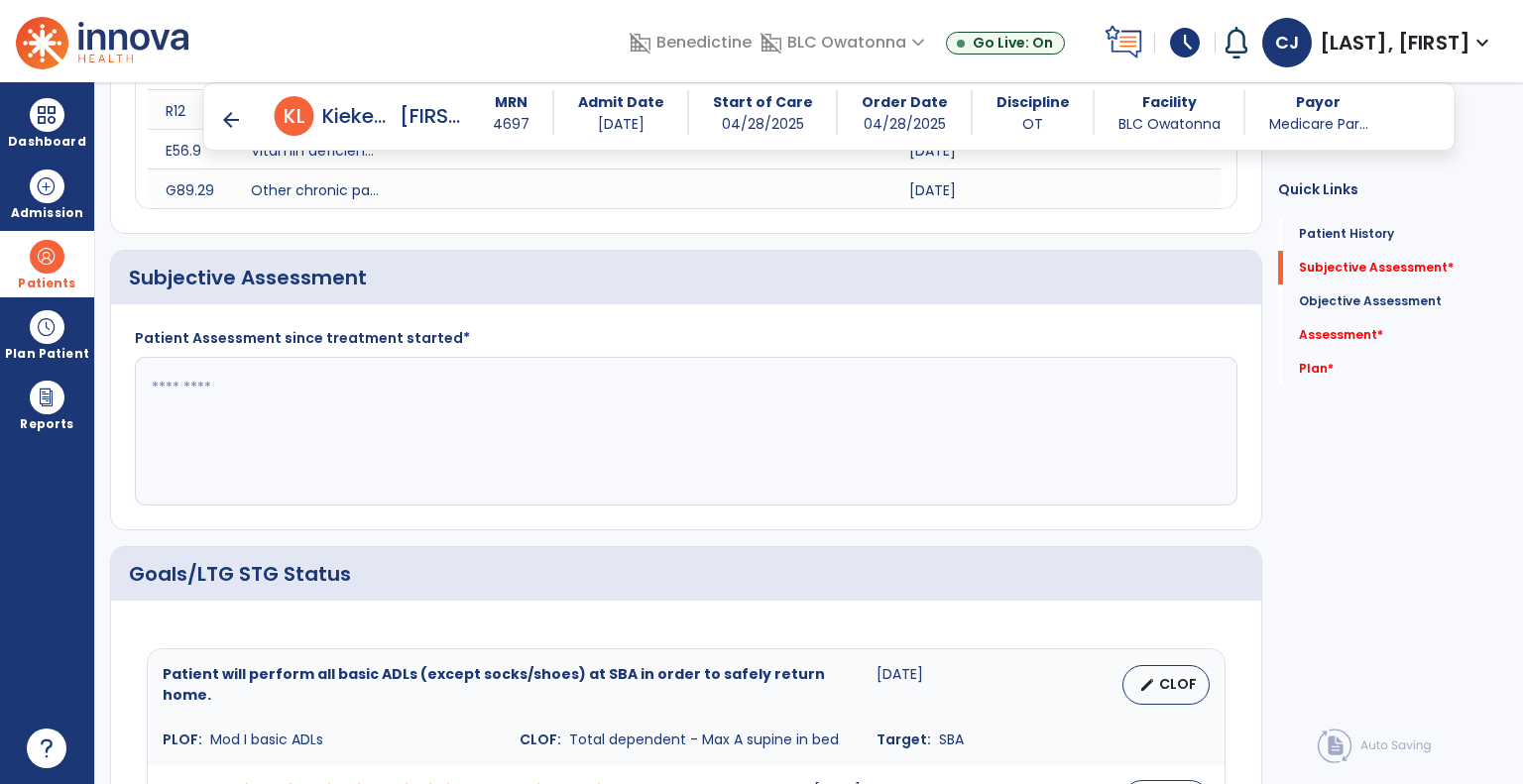 click 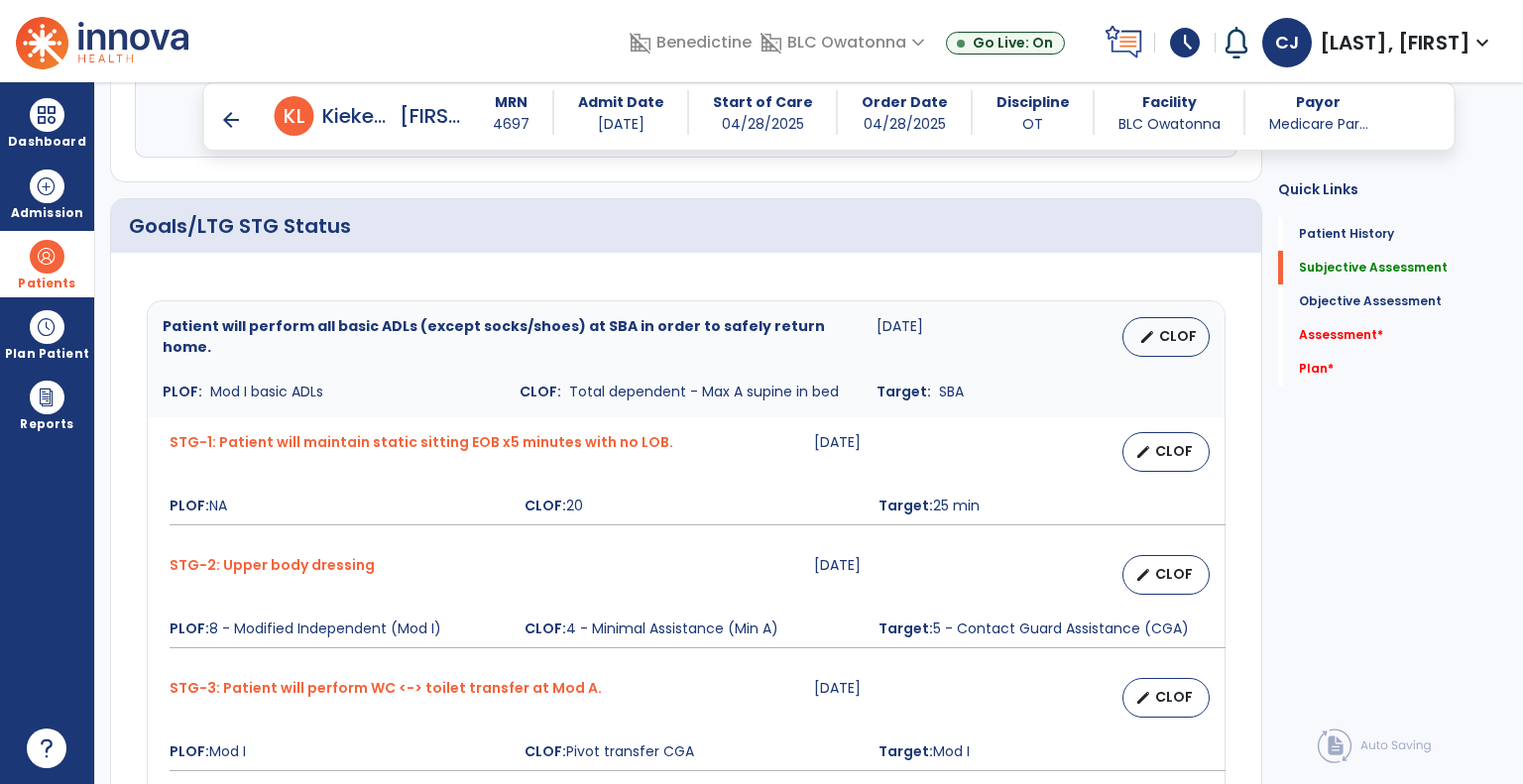 scroll, scrollTop: 1783, scrollLeft: 0, axis: vertical 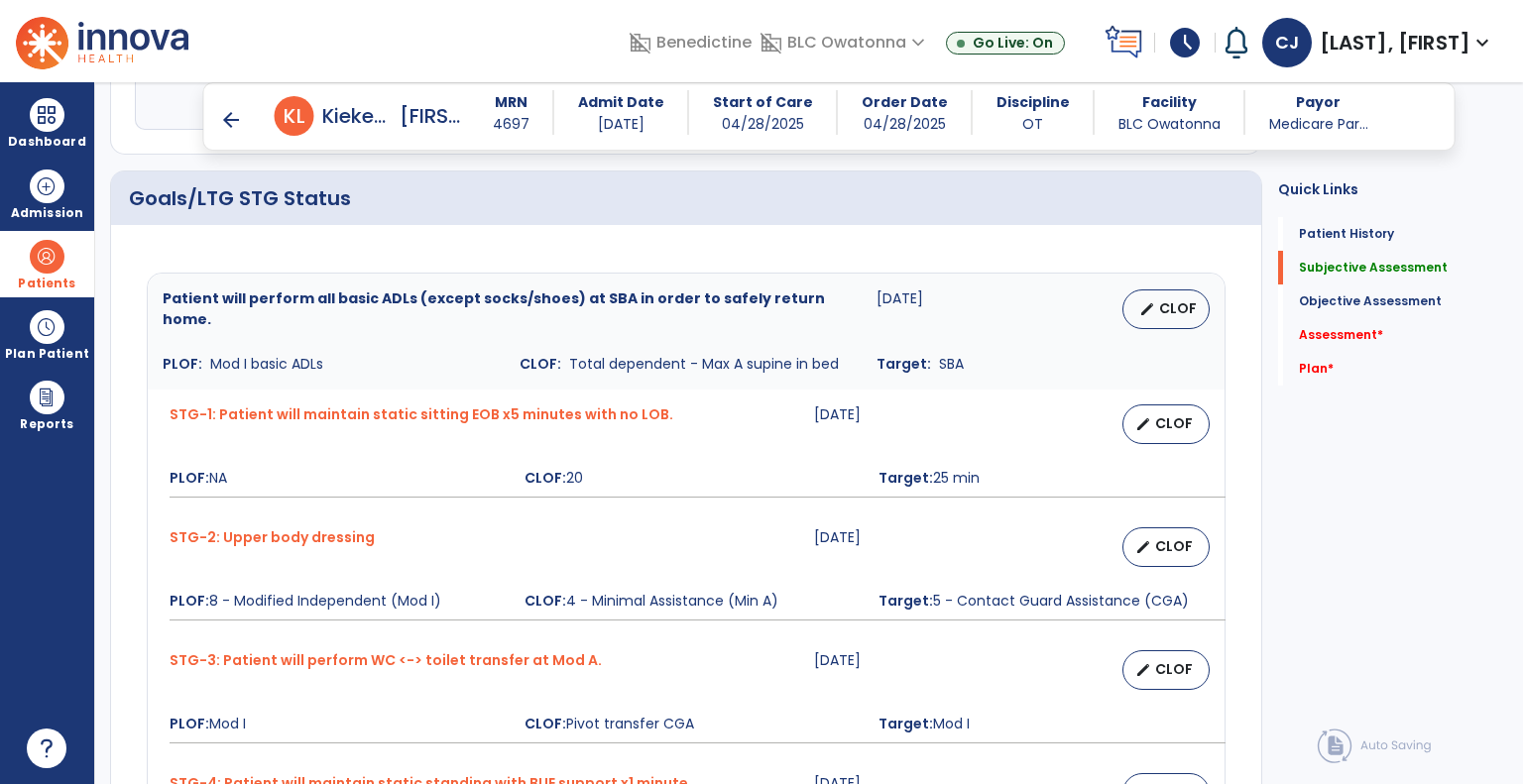 type on "**********" 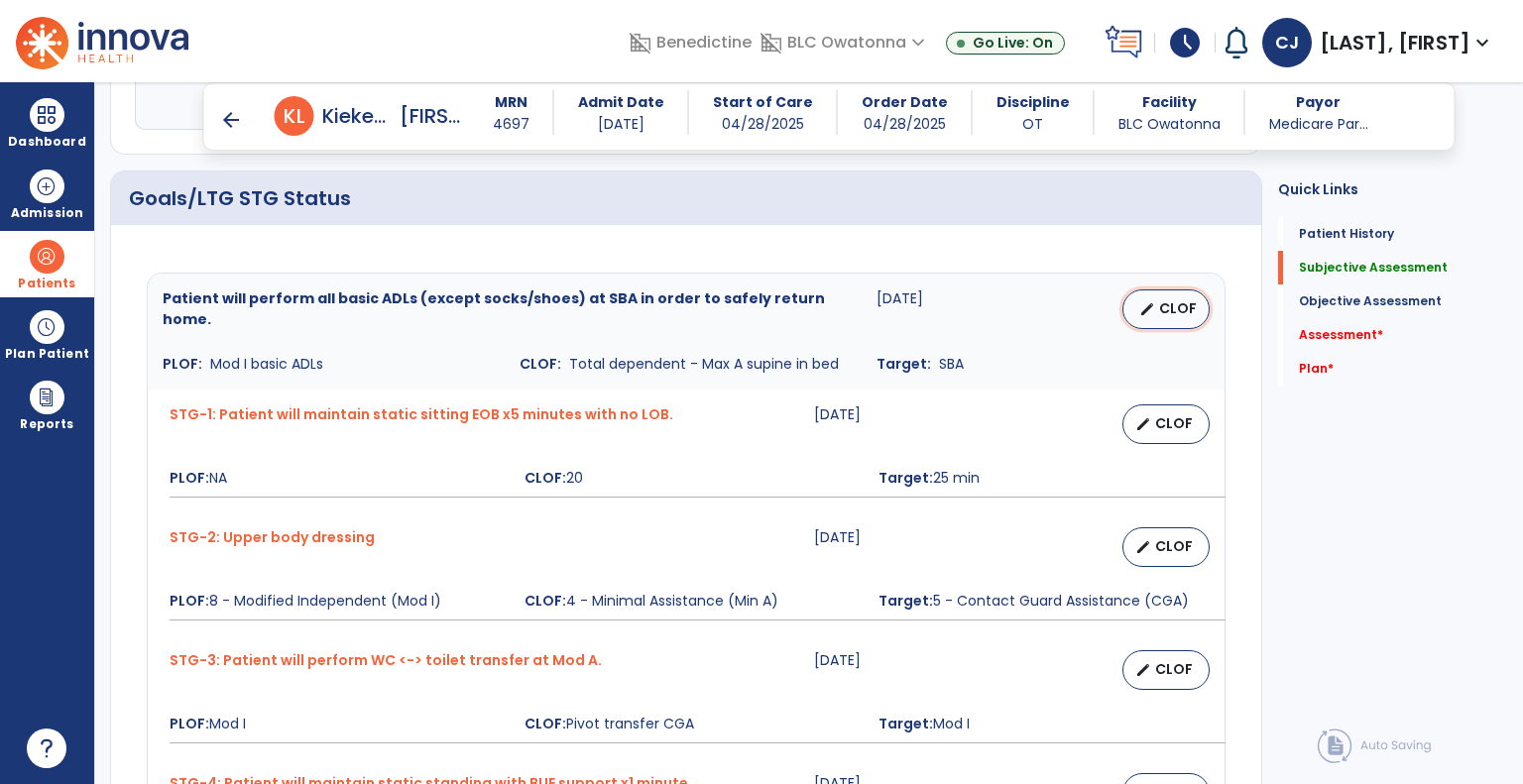 click on "CLOF" at bounding box center [1178, 308] 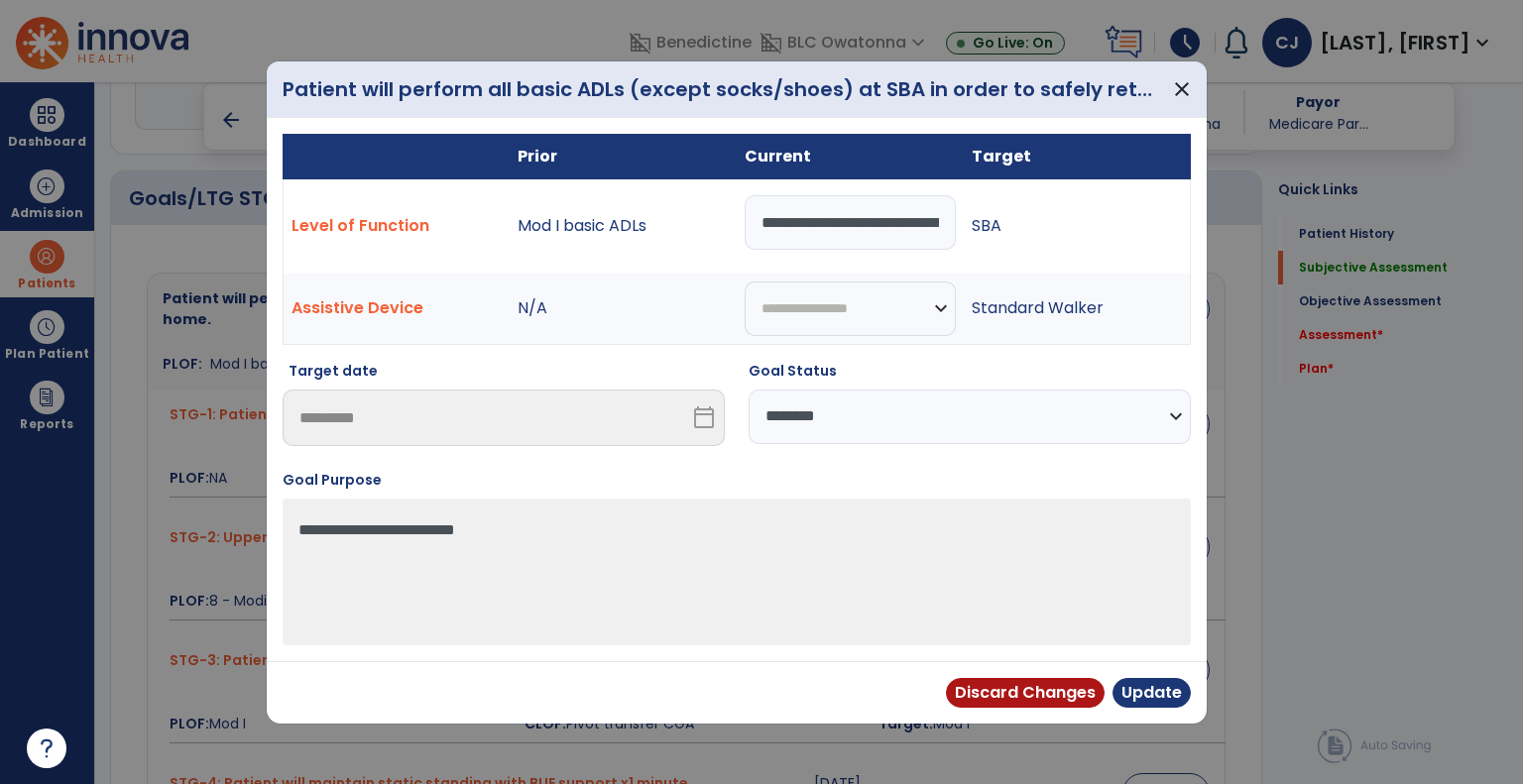 click on "**********" at bounding box center [850, 222] 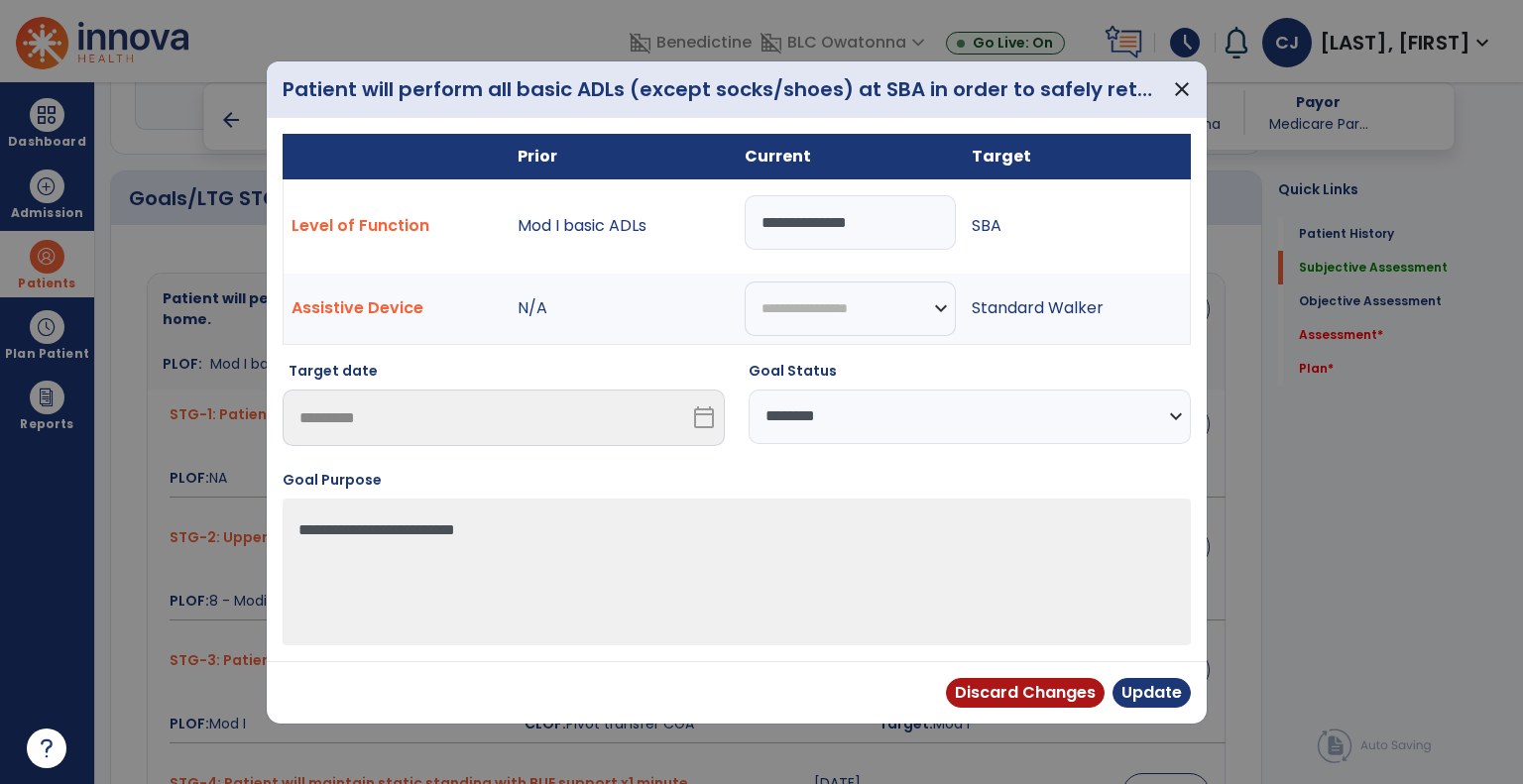 scroll, scrollTop: 0, scrollLeft: 0, axis: both 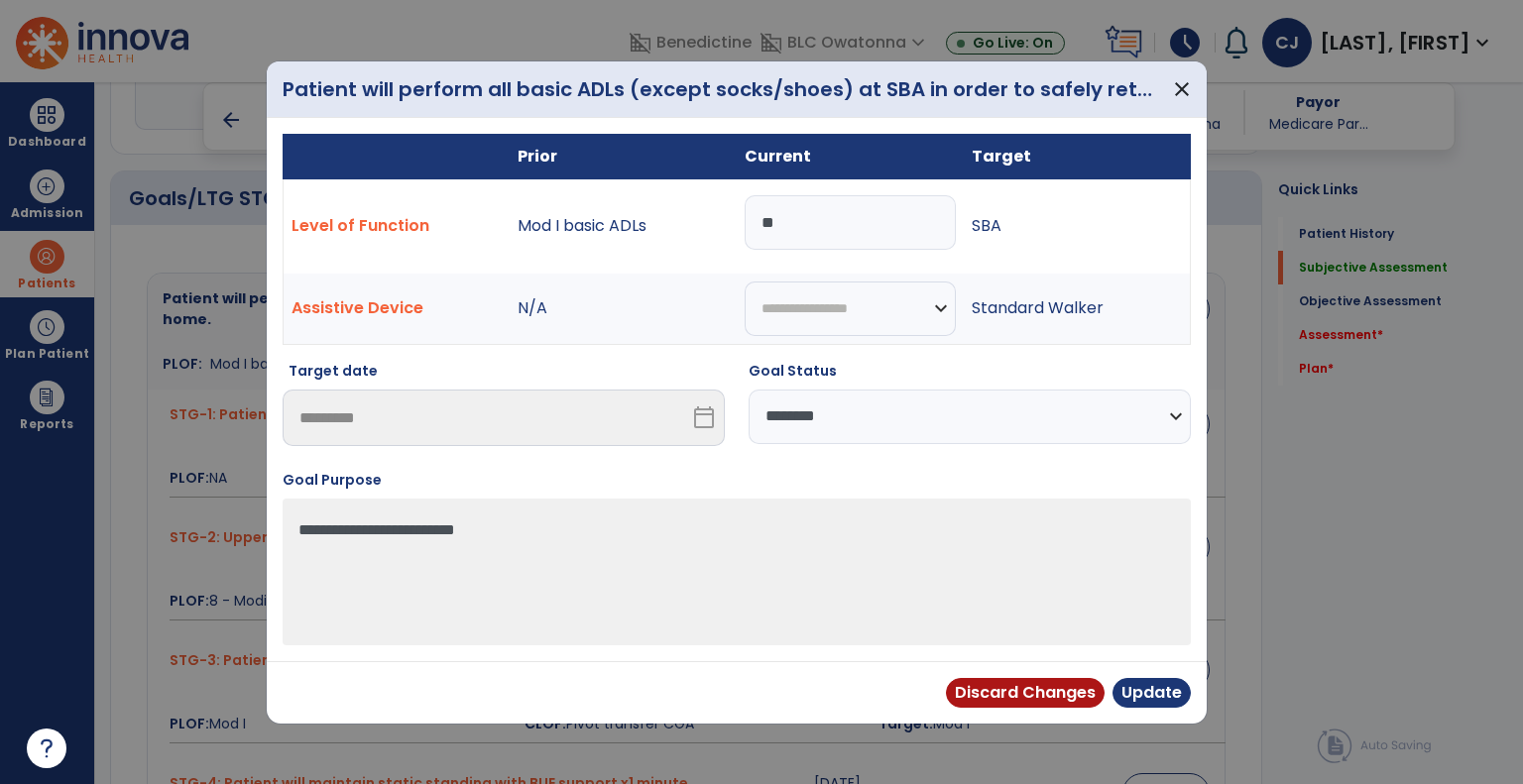 type on "*" 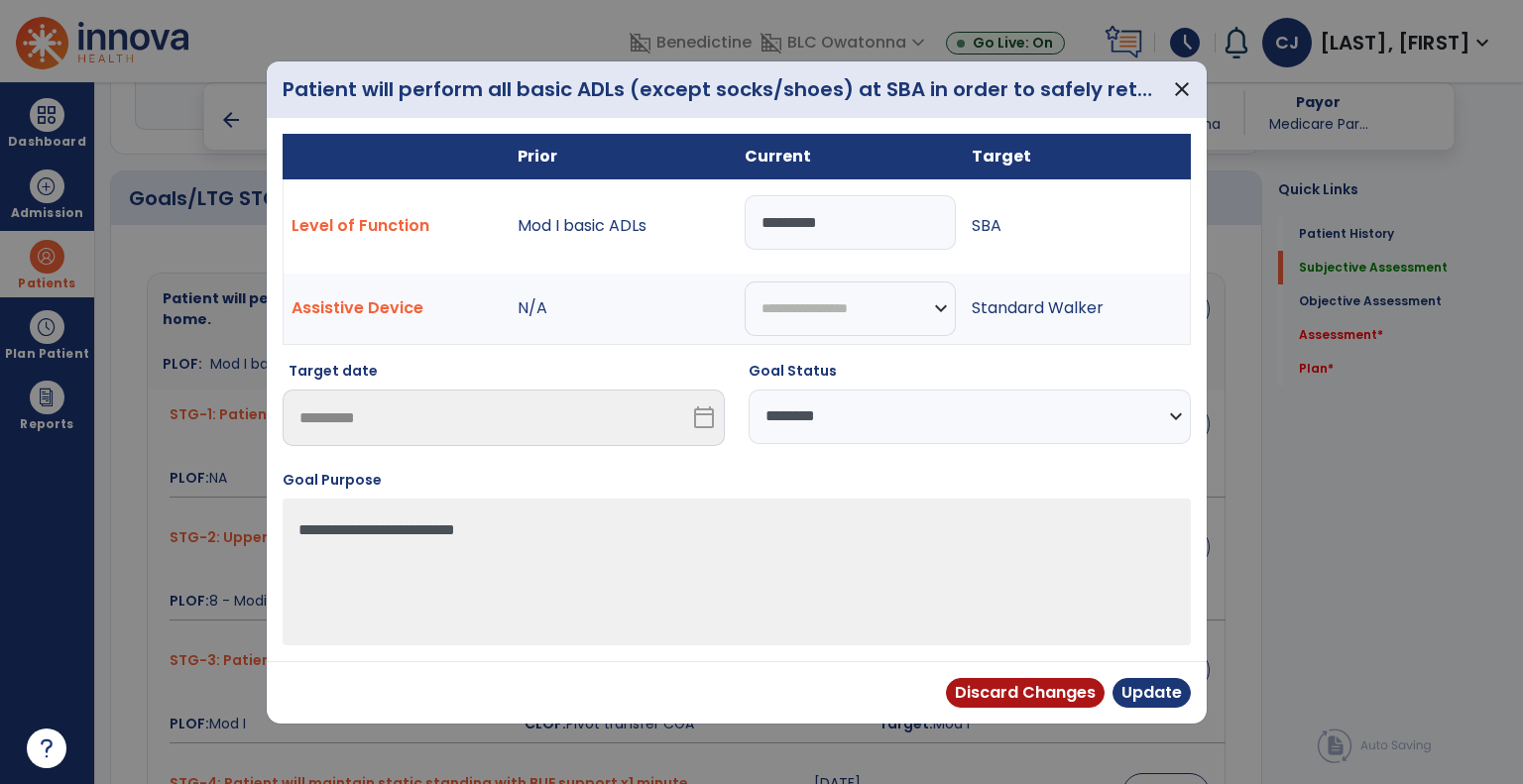 type on "*********" 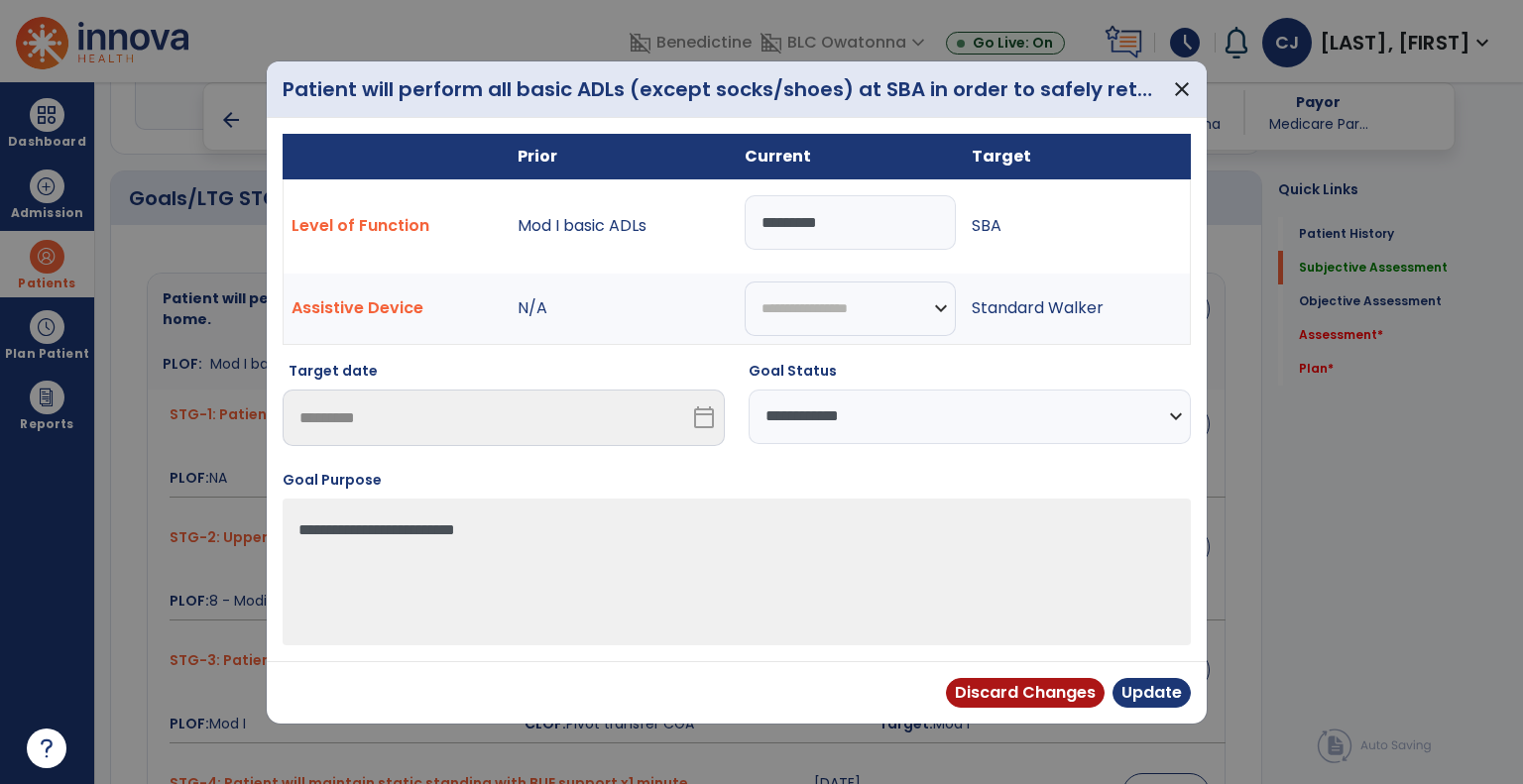 click on "**********" at bounding box center [970, 416] 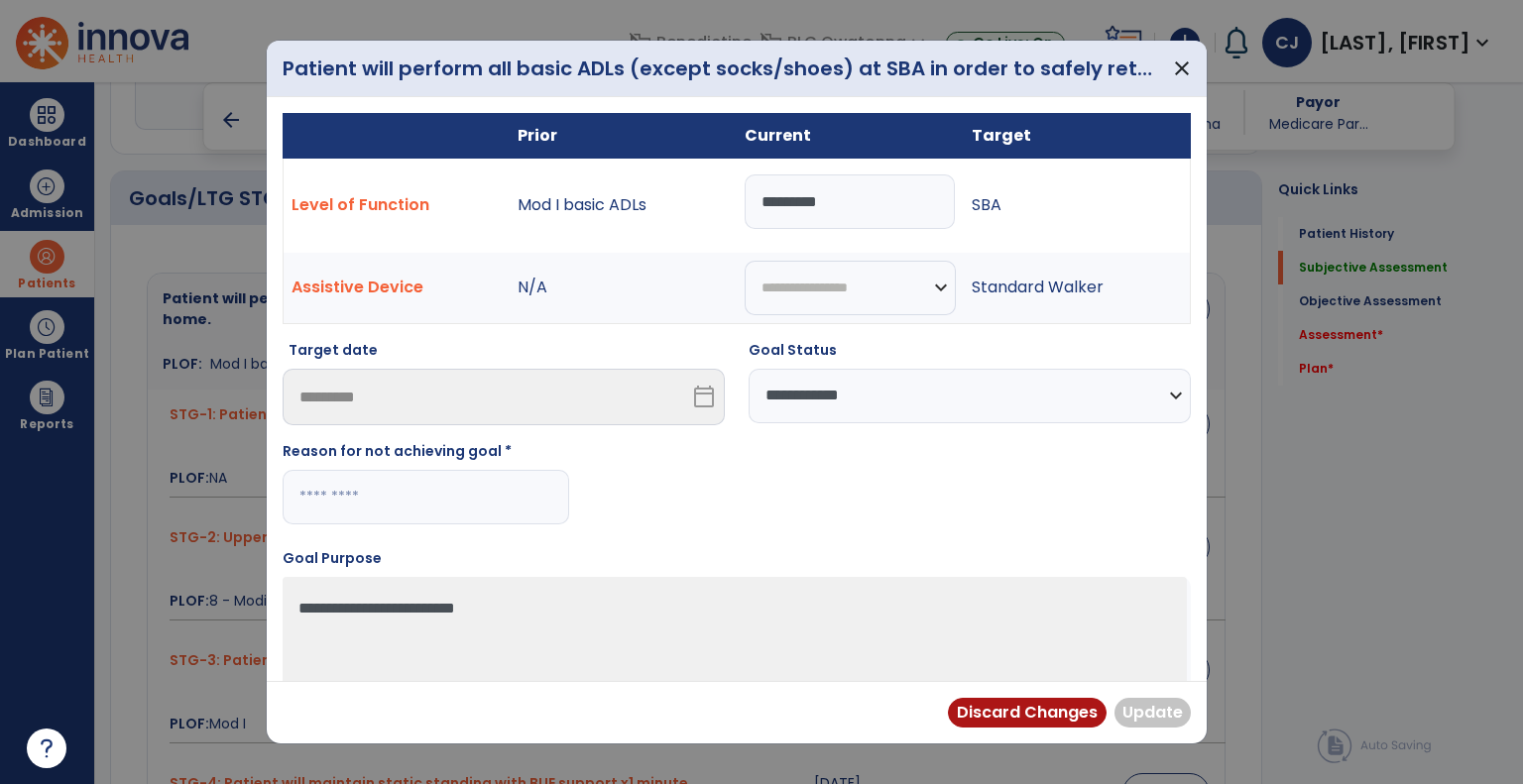 click at bounding box center (425, 497) 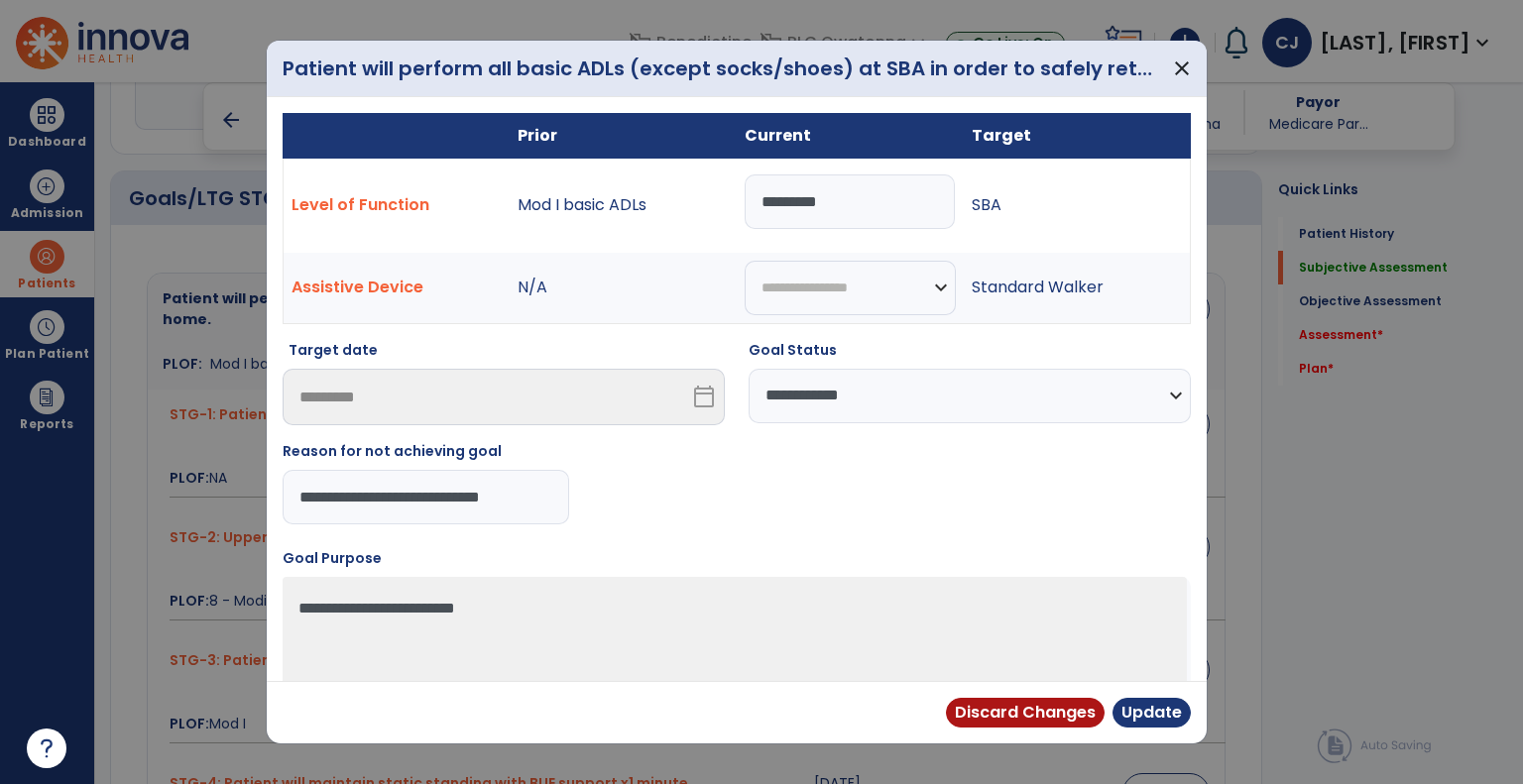 type on "**********" 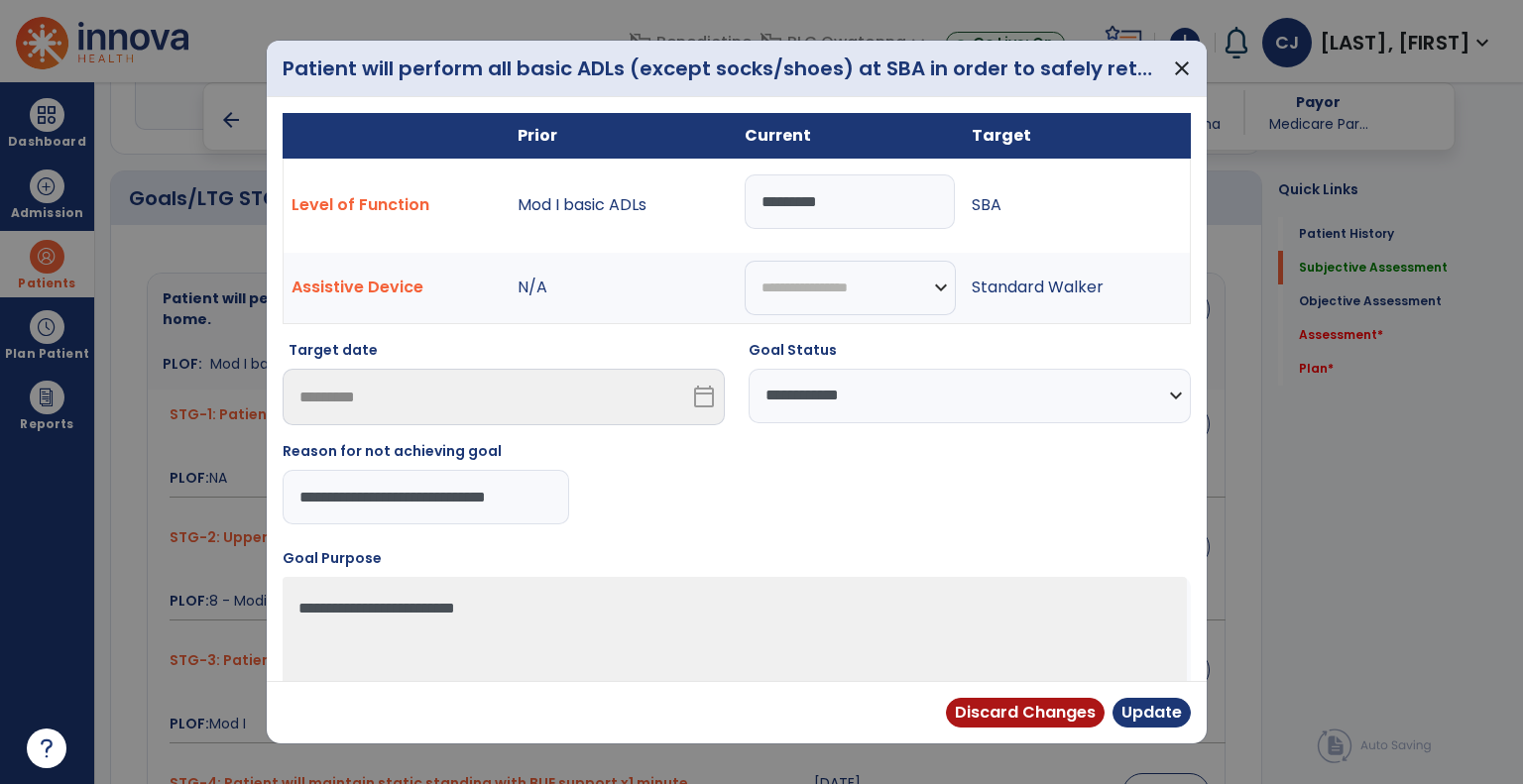 scroll, scrollTop: 0, scrollLeft: 8, axis: horizontal 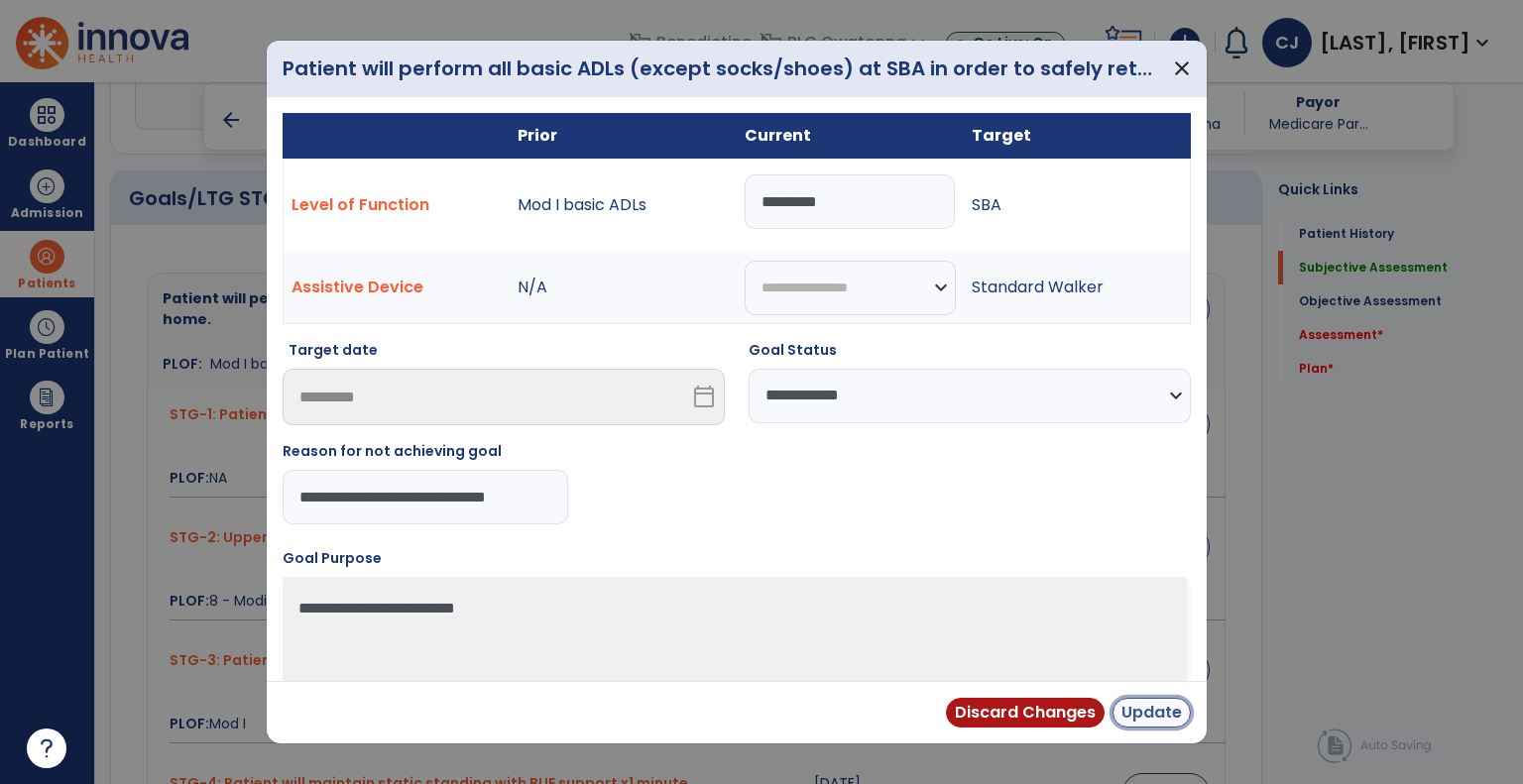 click on "Update" at bounding box center [1151, 713] 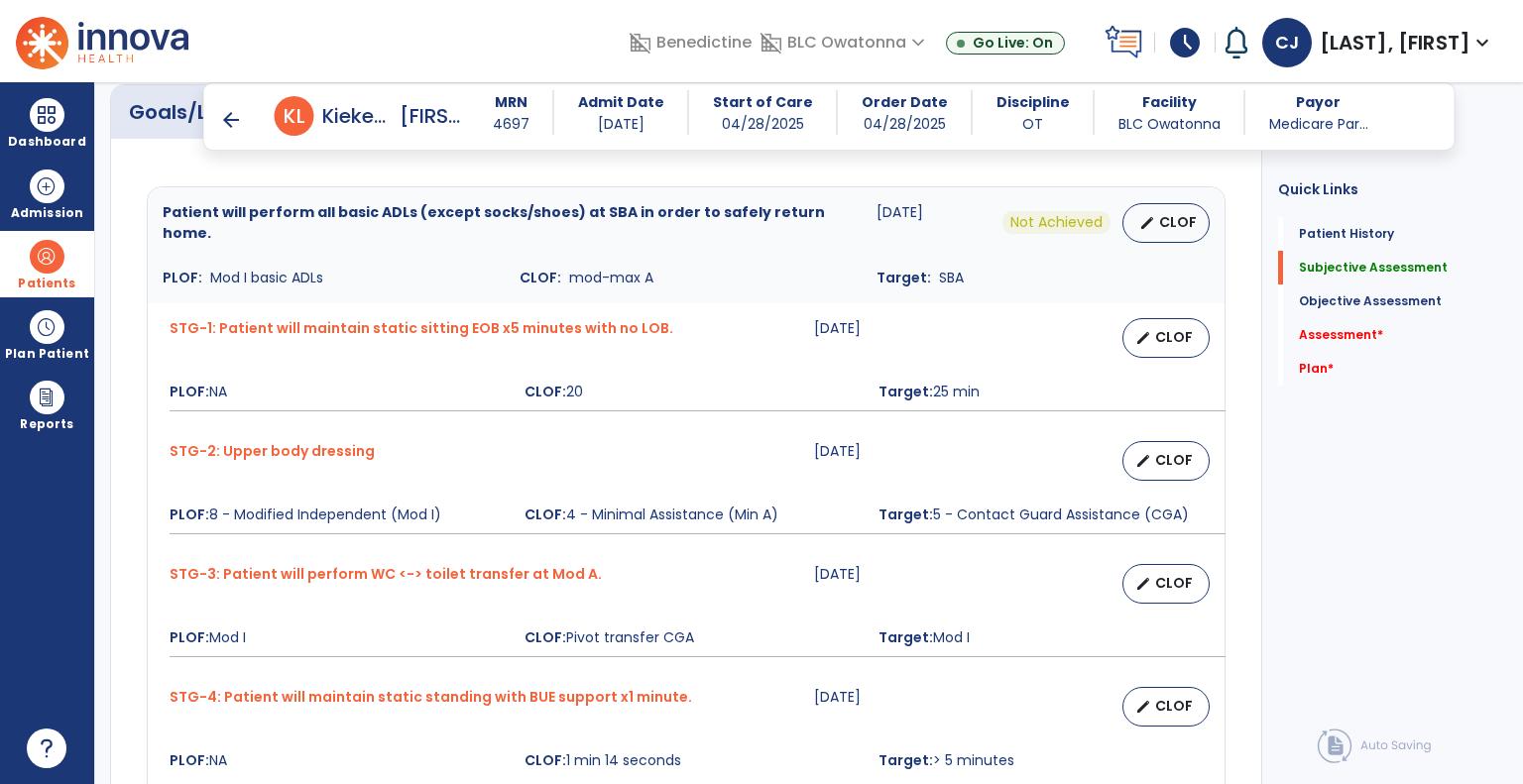 scroll, scrollTop: 1870, scrollLeft: 0, axis: vertical 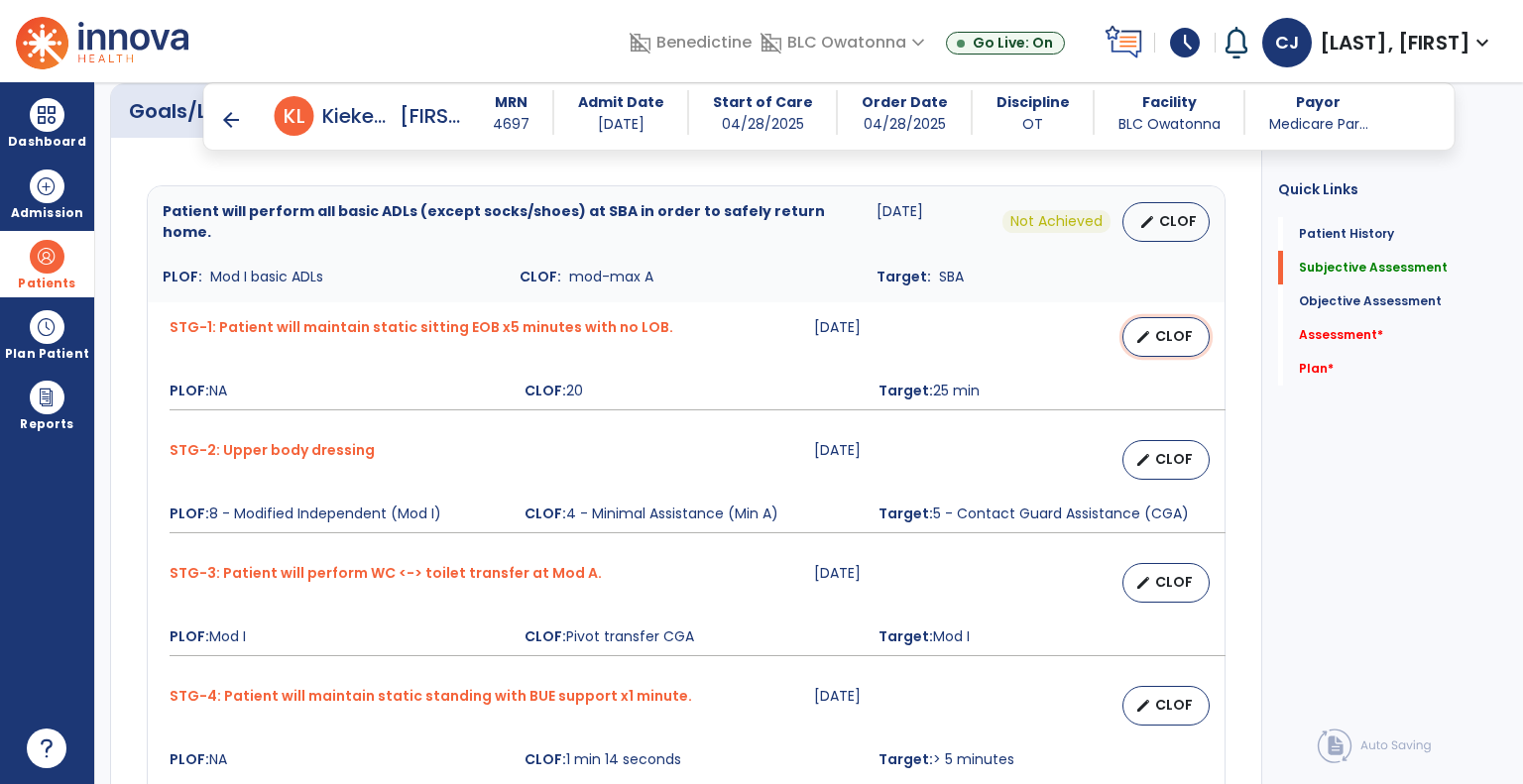 click on "CLOF" at bounding box center [1174, 336] 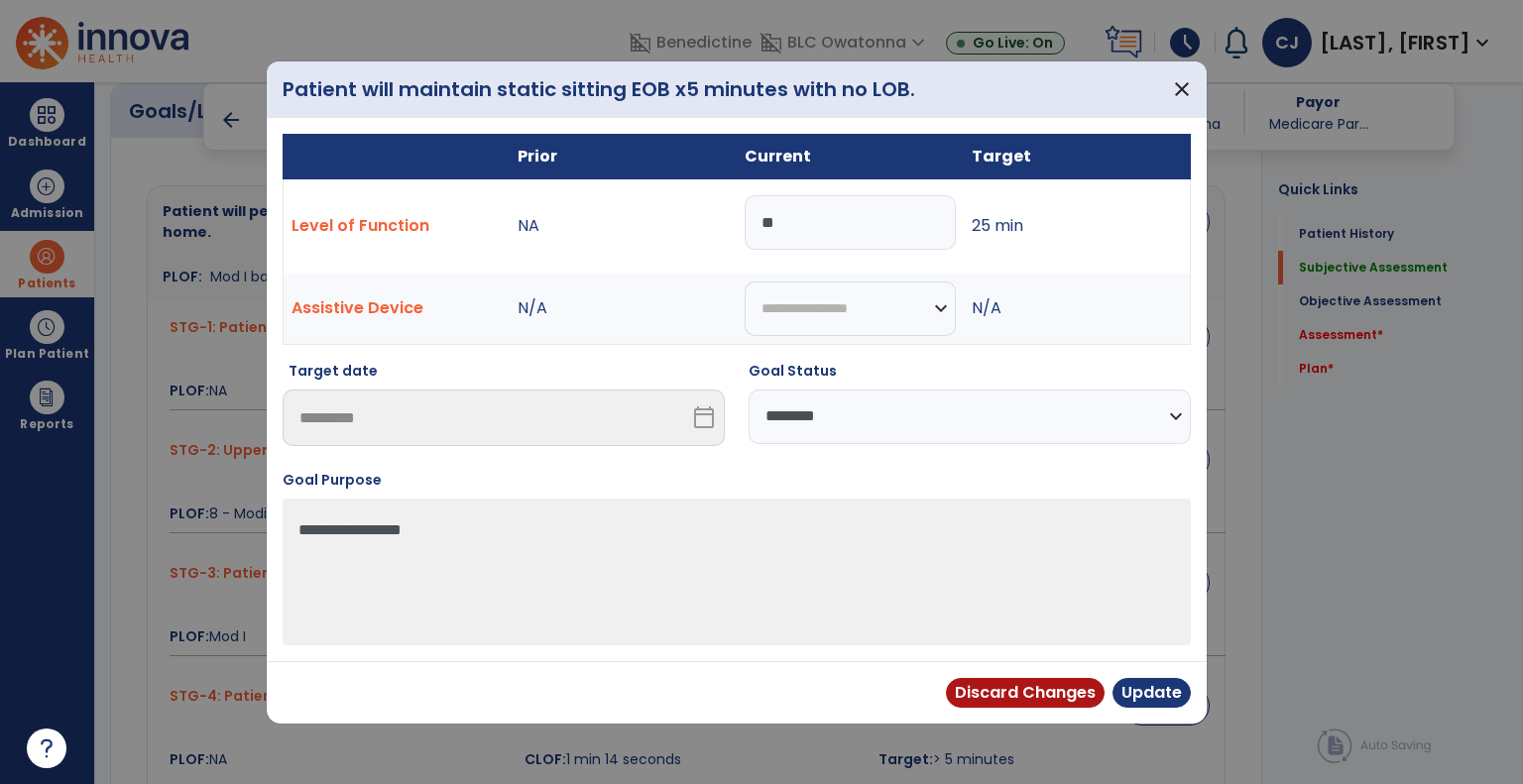 click on "**********" at bounding box center [970, 416] 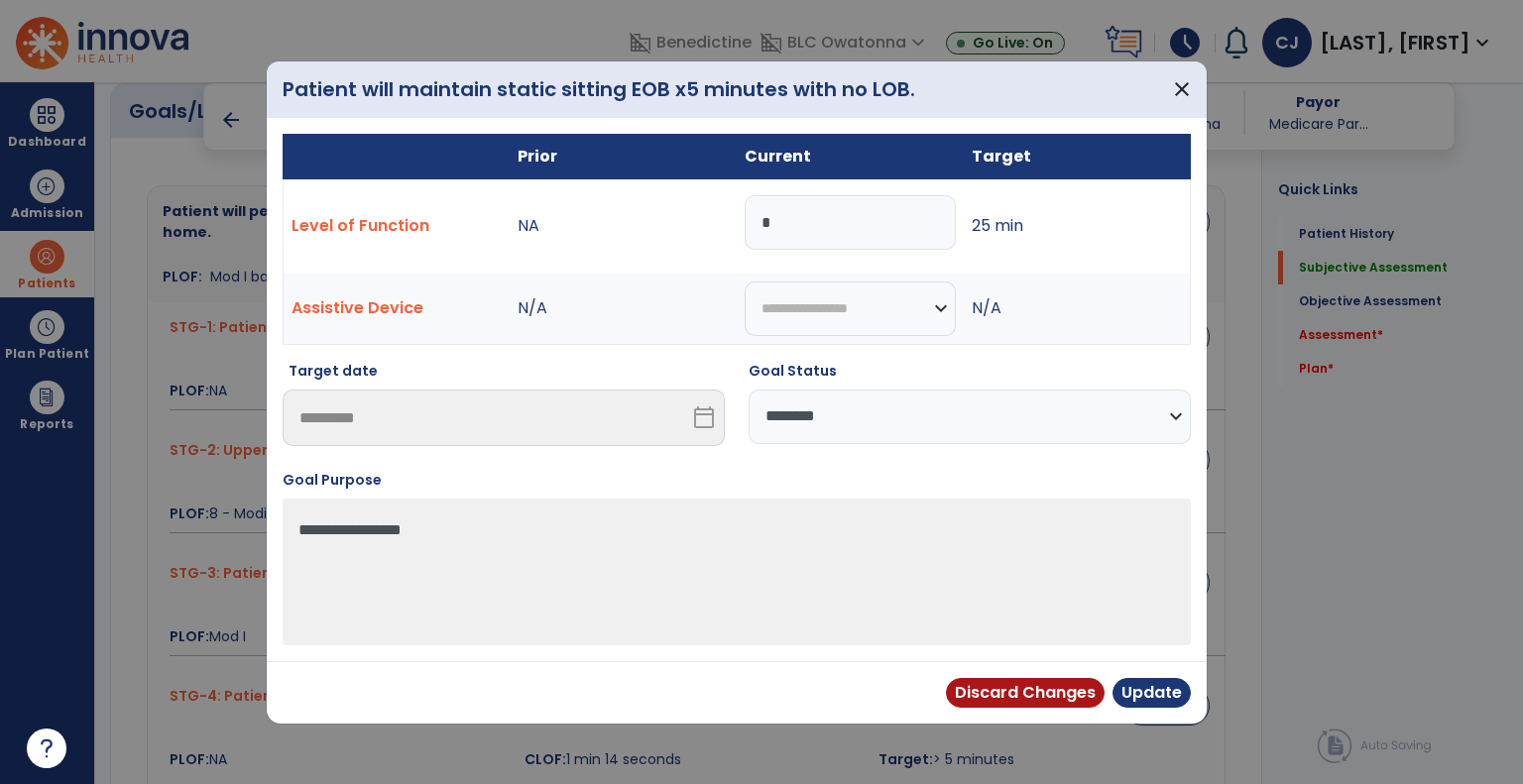 type on "**" 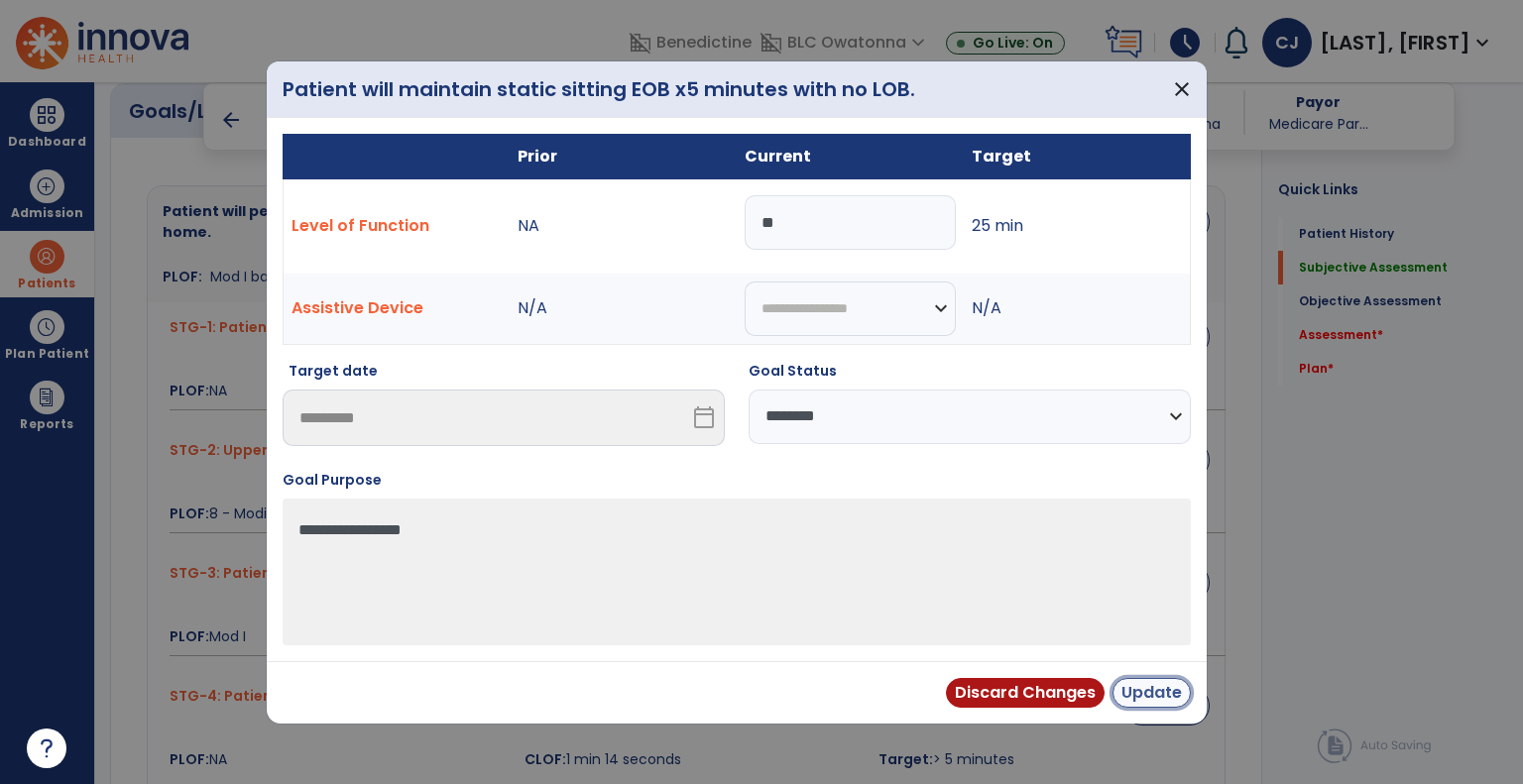 click on "Update" at bounding box center [1151, 693] 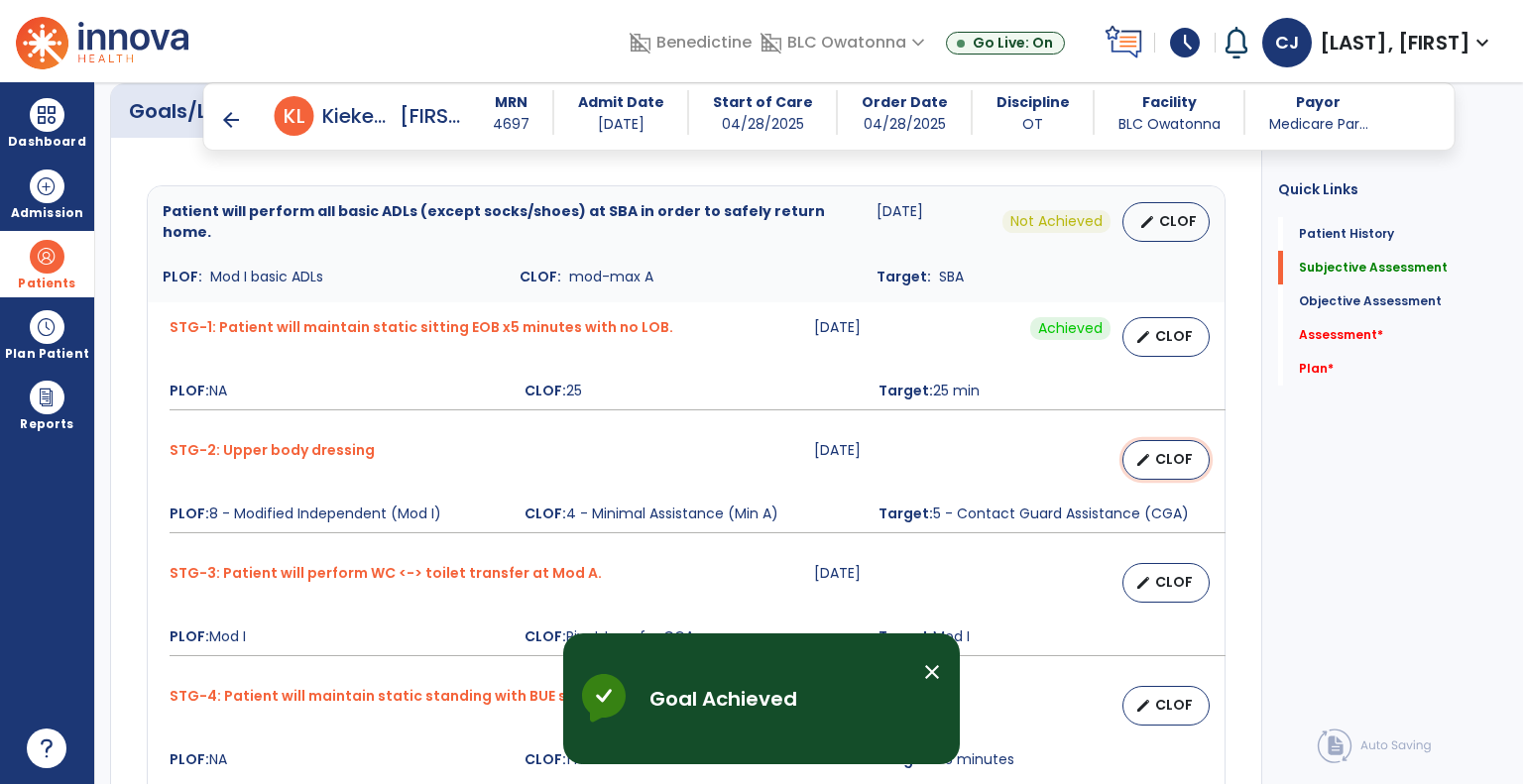click on "CLOF" at bounding box center (1174, 459) 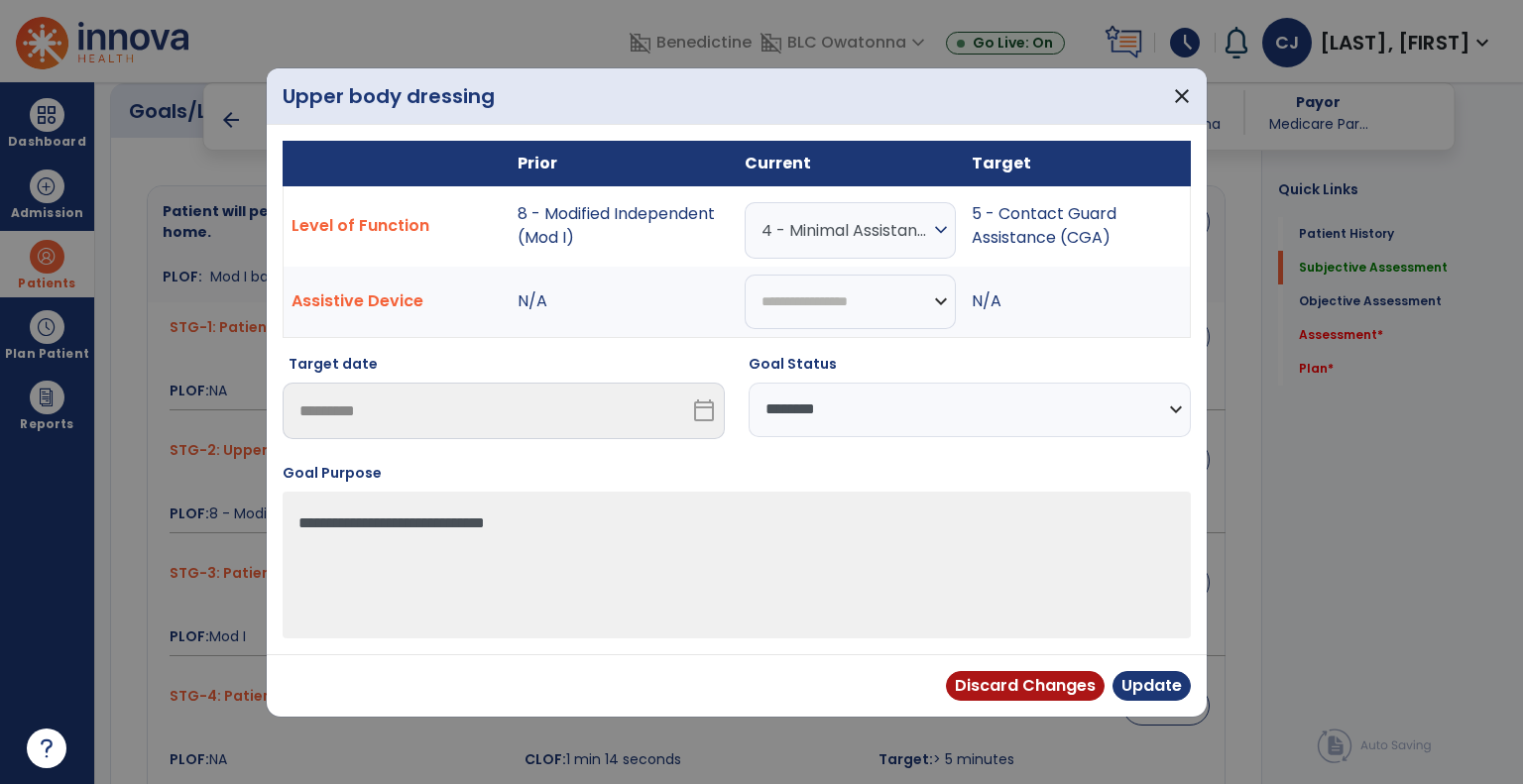 click on "expand_more" at bounding box center (941, 230) 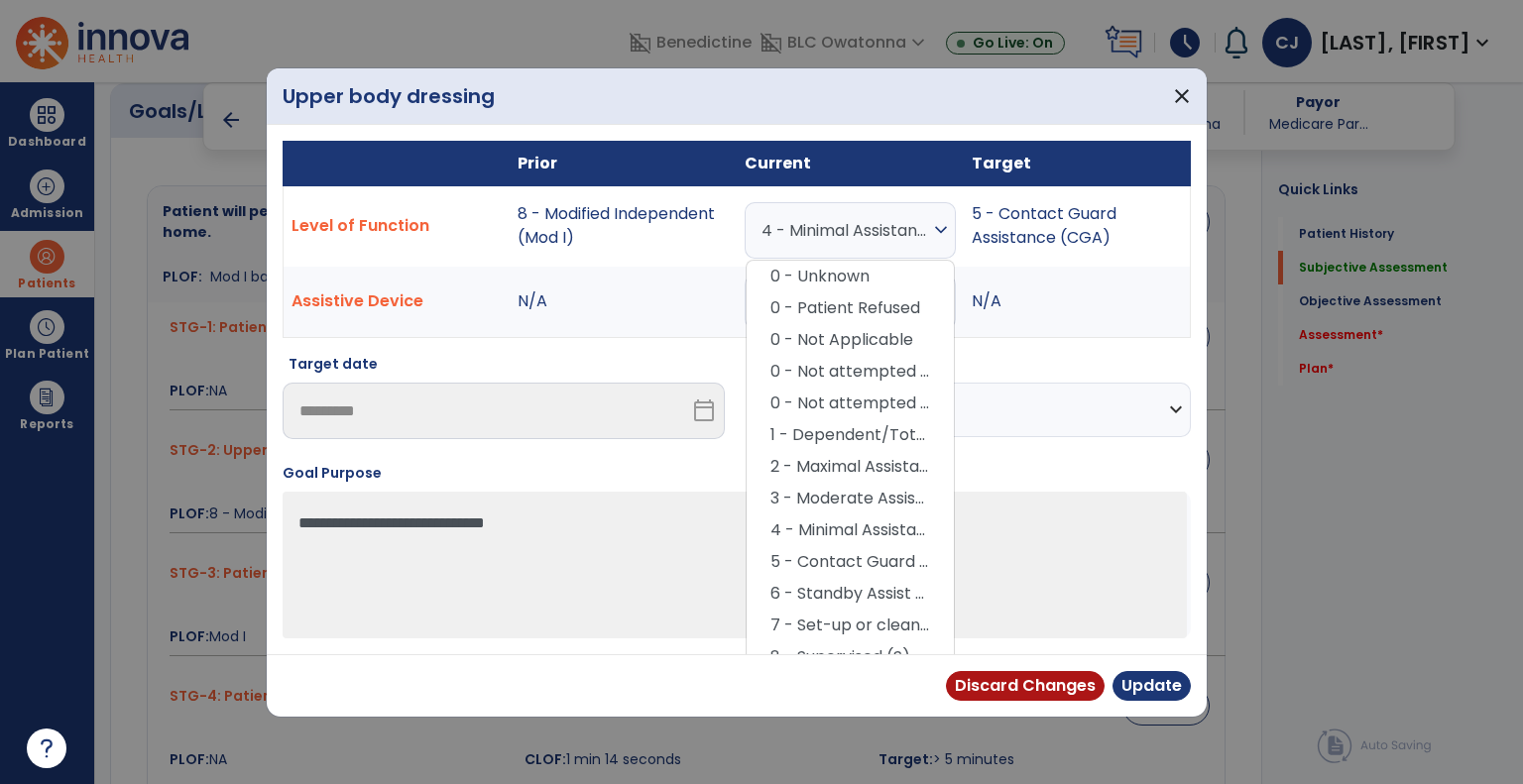 click on "expand_more" at bounding box center [941, 230] 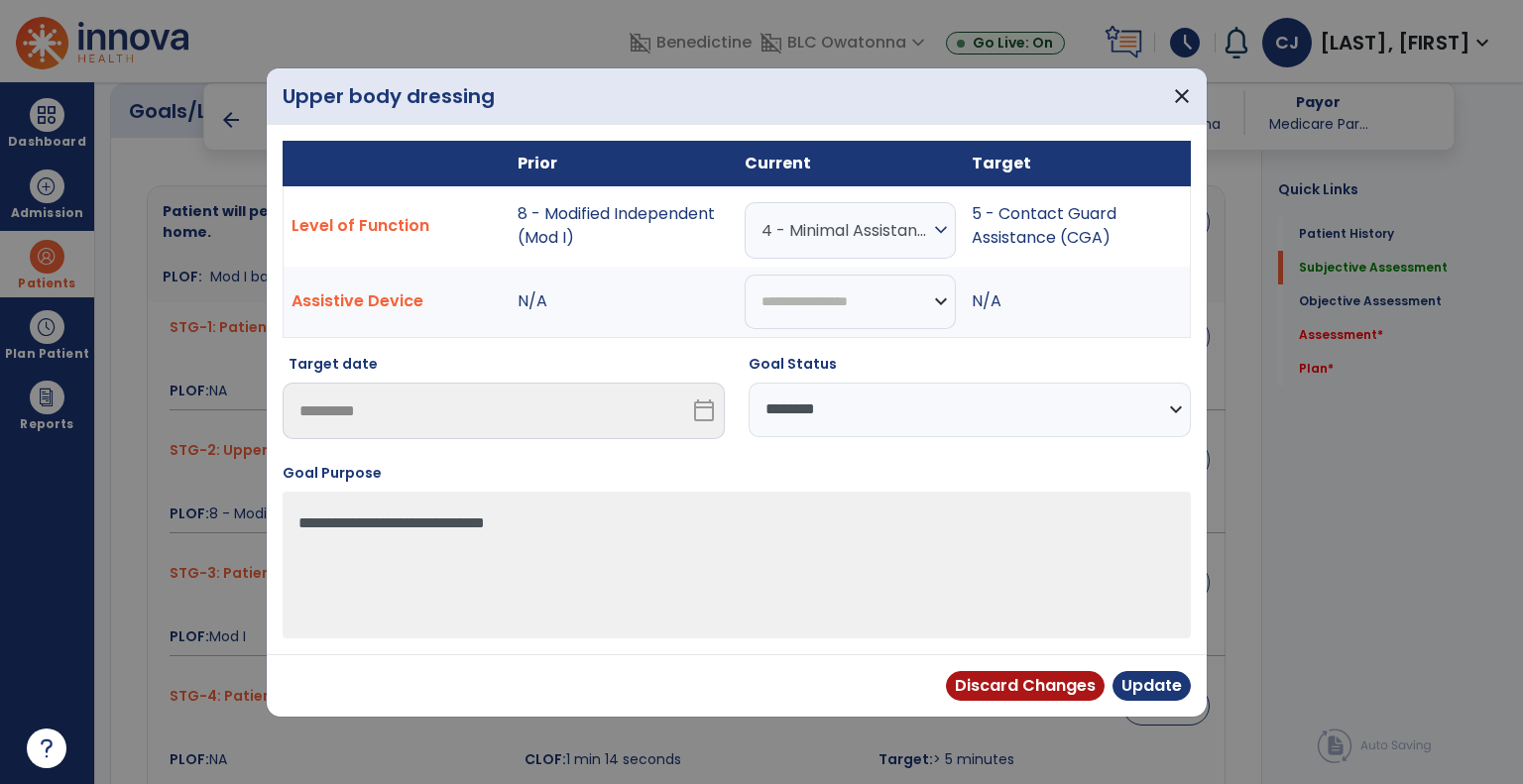 click on "**********" at bounding box center [970, 409] 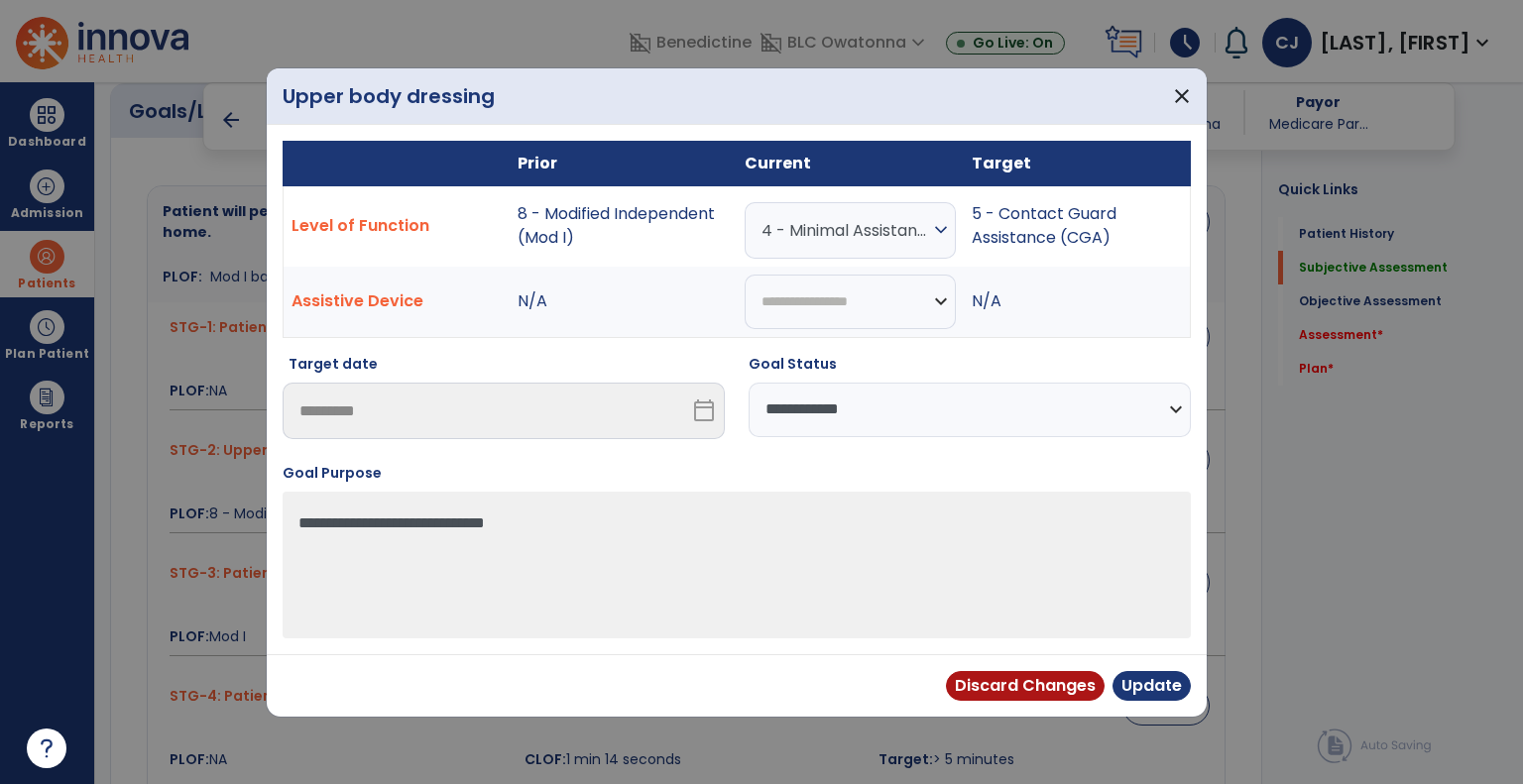 click on "**********" at bounding box center [970, 409] 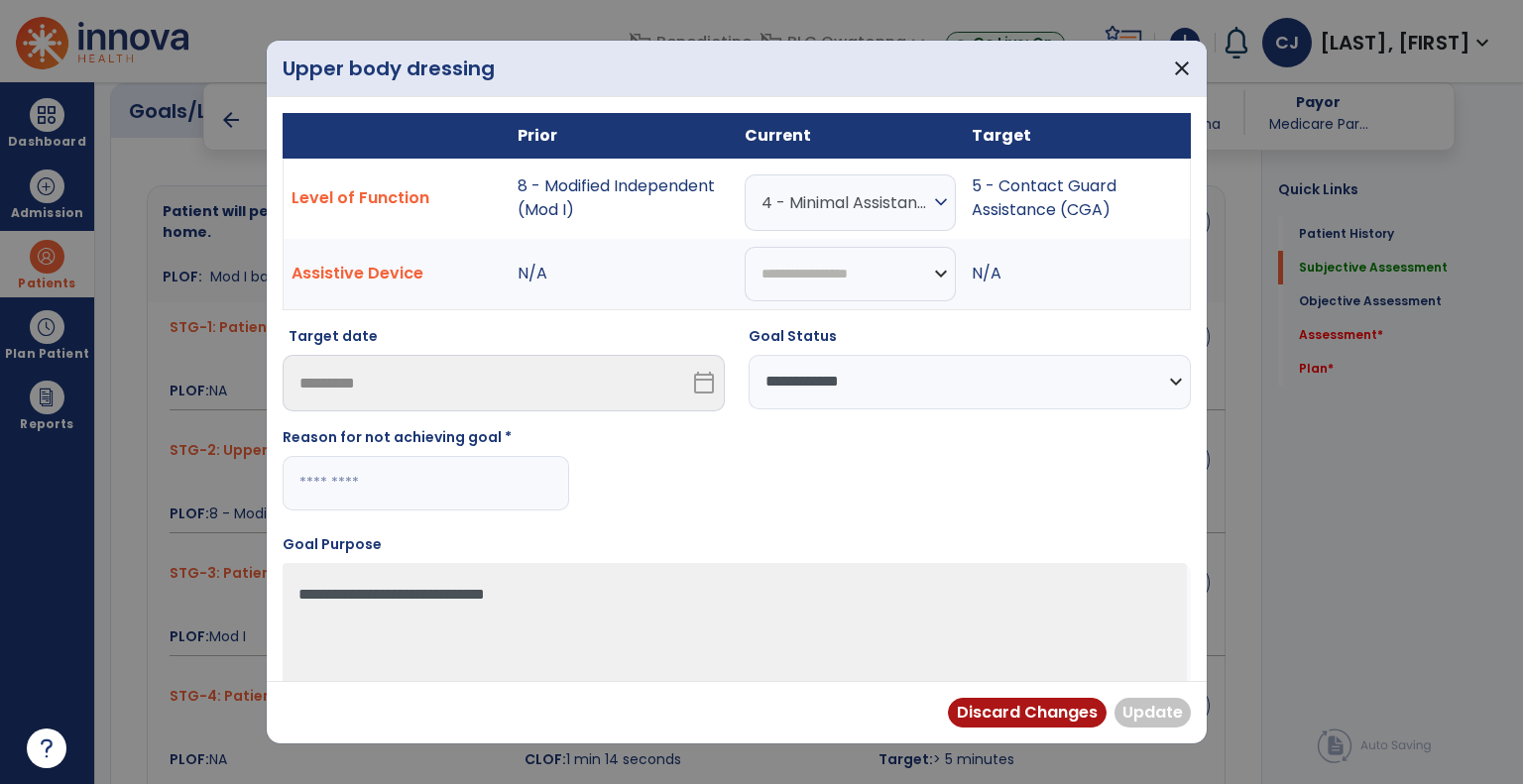 click at bounding box center [425, 483] 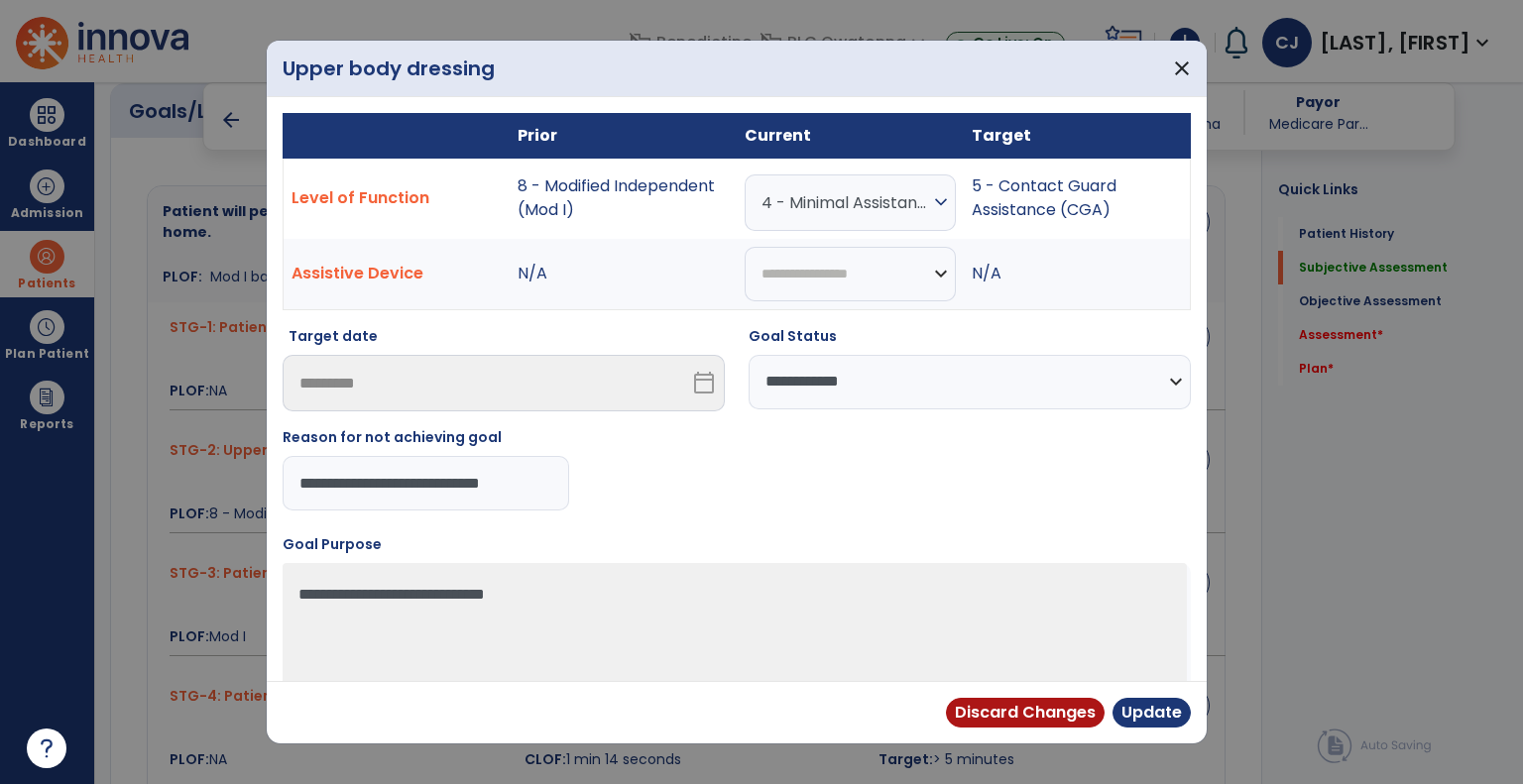 scroll, scrollTop: 0, scrollLeft: 4, axis: horizontal 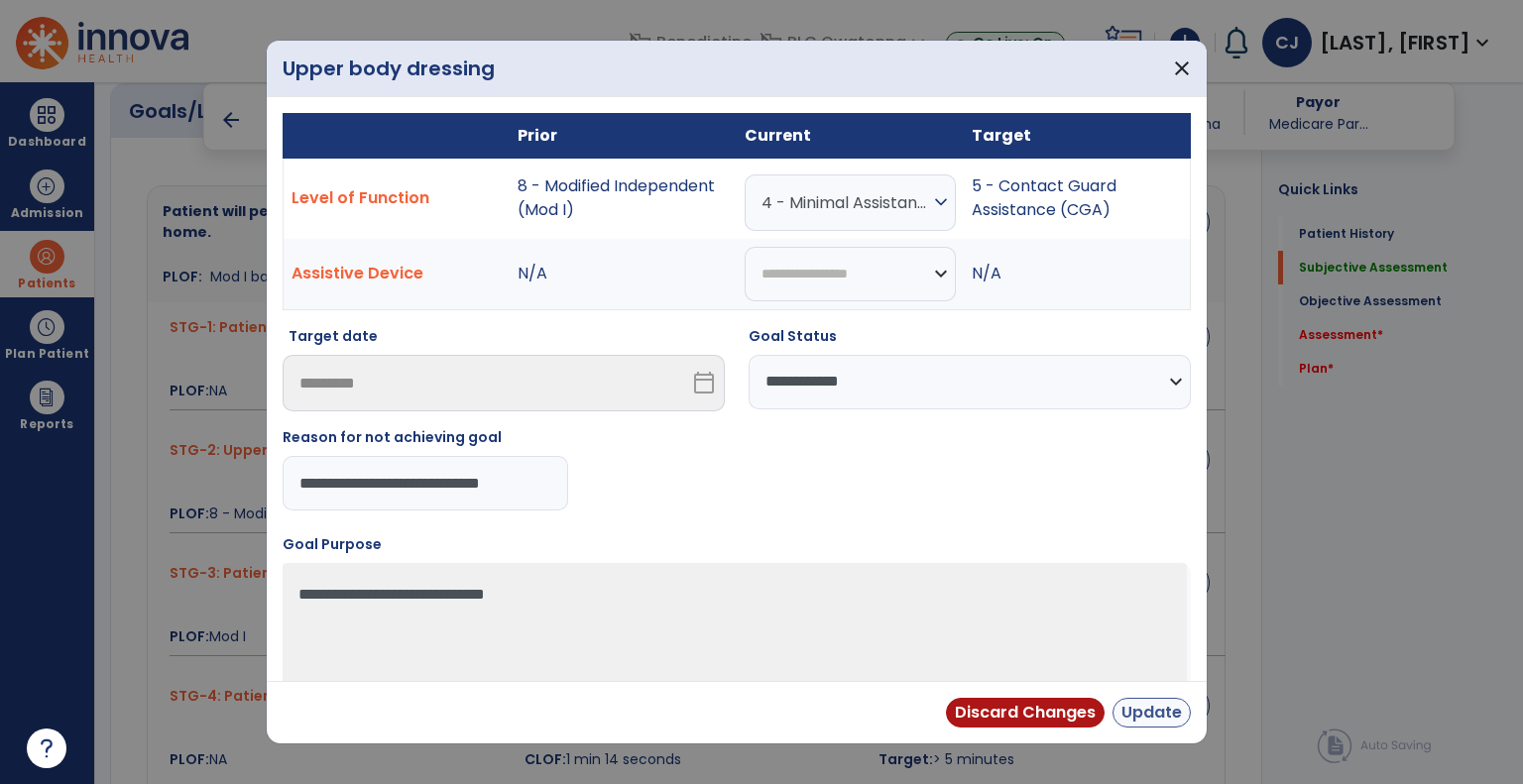 type on "**********" 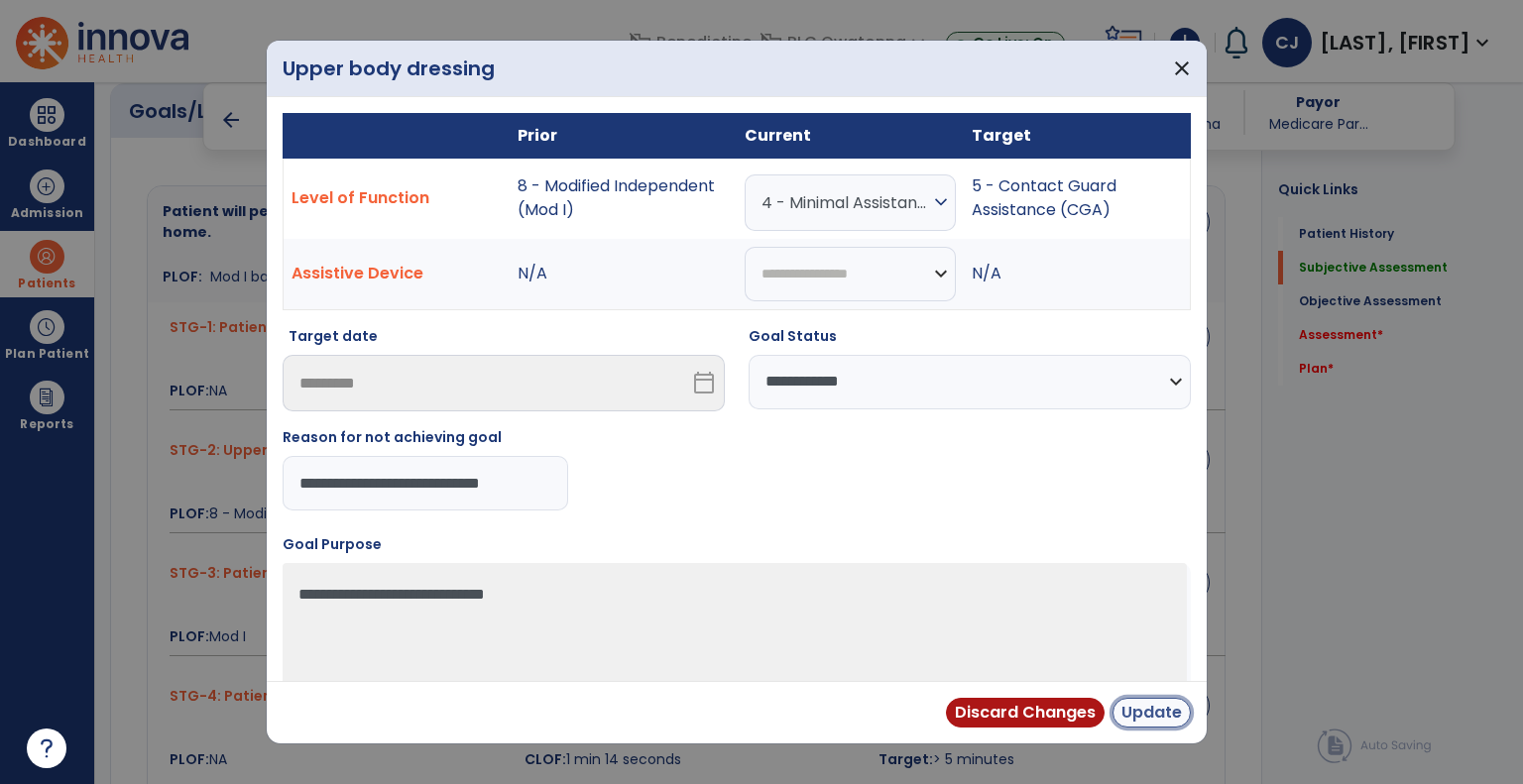 click on "Update" at bounding box center [1151, 713] 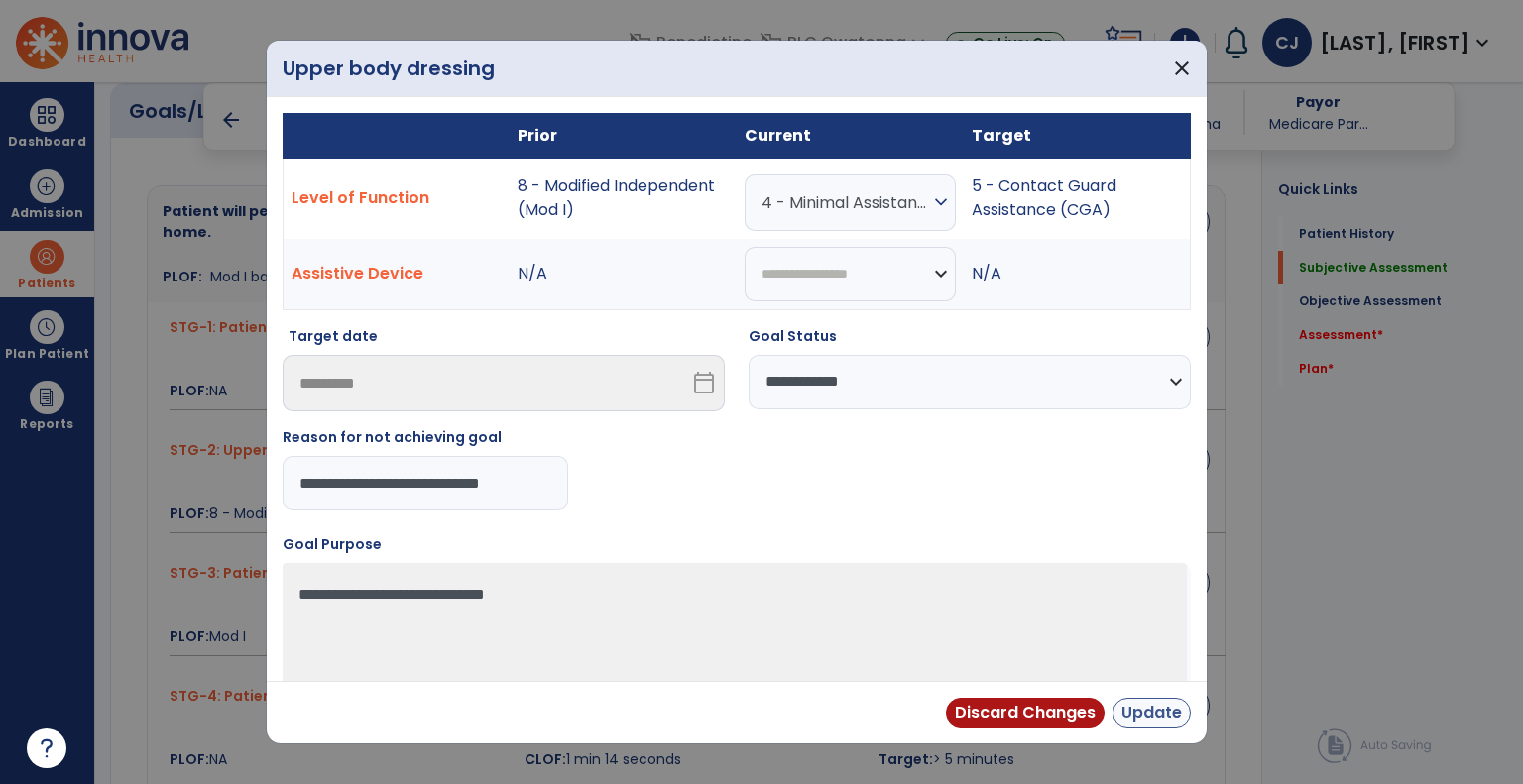scroll, scrollTop: 0, scrollLeft: 0, axis: both 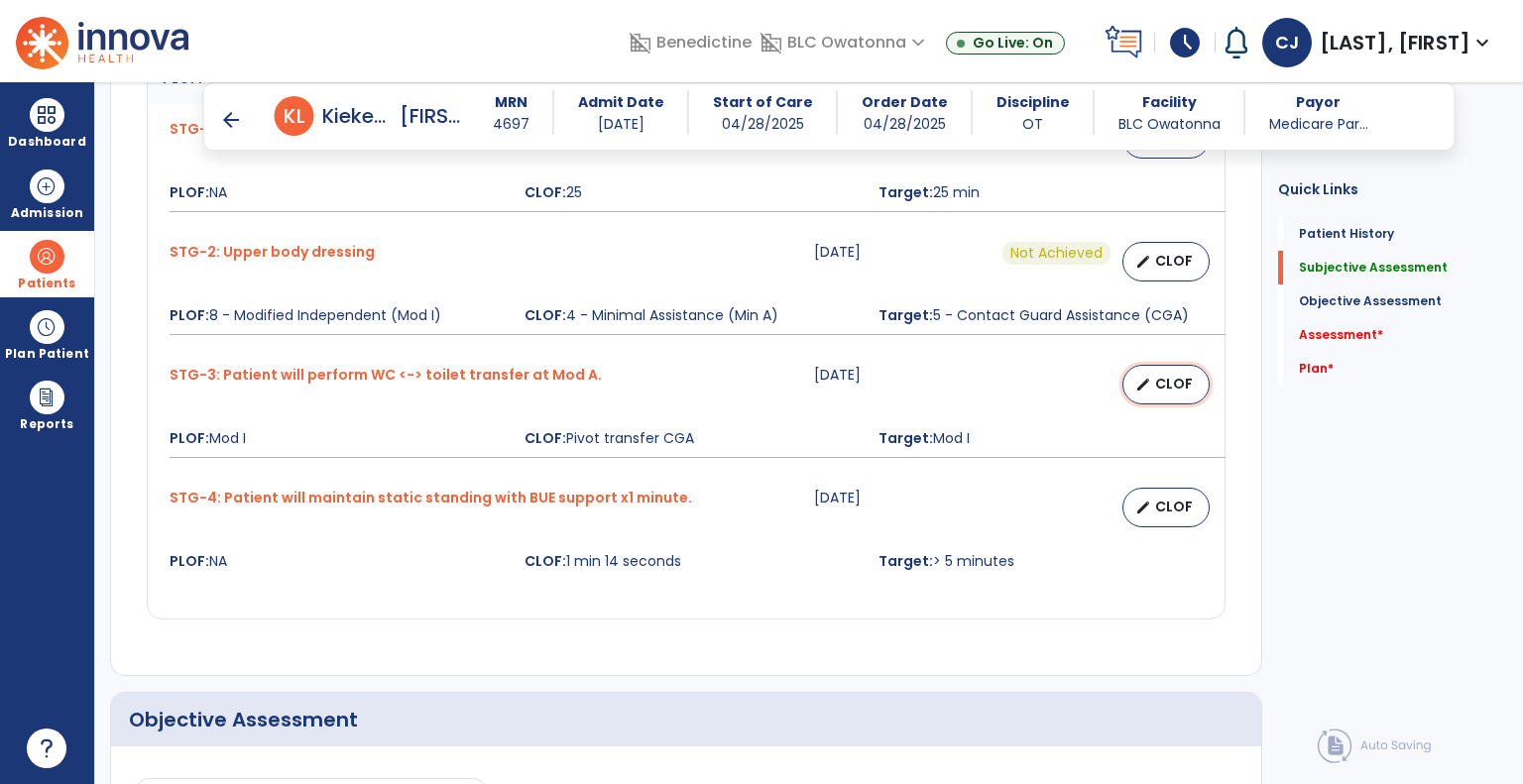 click on "edit   CLOF" at bounding box center [1166, 385] 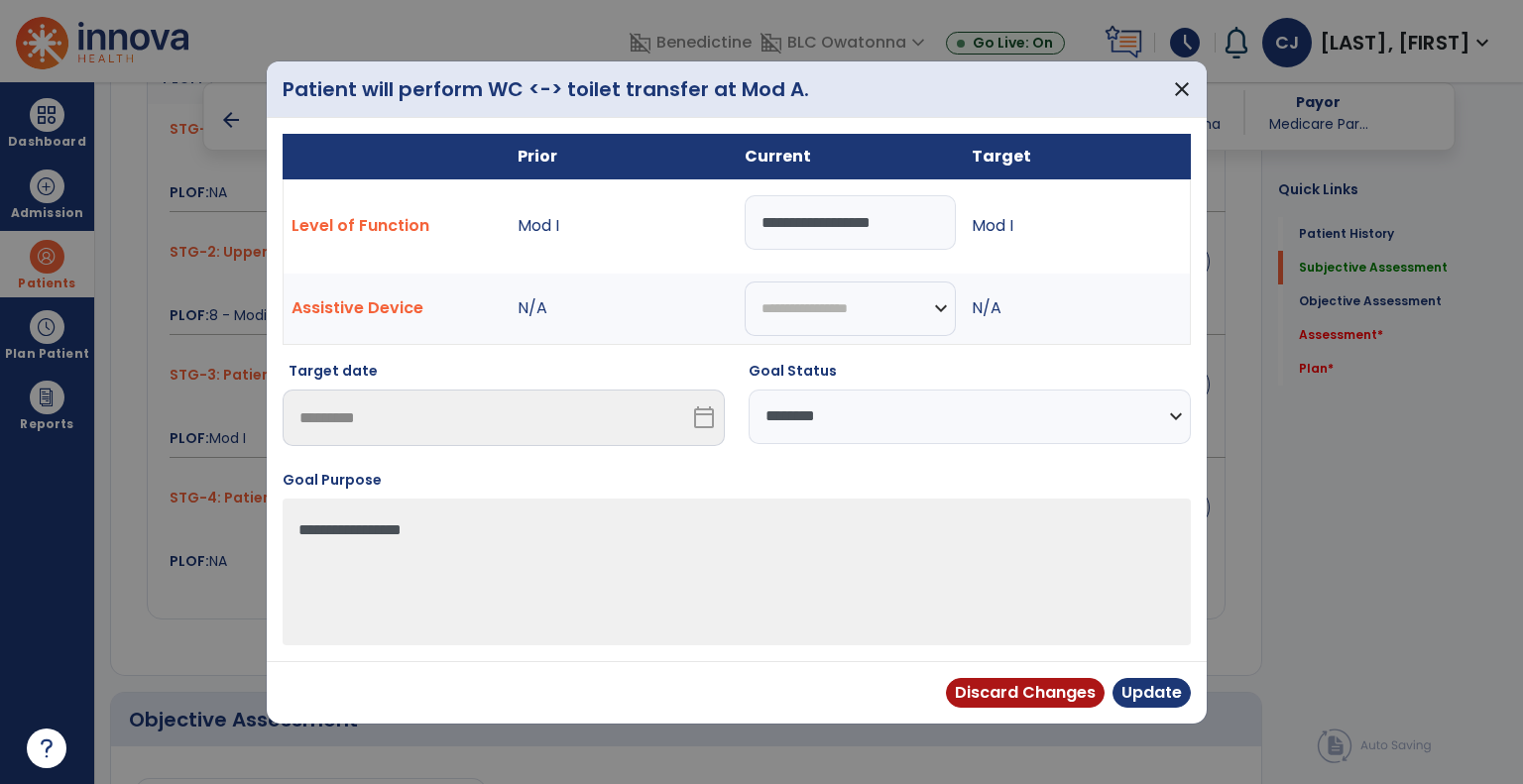 click on "**********" at bounding box center [970, 416] 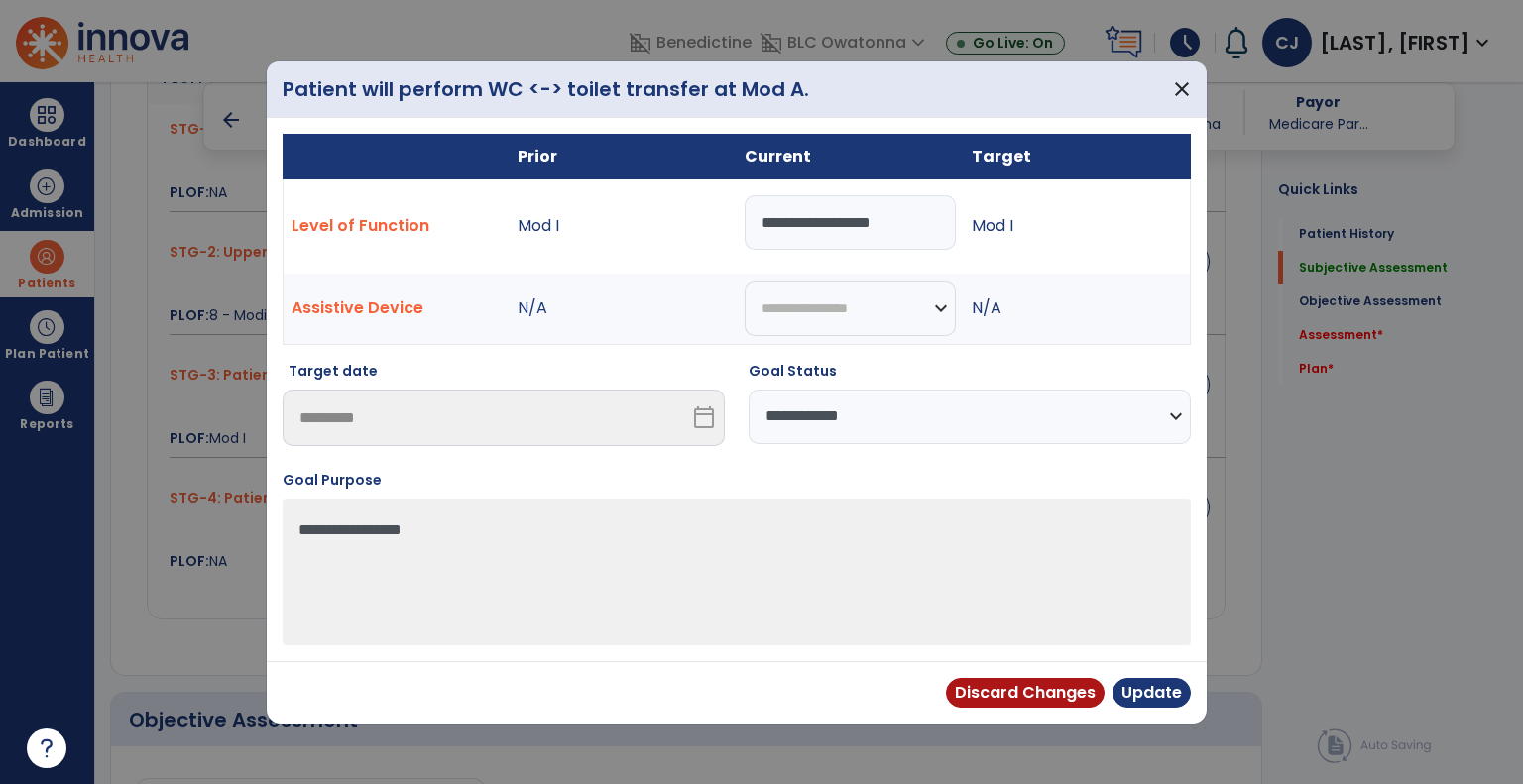 click on "**********" at bounding box center [970, 416] 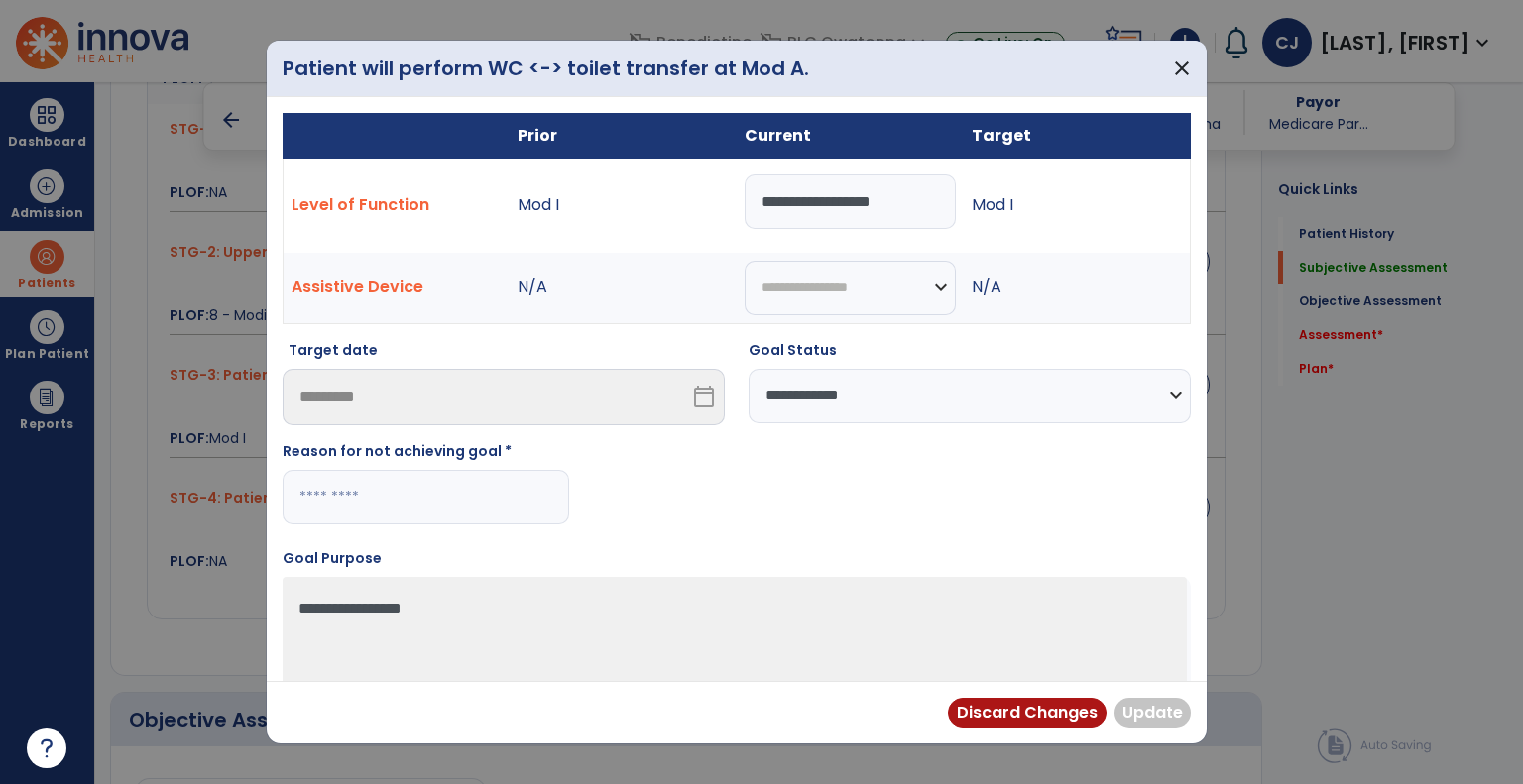 click at bounding box center (425, 497) 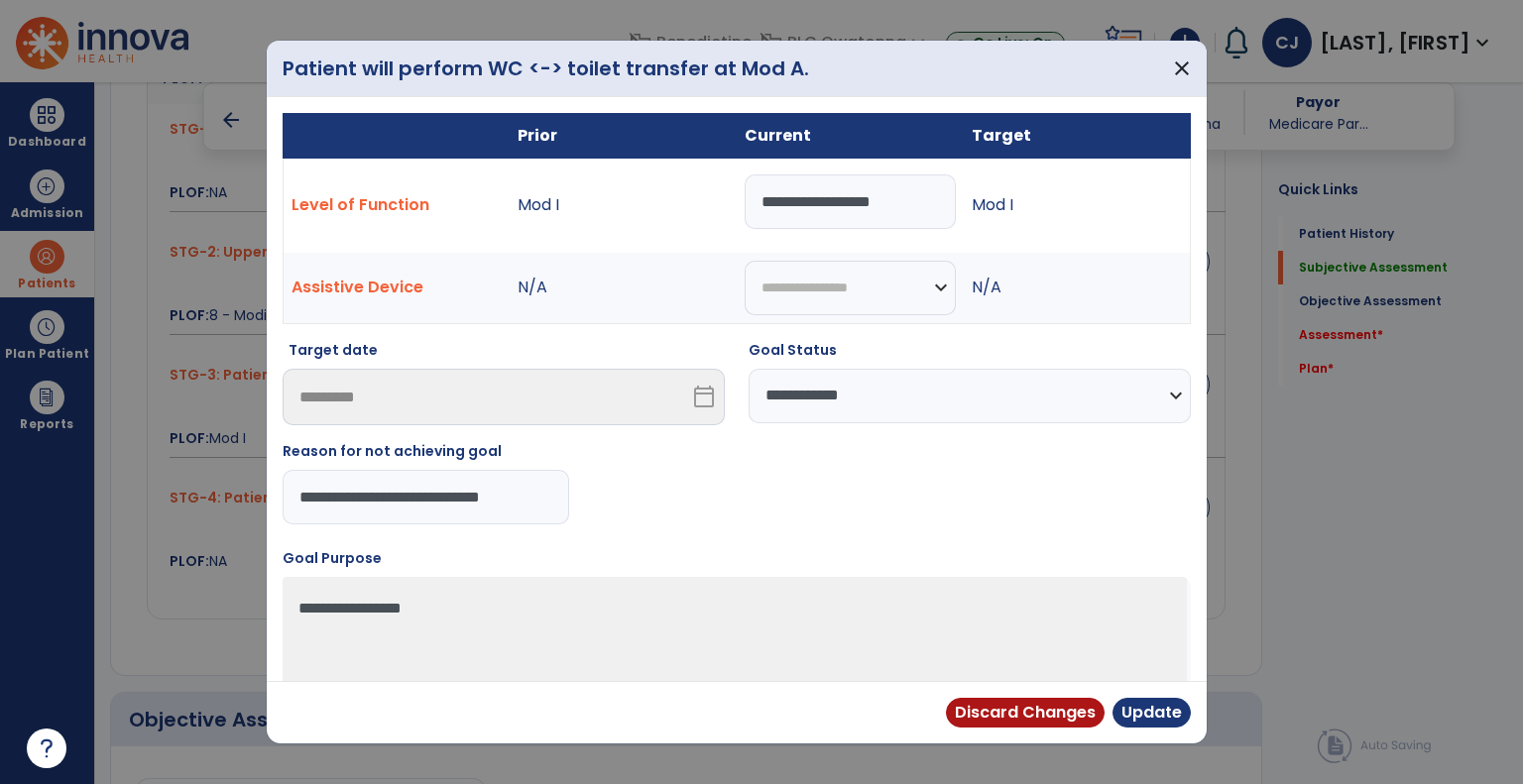 scroll, scrollTop: 0, scrollLeft: 4, axis: horizontal 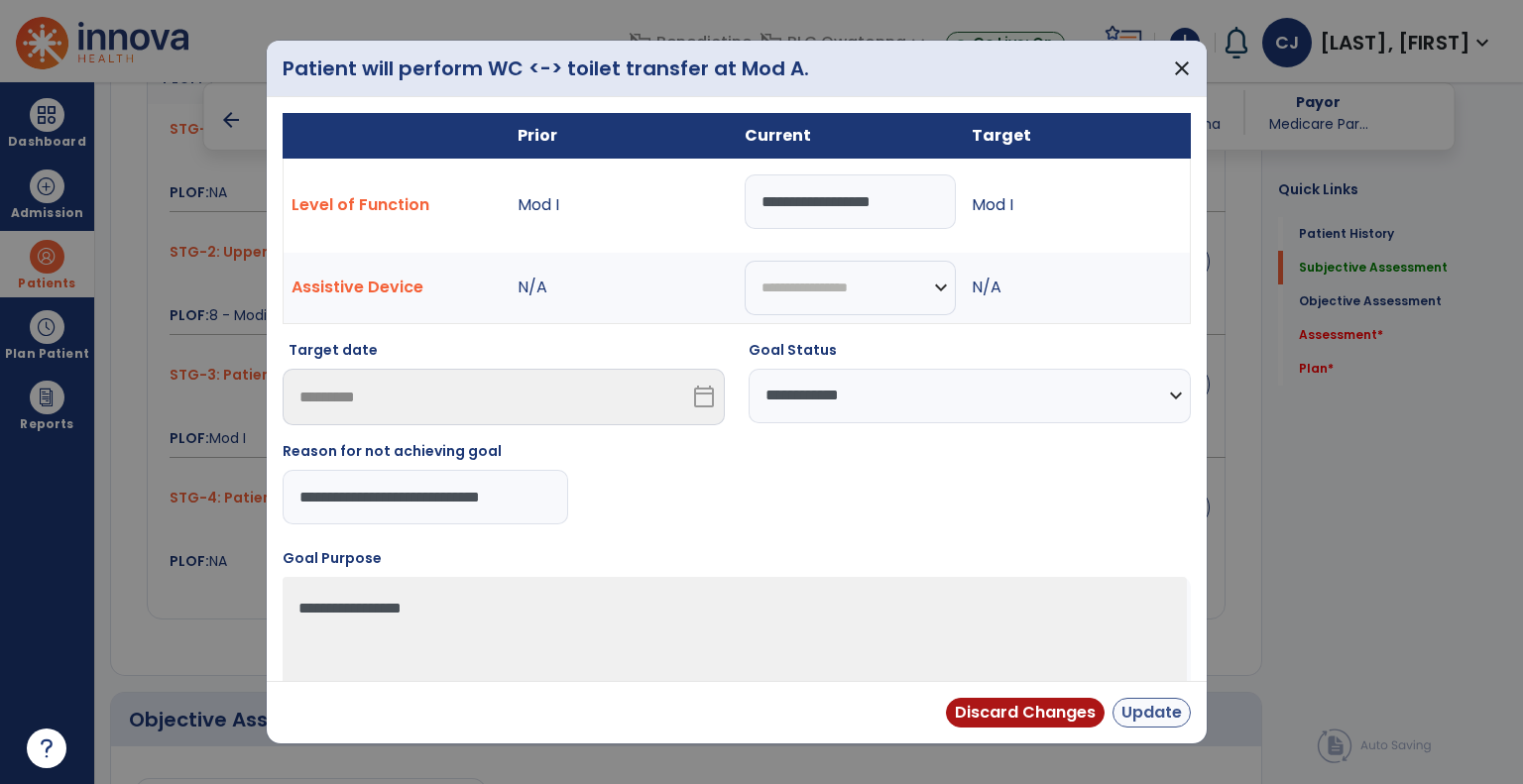 type on "**********" 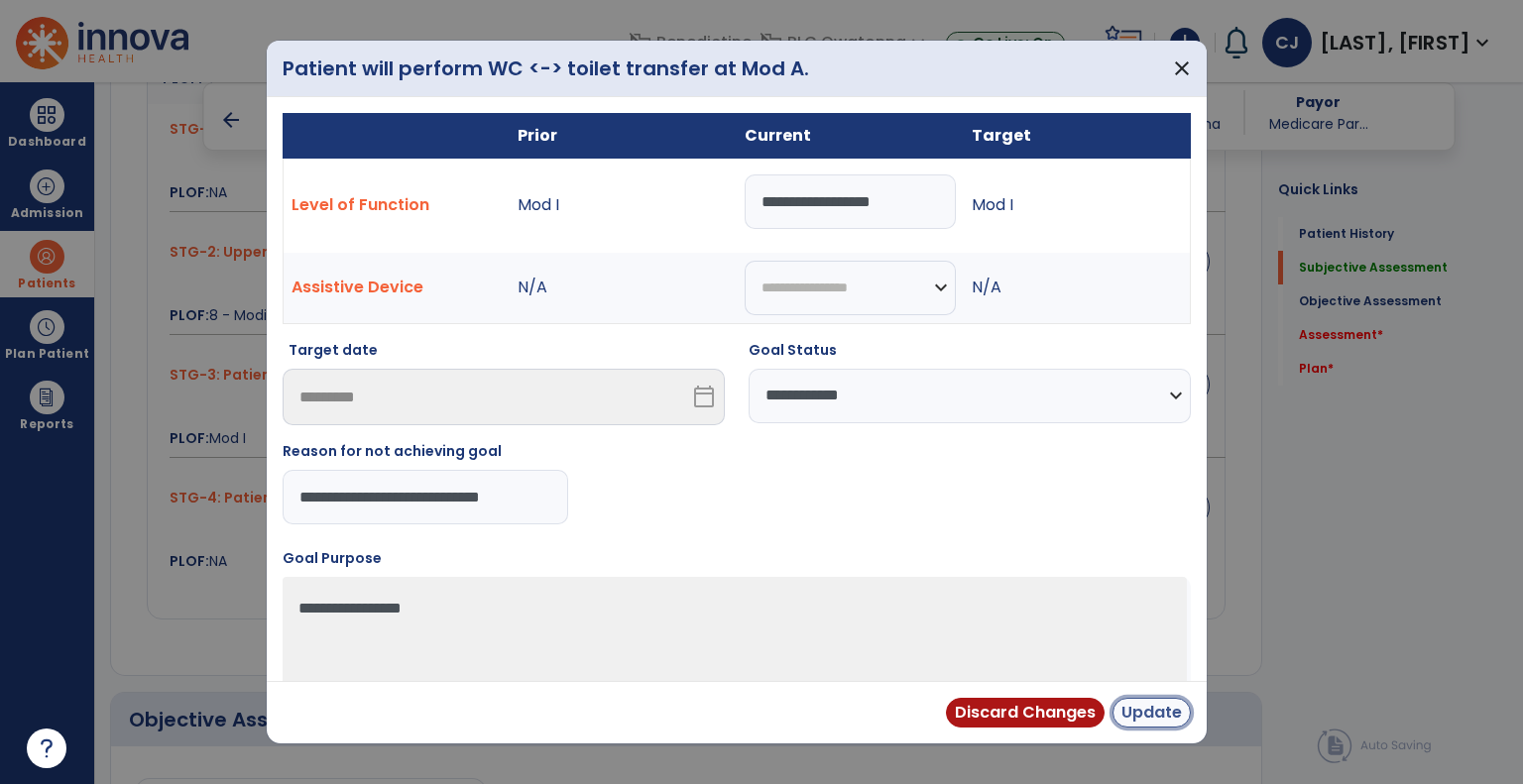 click on "Update" at bounding box center [1151, 713] 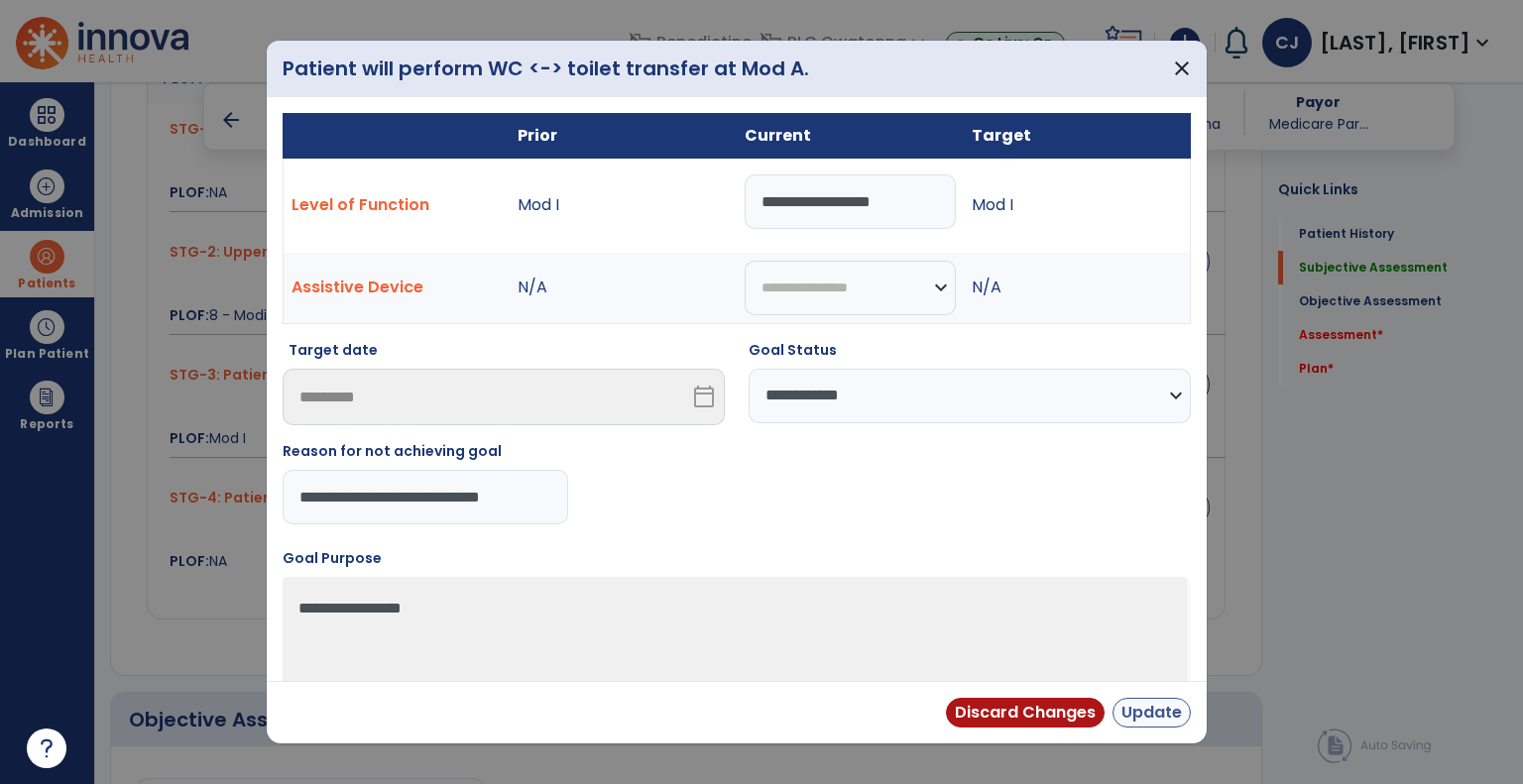 scroll, scrollTop: 0, scrollLeft: 0, axis: both 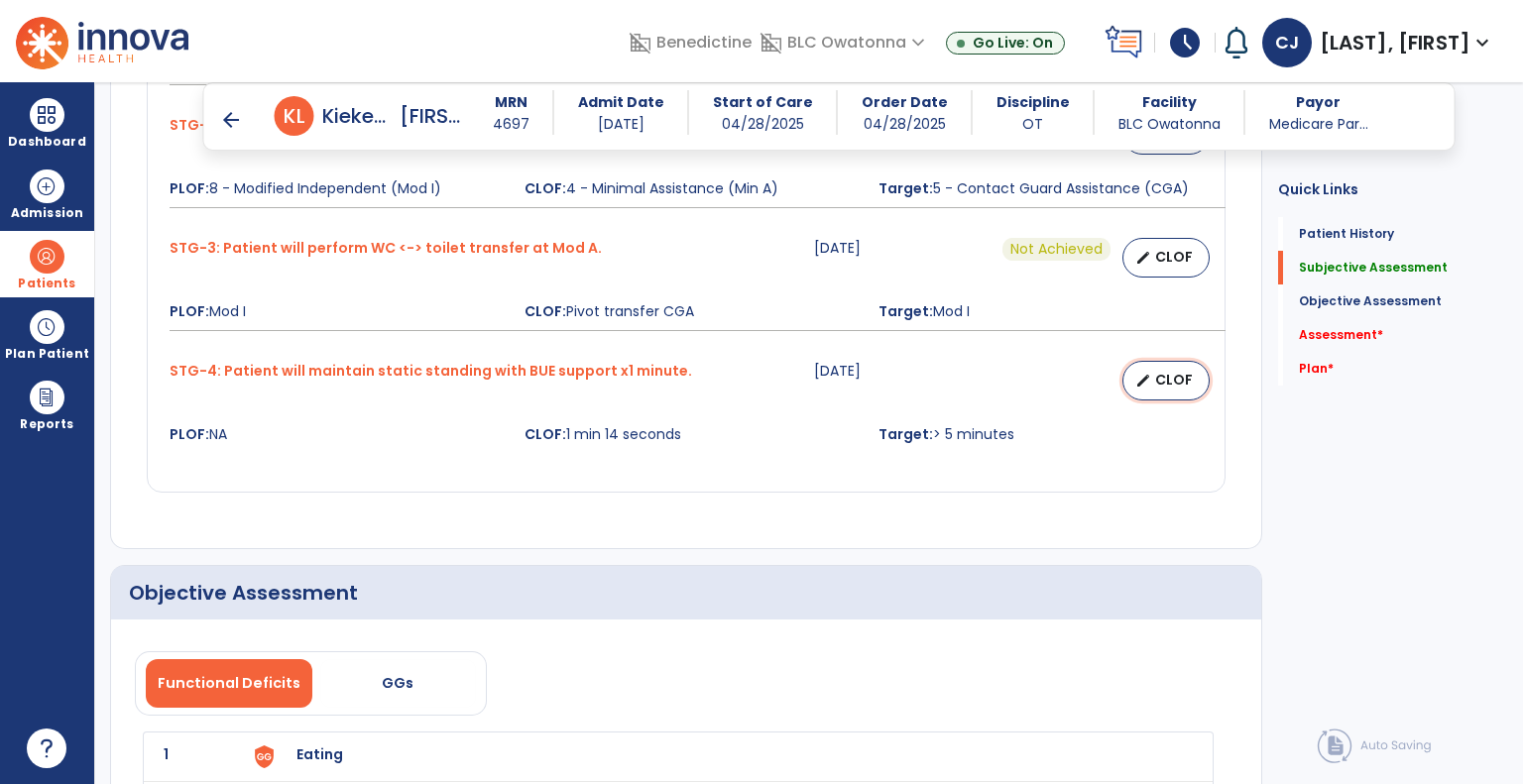 click on "CLOF" at bounding box center (1174, 380) 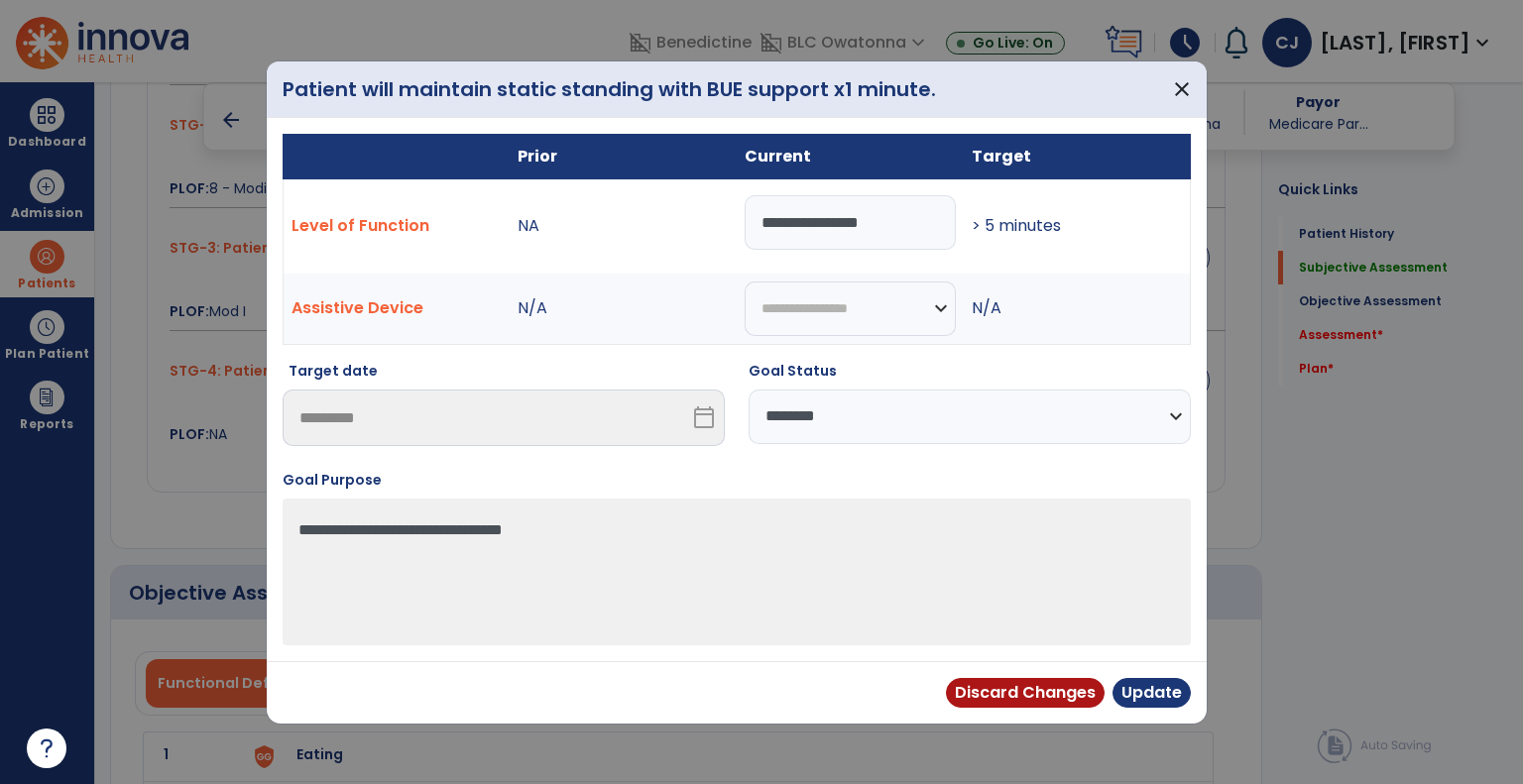 click on "**********" at bounding box center [970, 416] 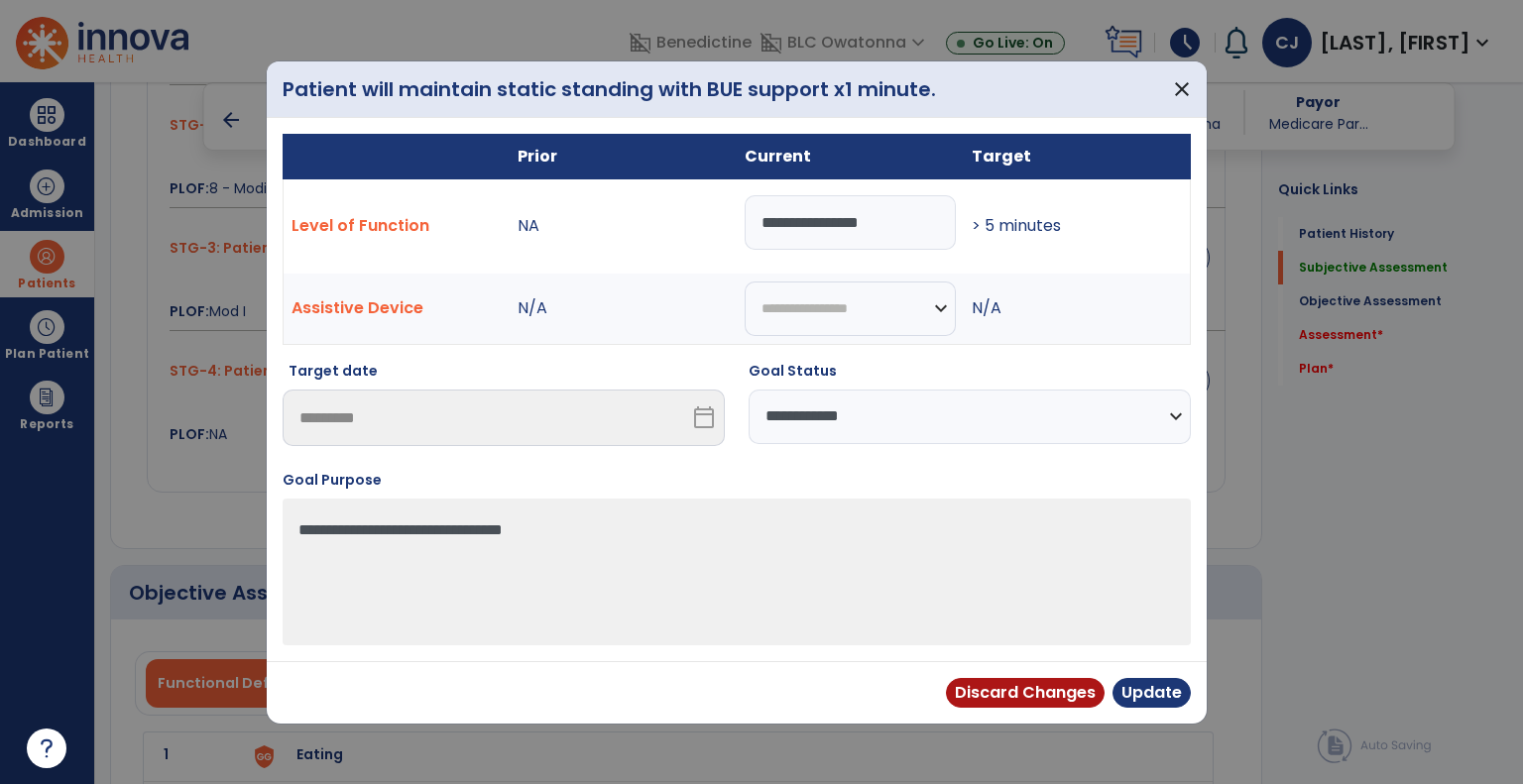 click on "**********" at bounding box center [970, 416] 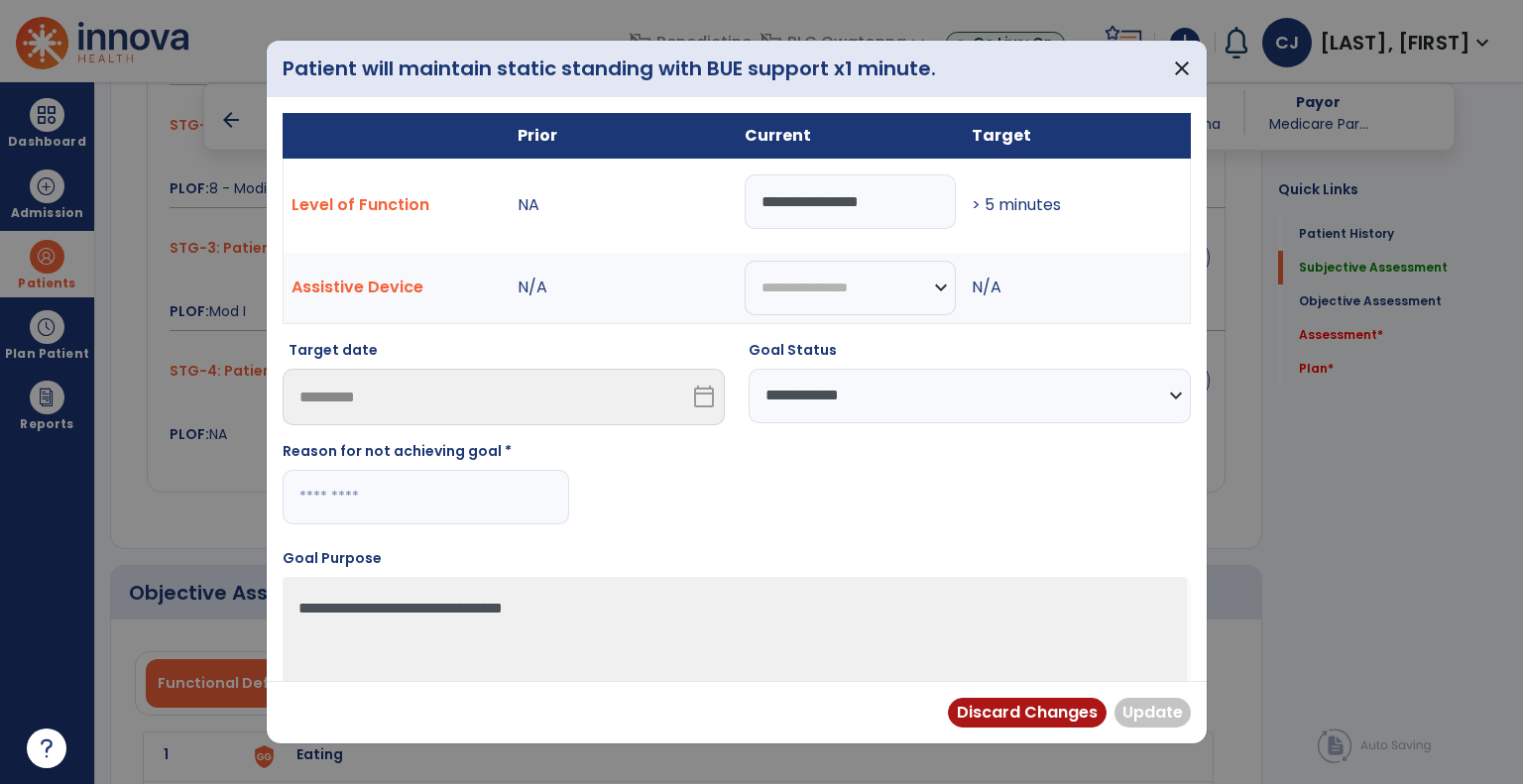 click at bounding box center (425, 497) 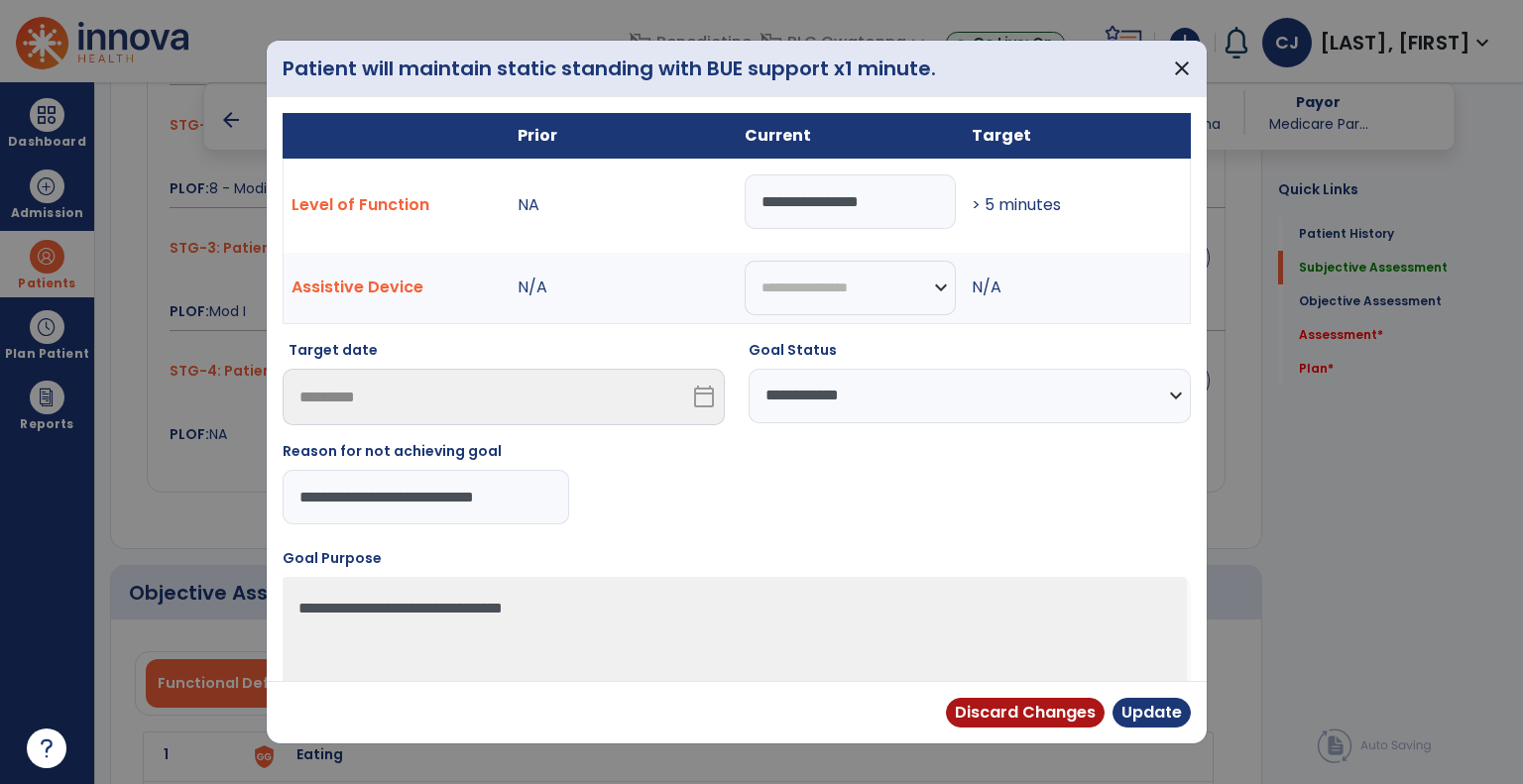 type on "**********" 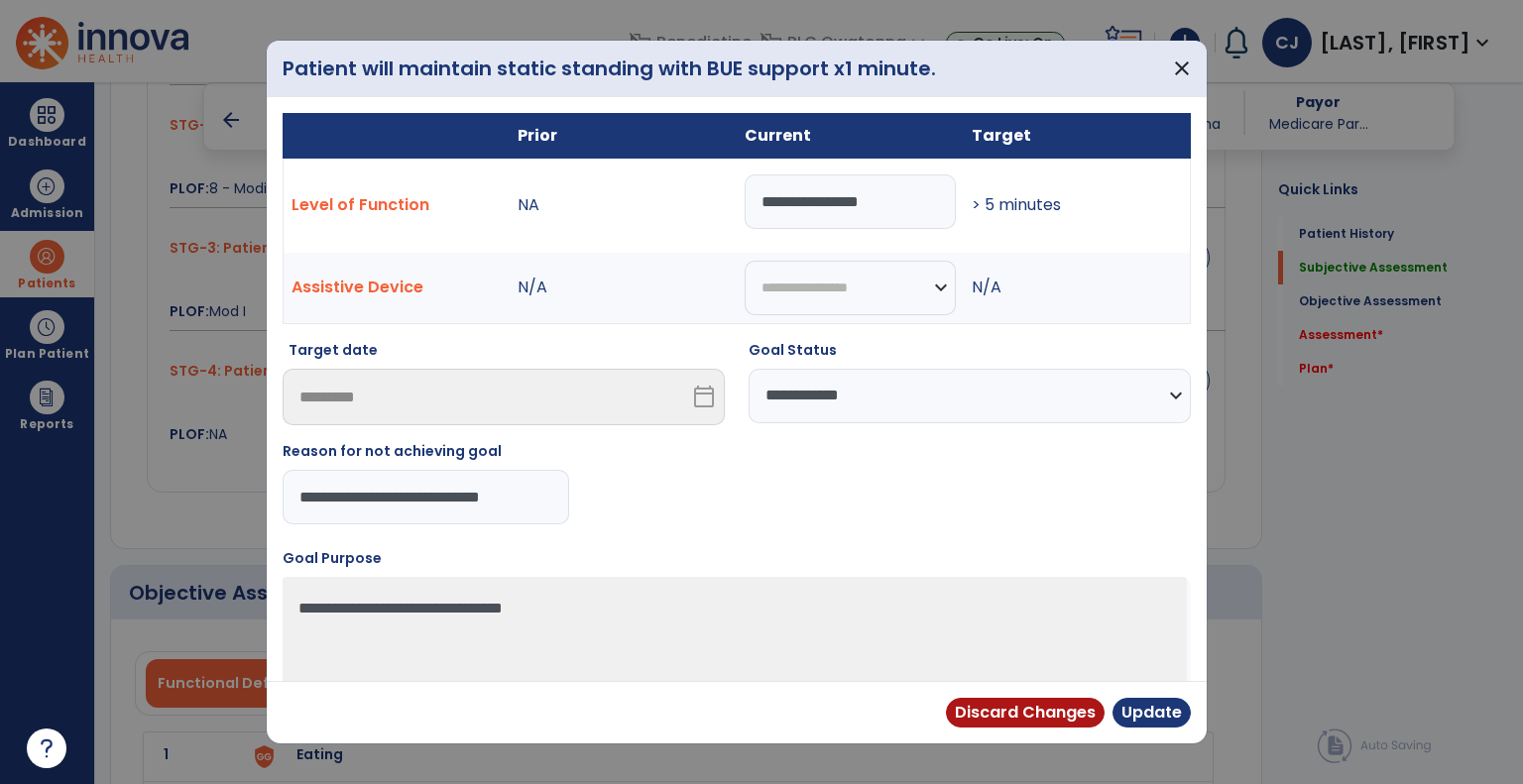 scroll, scrollTop: 0, scrollLeft: 4, axis: horizontal 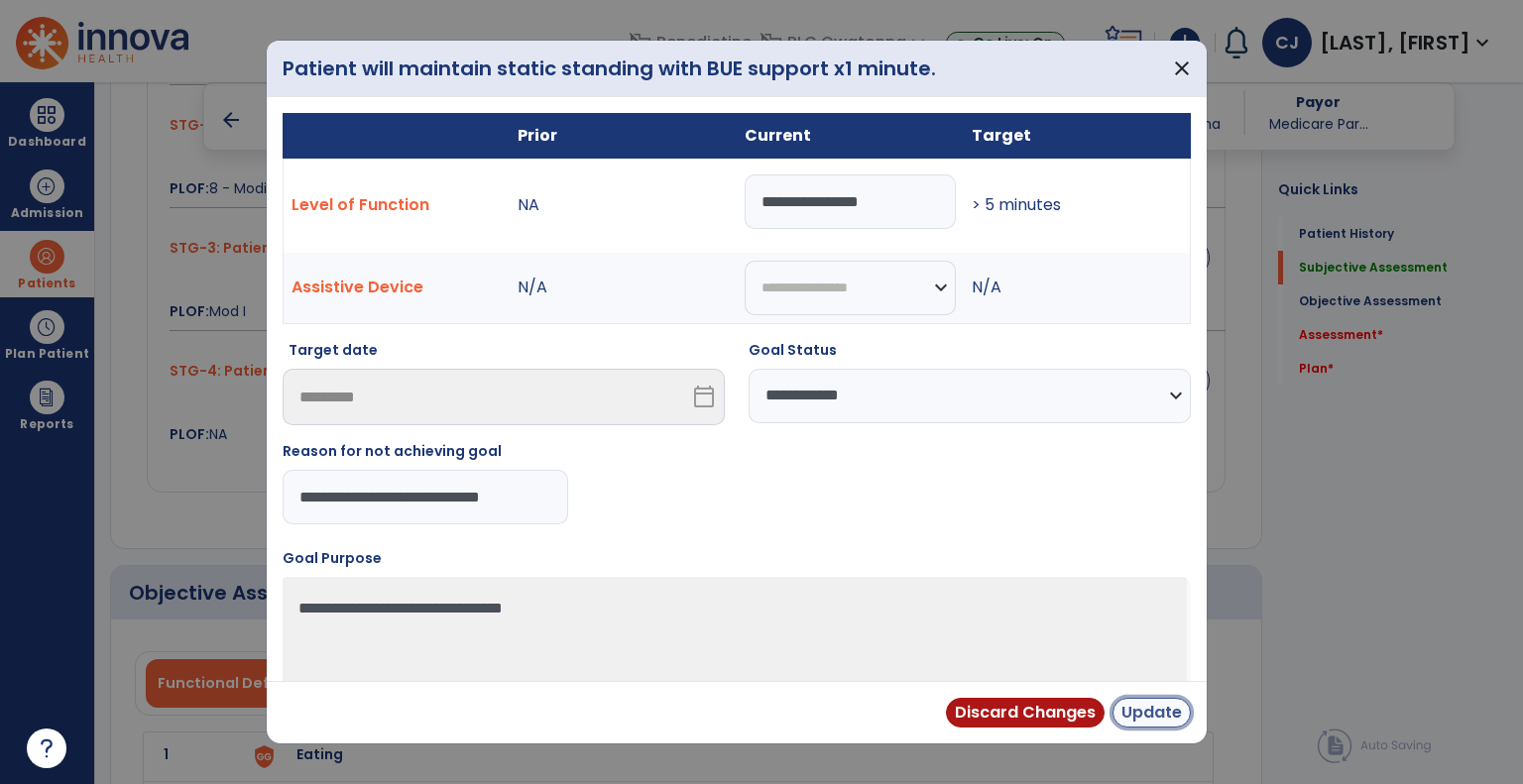 click on "Update" at bounding box center [1151, 713] 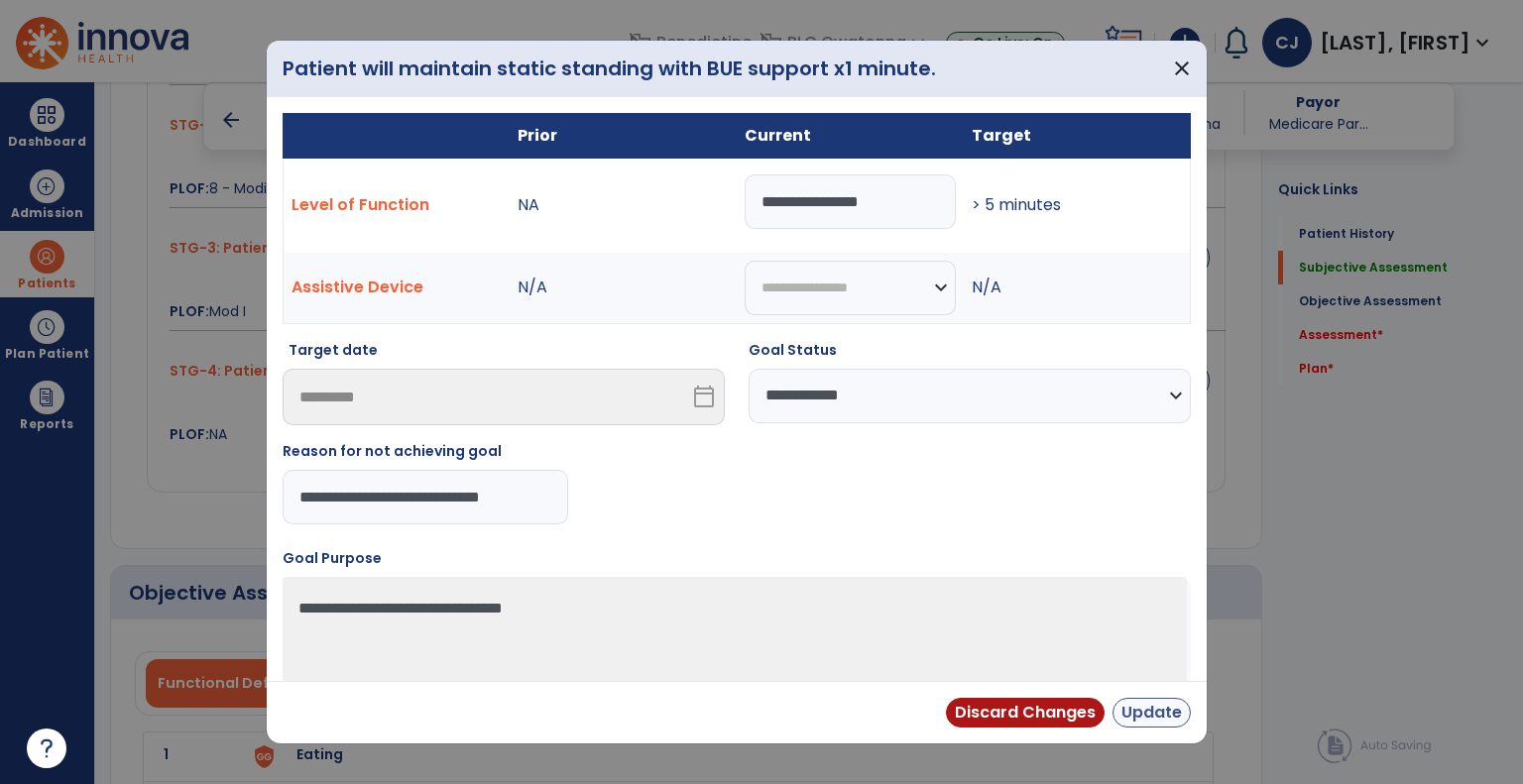 scroll, scrollTop: 0, scrollLeft: 0, axis: both 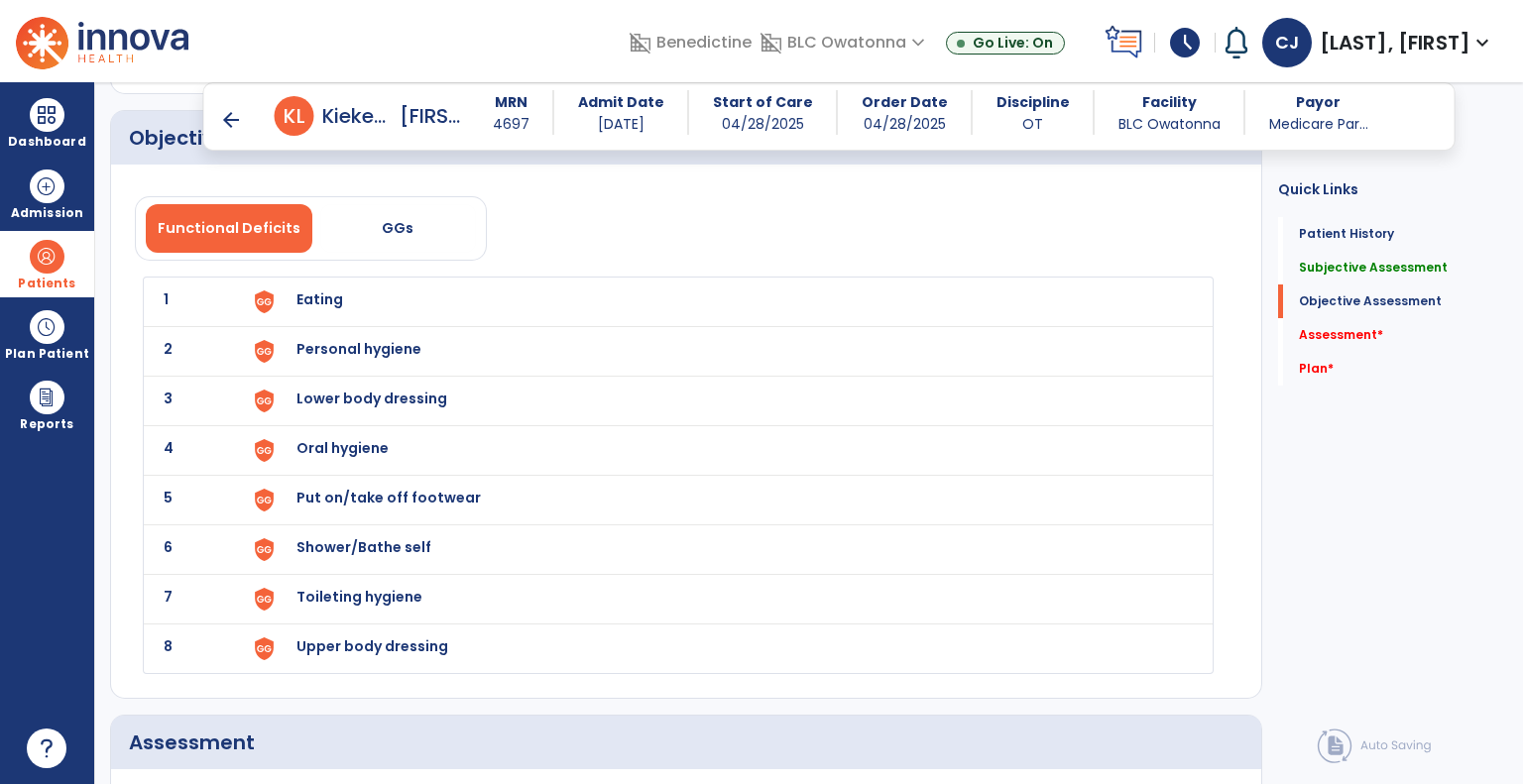 click on "Eating" at bounding box center [319, 299] 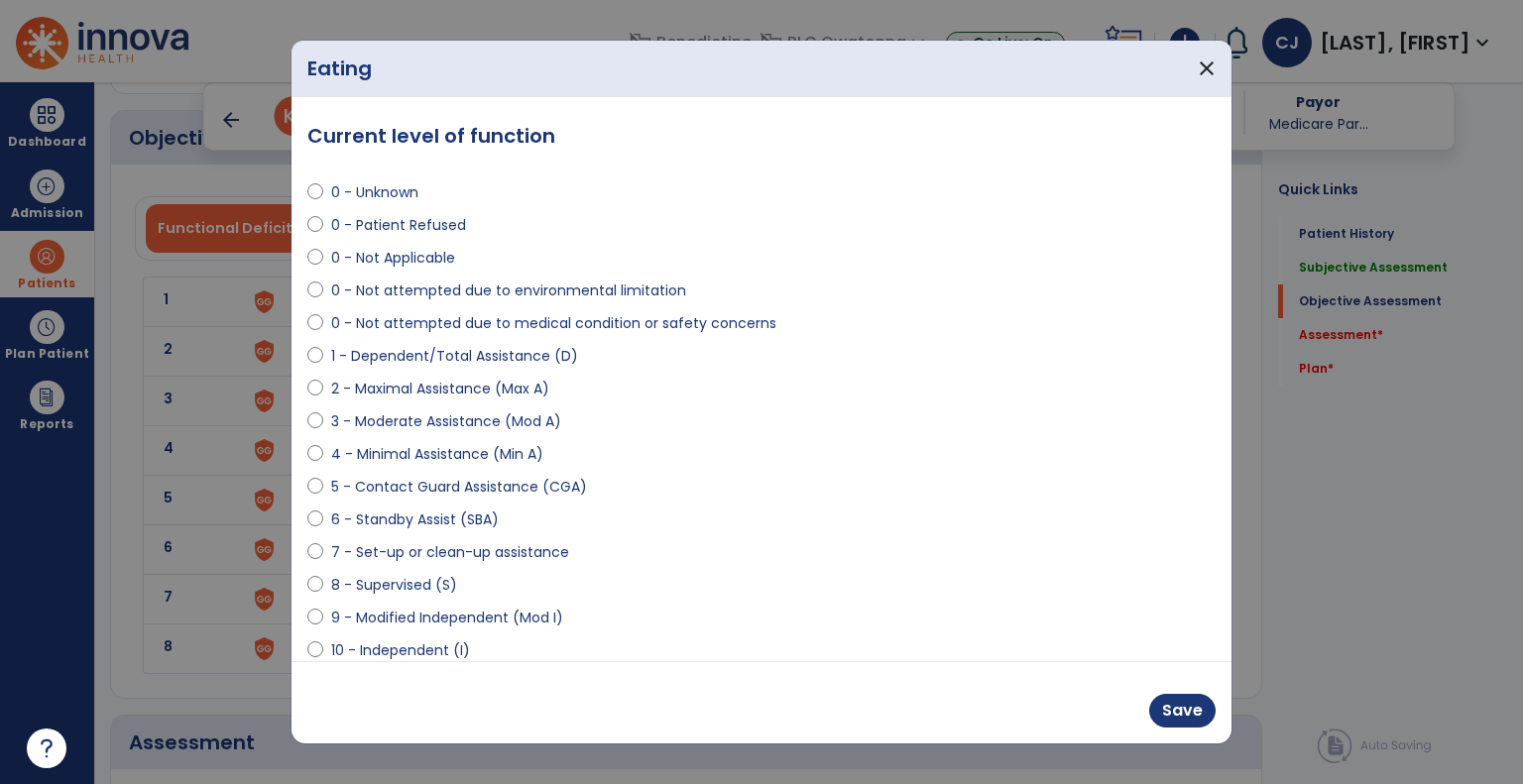 select on "**********" 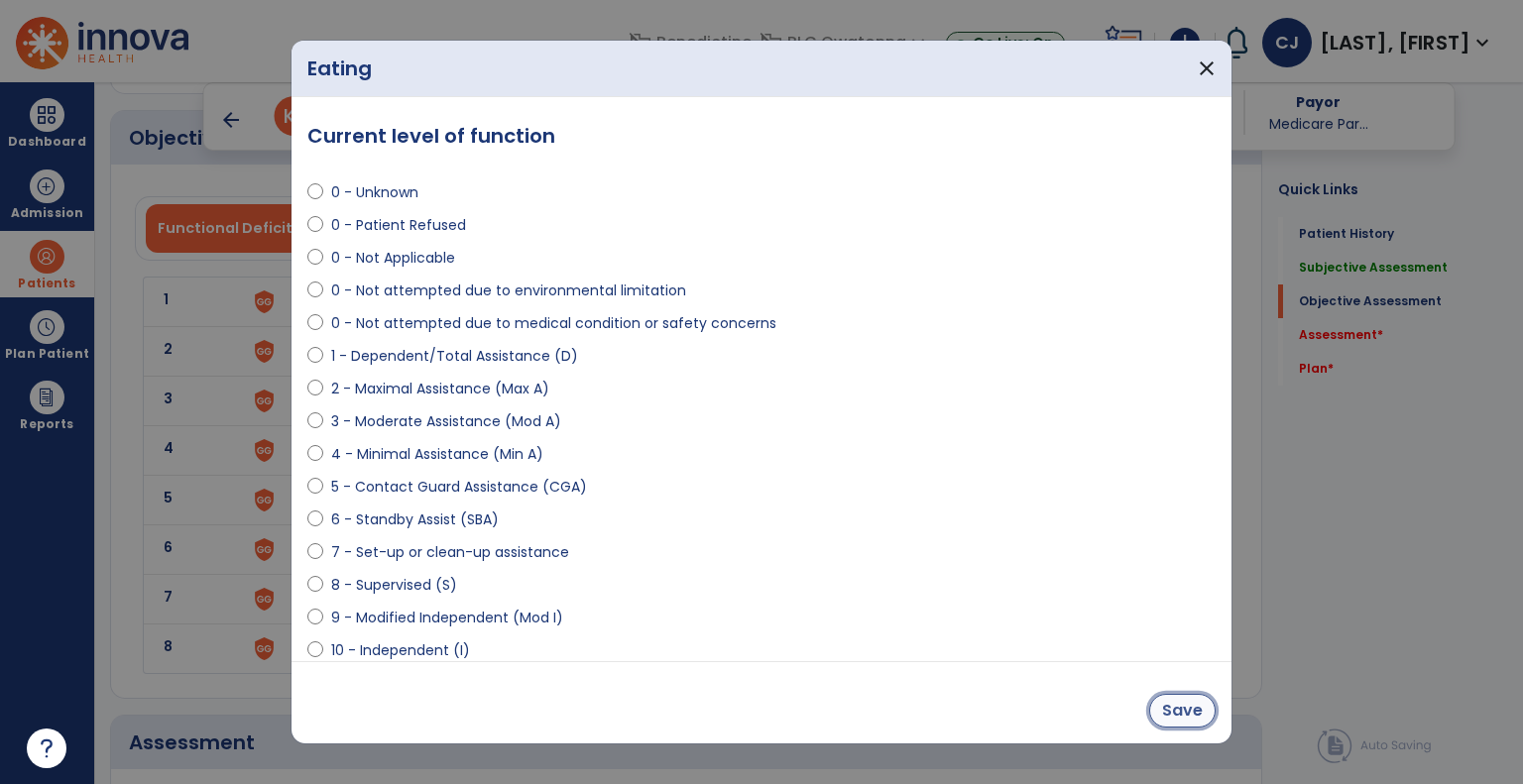 click on "Save" at bounding box center [1182, 711] 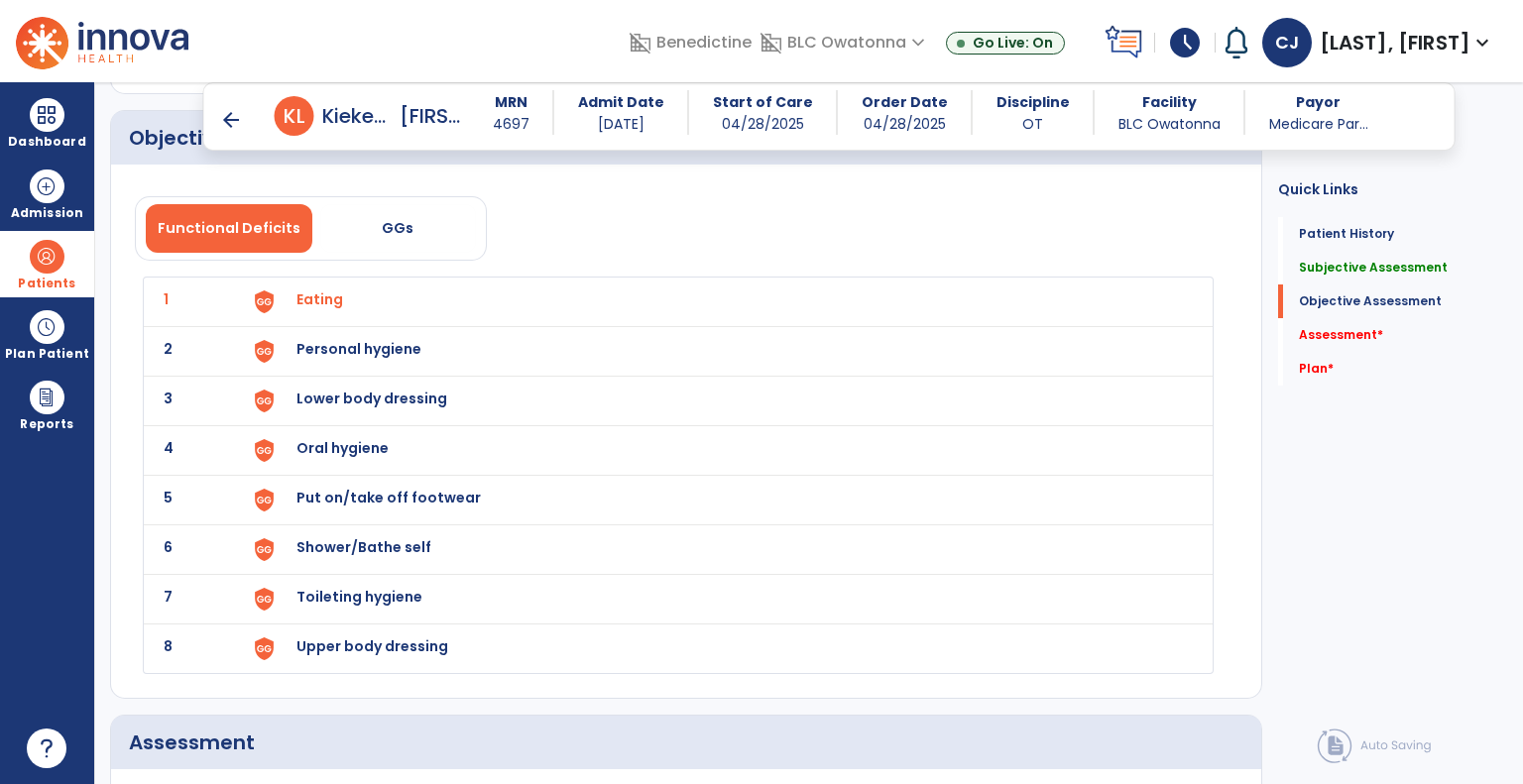 click on "2 Personal hygiene" 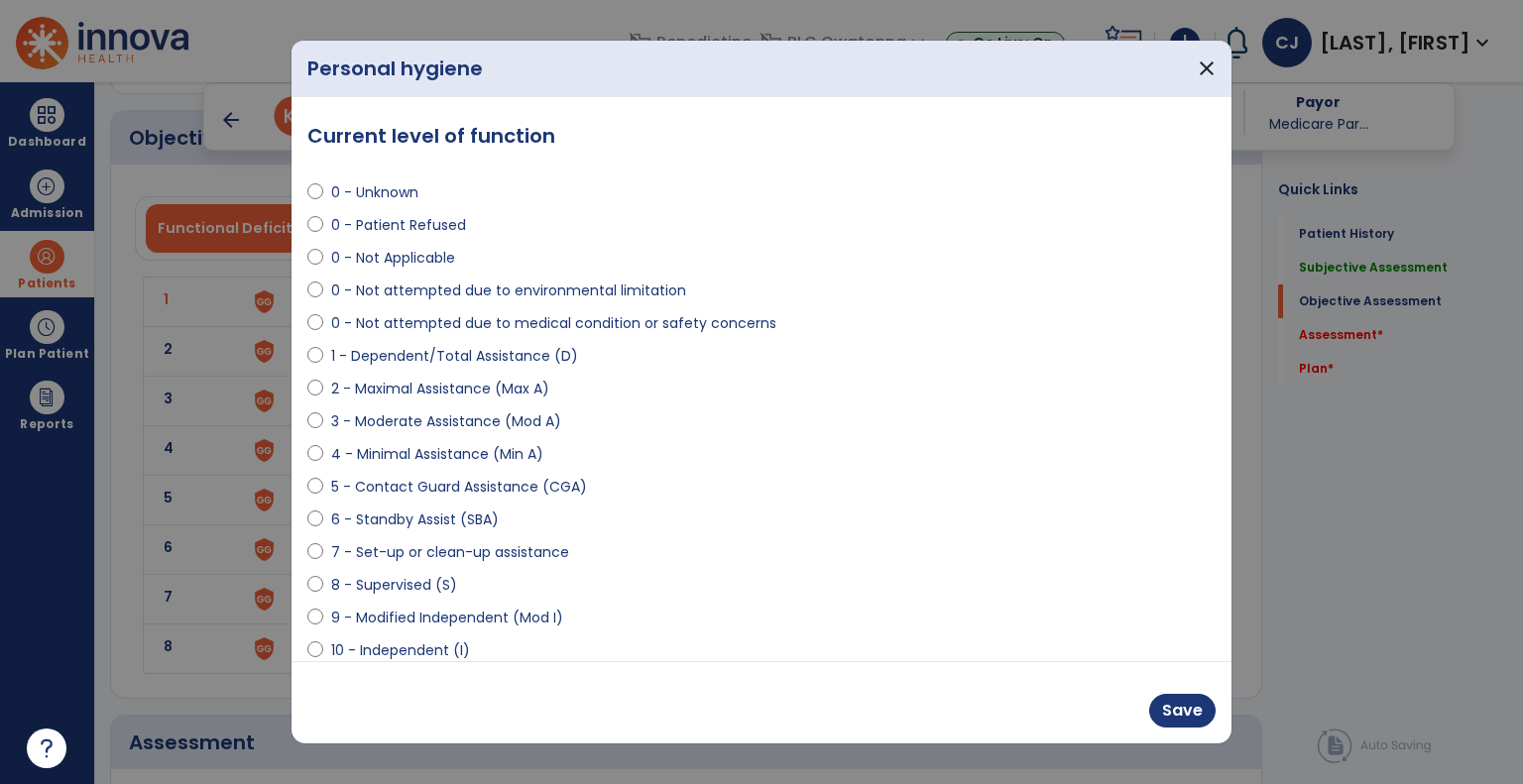 select on "**********" 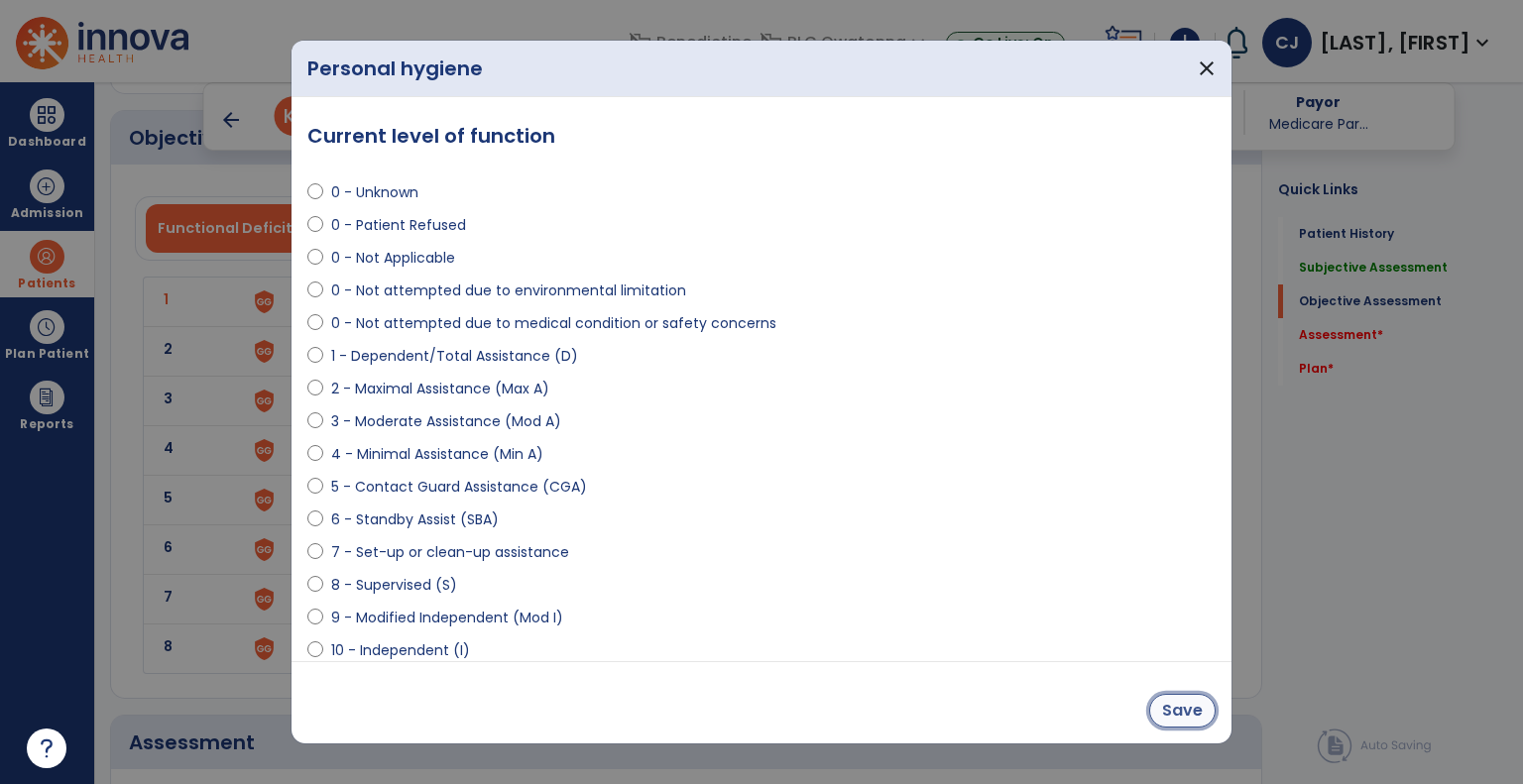 click on "Save" at bounding box center [1182, 711] 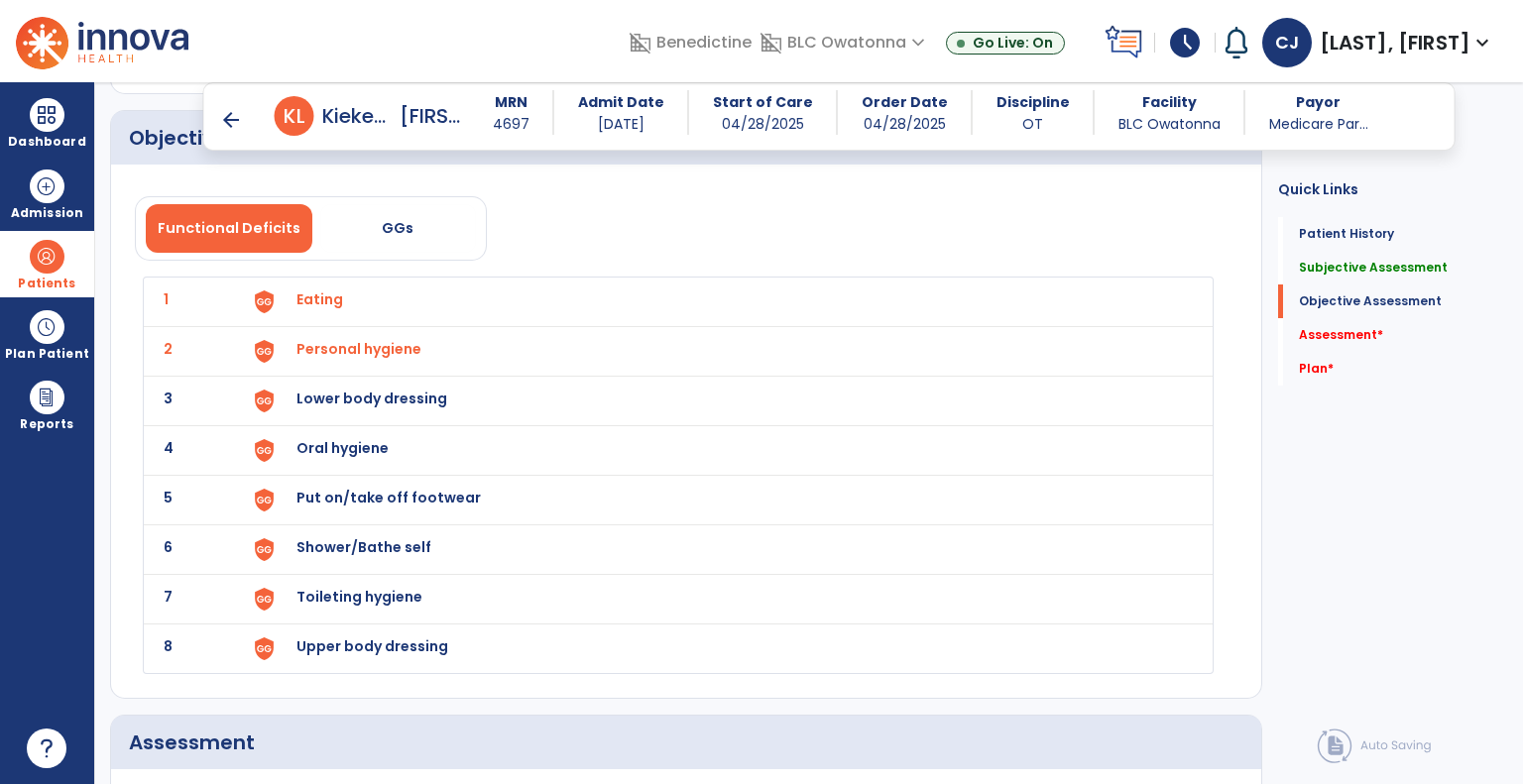 click on "Lower body dressing" at bounding box center [319, 299] 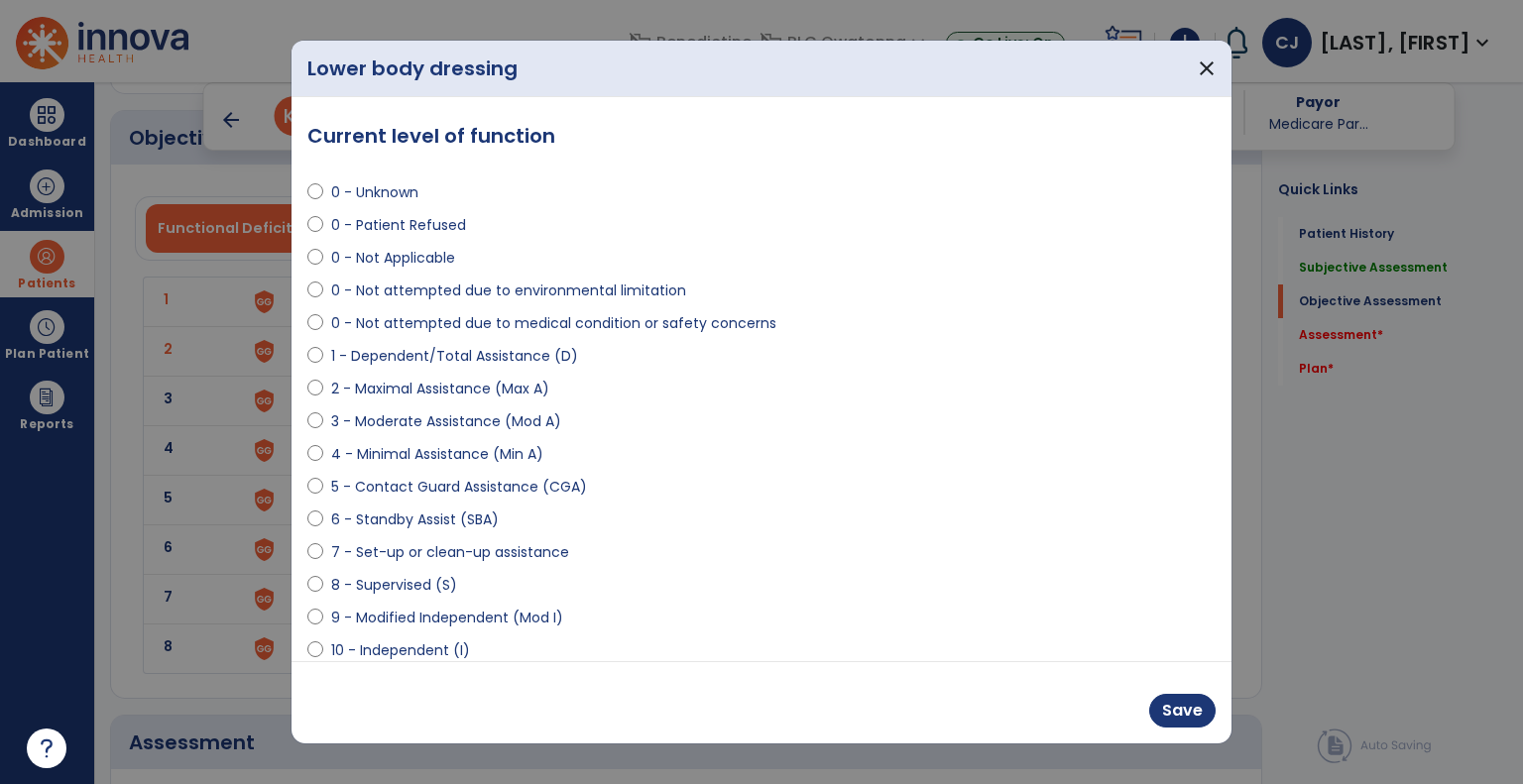 select on "**********" 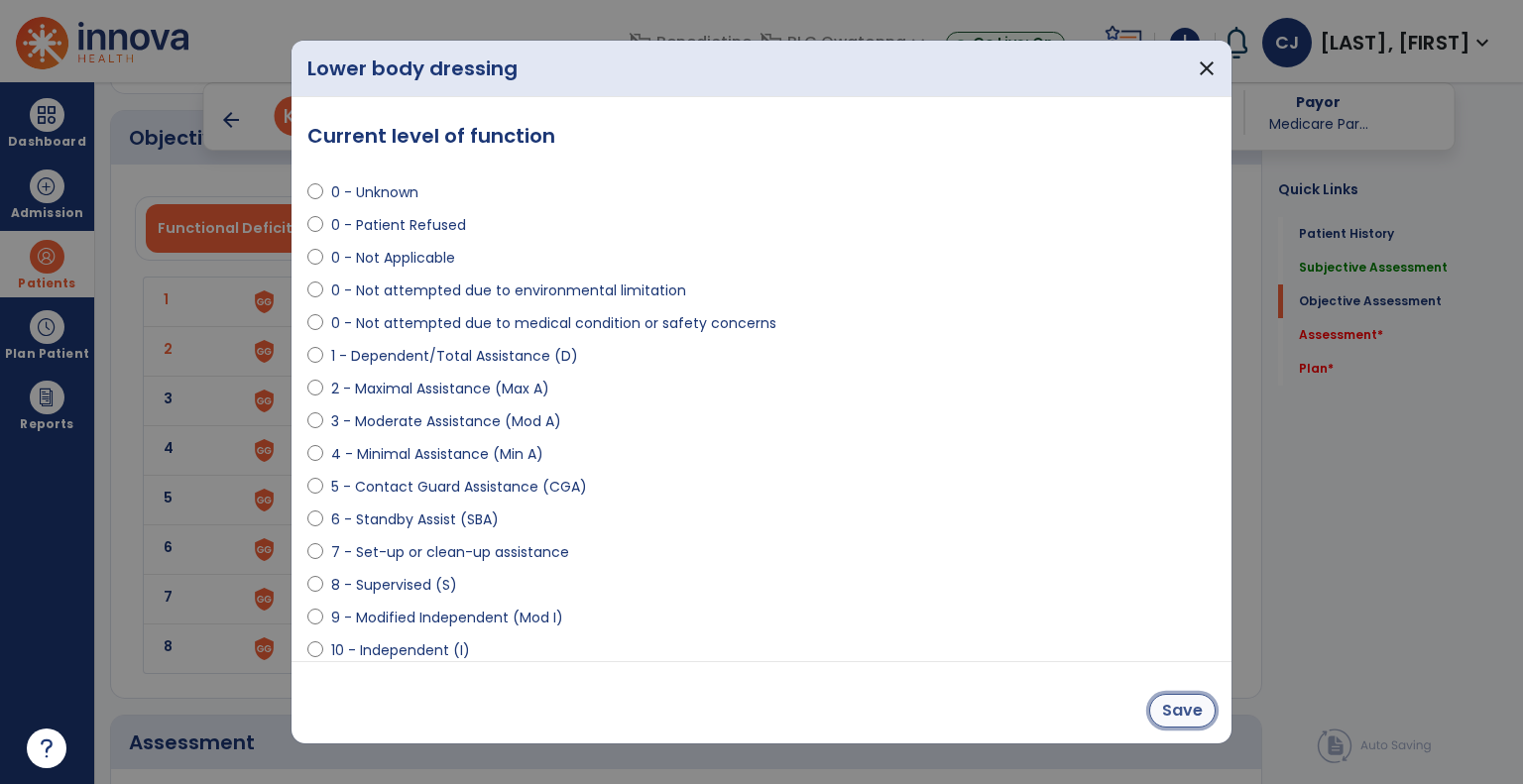 click on "Save" at bounding box center (1182, 711) 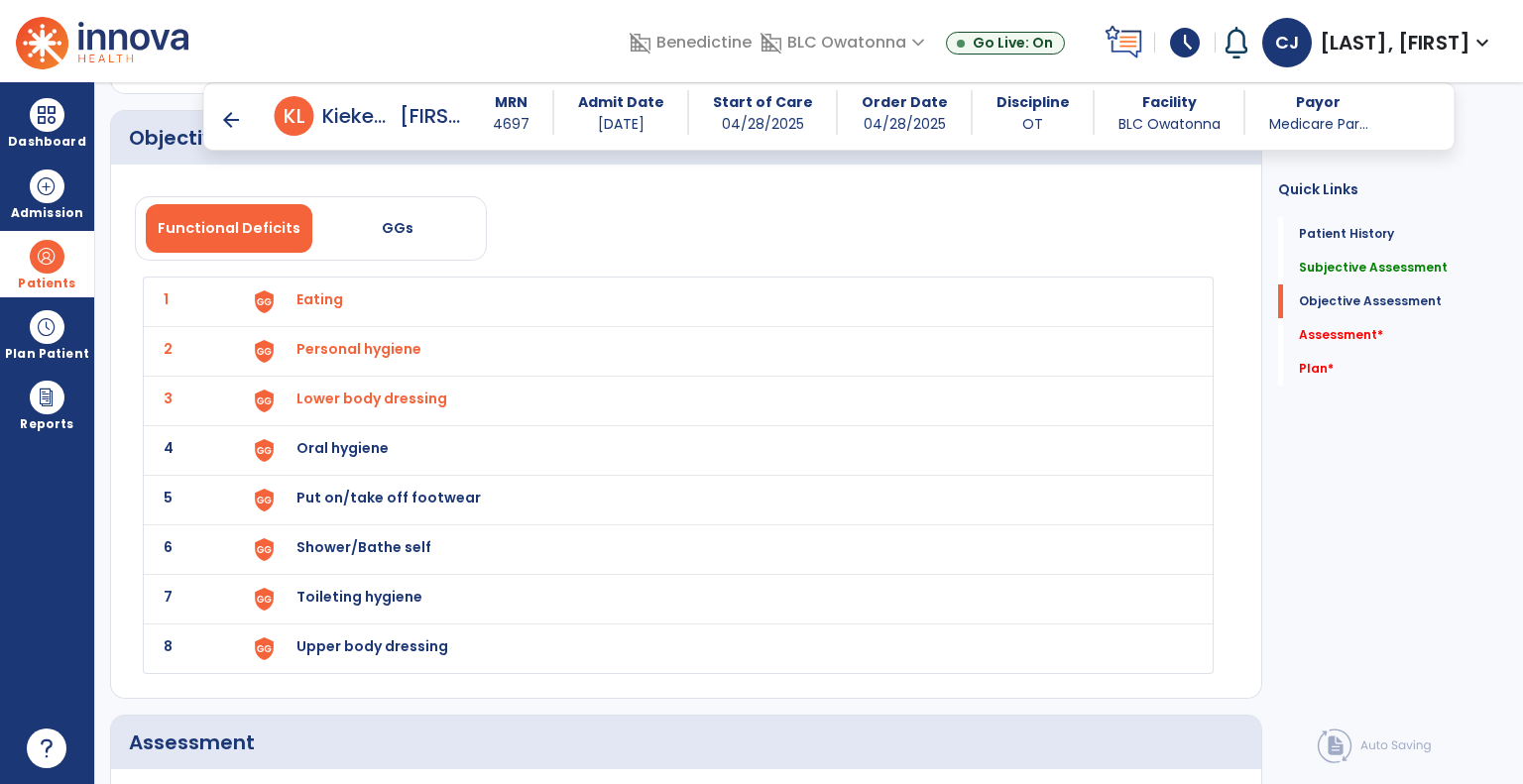 click on "Oral hygiene" at bounding box center [319, 299] 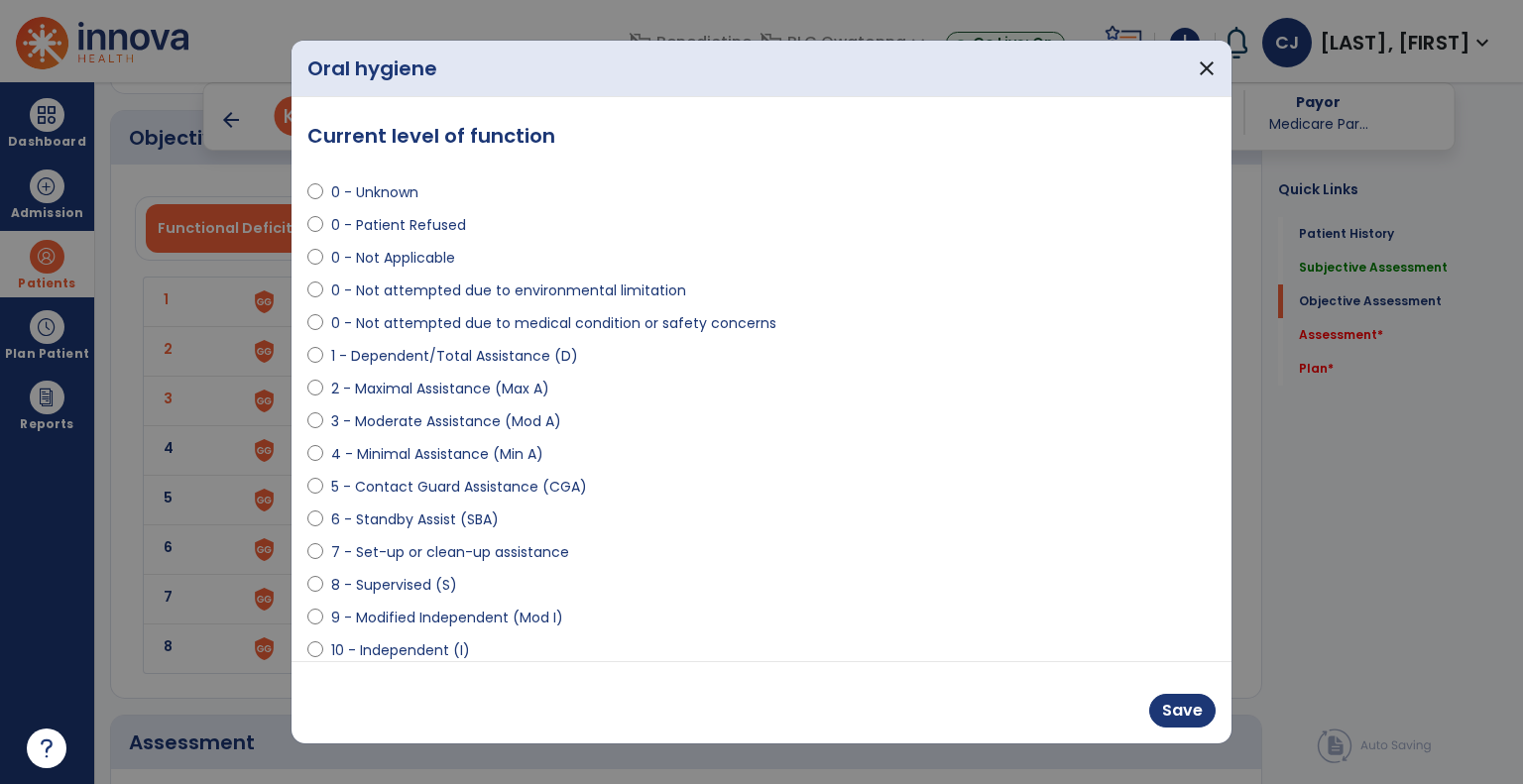 select on "**********" 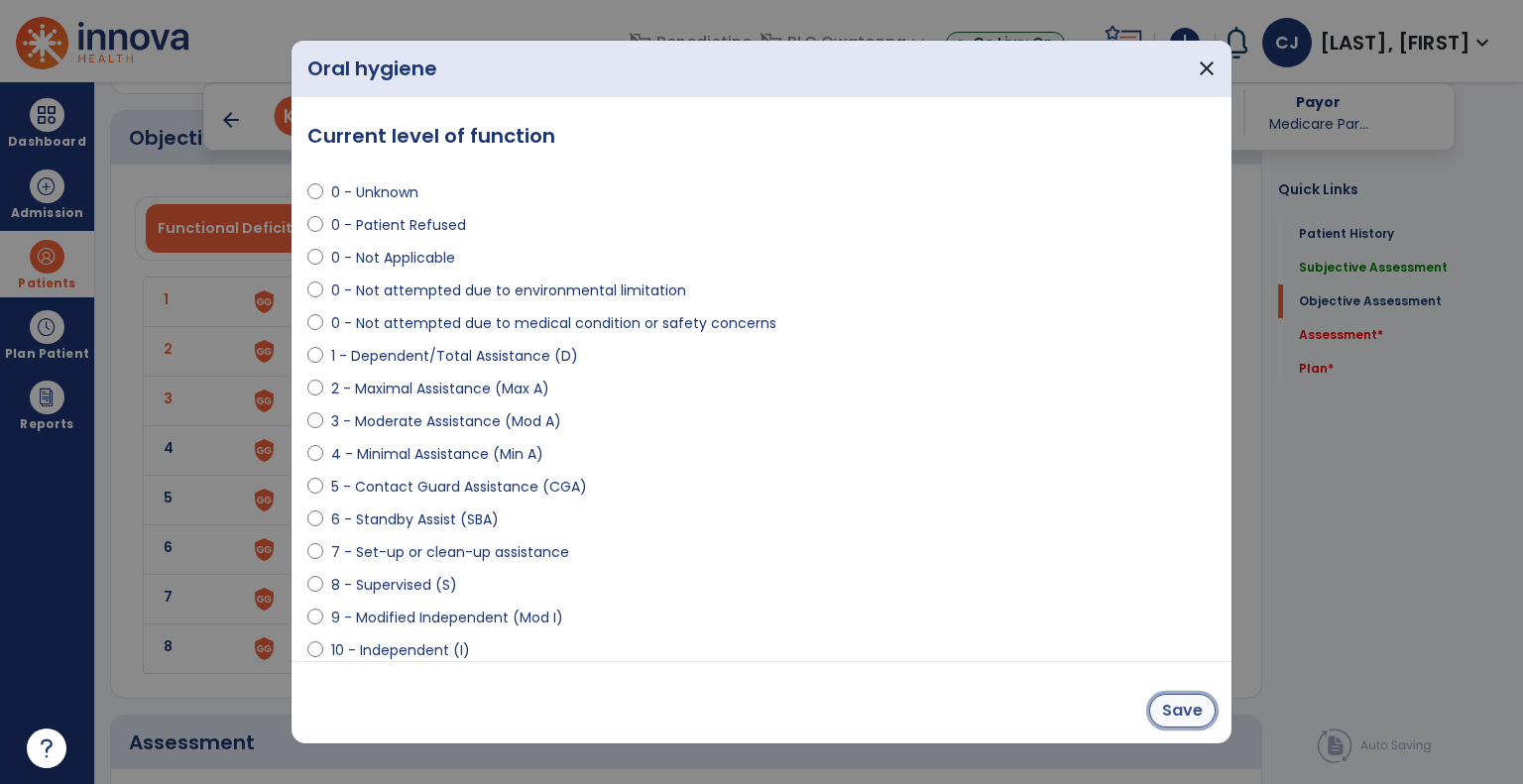 click on "Save" at bounding box center [1182, 711] 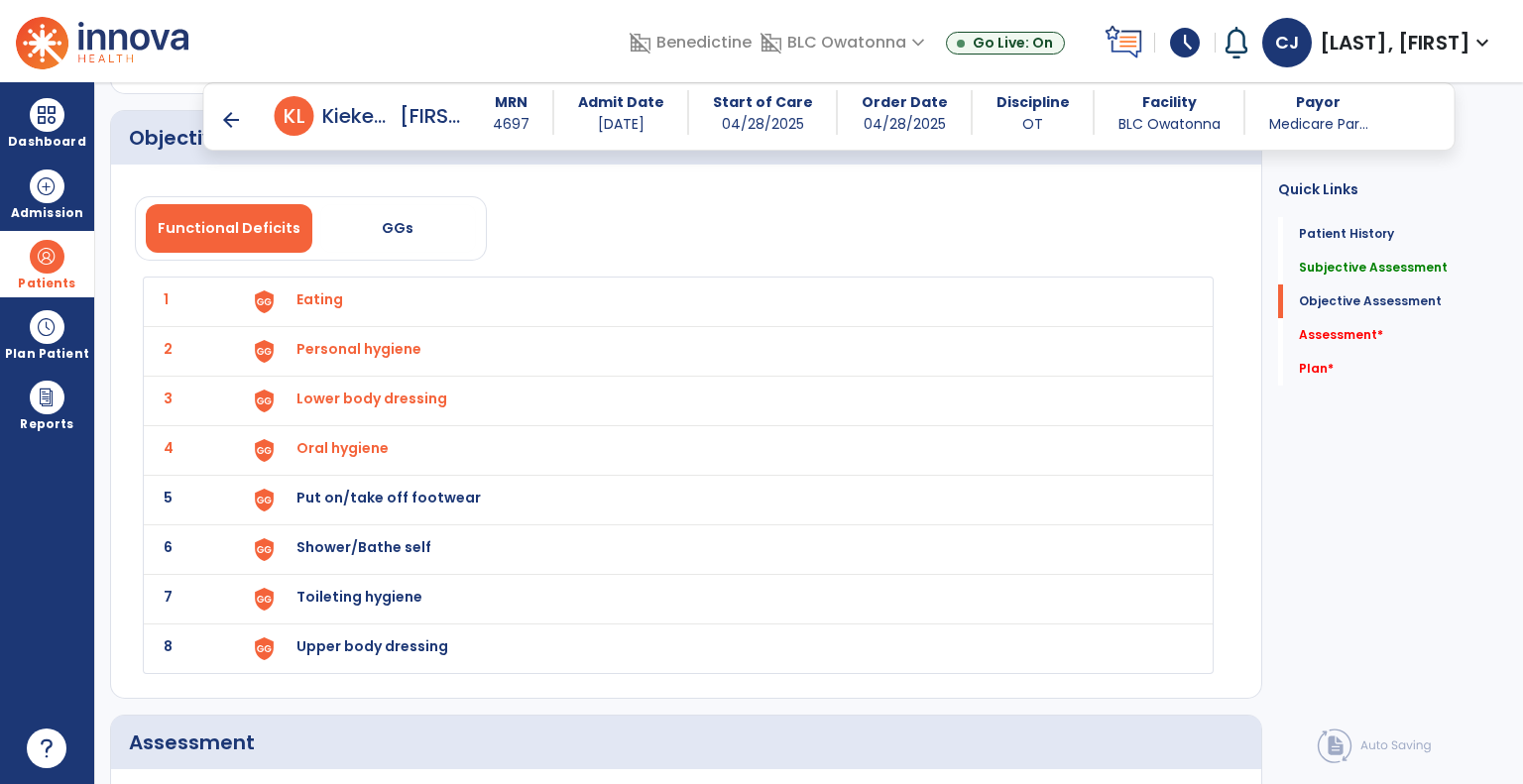 click on "Put on/take off footwear" at bounding box center [319, 299] 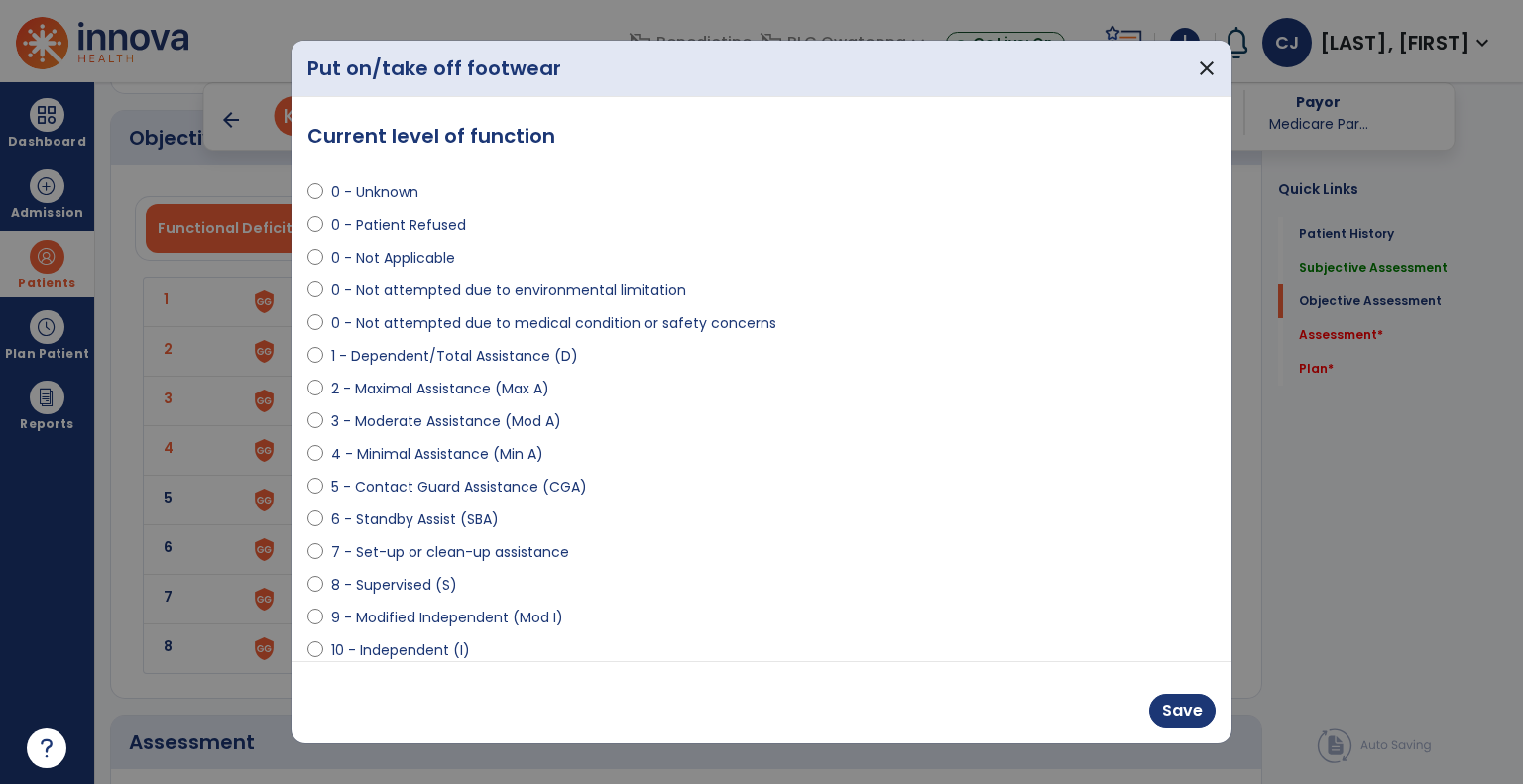 select on "**********" 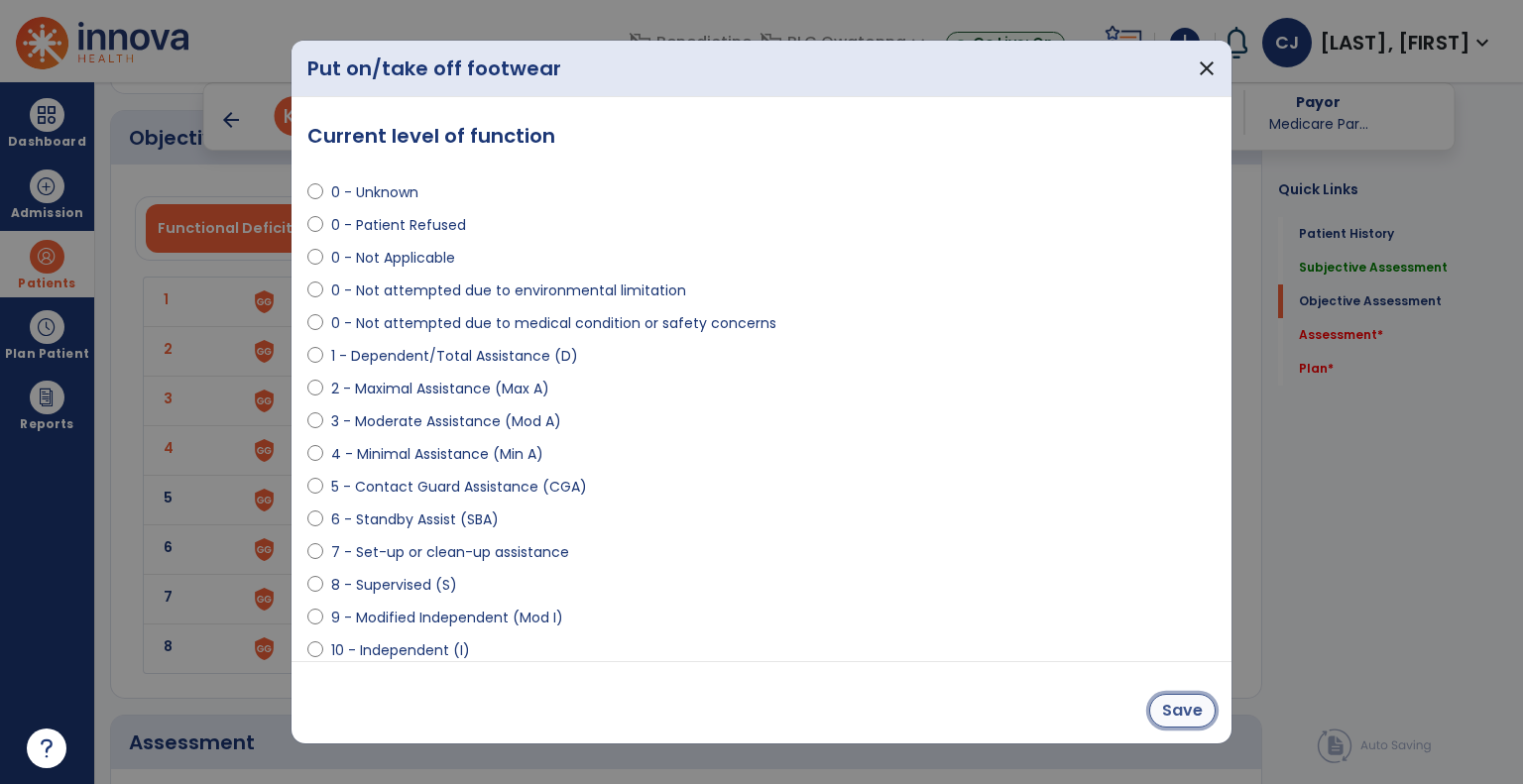 click on "Save" at bounding box center (1182, 711) 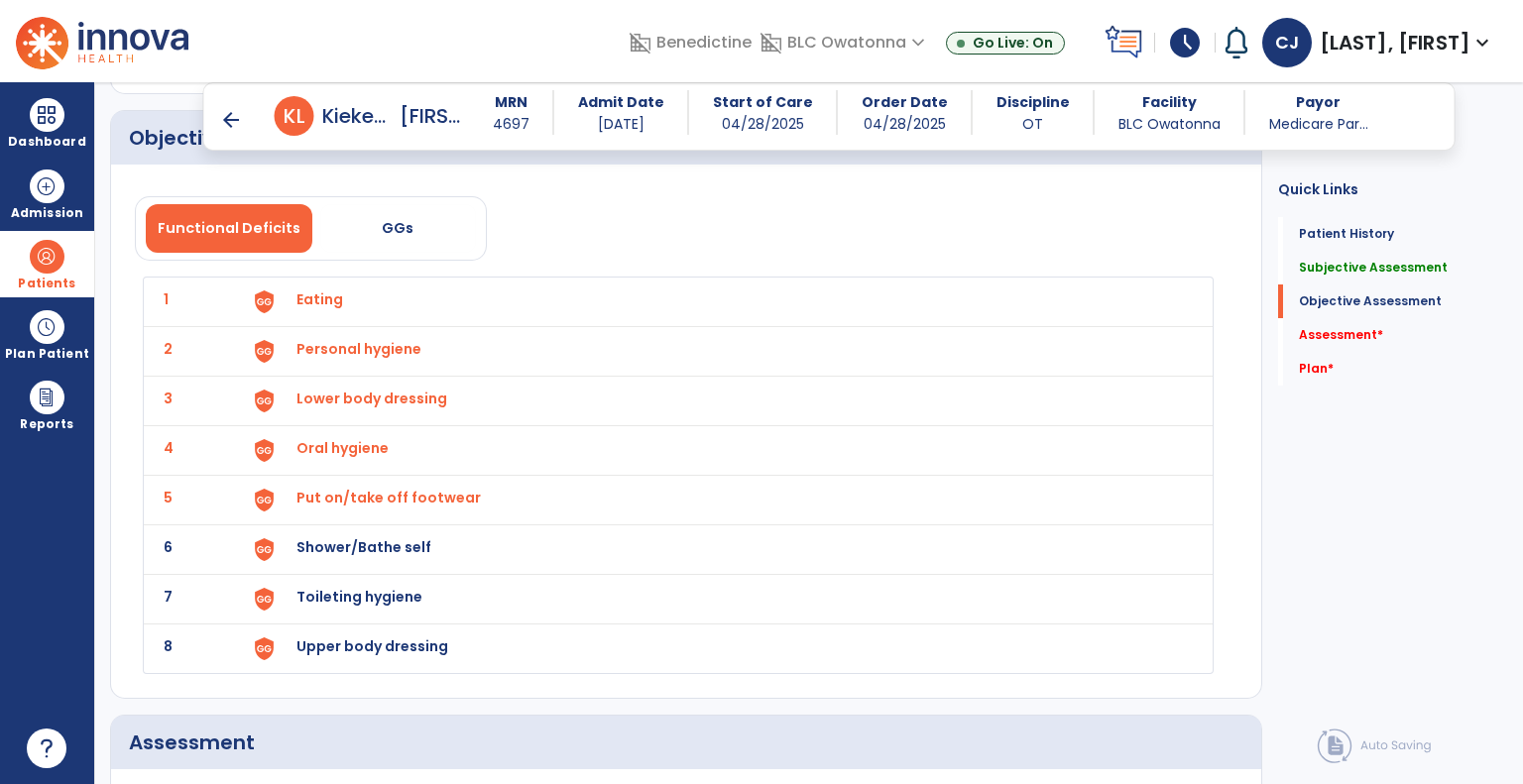click on "Shower/Bathe self" at bounding box center [319, 299] 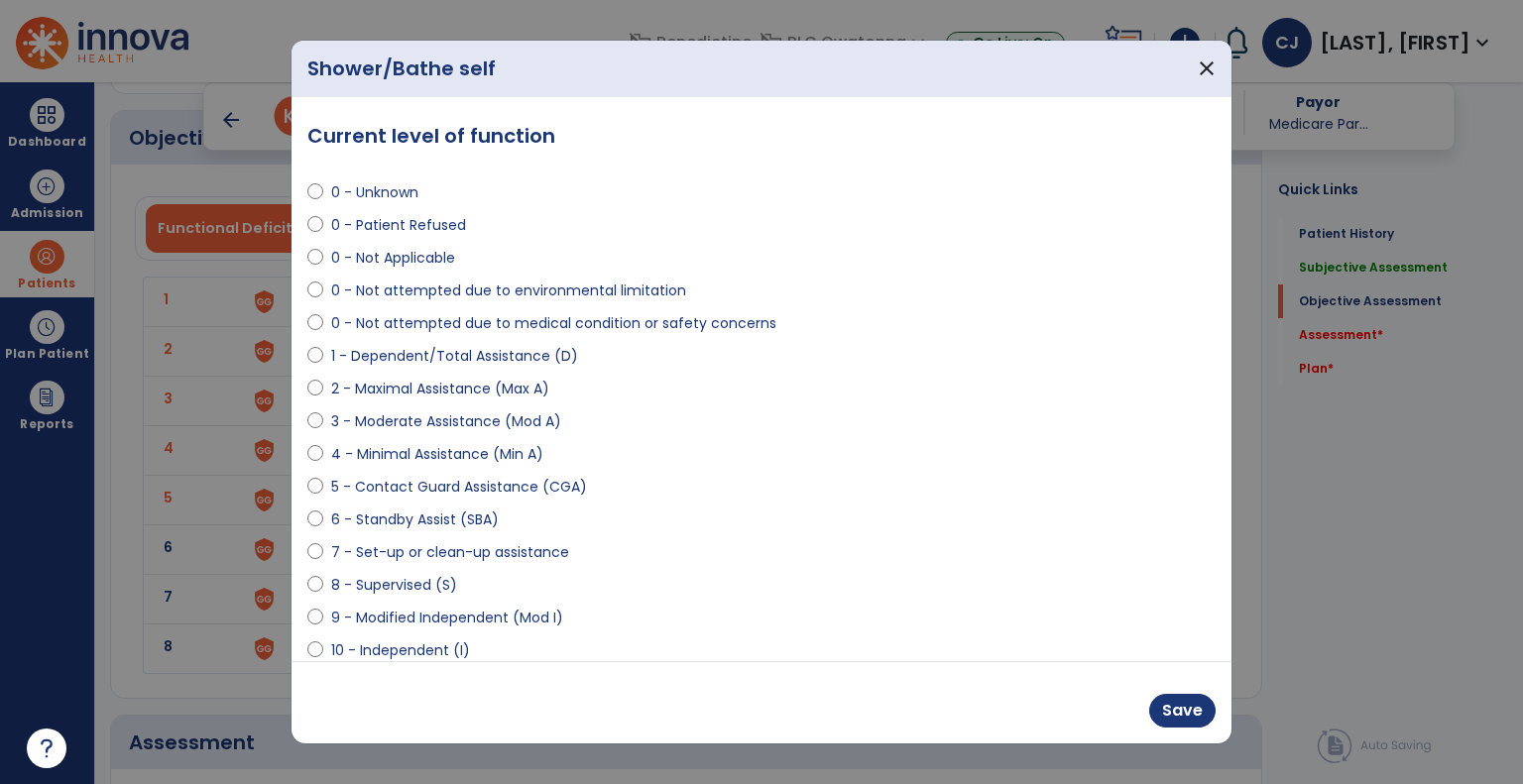 select on "**********" 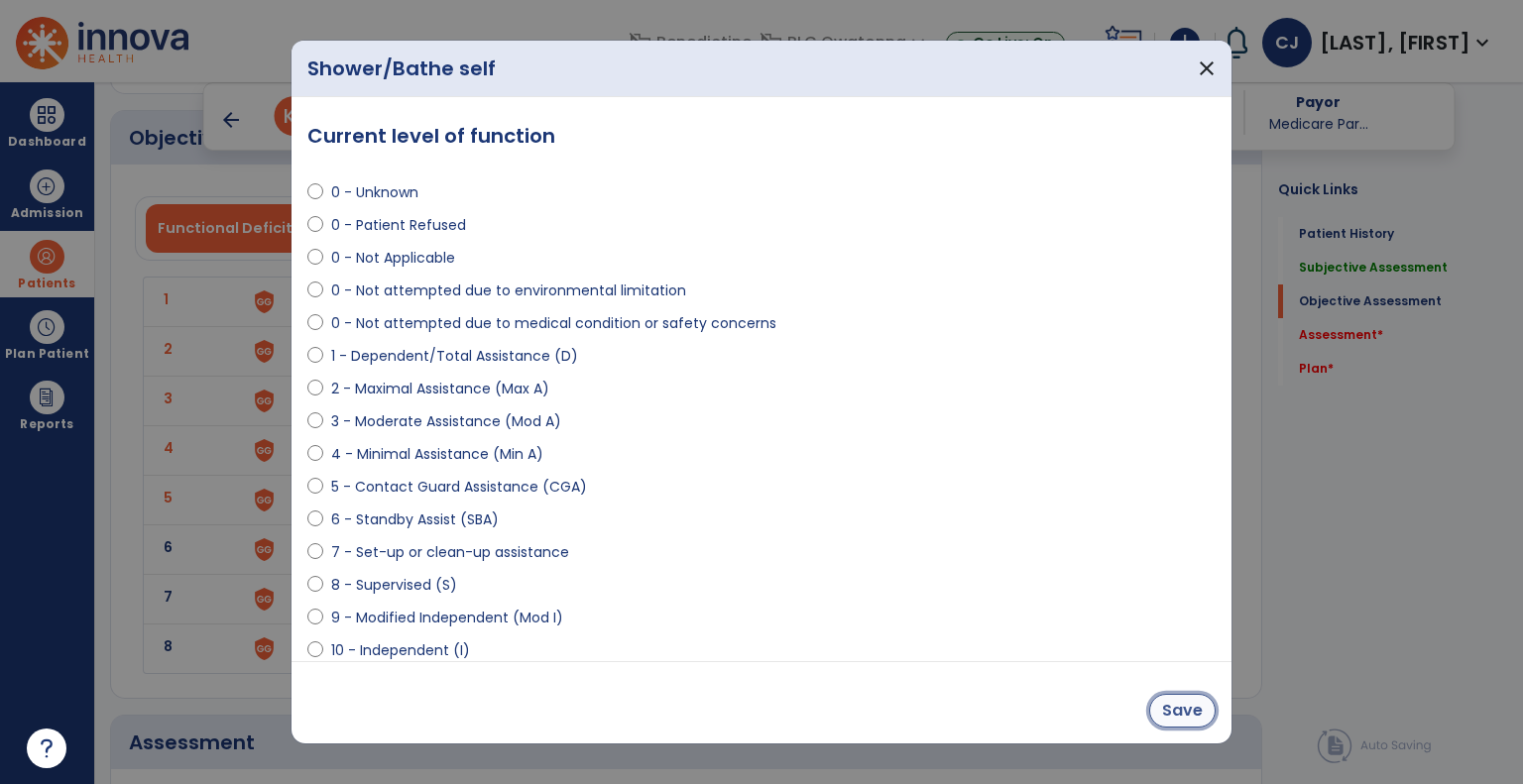 click on "Save" at bounding box center (1182, 711) 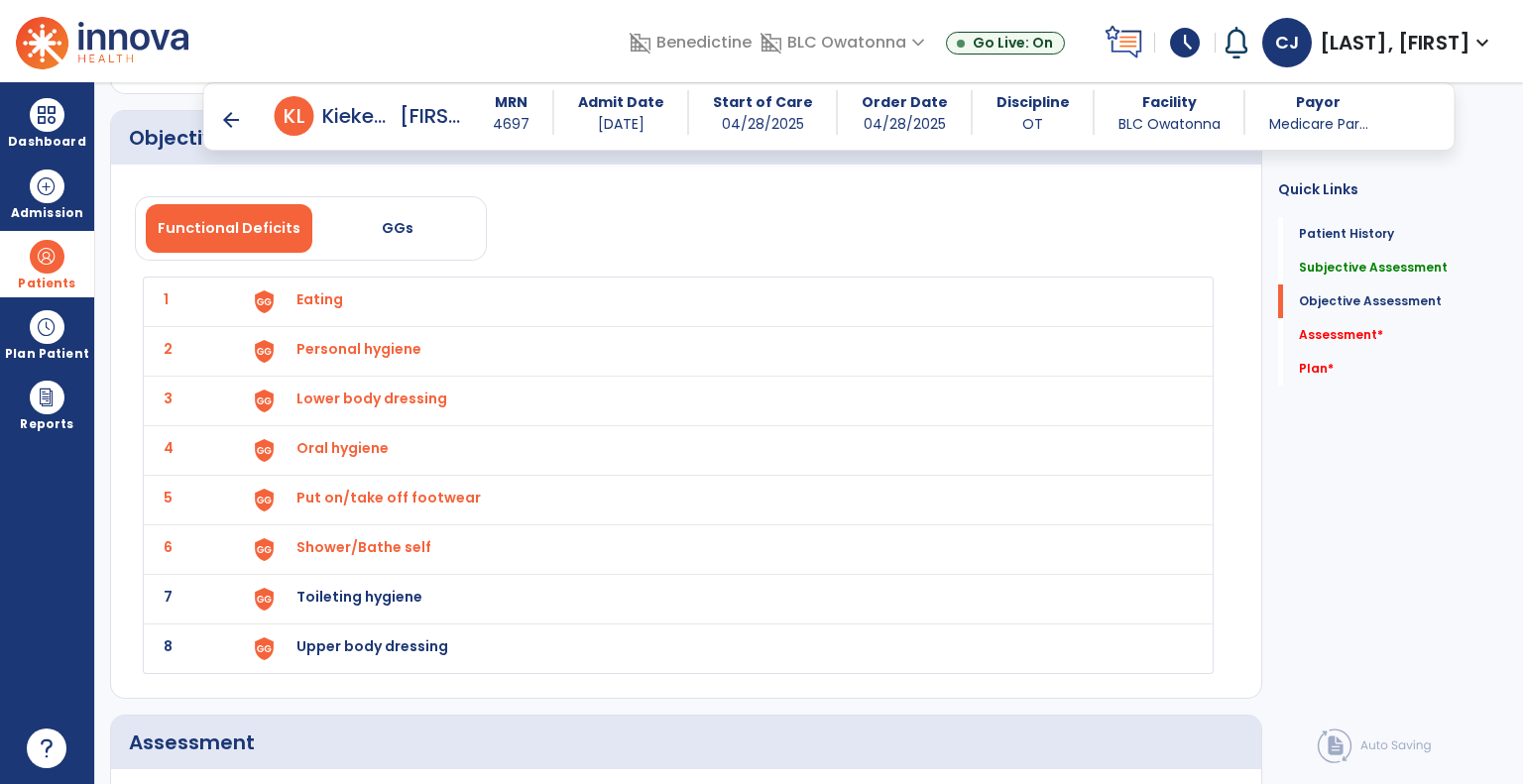 click on "Toileting hygiene" at bounding box center (319, 299) 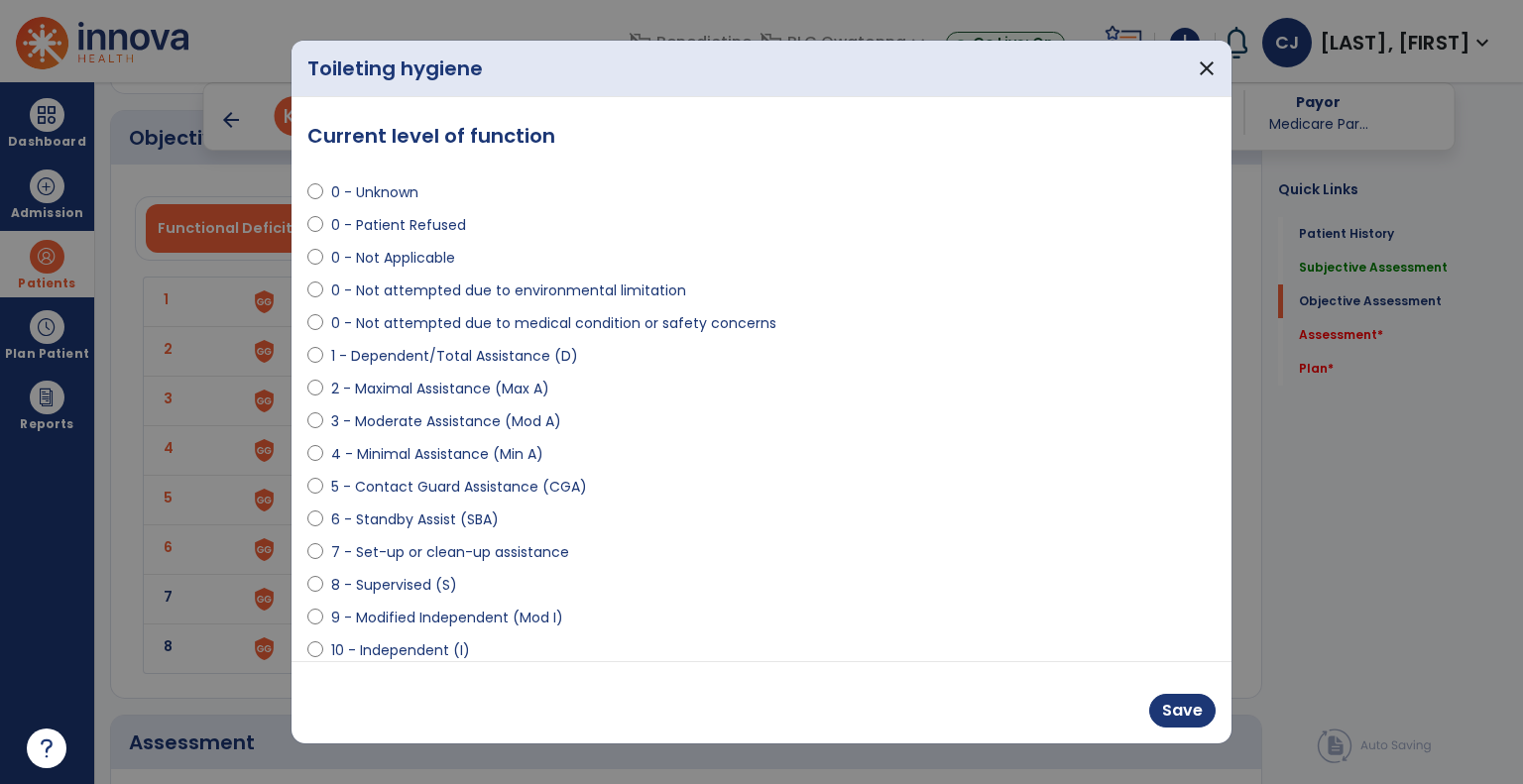 select on "**********" 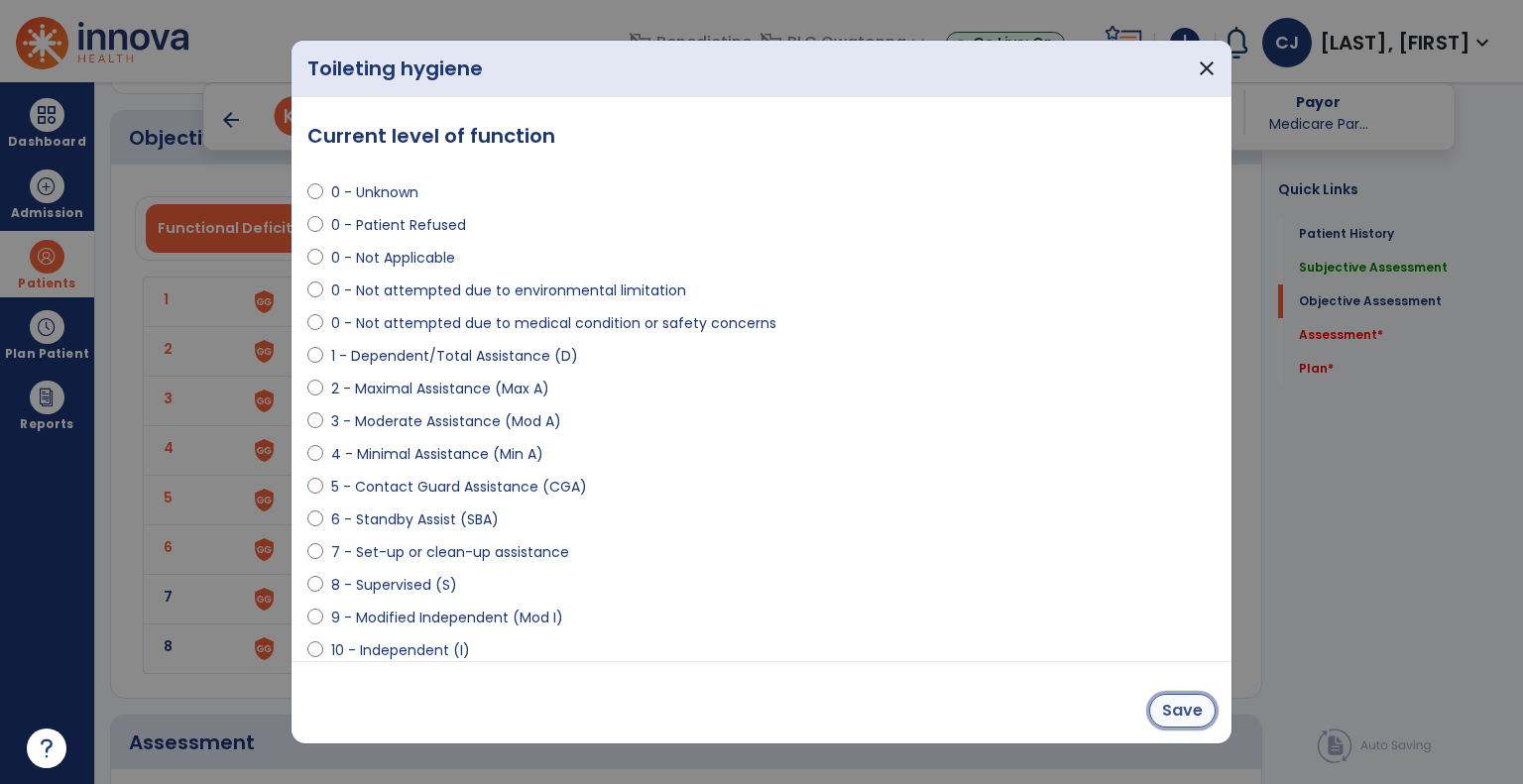 click on "Save" at bounding box center [1182, 711] 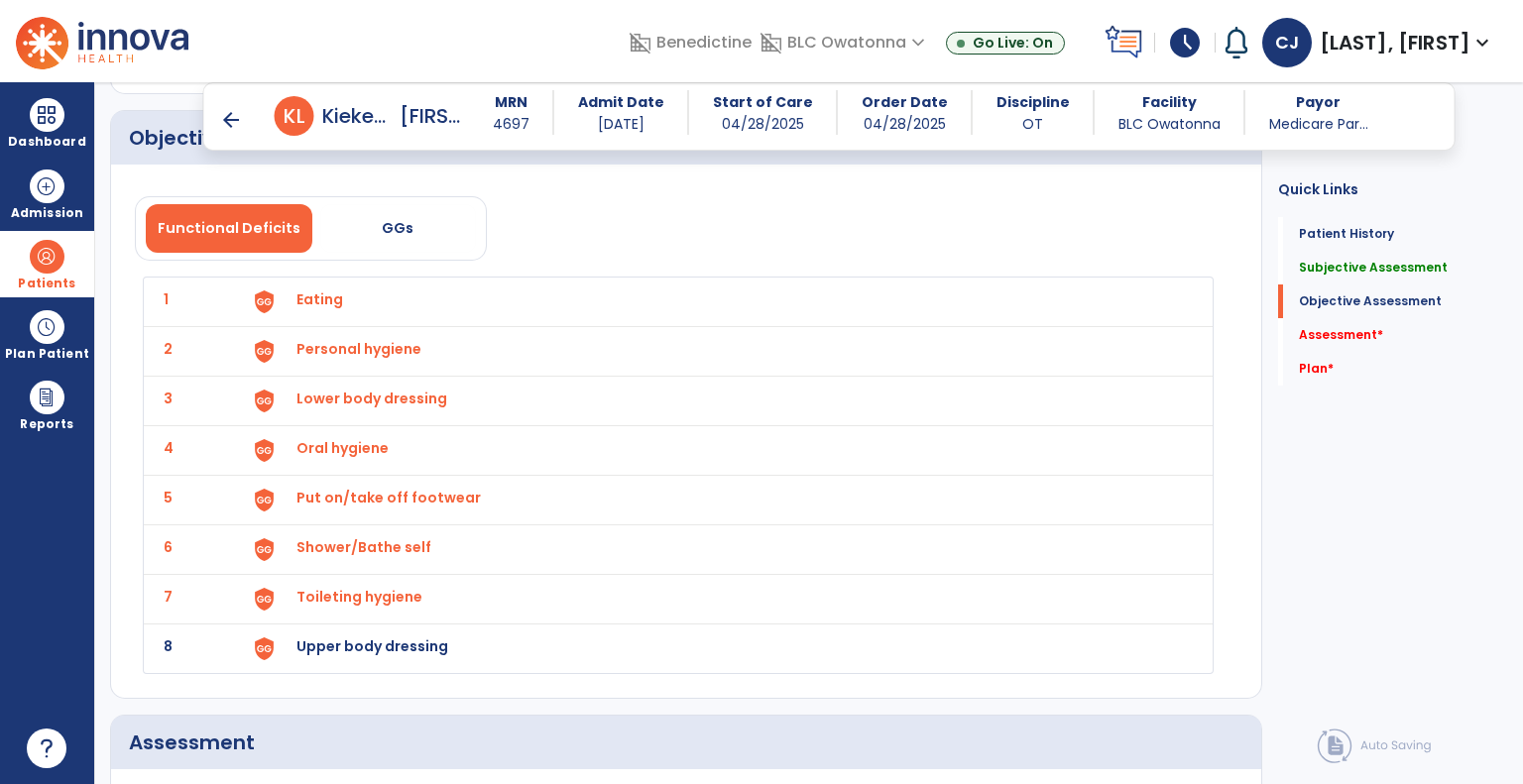 click on "Upper body dressing" at bounding box center (319, 299) 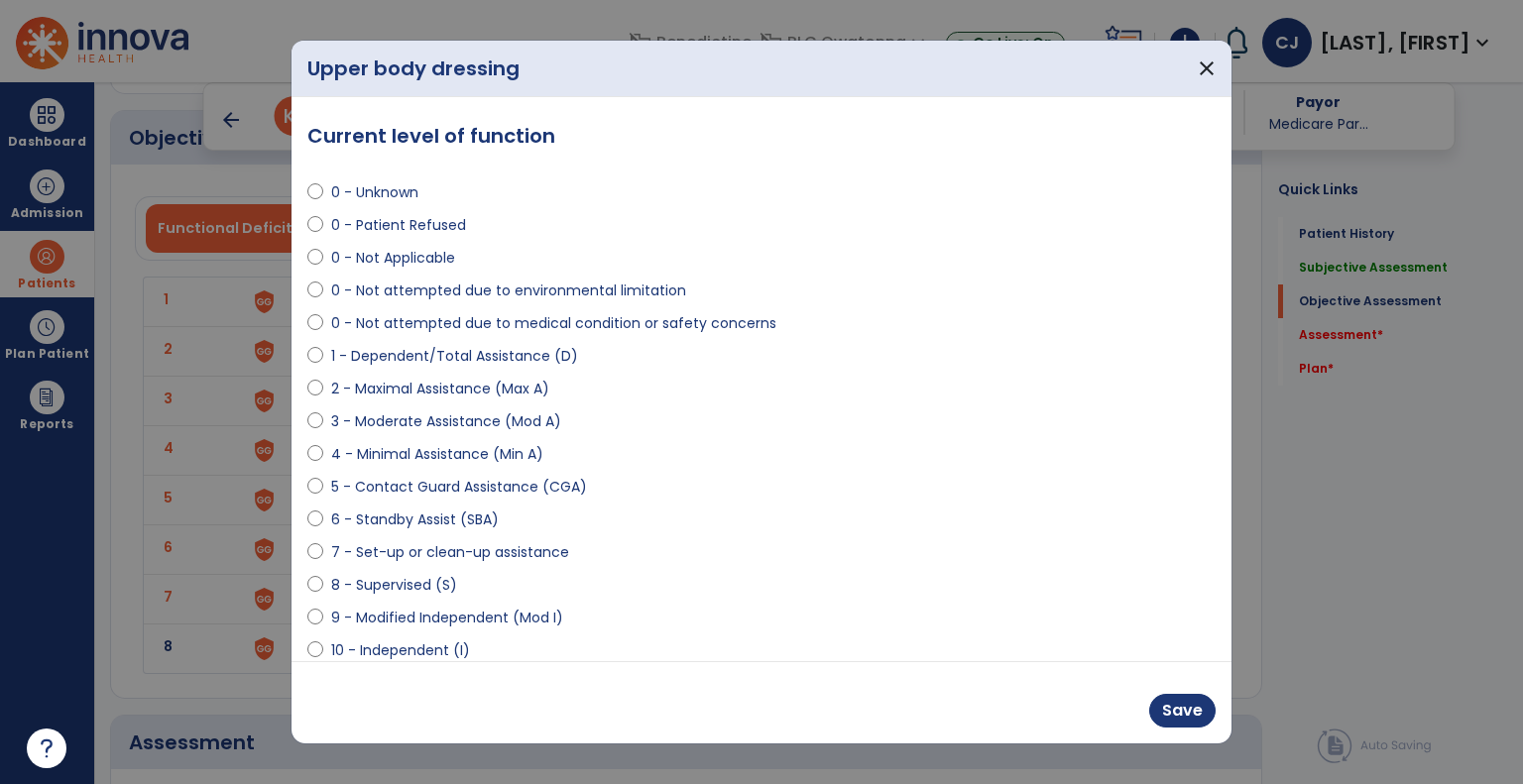 select on "**********" 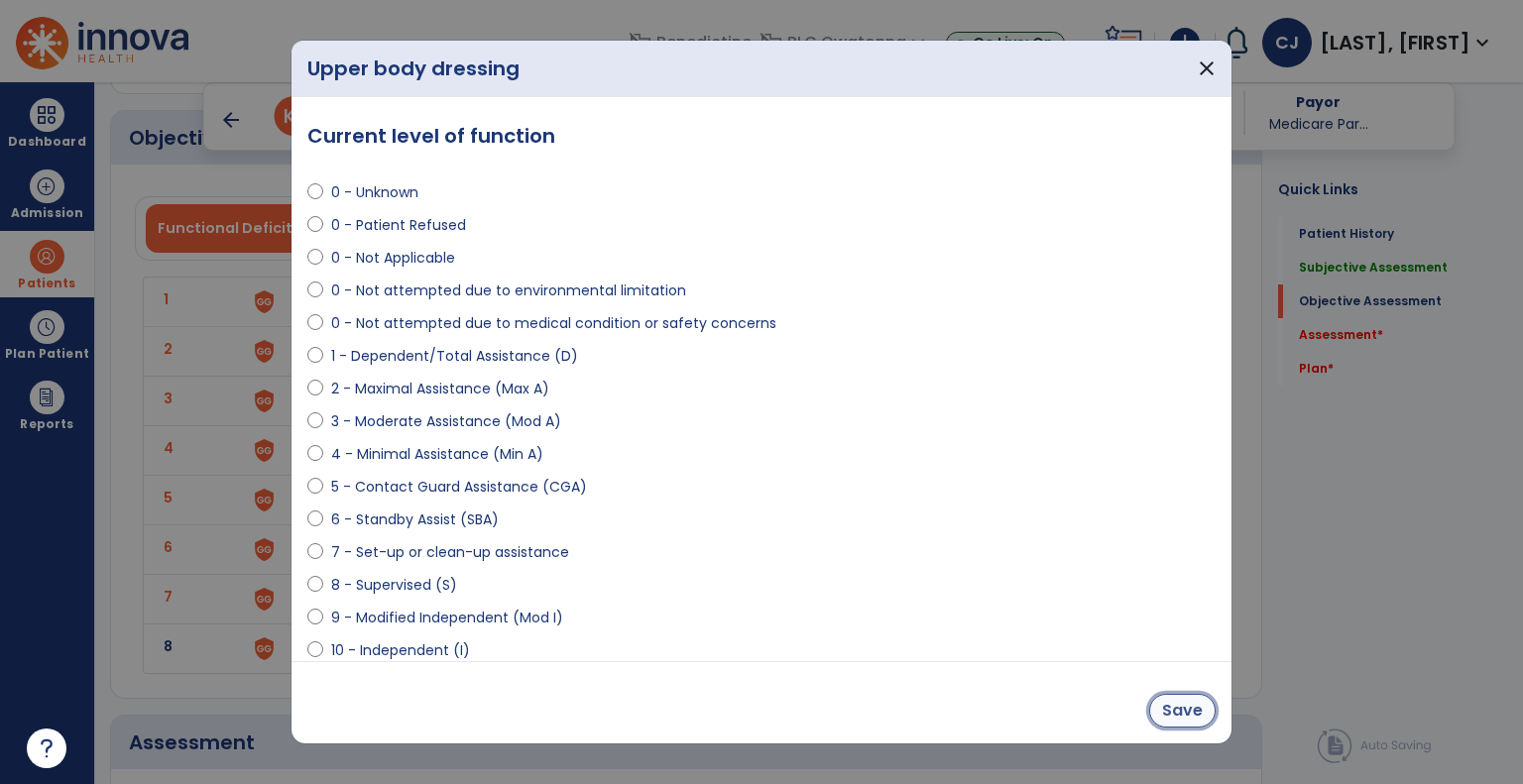 click on "Save" at bounding box center (1182, 711) 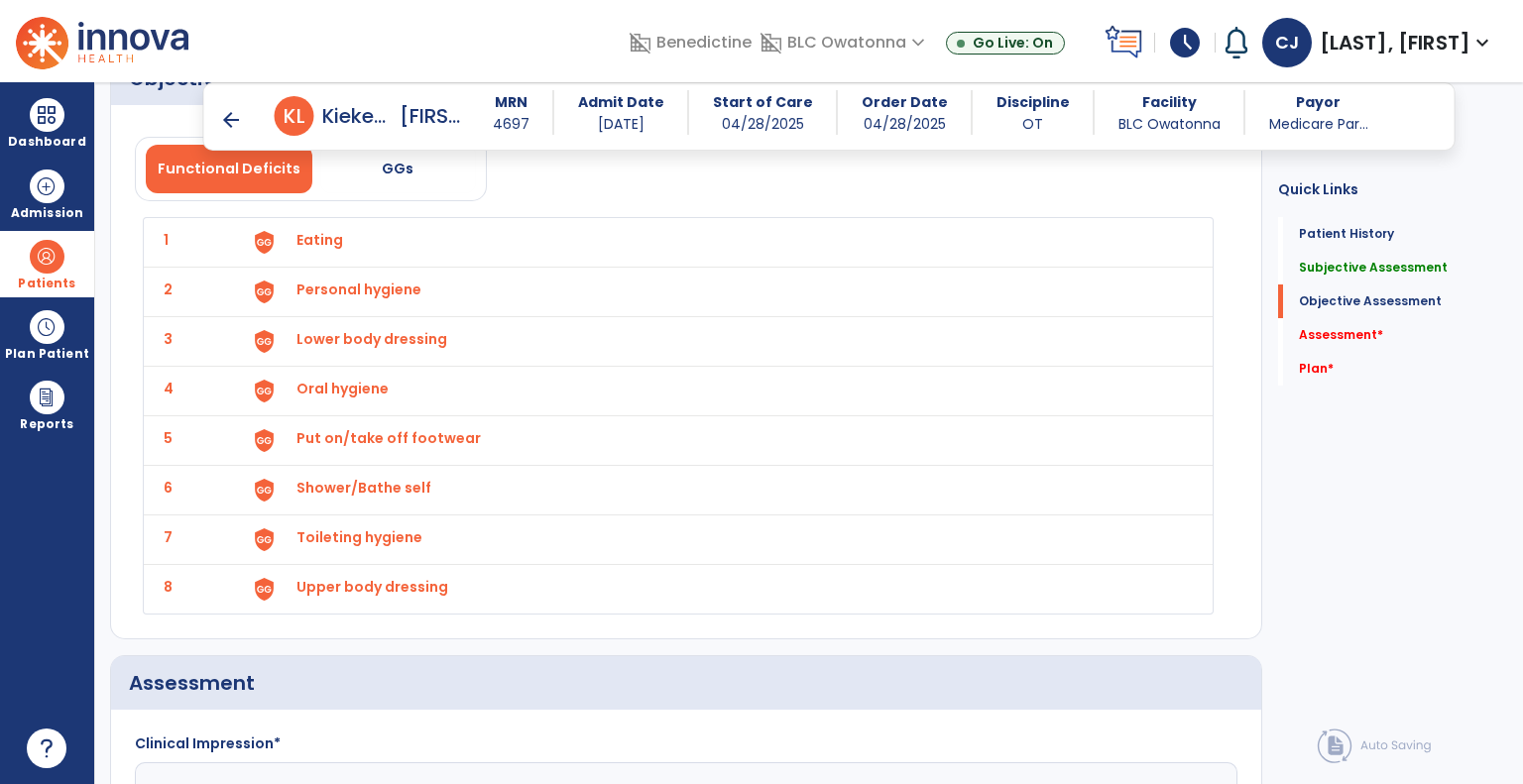 scroll, scrollTop: 2730, scrollLeft: 0, axis: vertical 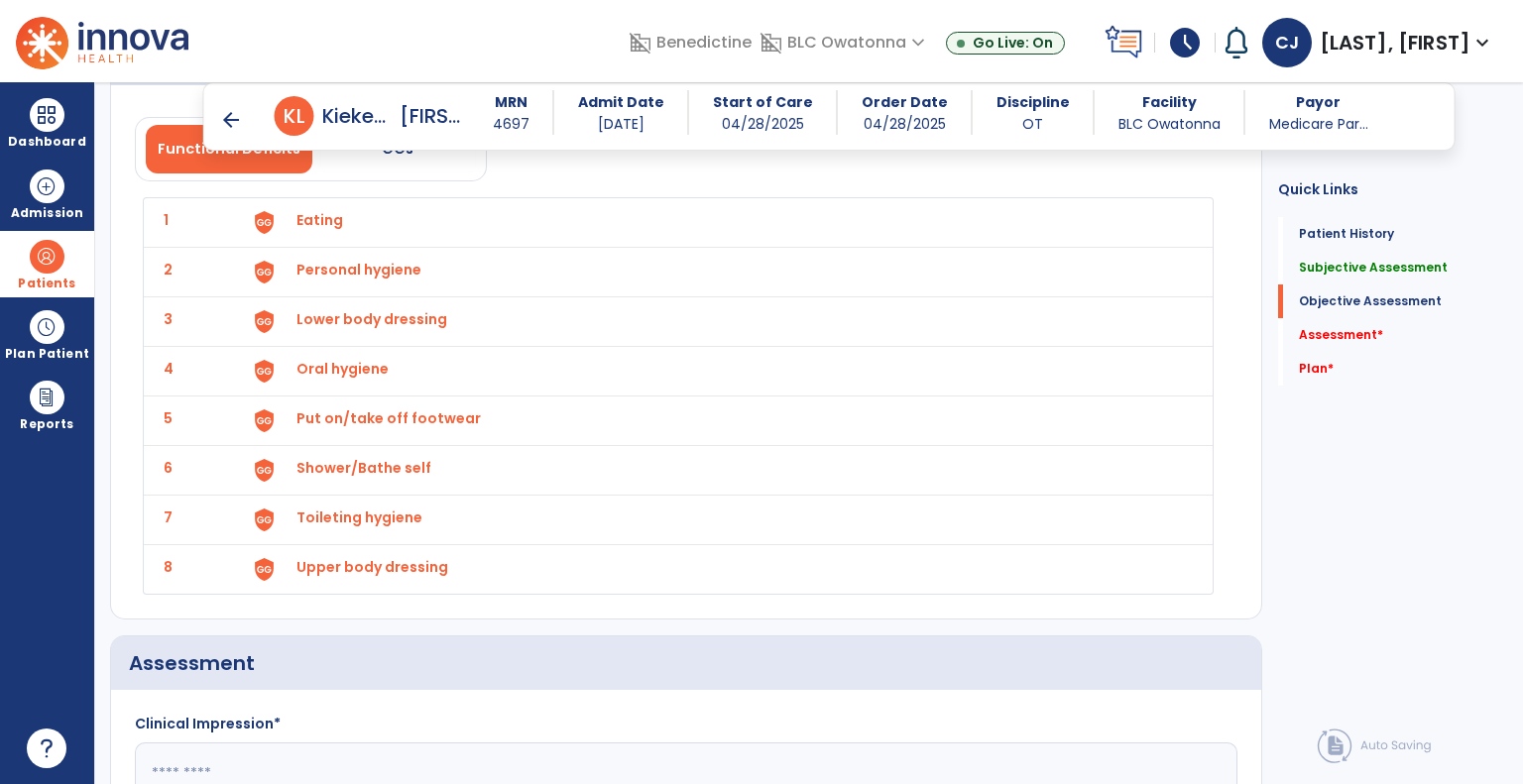 click on "Upper body dressing" at bounding box center [722, 222] 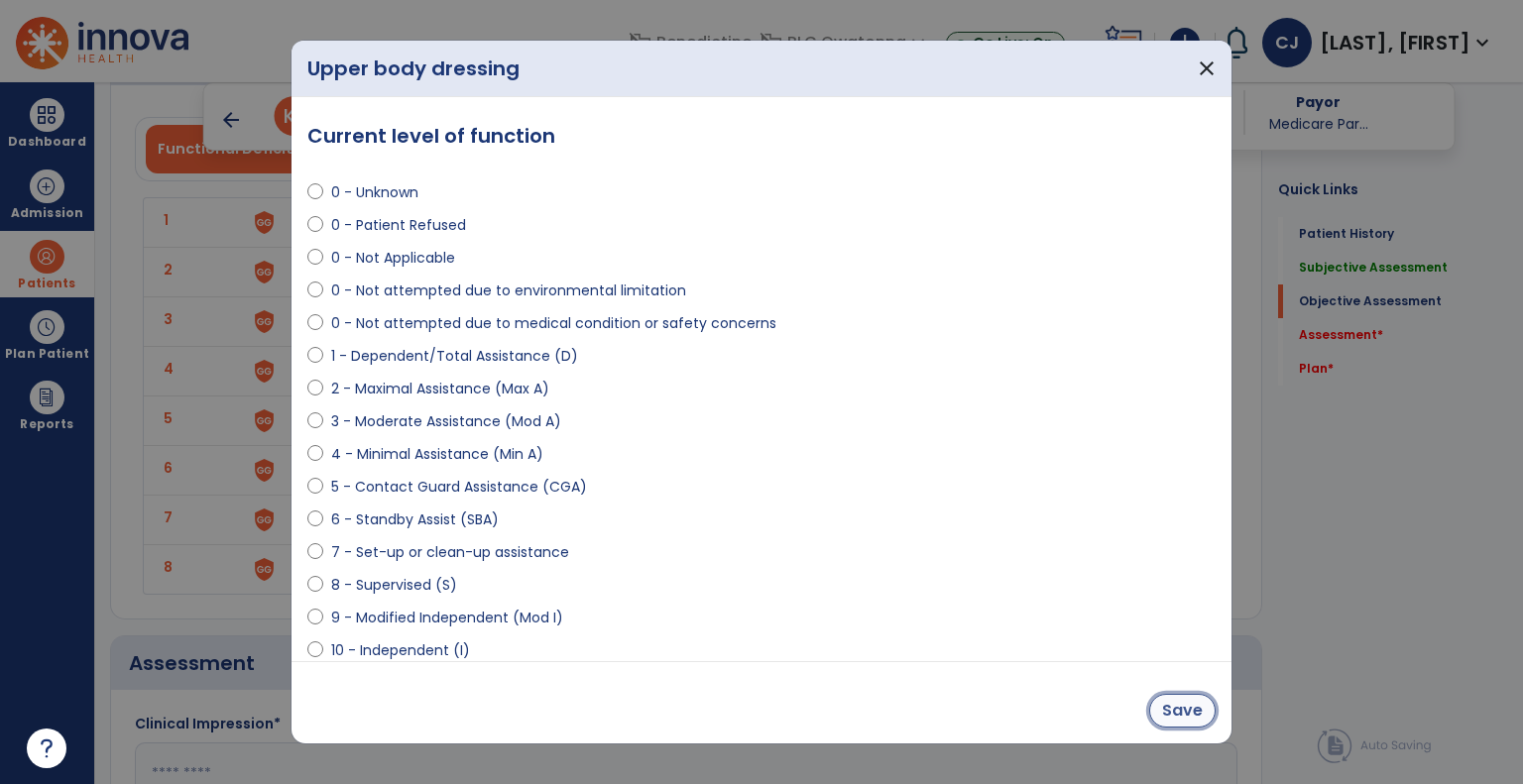 click on "Save" at bounding box center [1182, 711] 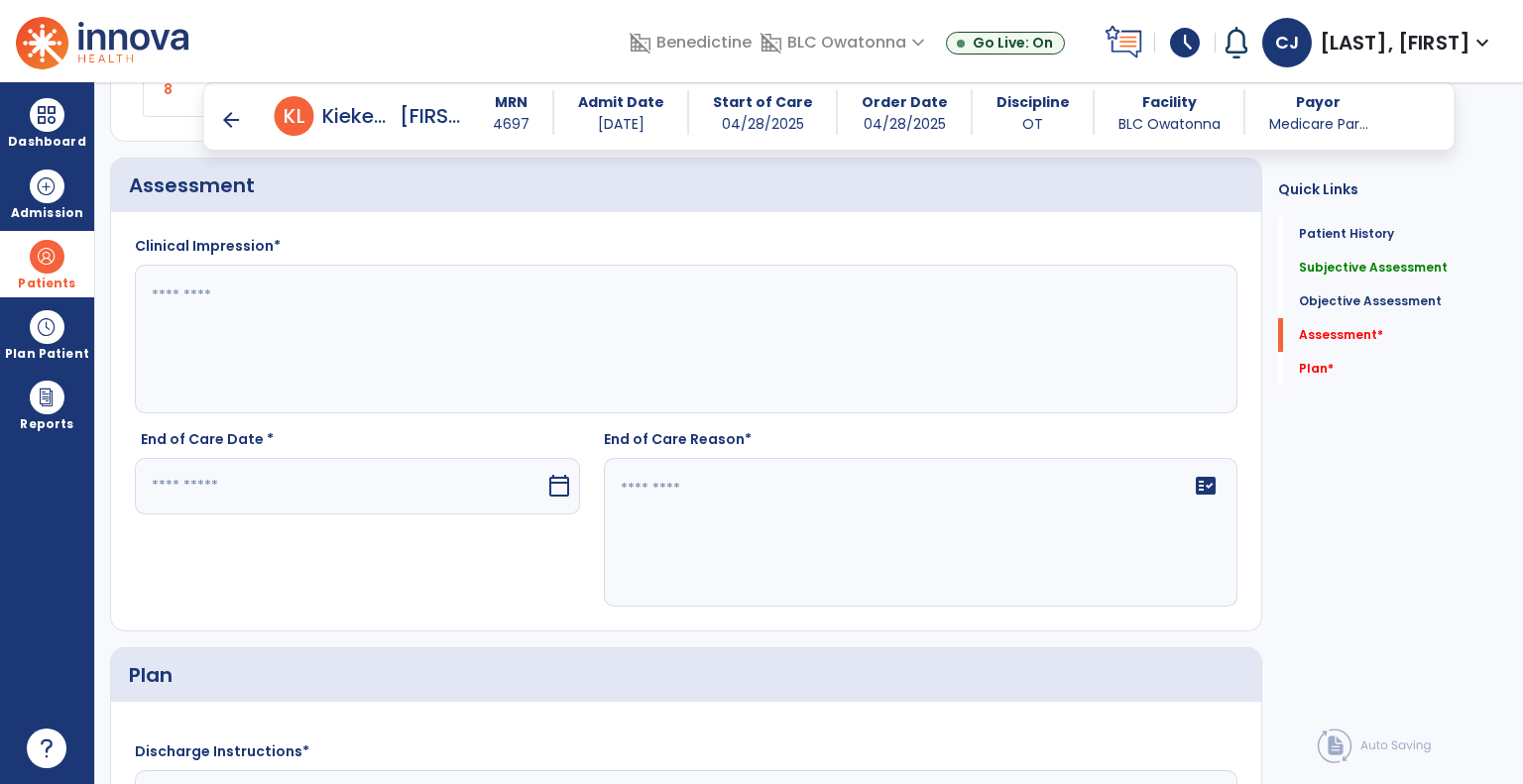 scroll, scrollTop: 3199, scrollLeft: 0, axis: vertical 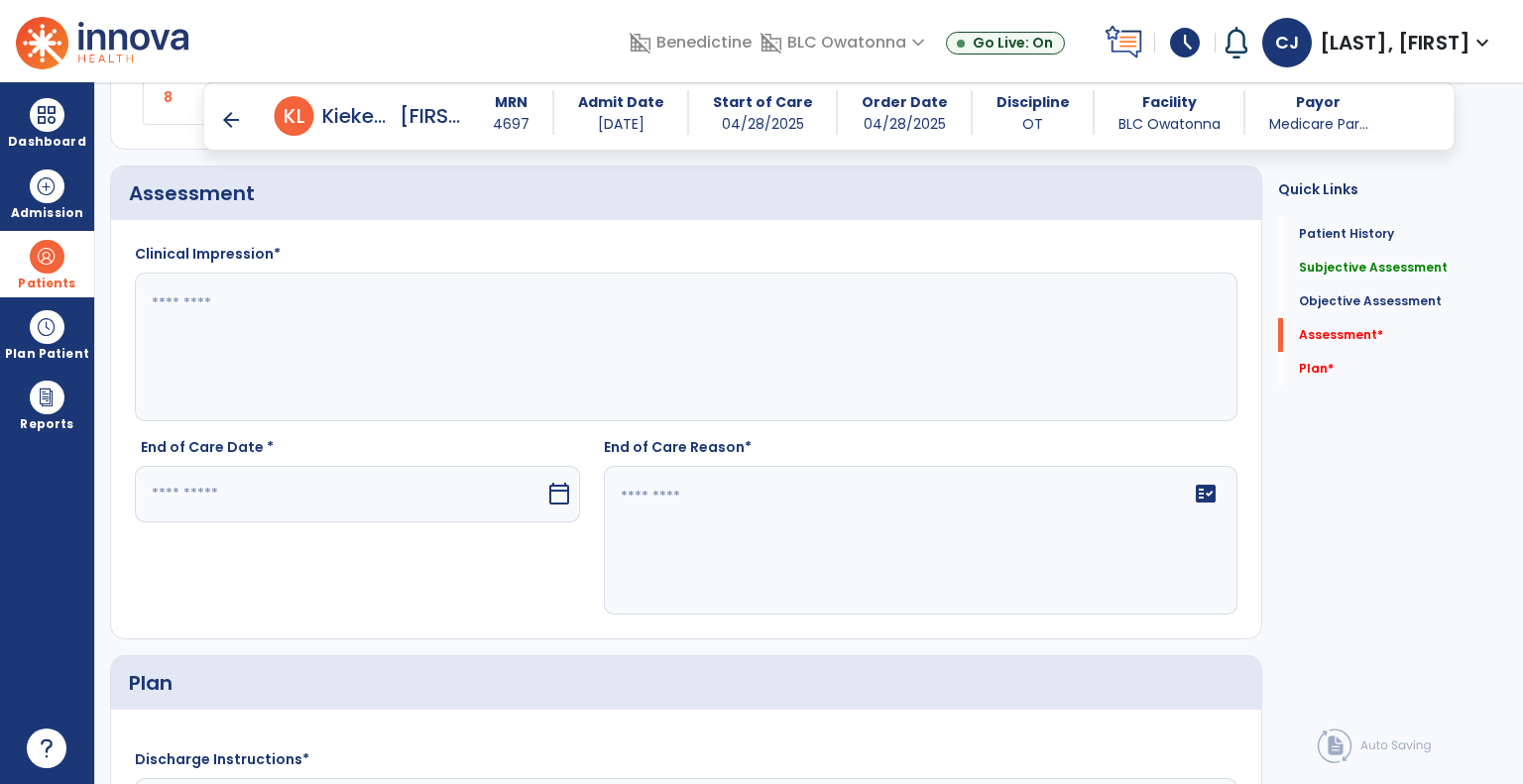 click 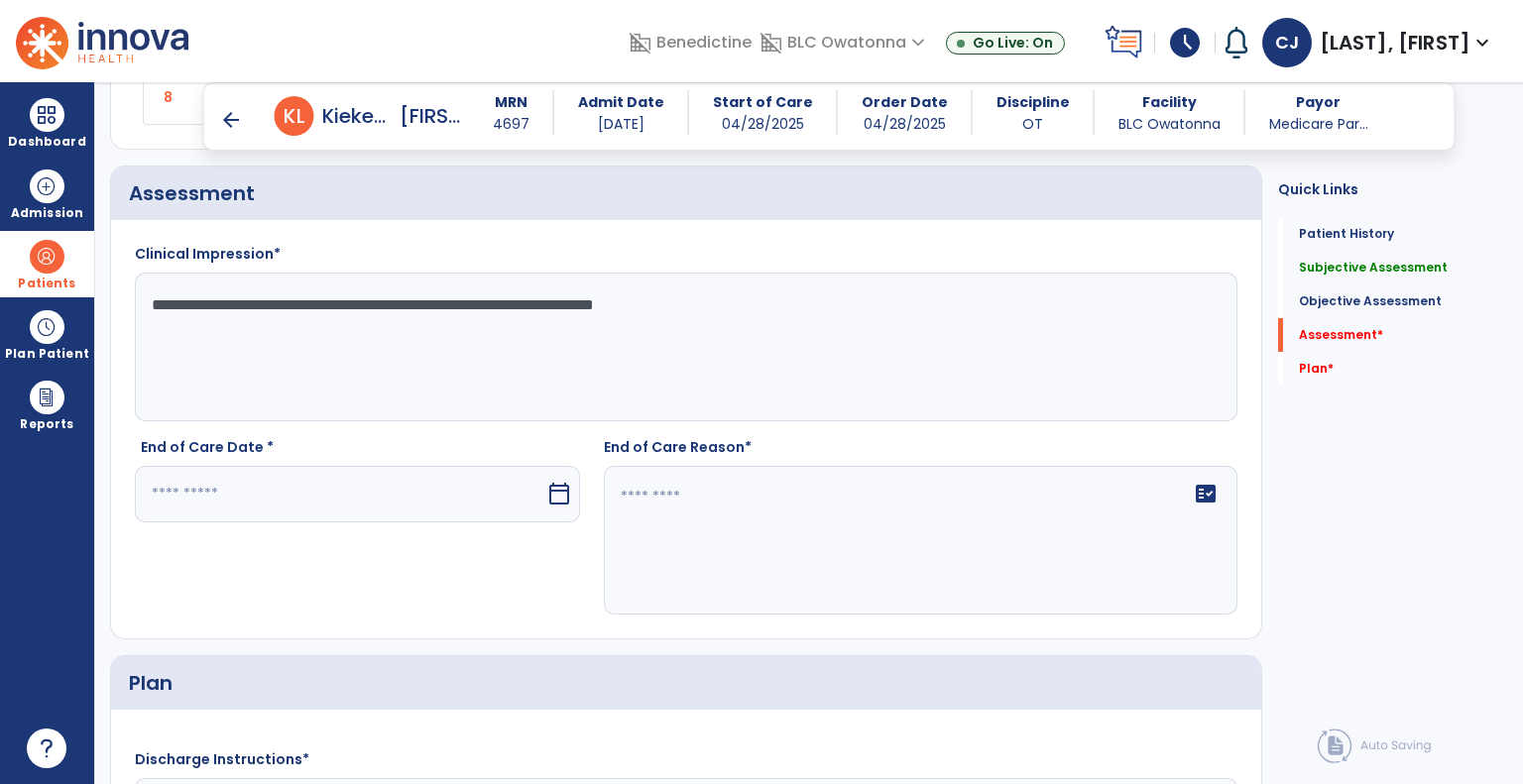 type on "**********" 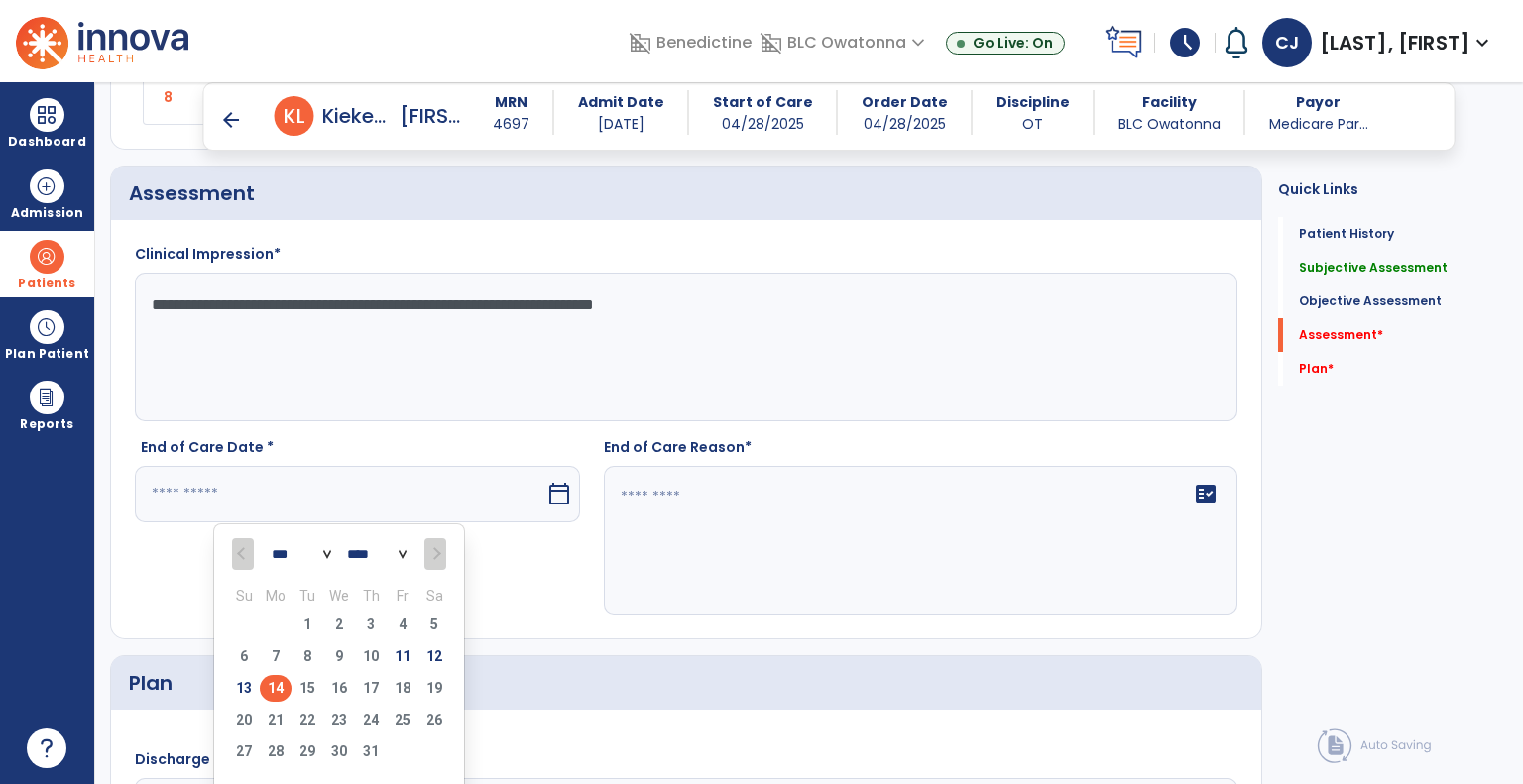 click on "14" at bounding box center [276, 688] 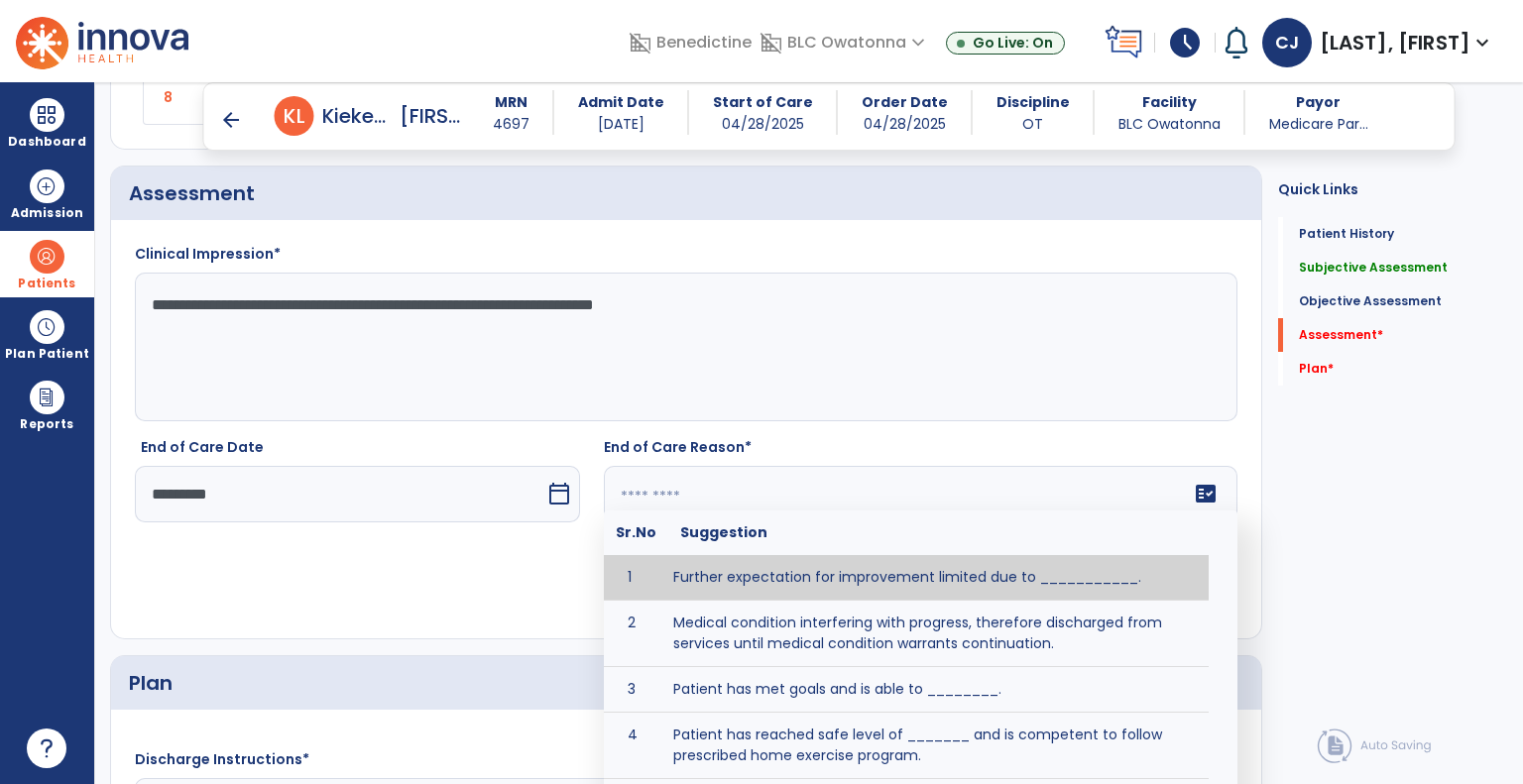 click 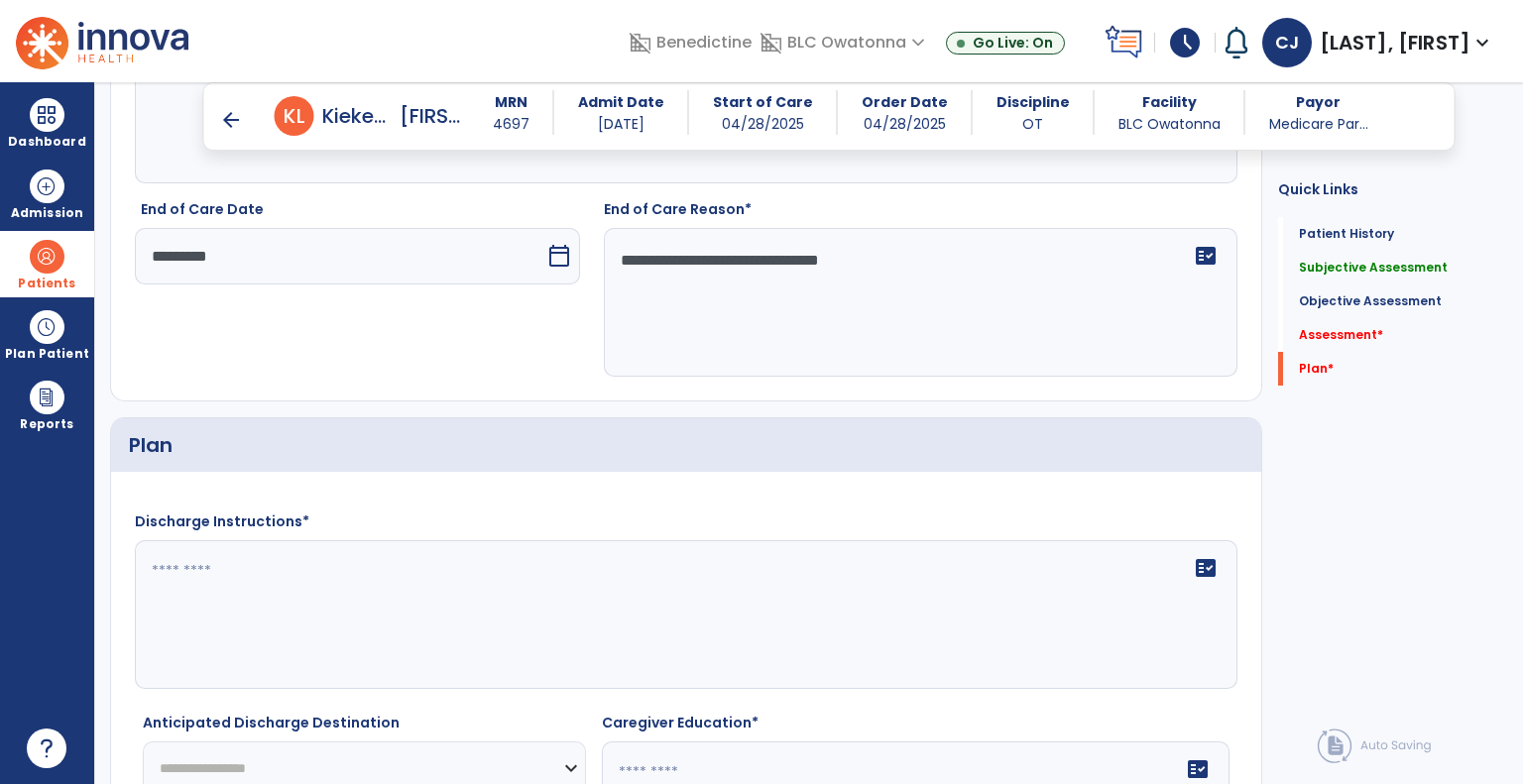 scroll, scrollTop: 3637, scrollLeft: 0, axis: vertical 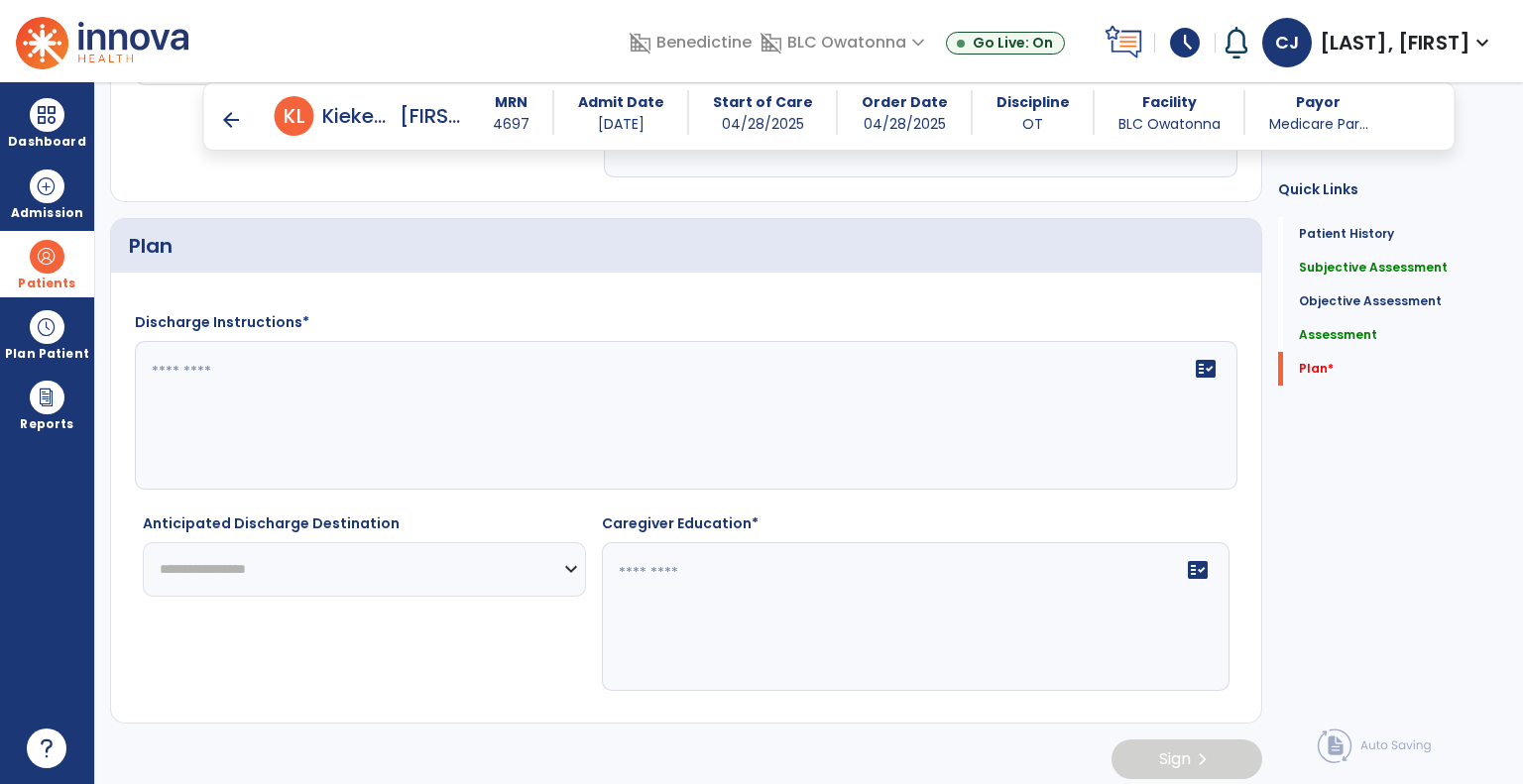 type on "**********" 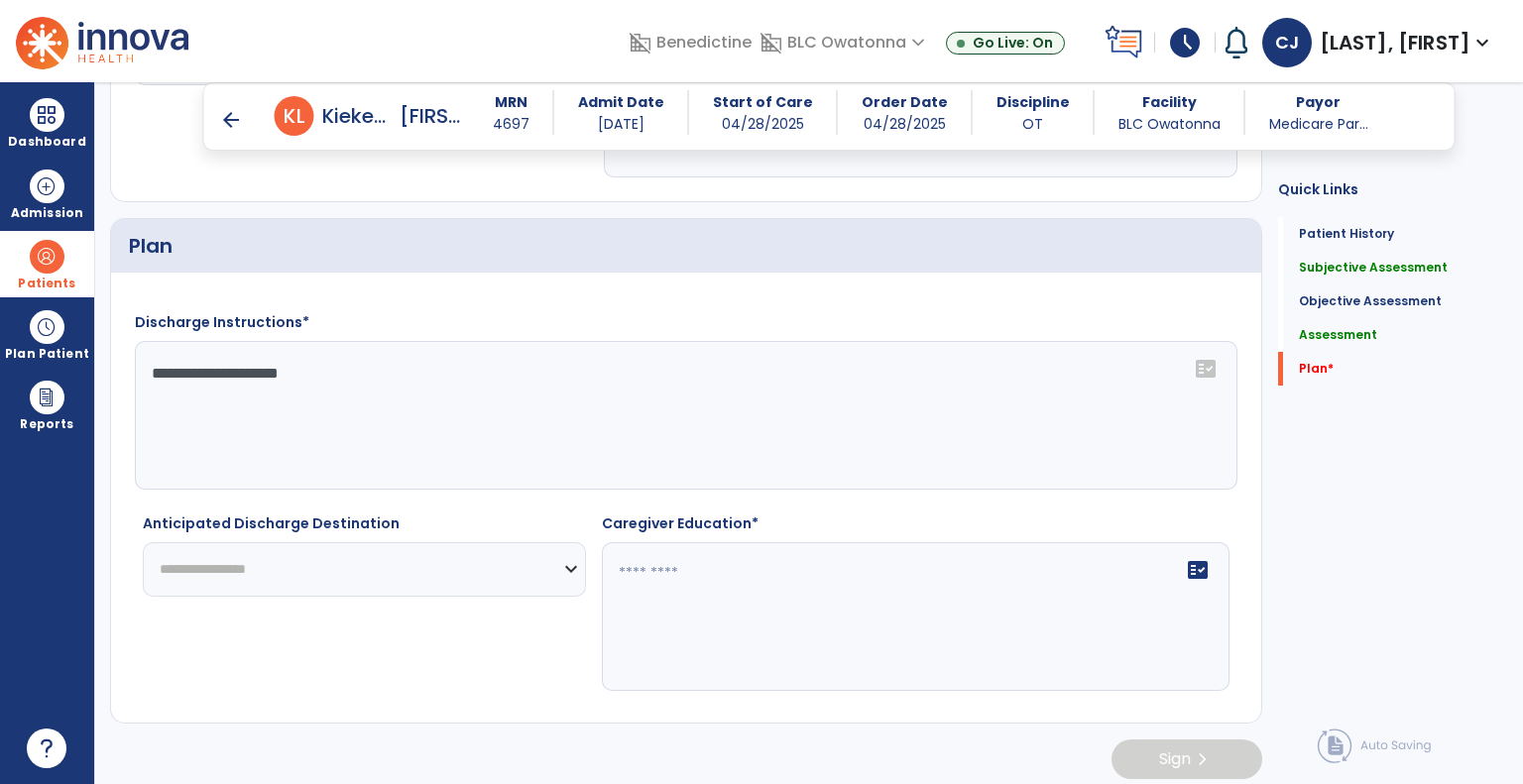 type on "**********" 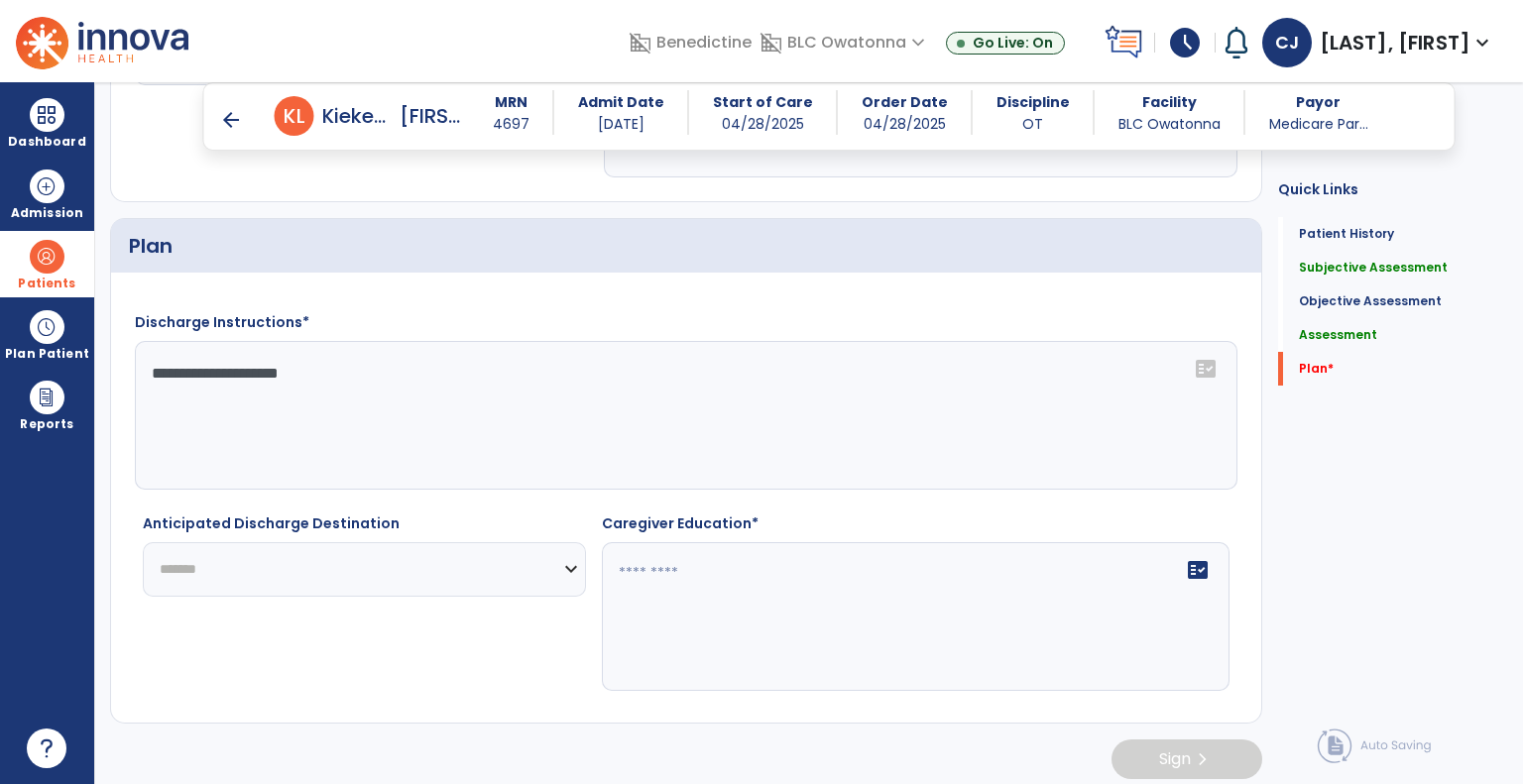 click on "**********" 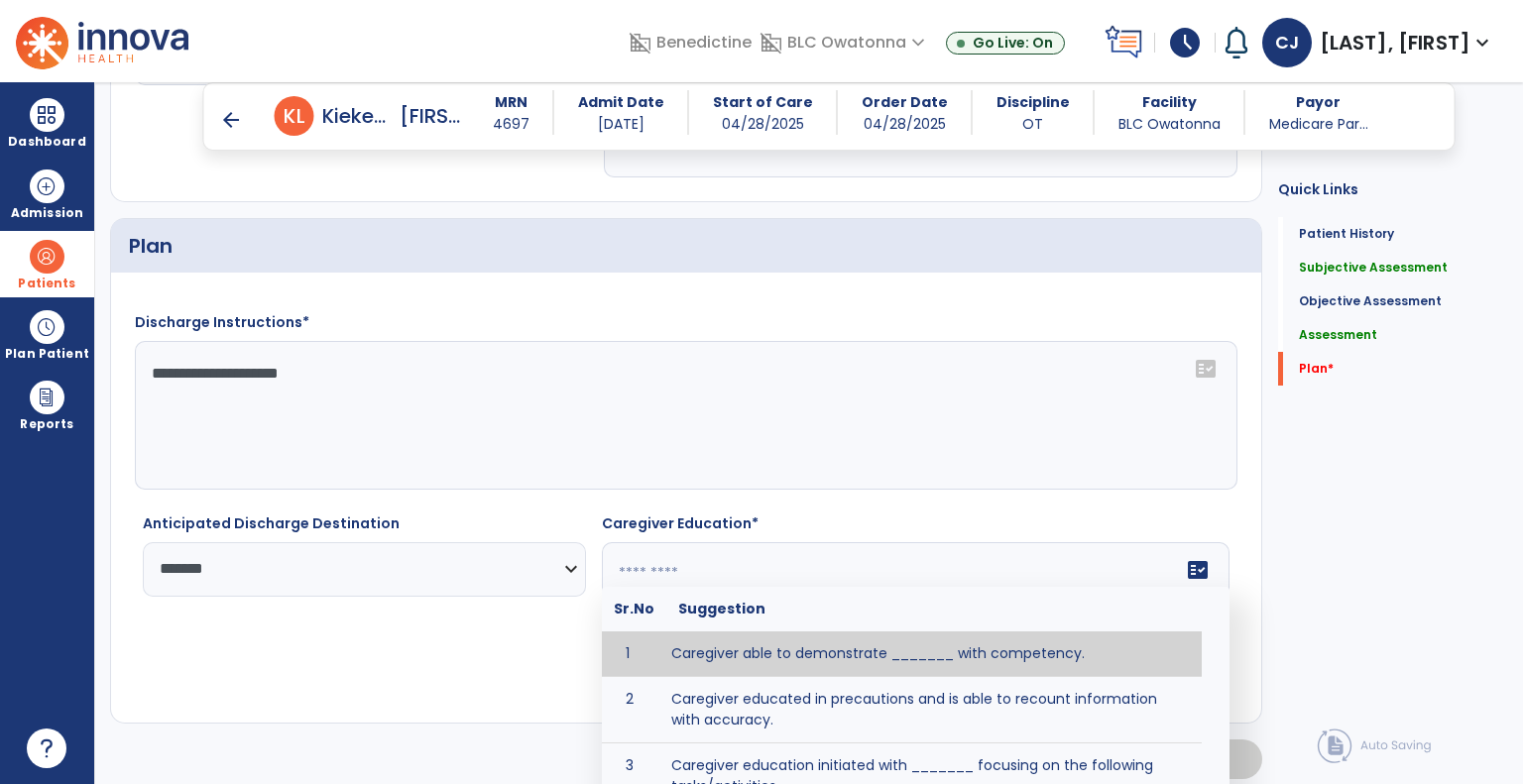 click on "fact_check  Sr.No Suggestion 1 Caregiver able to demonstrate _______ with competency. 2 Caregiver educated in precautions and is able to recount information with accuracy. 3 Caregiver education initiated with _______ focusing on the following tasks/activities __________. 4 Home exercise program initiated with caregiver focusing on __________. 5 Patient educated in precautions and is able to recount information with [VALUE]% accuracy." 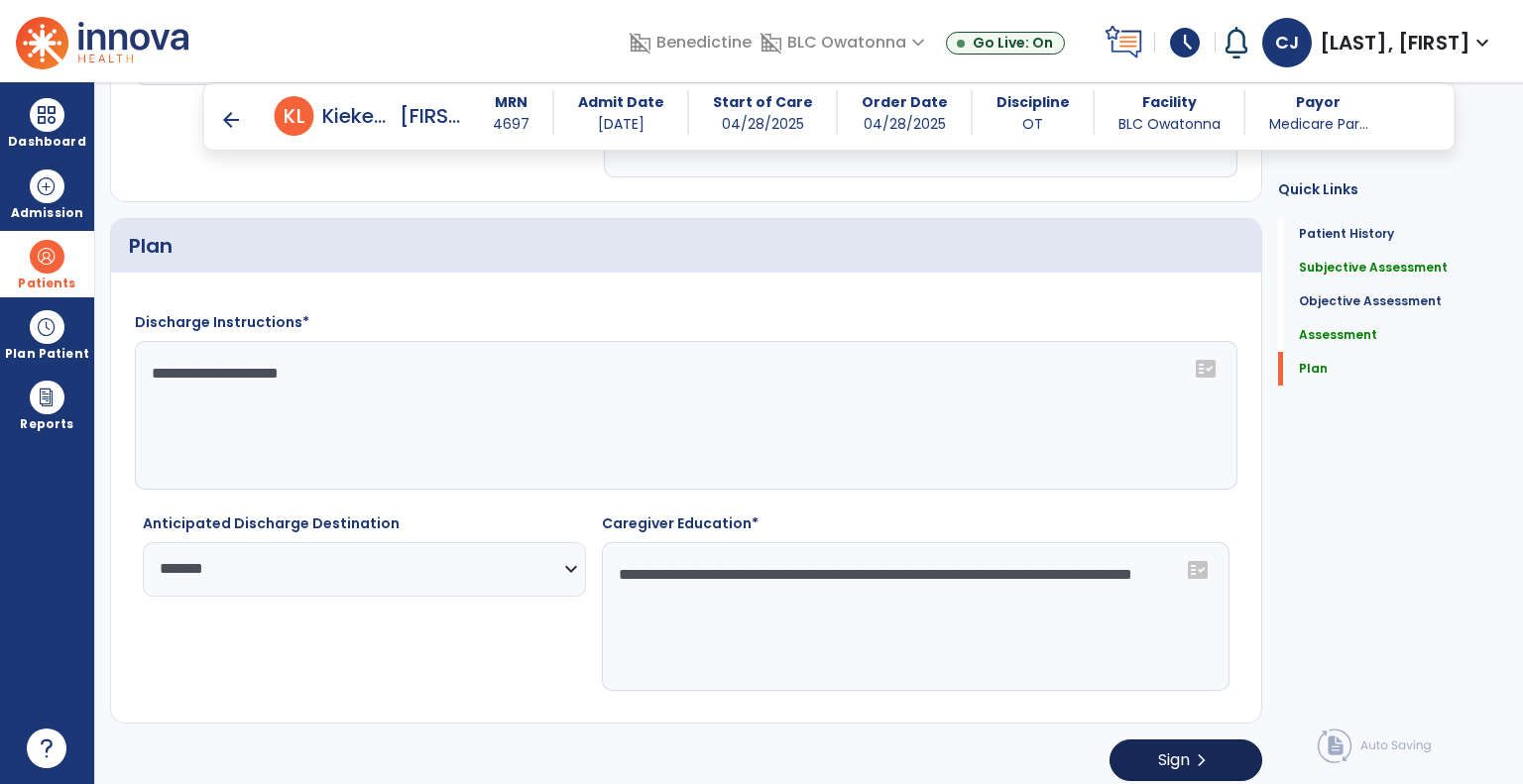 type on "**********" 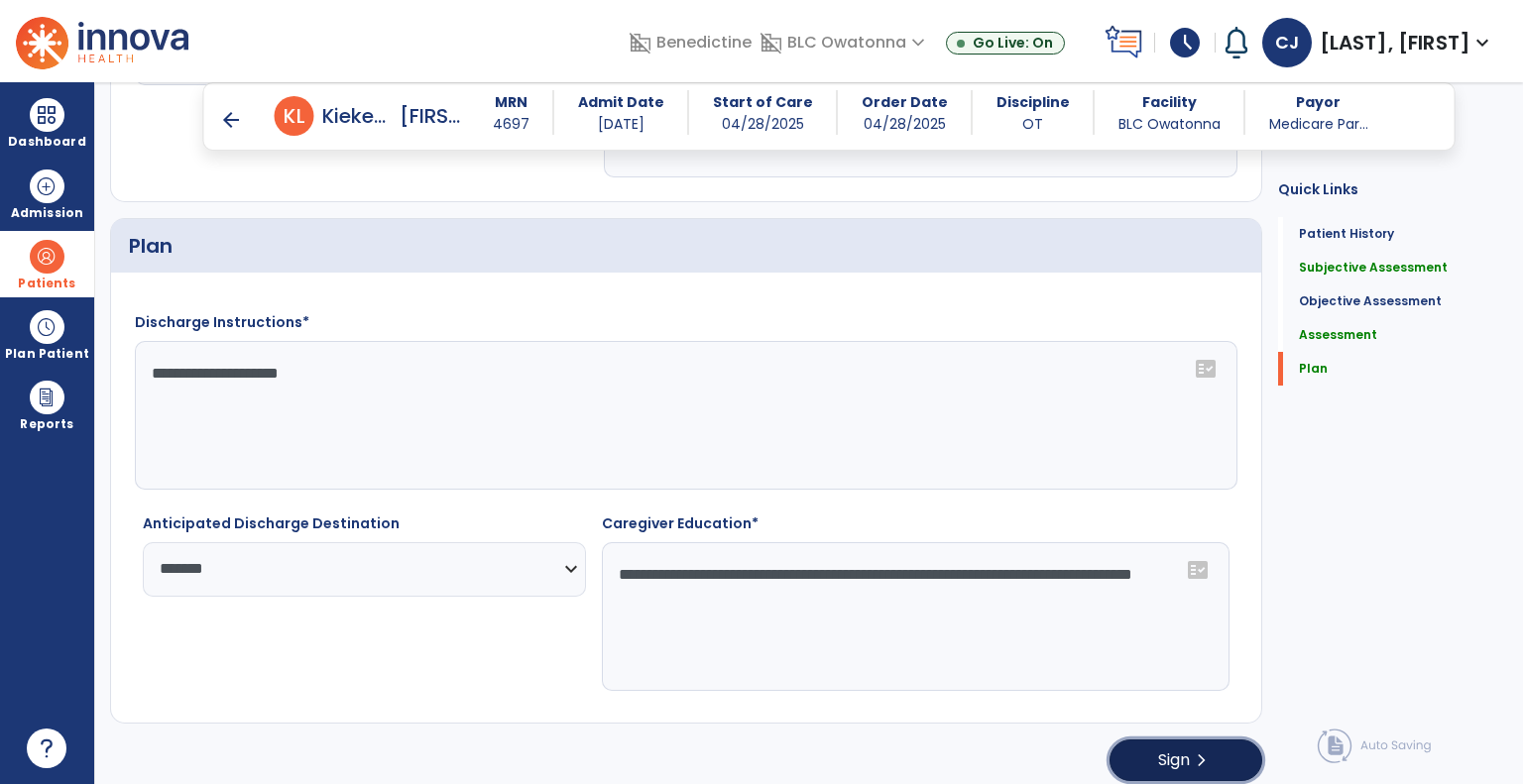 click on "Sign  chevron_right" 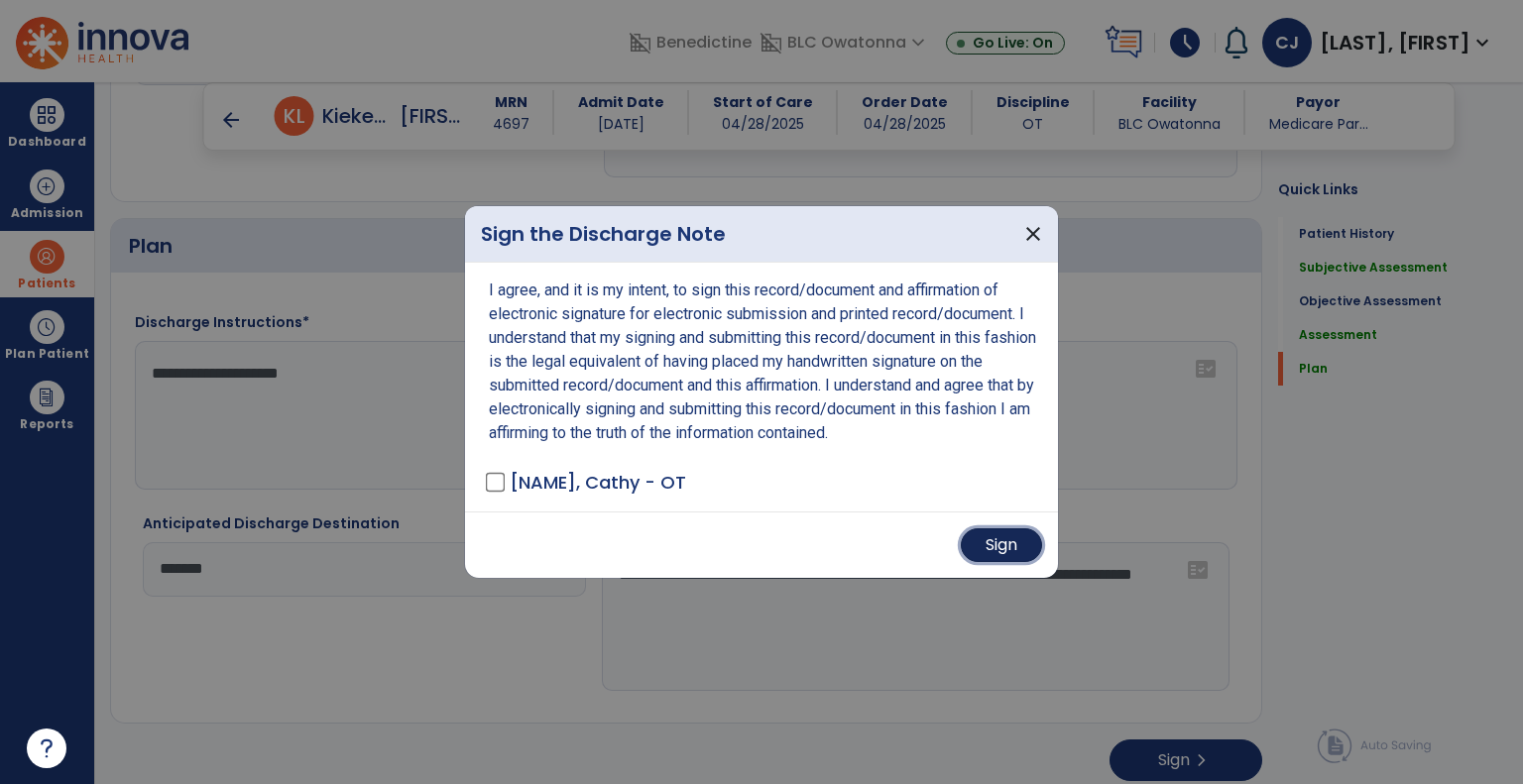click on "Sign" at bounding box center [1001, 545] 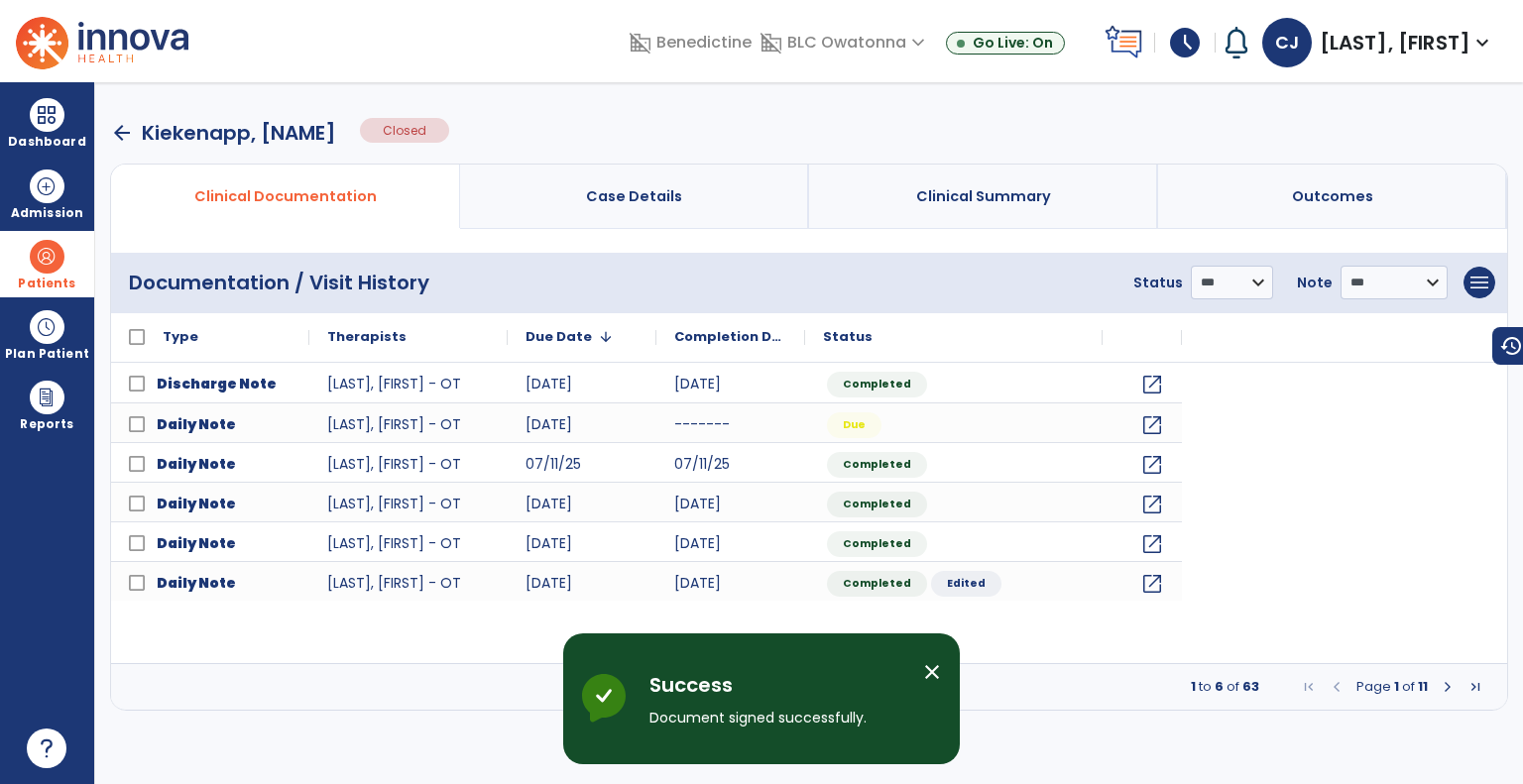 scroll, scrollTop: 0, scrollLeft: 0, axis: both 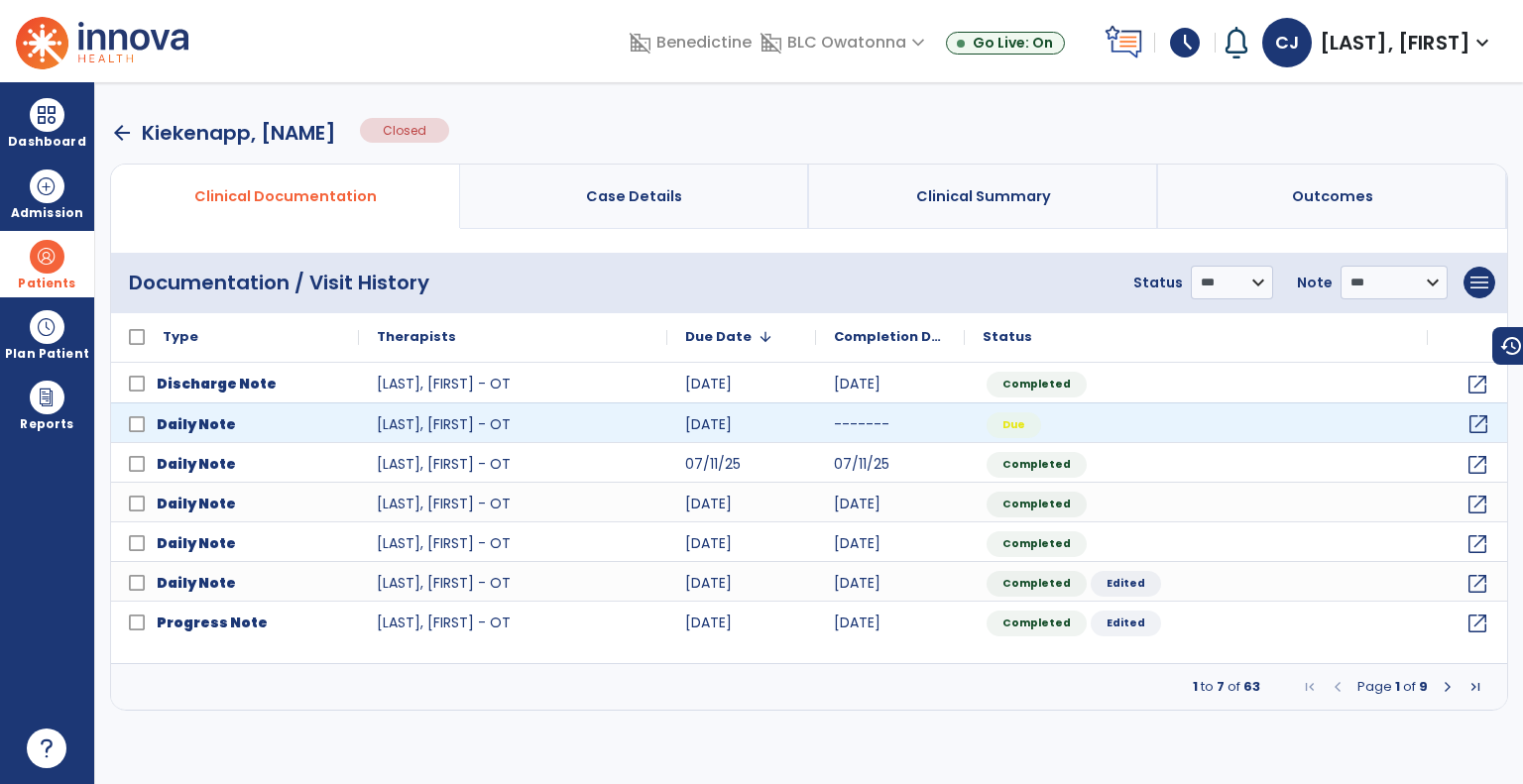 click on "open_in_new" 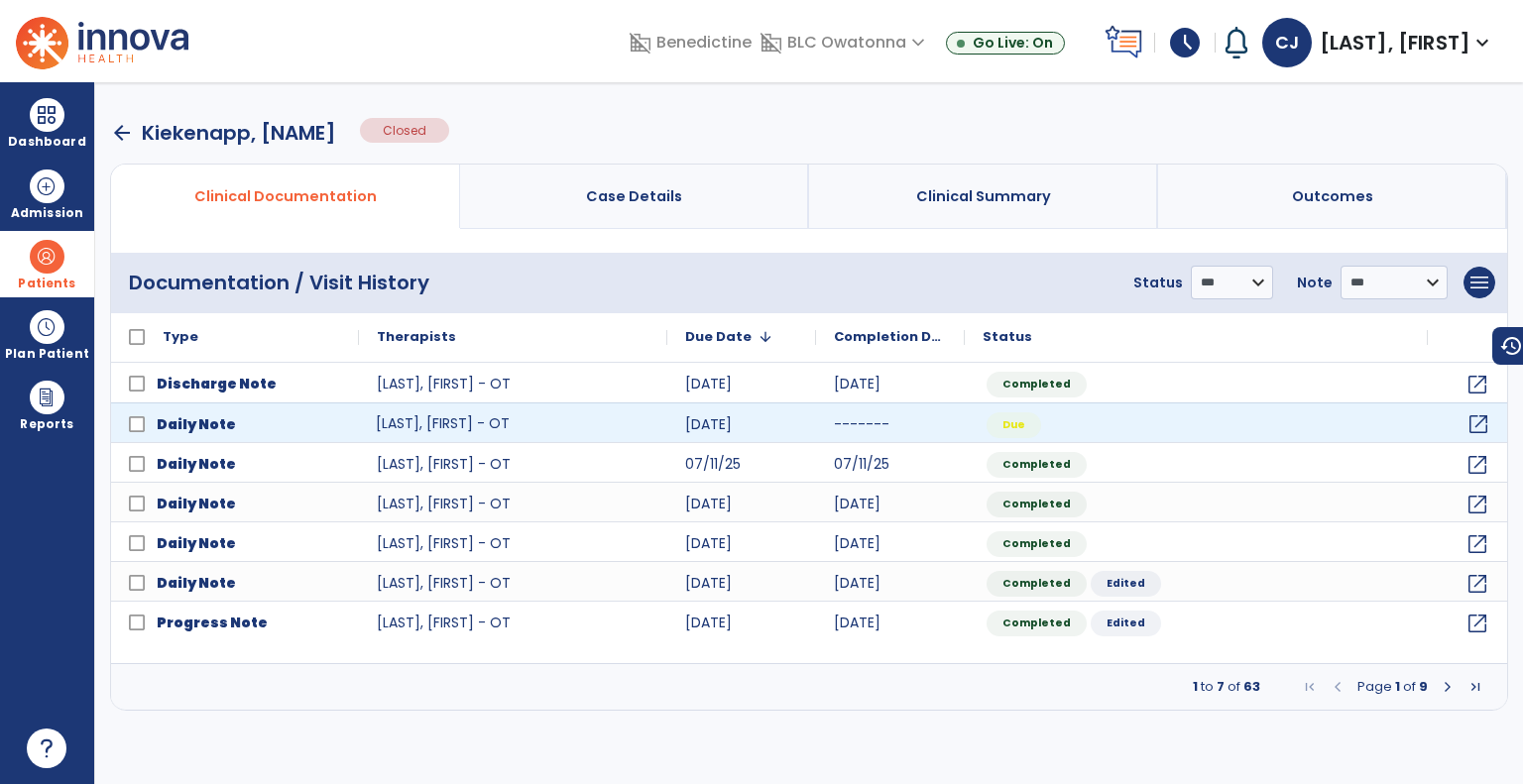 click on "[LAST], [FIRST] - OT" 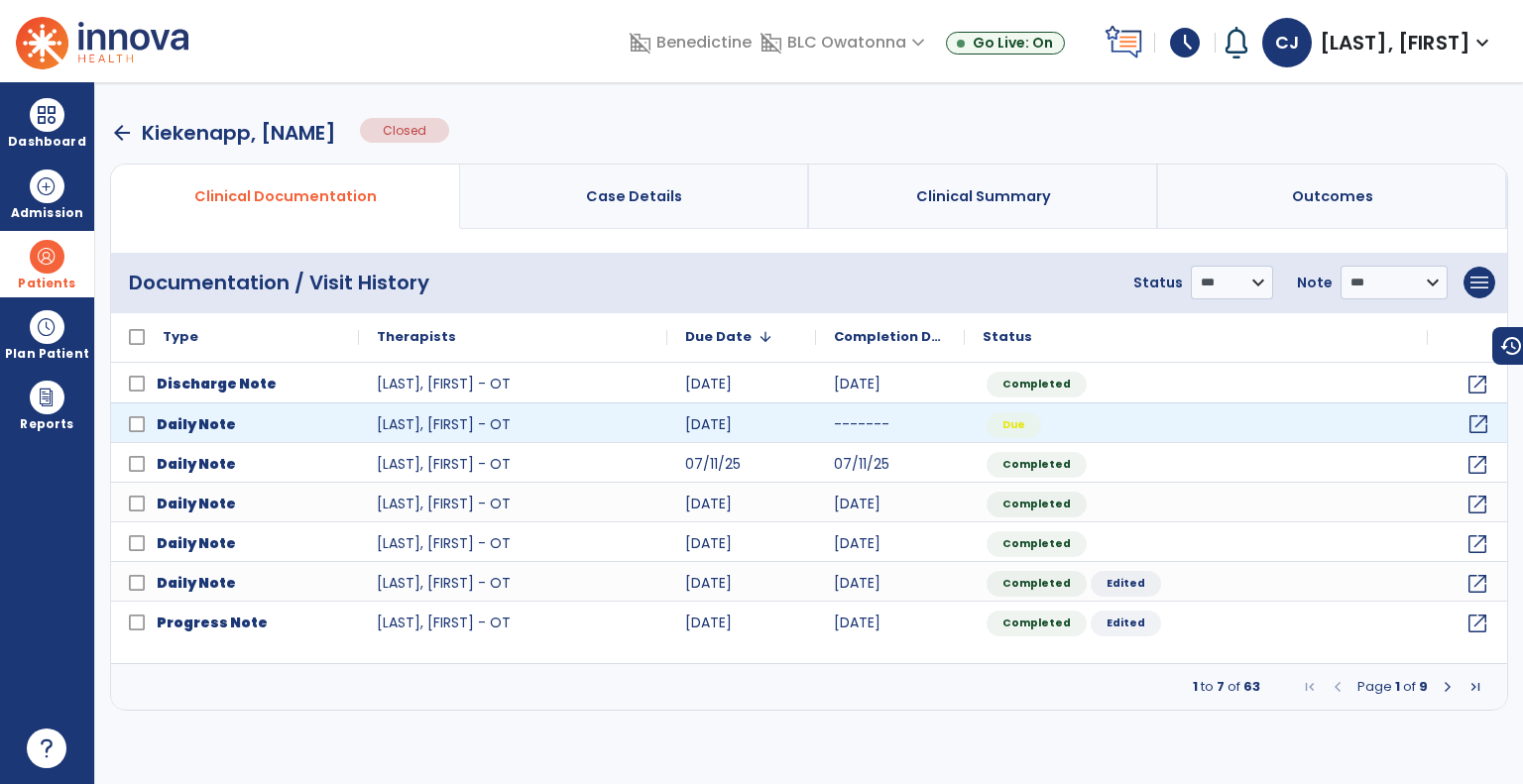 click on "open_in_new" 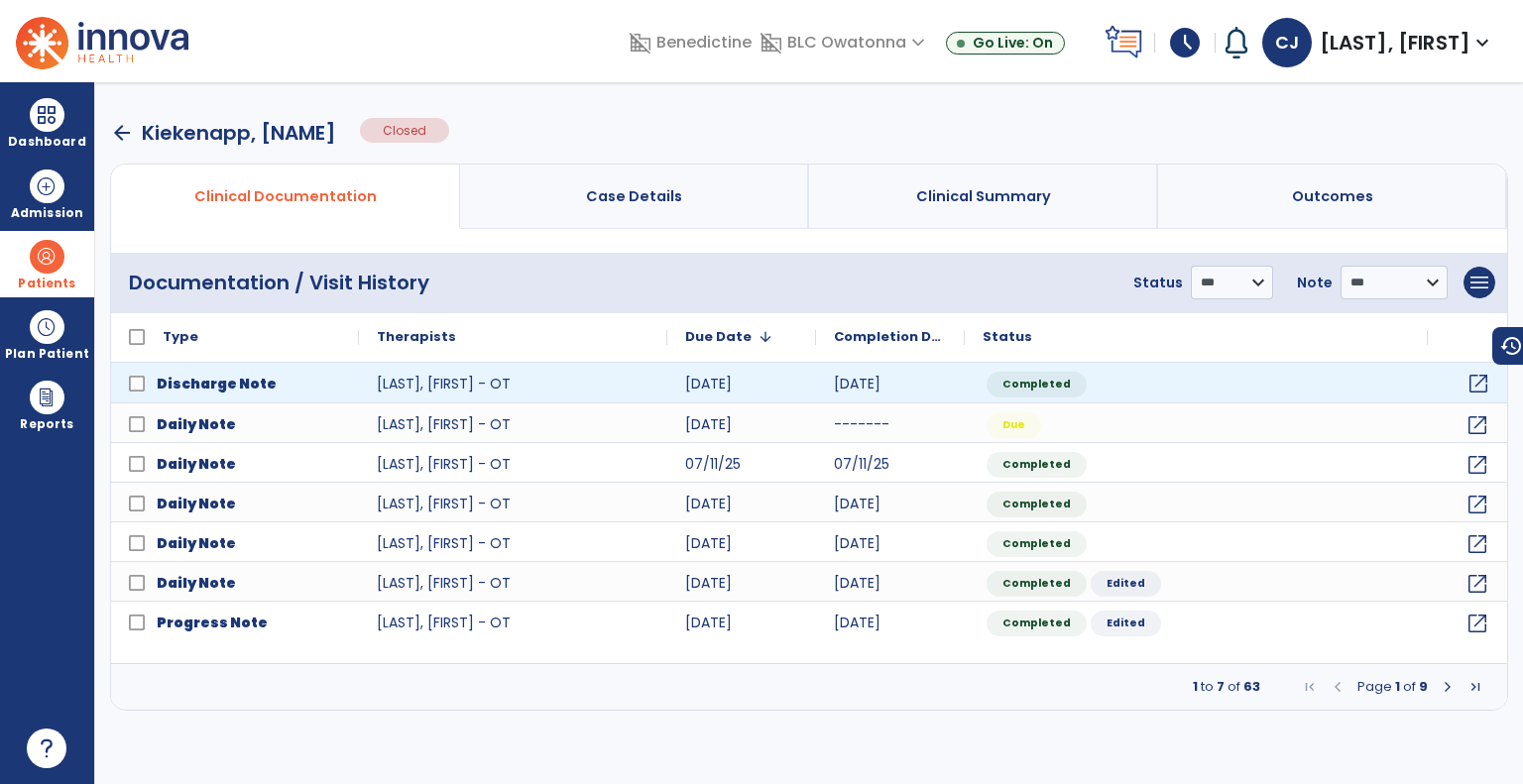 click on "open_in_new" 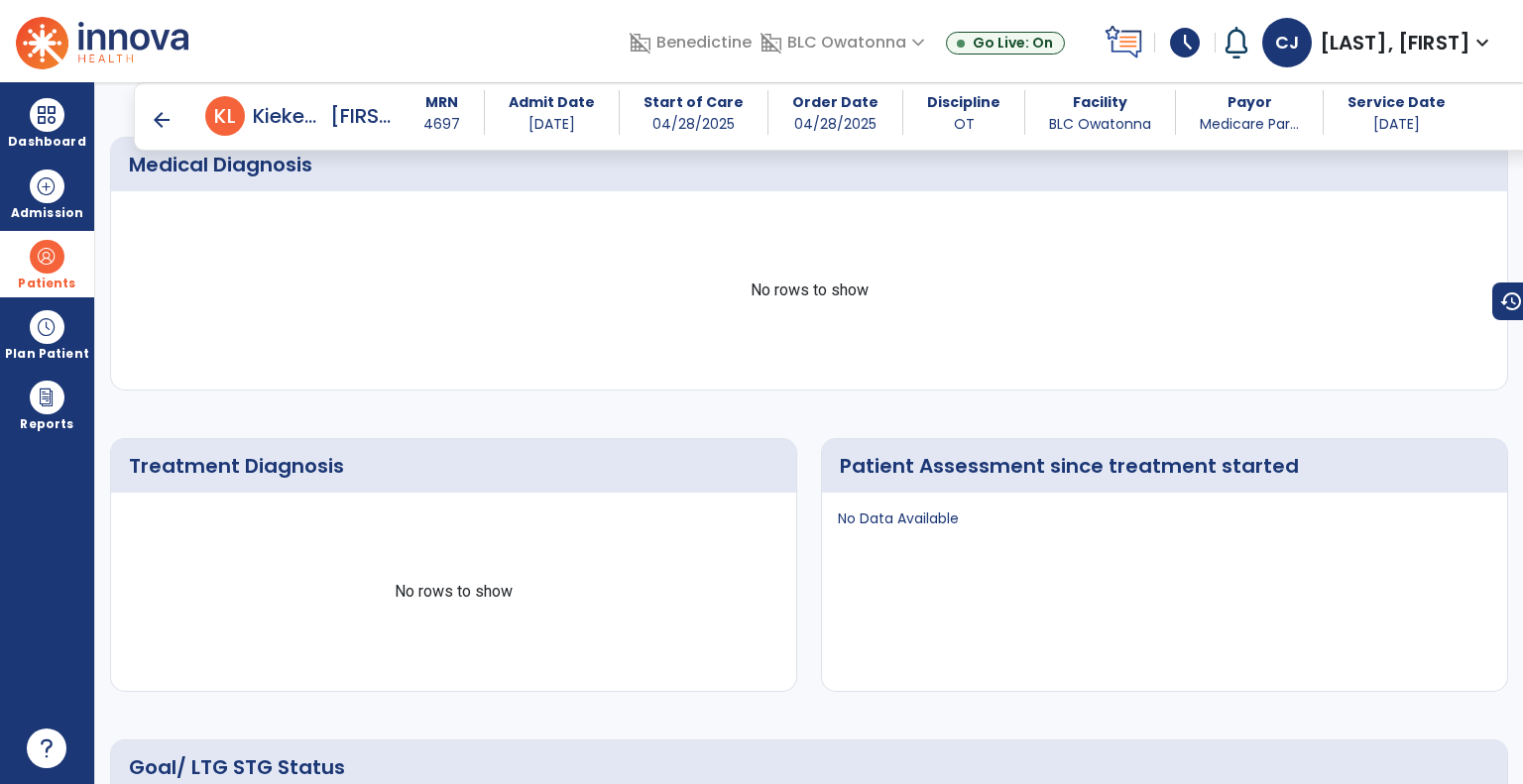 scroll, scrollTop: 0, scrollLeft: 0, axis: both 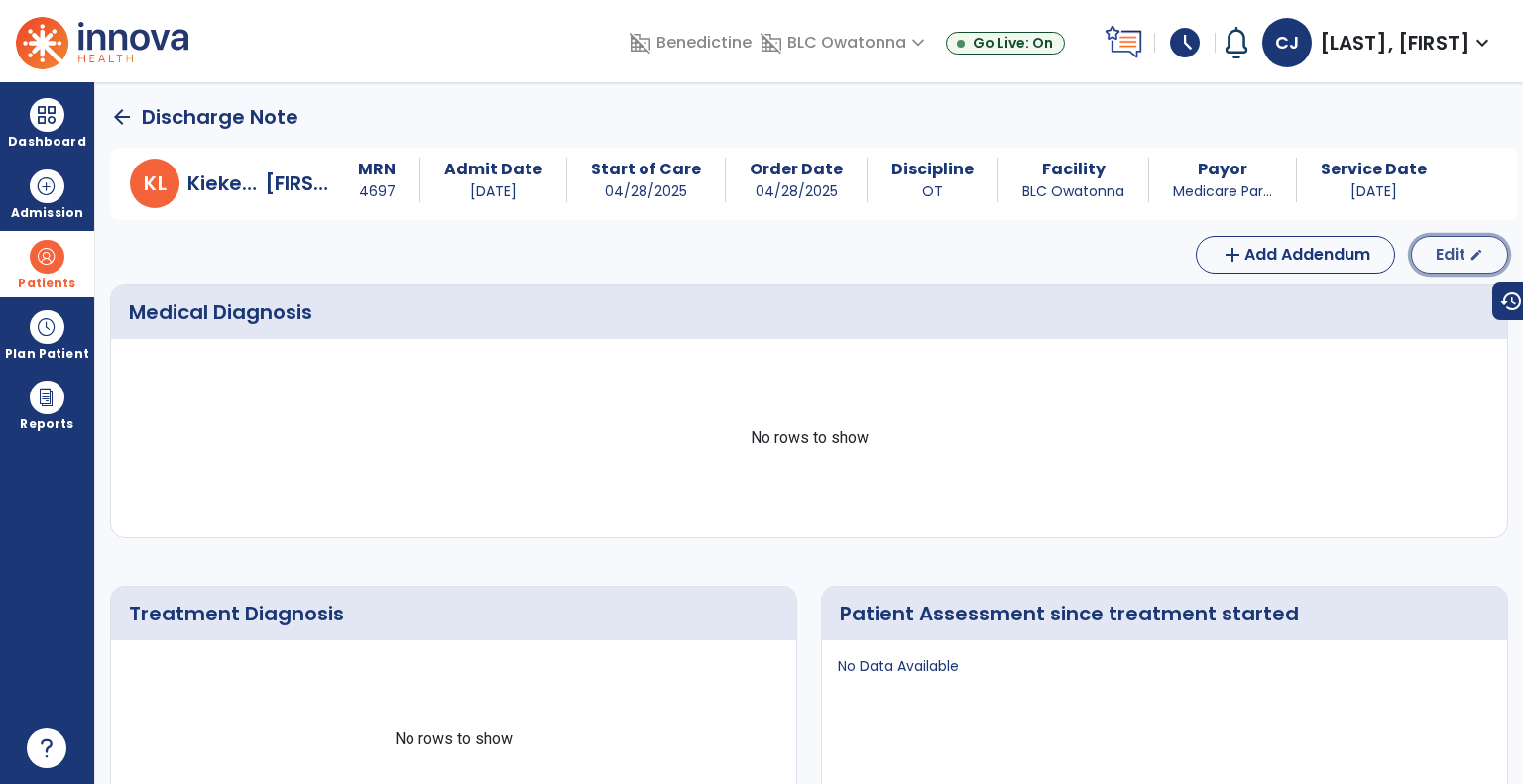 click on "Edit" 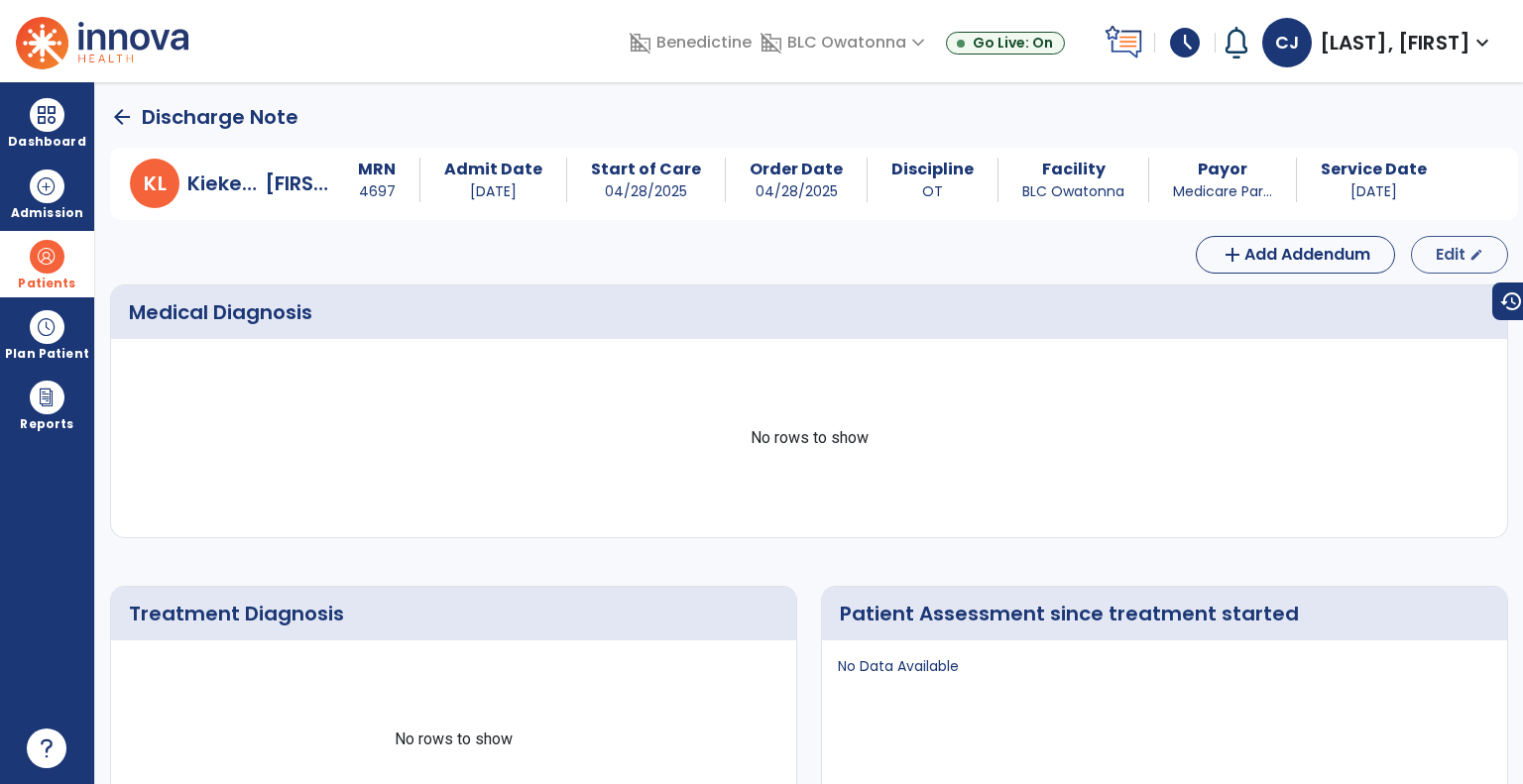 select on "*******" 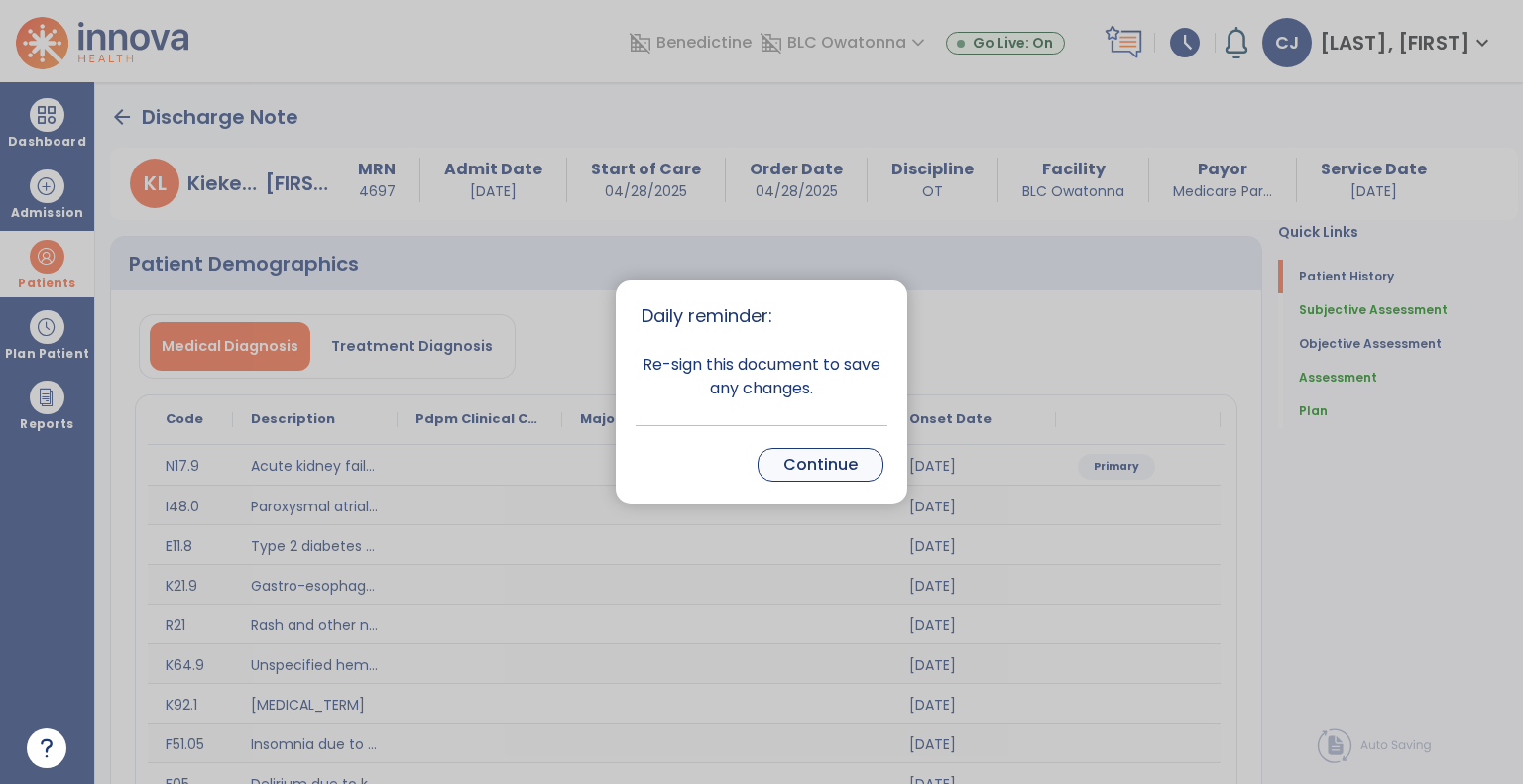 click on "Continue" at bounding box center (820, 465) 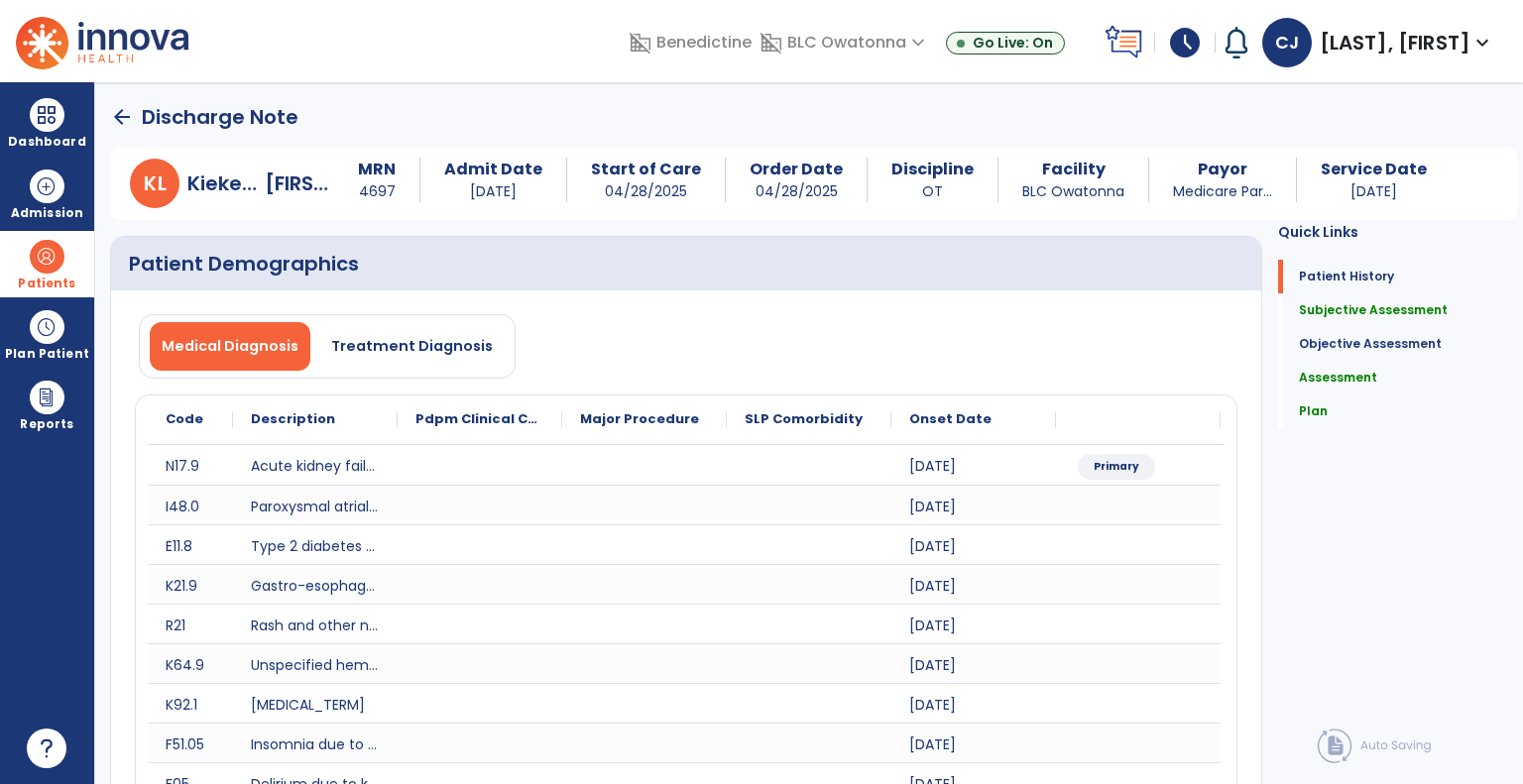 click on "arrow_back" 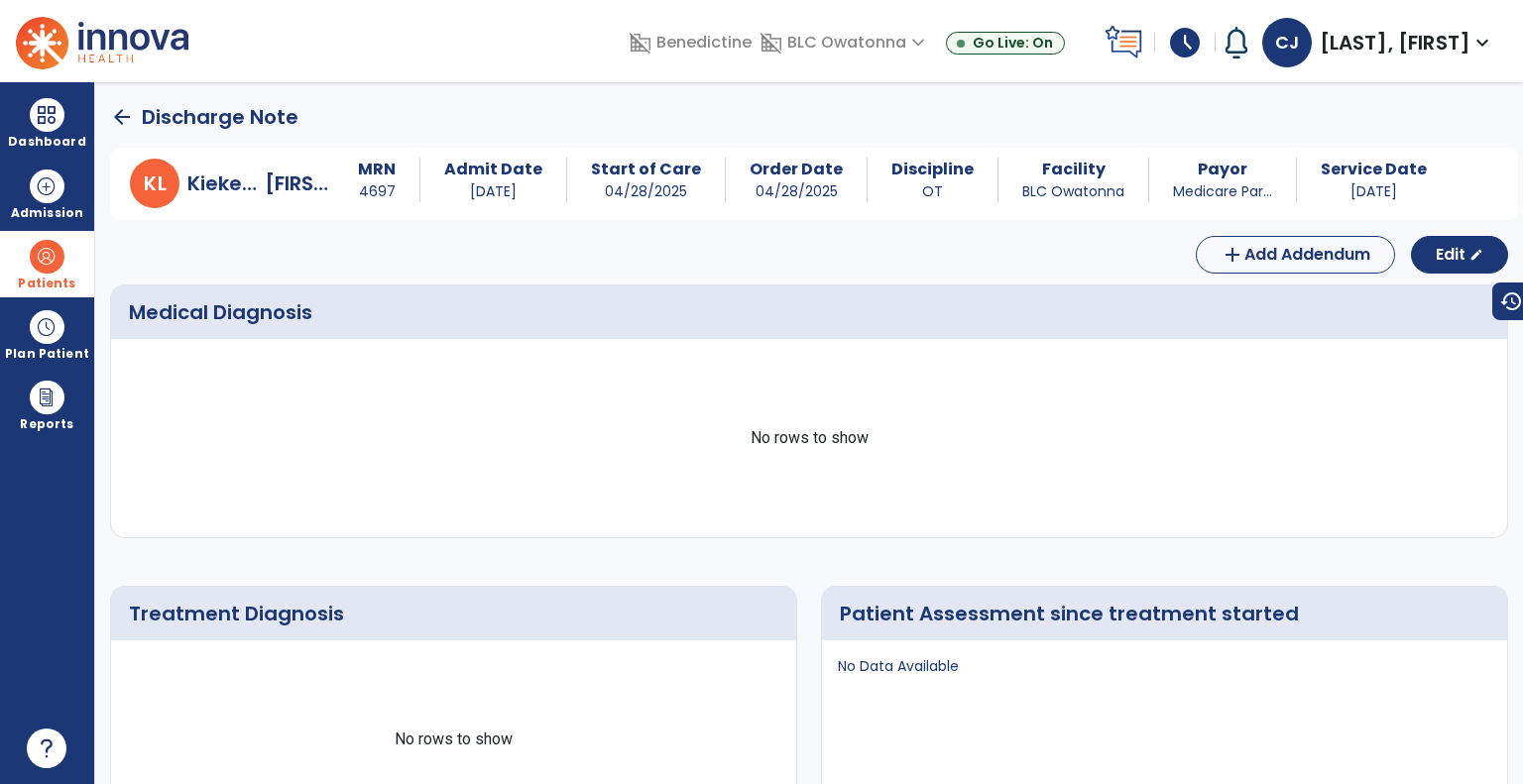 click on "arrow_back" 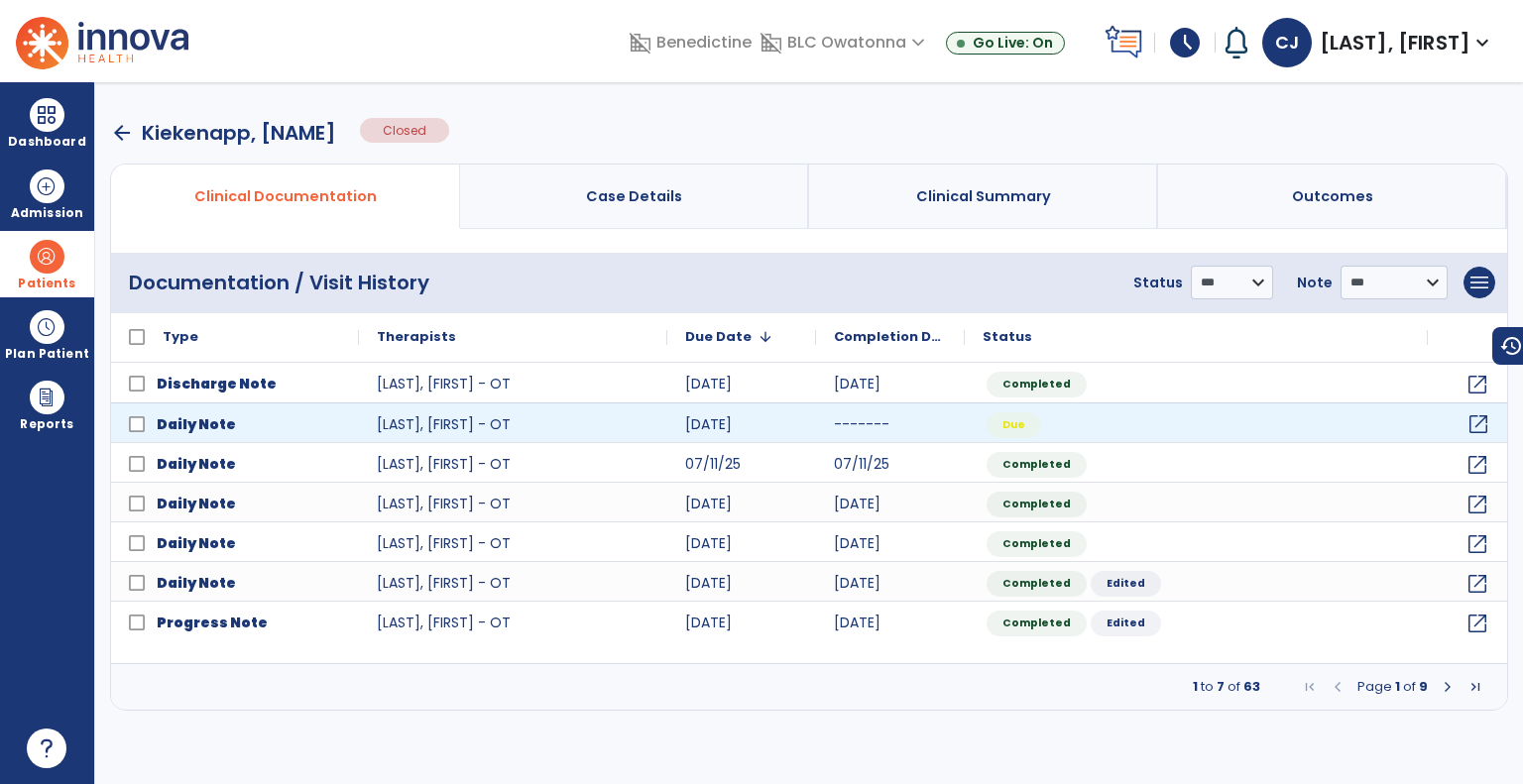 click on "open_in_new" 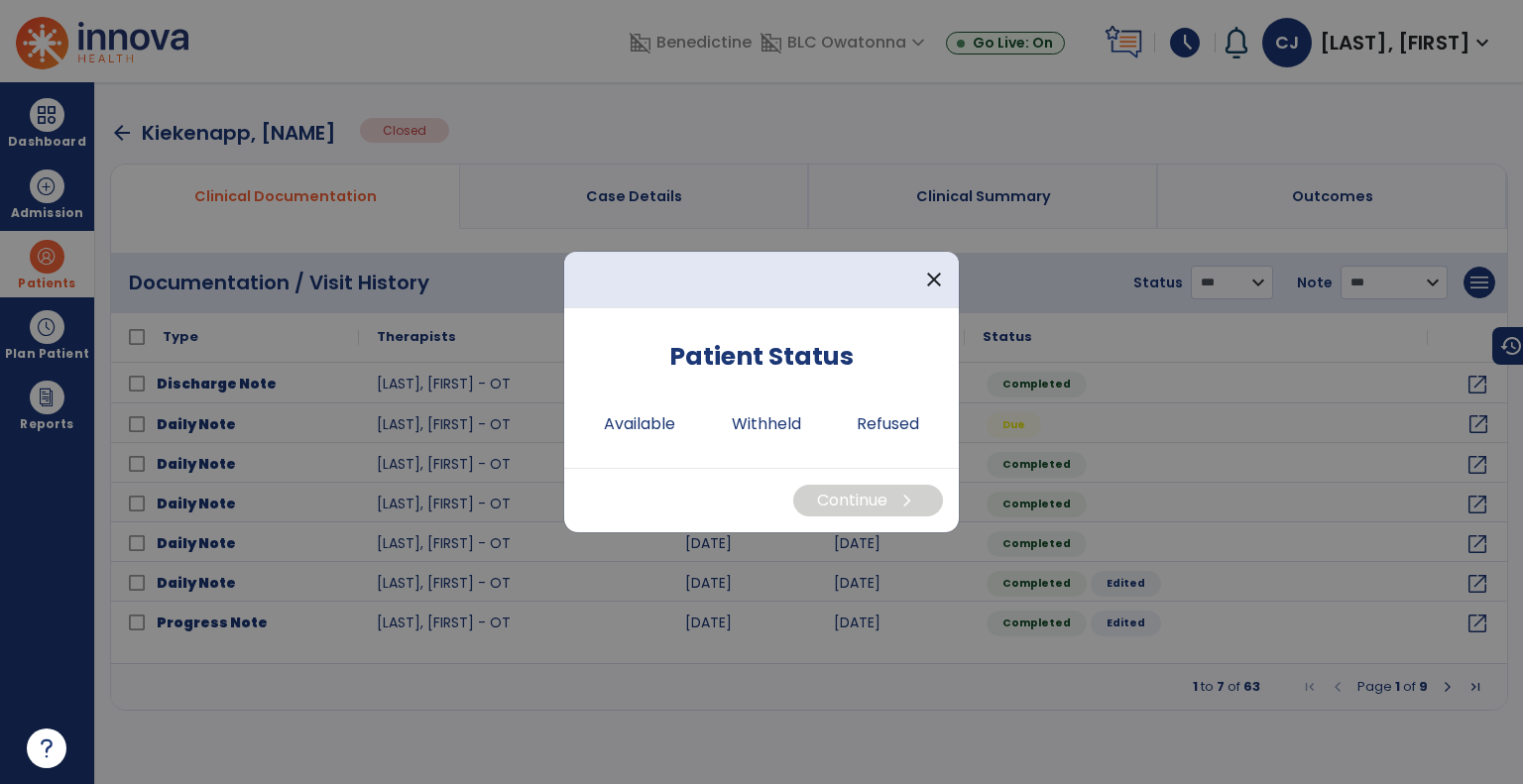 click on "domain_disabled   Benedictine    domain_disabled   BLC Owatonna   expand_more   BLC Owatonna  Go Live: On schedule My Time:   Monday, Jul 14    ***** stop  Stop   Open your timecard  arrow_right Notifications Mark as read Co-Treatment Conflict: Rockman, Shirley Fri Apr 25 2025 at 3:12 PM | BLC Owatonna Co-Treatment Conflict: Rockman, Shirley Fri Apr 25 2025 at 3:12 PM | BLC Owatonna Co-Treatment Conflict: Prenzlow, Carolyn Fri Apr 11 2025 at 3:13 PM | BLC Owatonna Co-Treatment Conflict: Heikkila jr, David Tue Mar 04 2025 at 10:03 AM | BLC Owatonna See all Notifications  CJ   Jara, Cathy   expand_more   home   Home   person   Profile   help   Help   logout   Log out  Dashboard  dashboard  Therapist Dashboard Admission Patients  format_list_bulleted  Patient List  space_dashboard  Patient Board  insert_chart  PDPM Board Plan Patient  event_note  Planner  content_paste_go  Scheduler  content_paste_go  Whiteboard Reports  export_notes  Billing Exports  note_alt  EOM Report  event_note  Minutes By Payor" at bounding box center [762, 392] 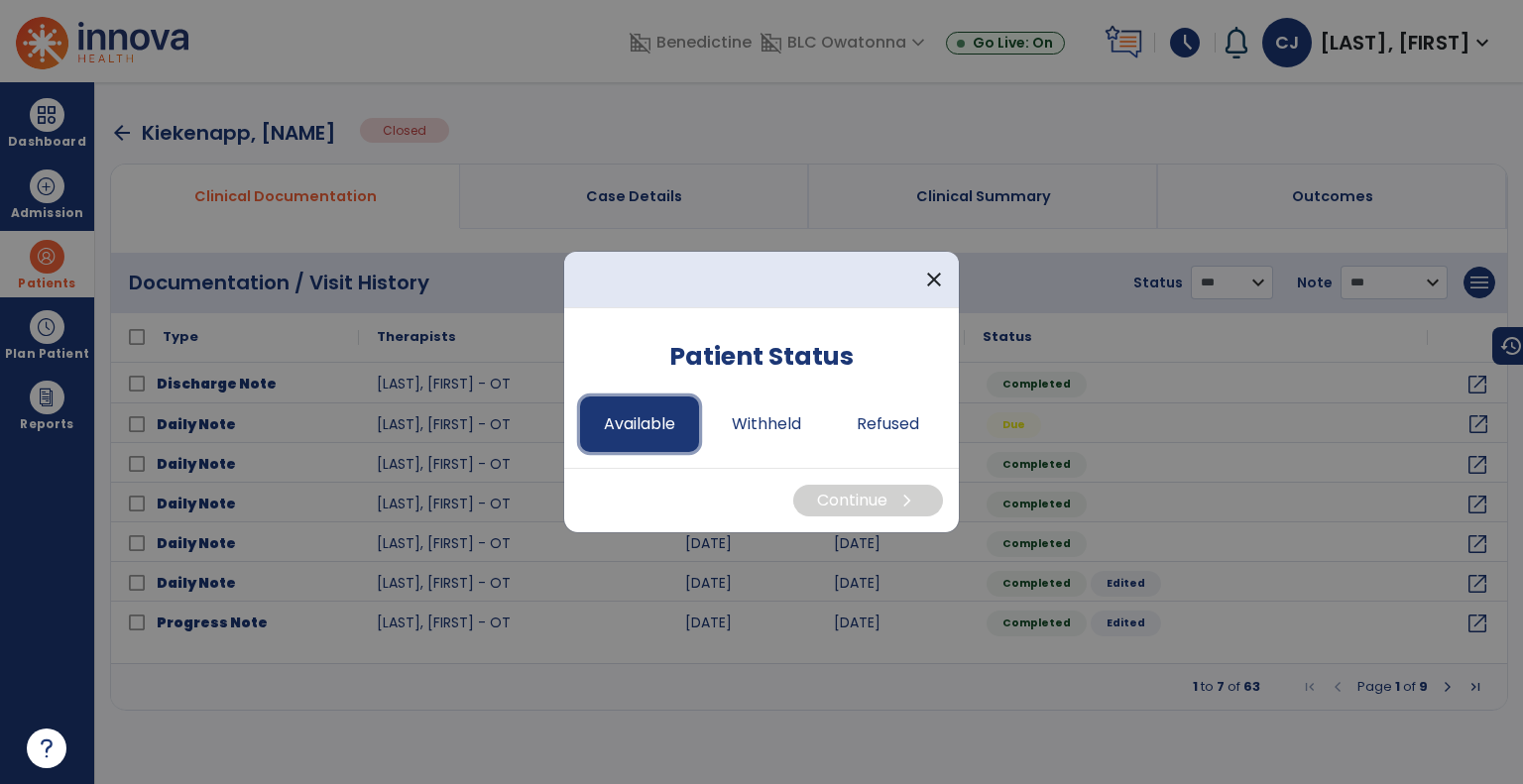 click on "Available" at bounding box center (640, 424) 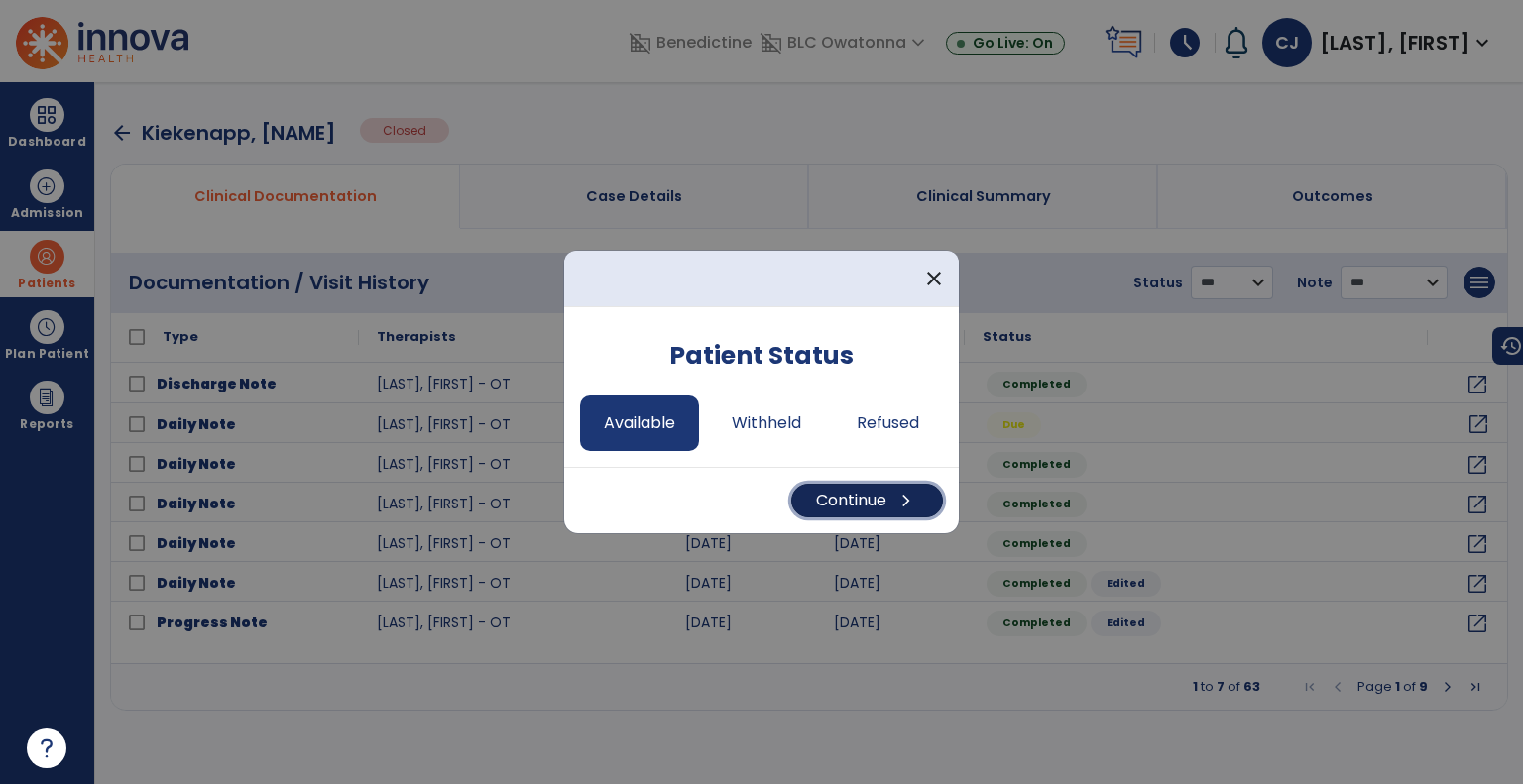 click on "chevron_right" at bounding box center (906, 501) 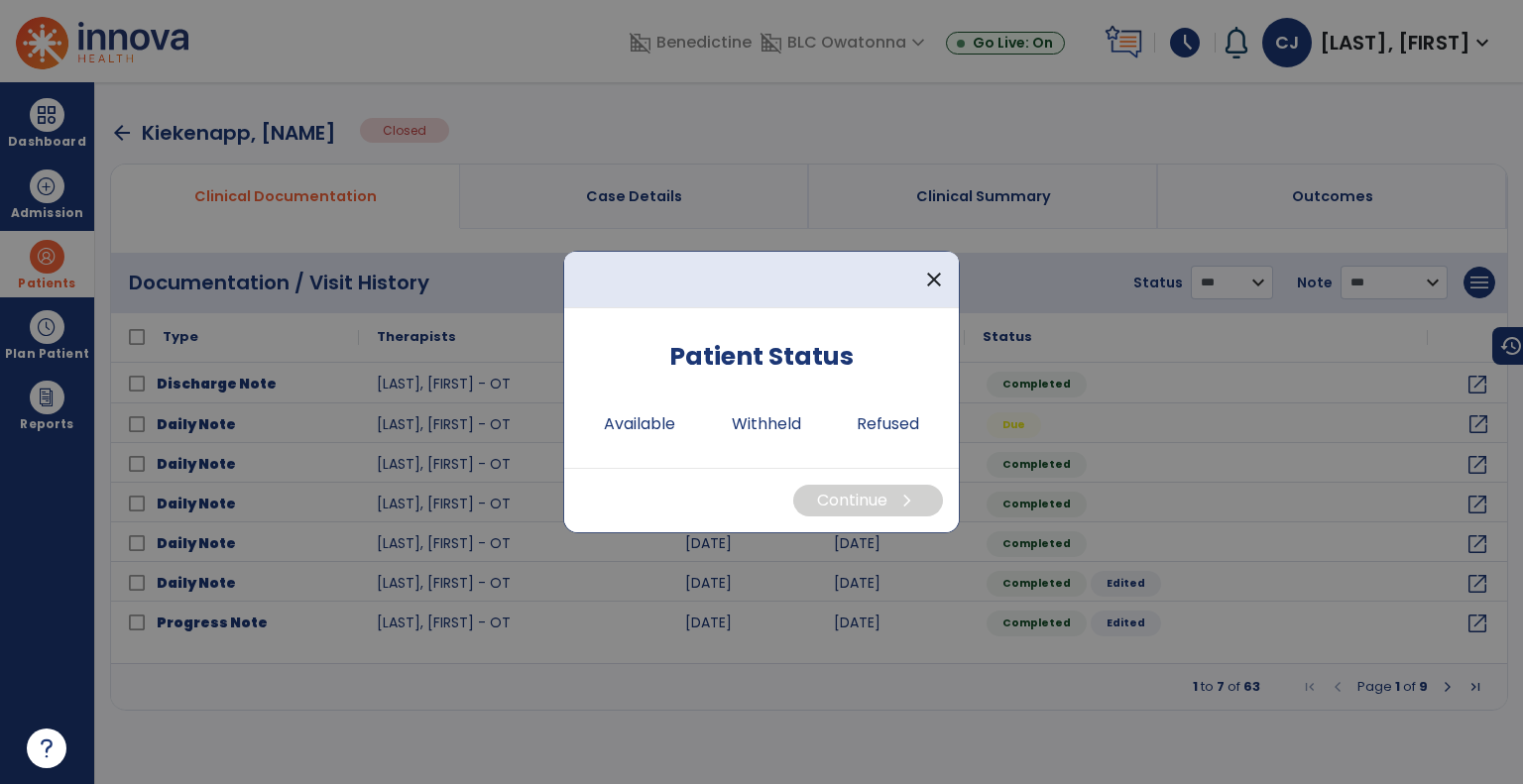 select on "*" 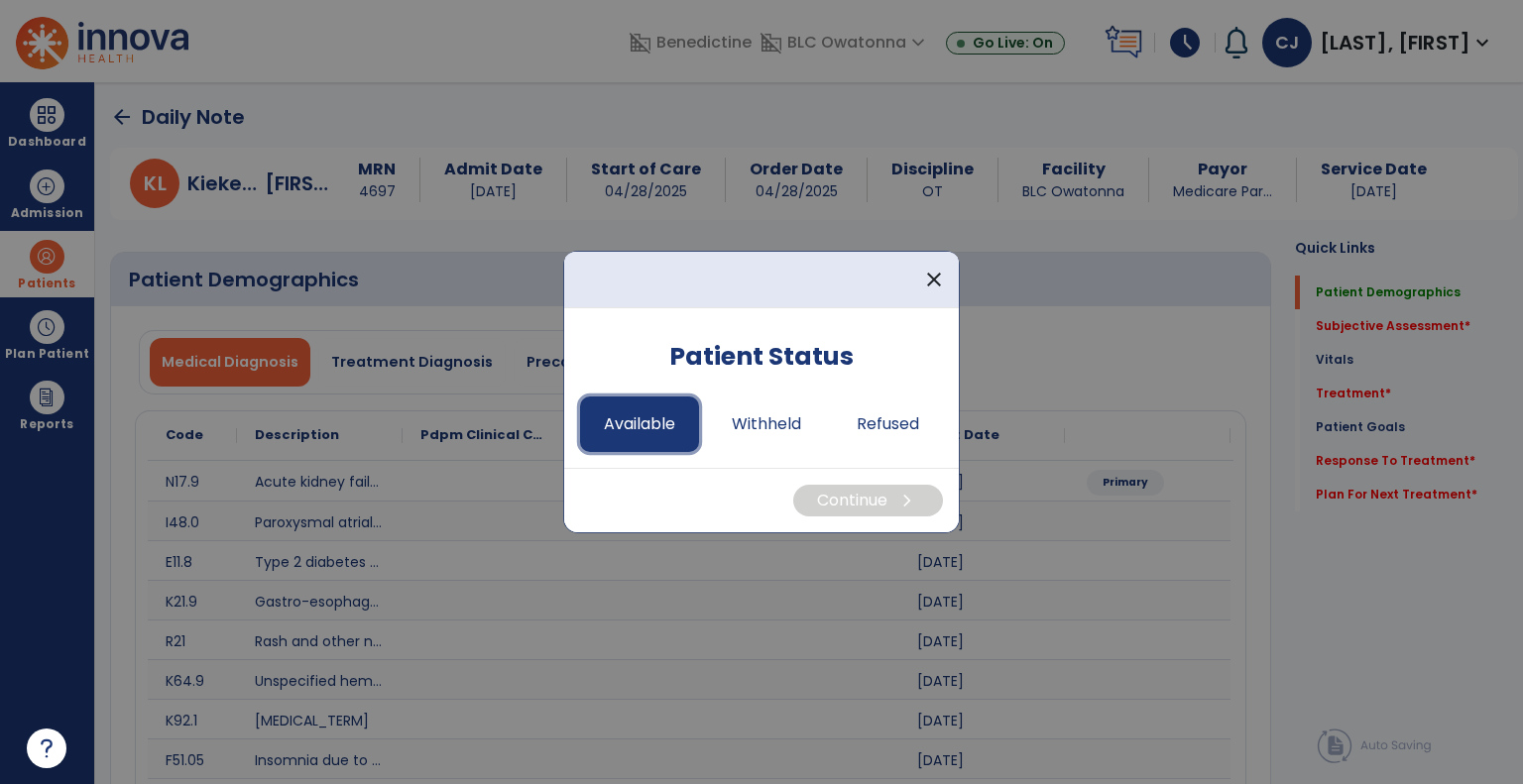click on "Available" at bounding box center [640, 424] 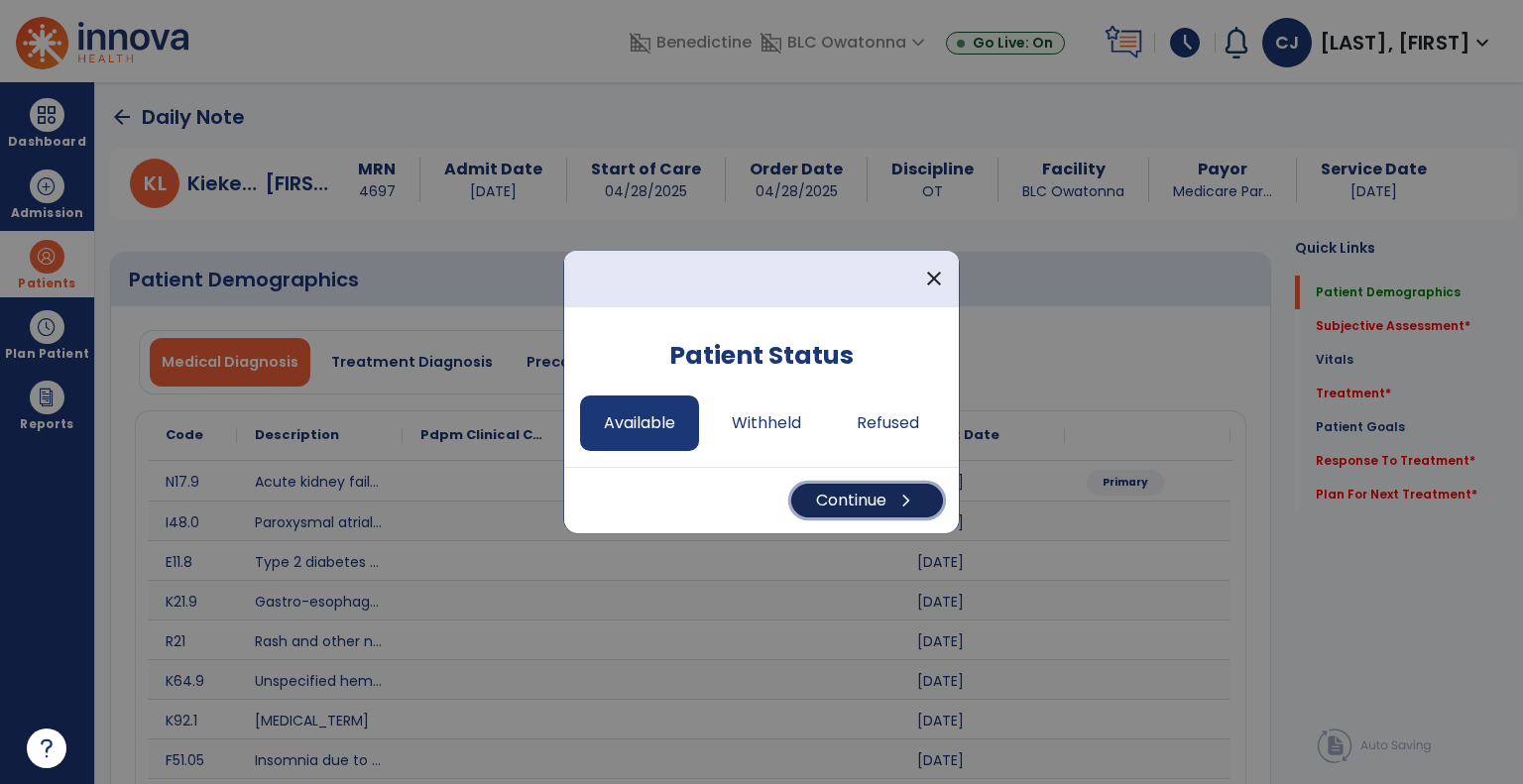 click on "Continue   chevron_right" at bounding box center [867, 501] 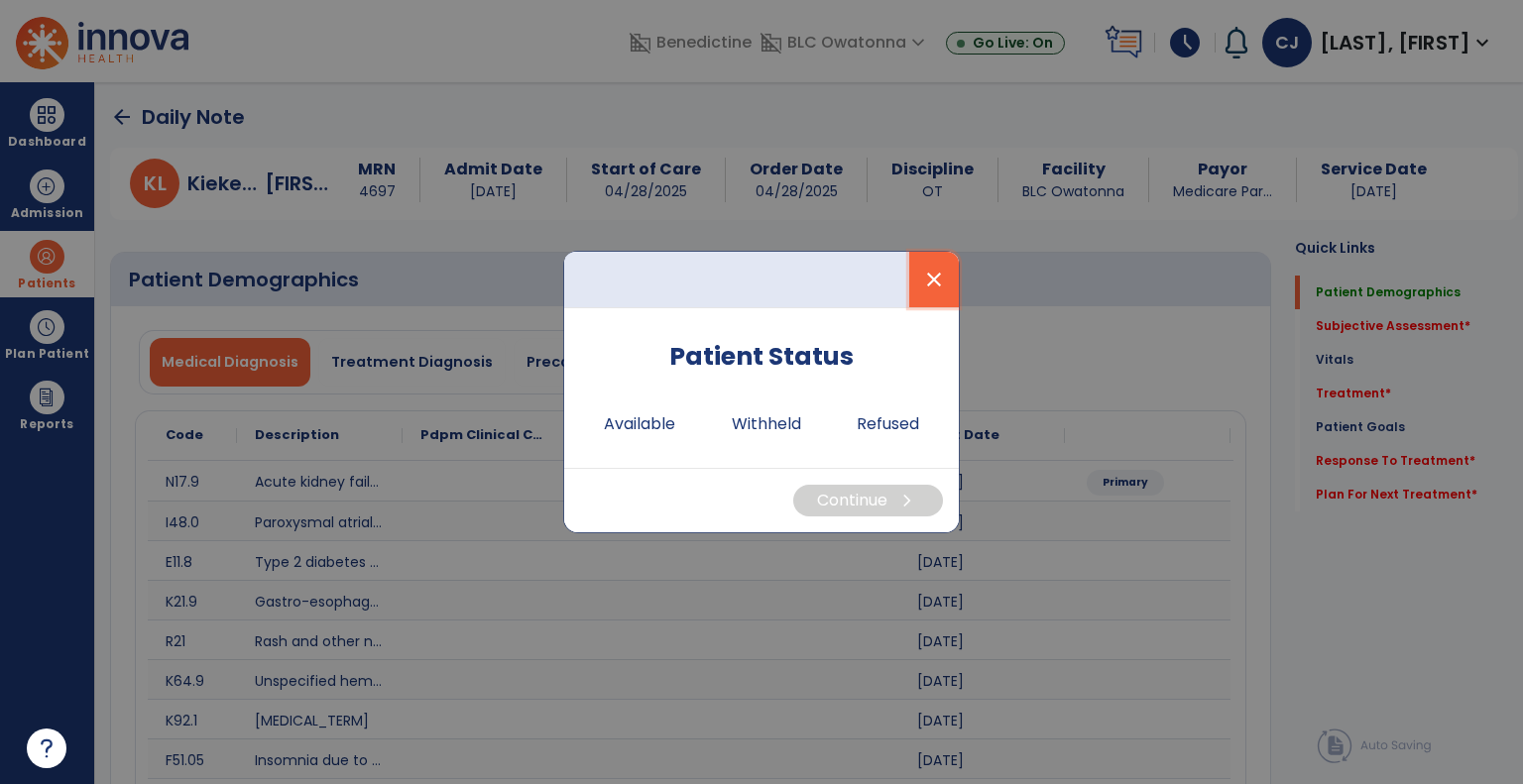 click on "close" at bounding box center (934, 280) 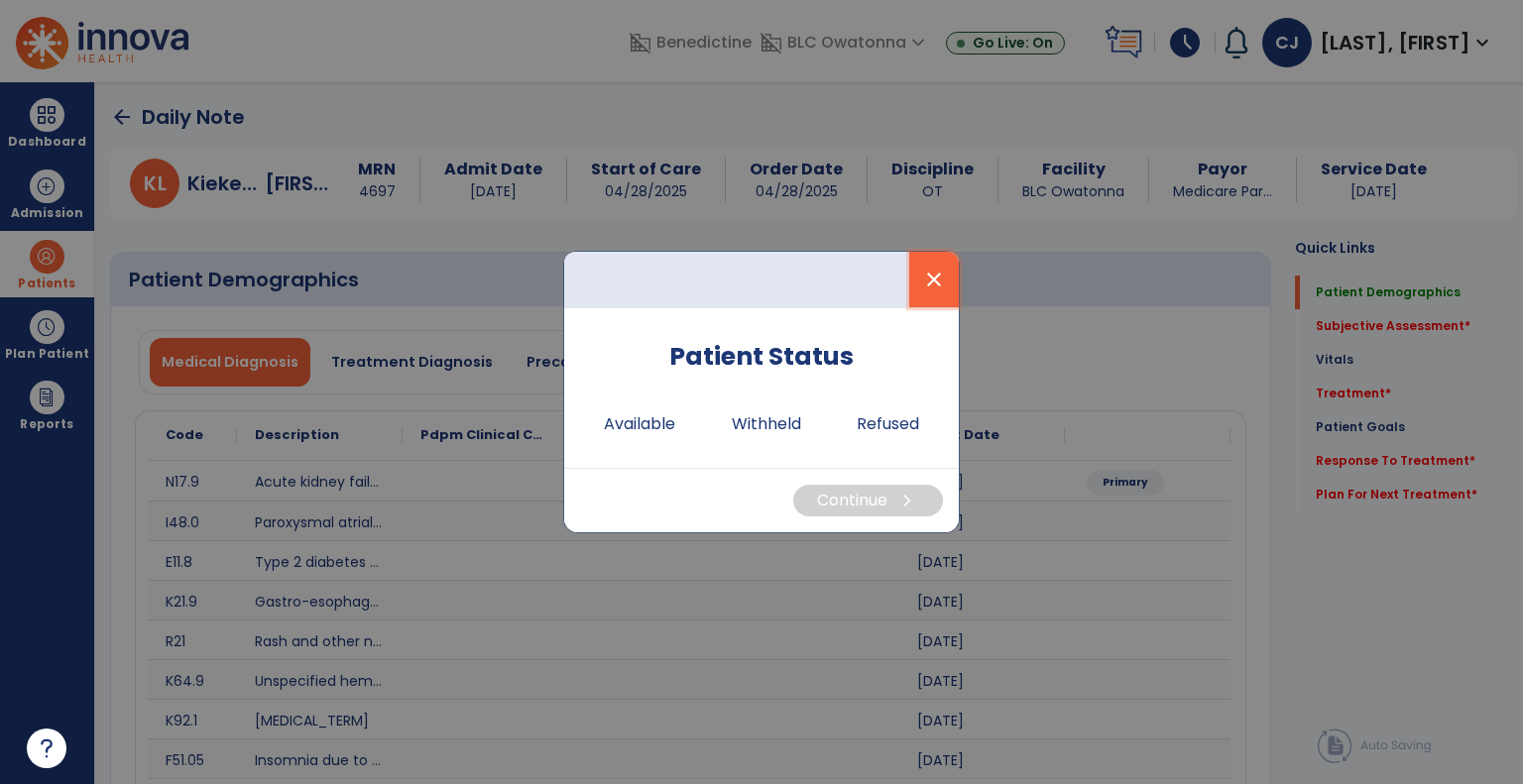 click on "close" at bounding box center [934, 280] 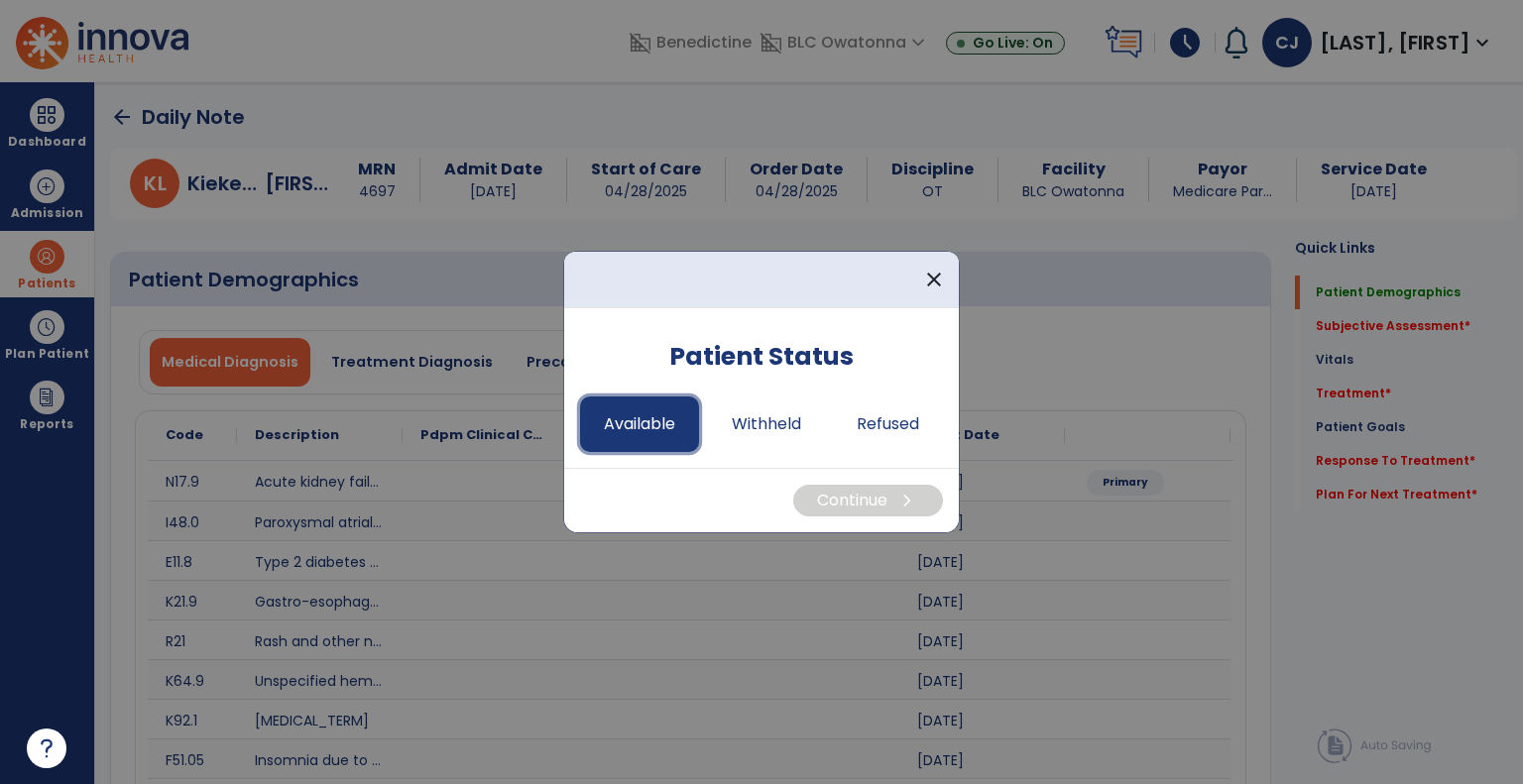 click on "Available" at bounding box center [640, 424] 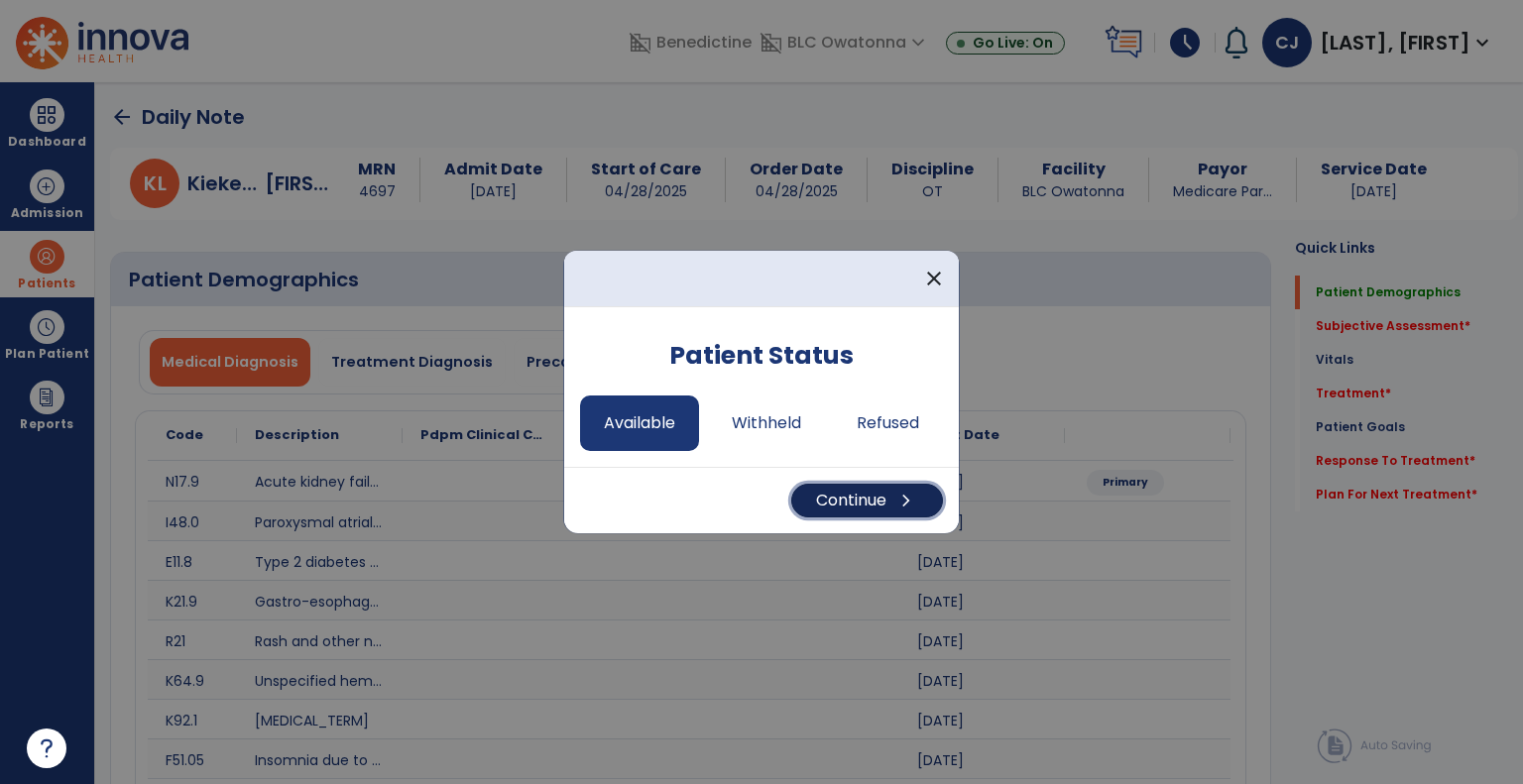 click on "Continue   chevron_right" at bounding box center (867, 501) 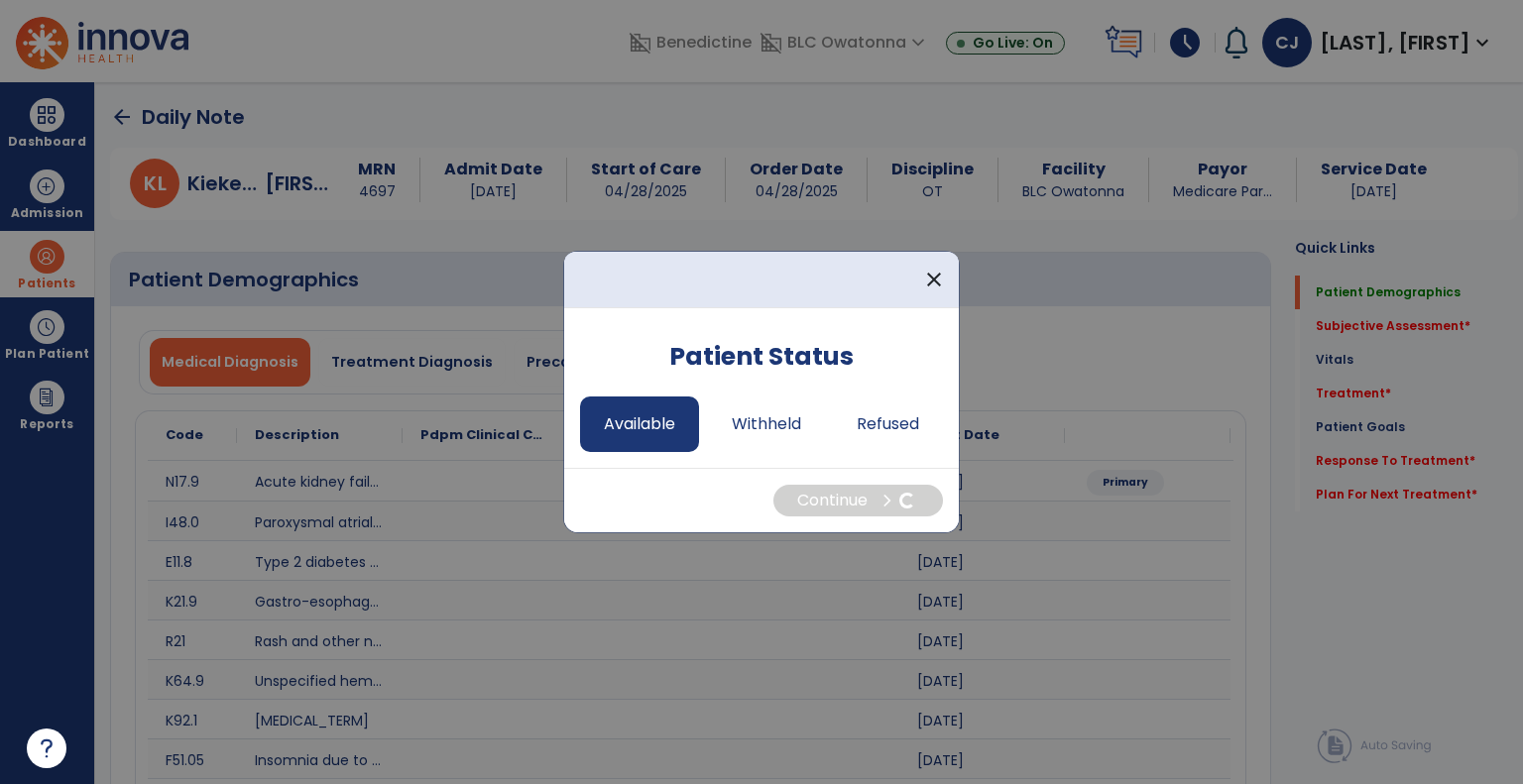click at bounding box center [762, 392] 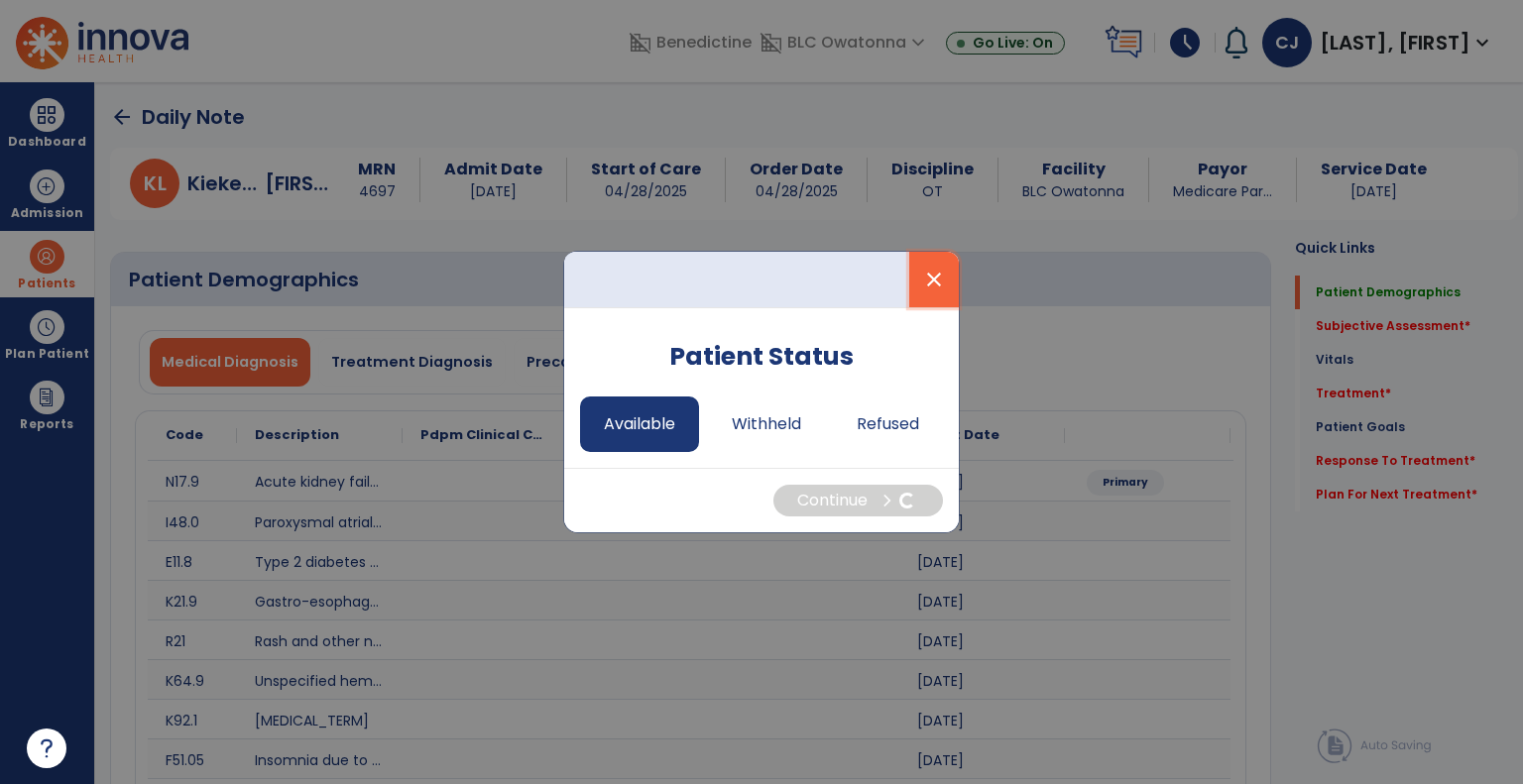 click on "close" at bounding box center (934, 280) 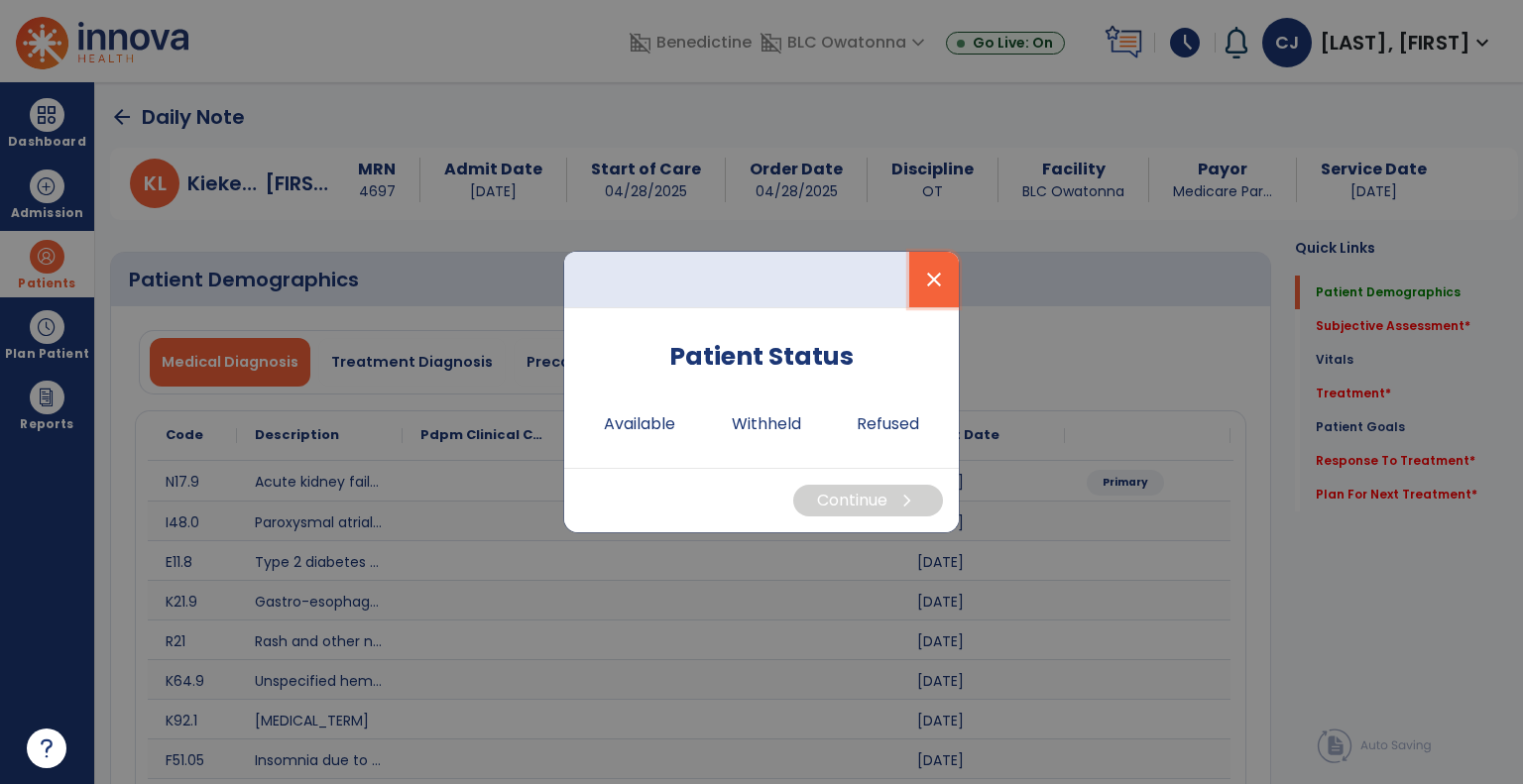 click on "close" at bounding box center (934, 280) 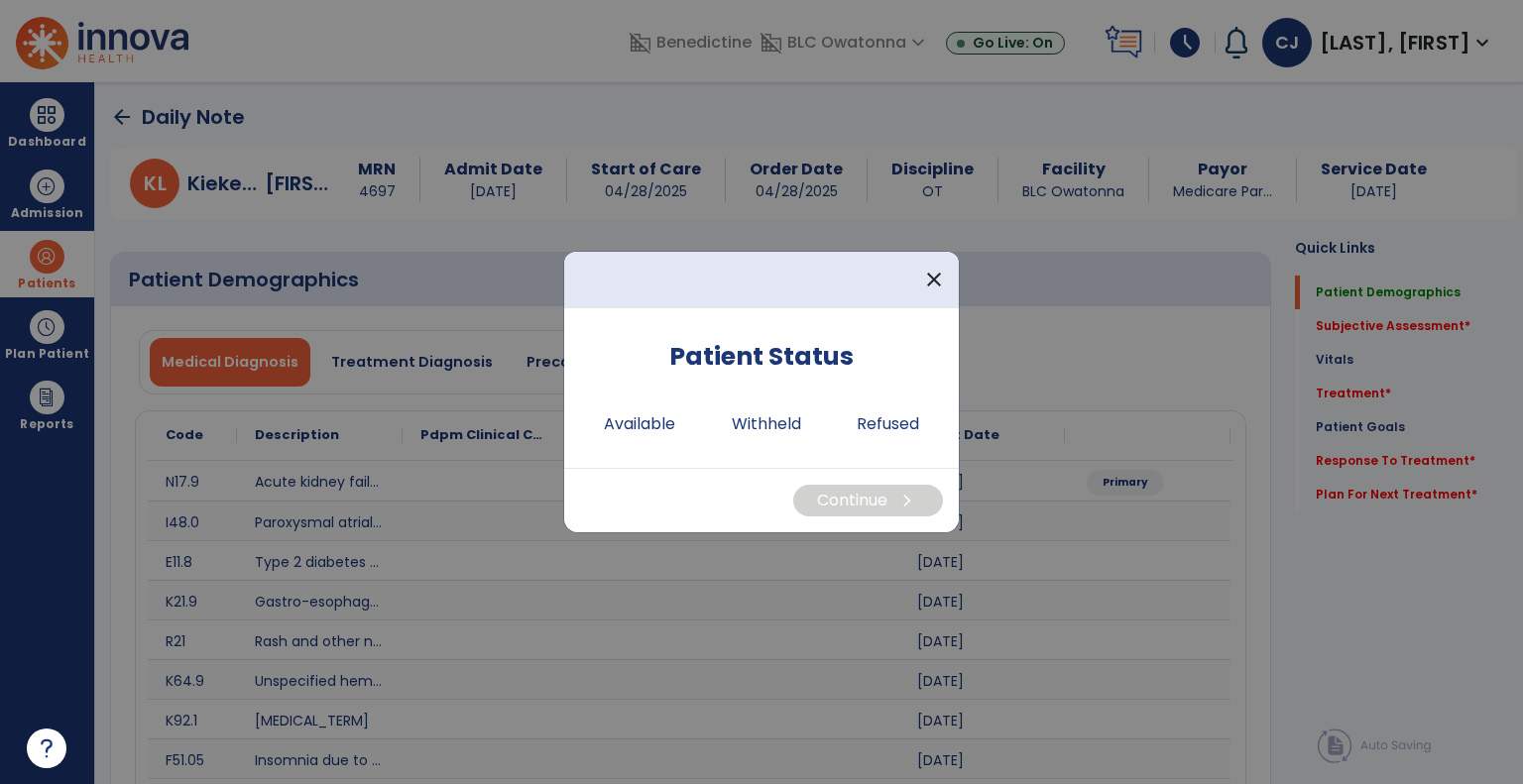 click at bounding box center [762, 392] 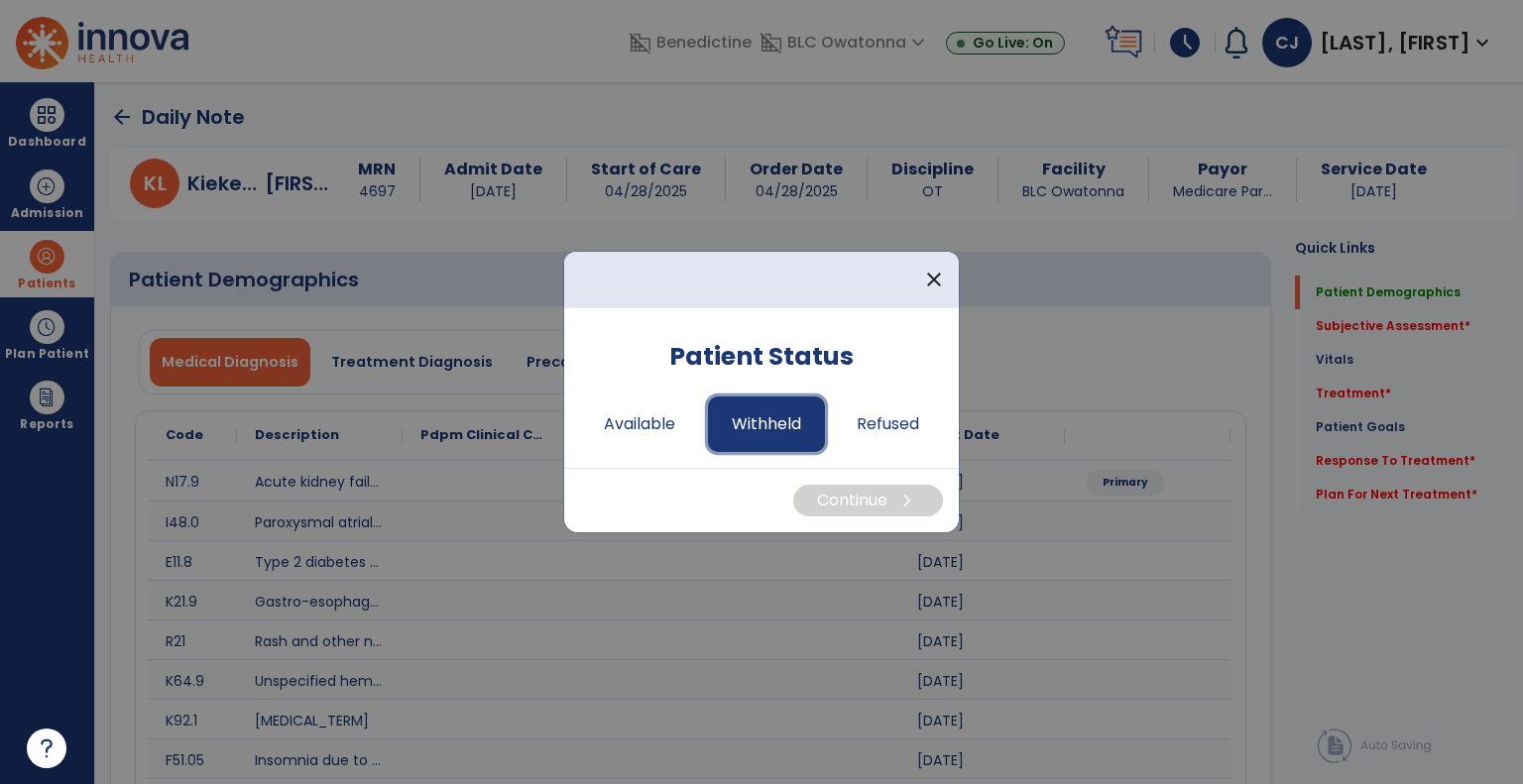 click on "Withheld" at bounding box center (766, 424) 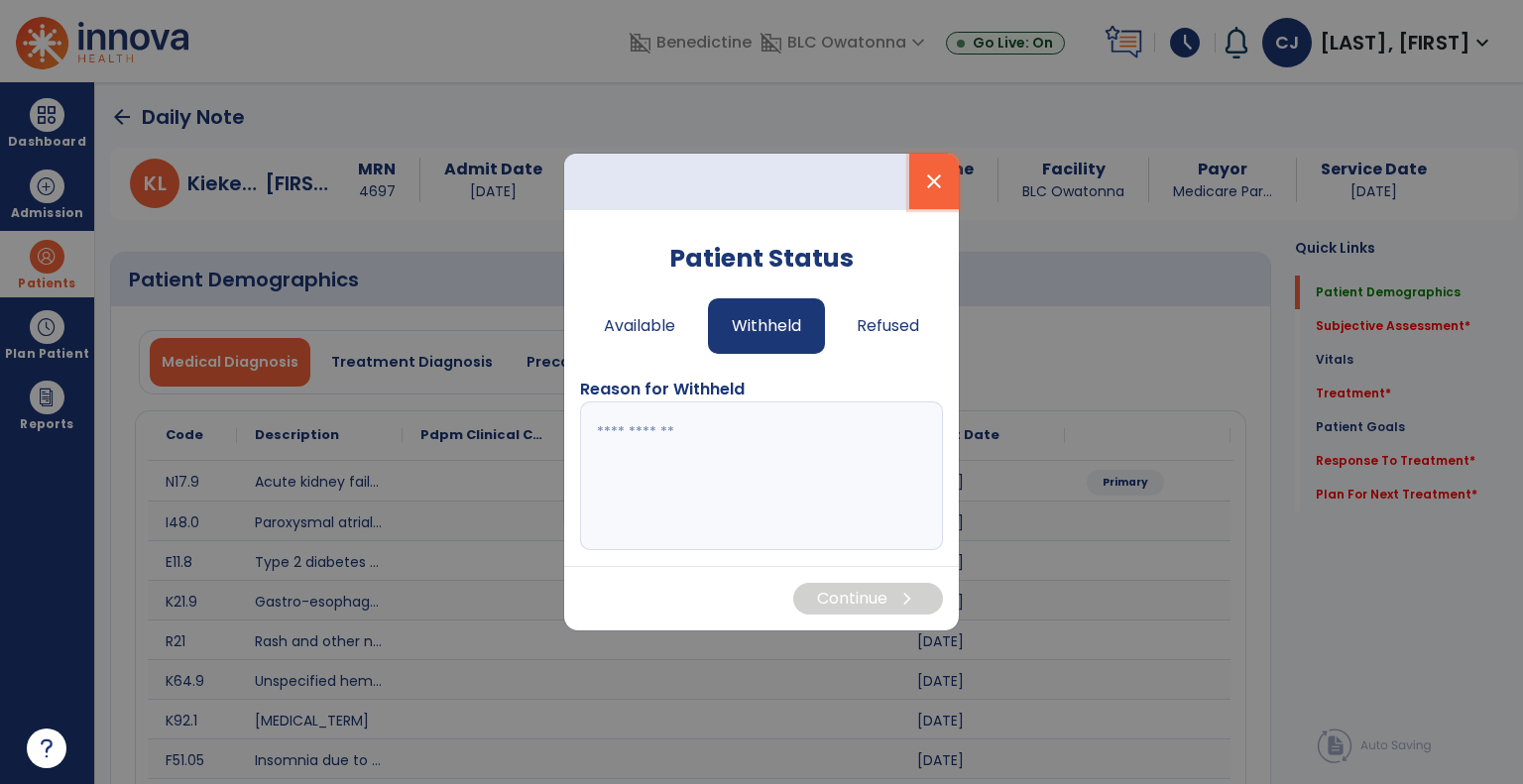 click on "close" at bounding box center [934, 181] 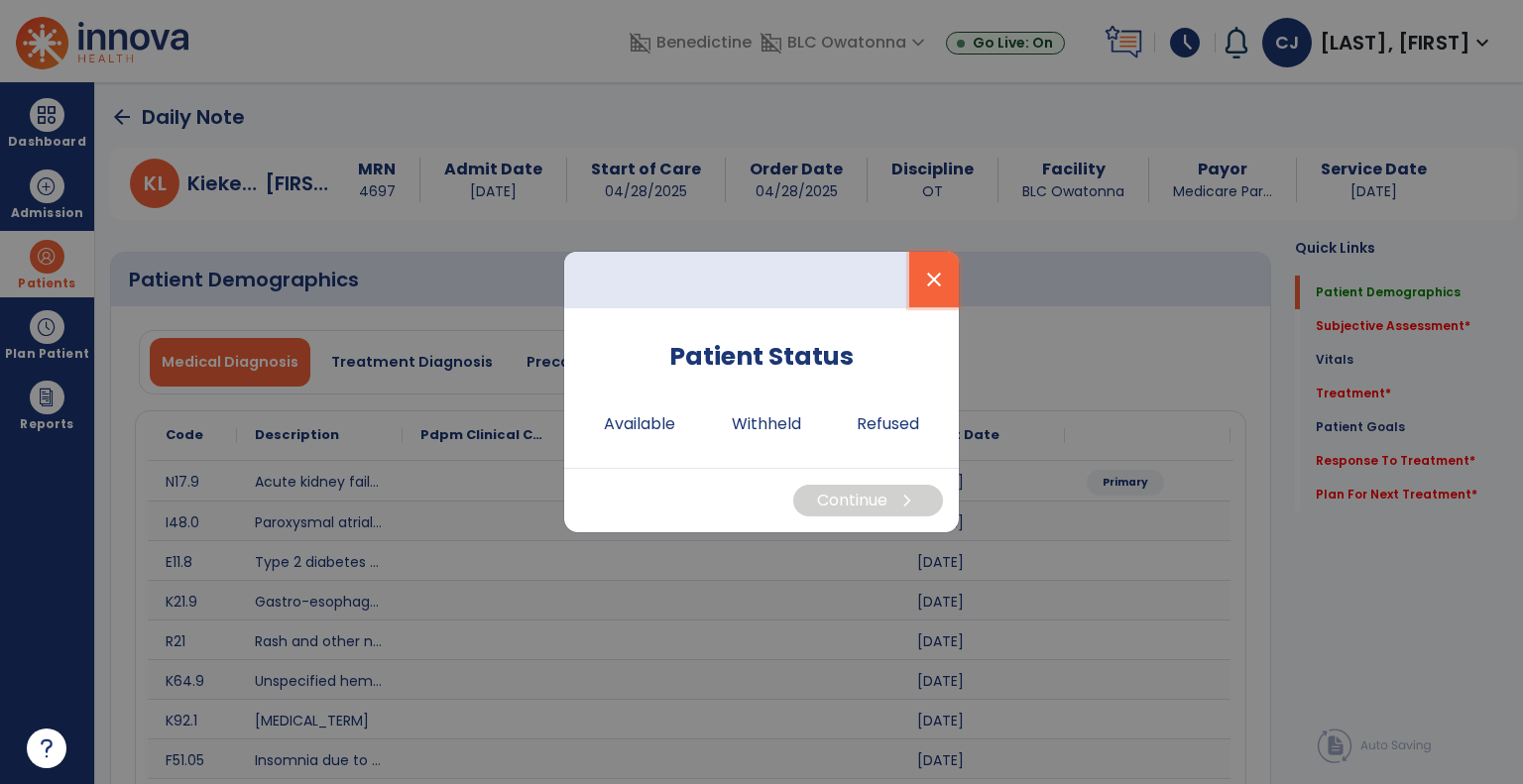 click on "close" at bounding box center (934, 280) 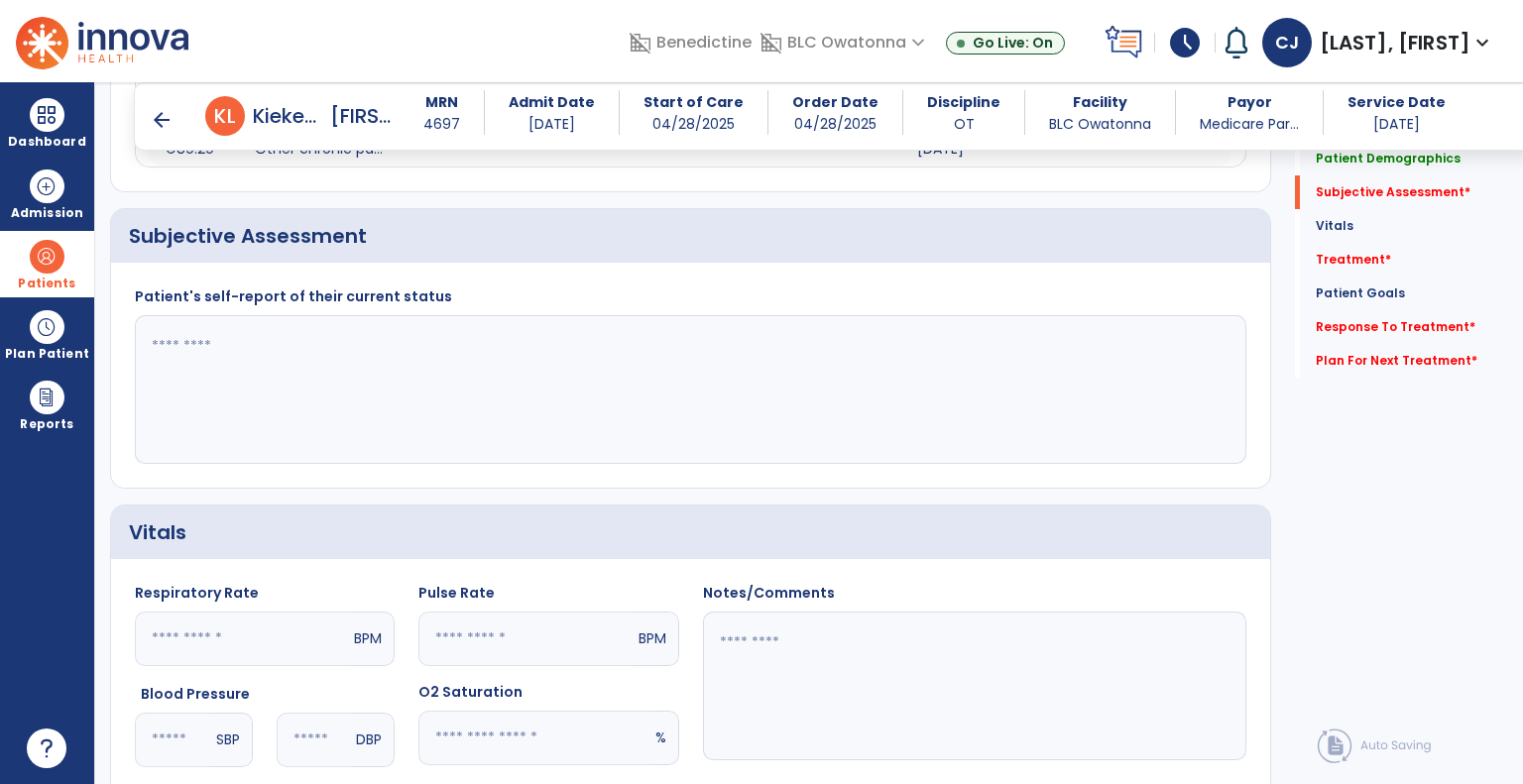scroll, scrollTop: 1467, scrollLeft: 0, axis: vertical 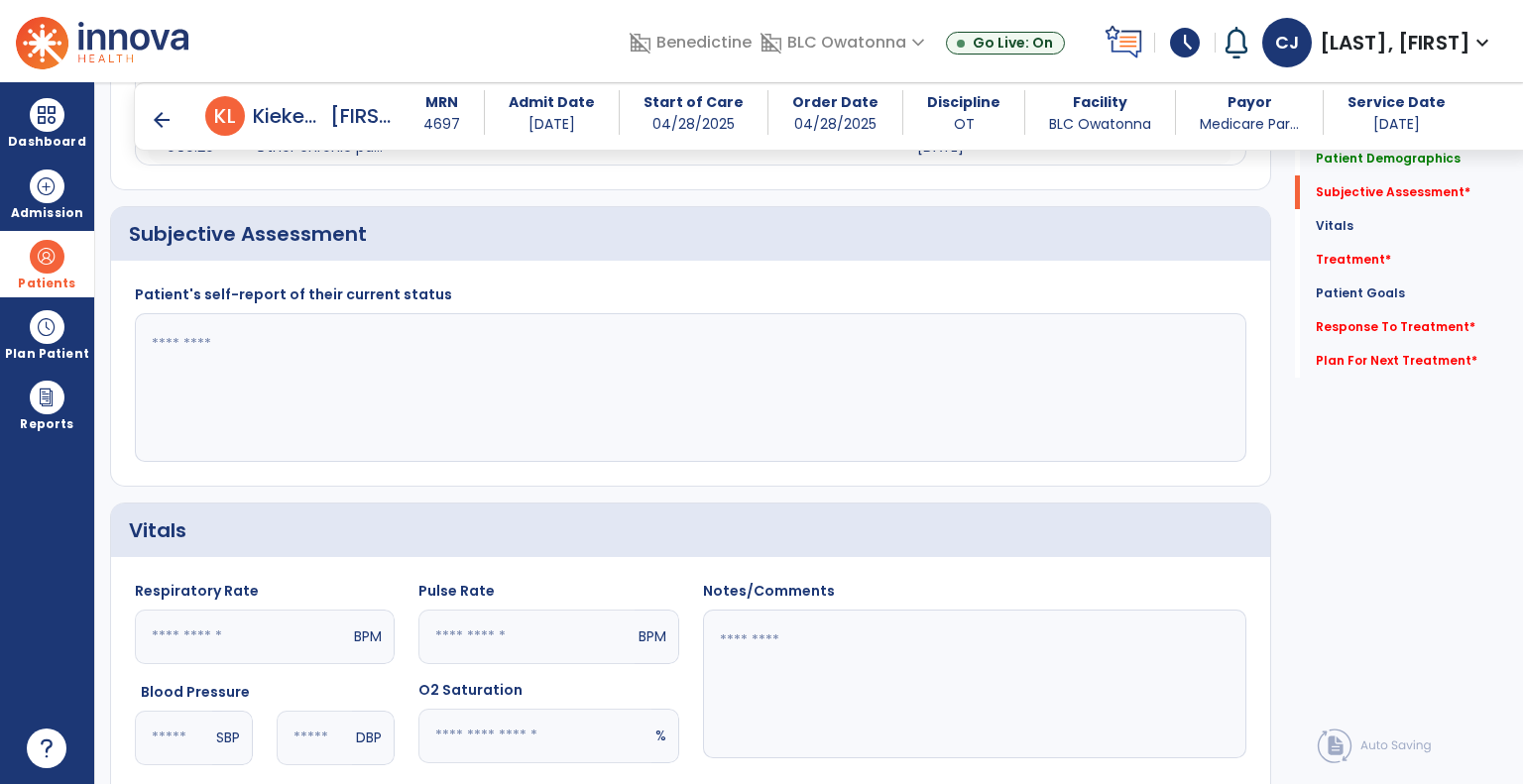 click 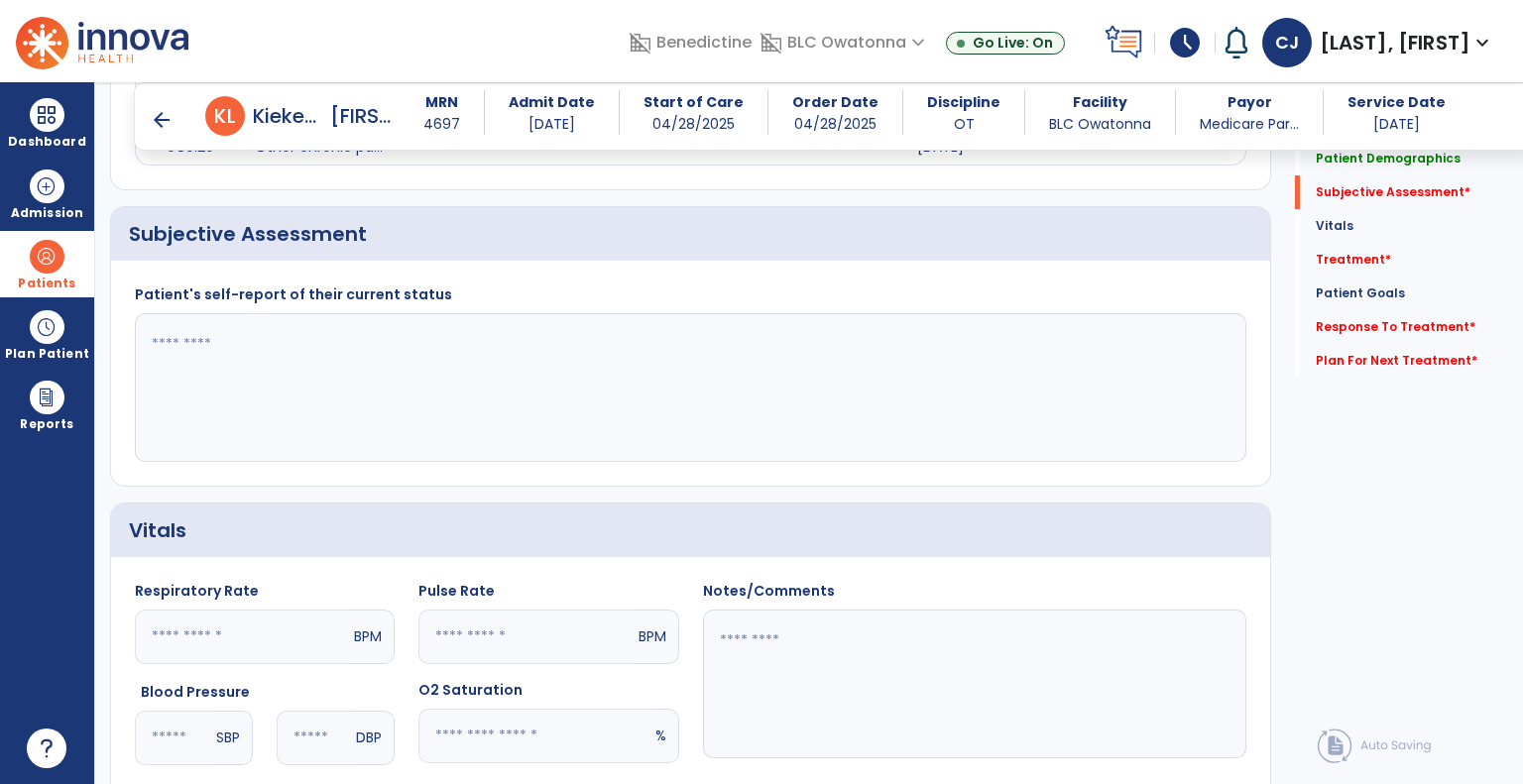 type on "*" 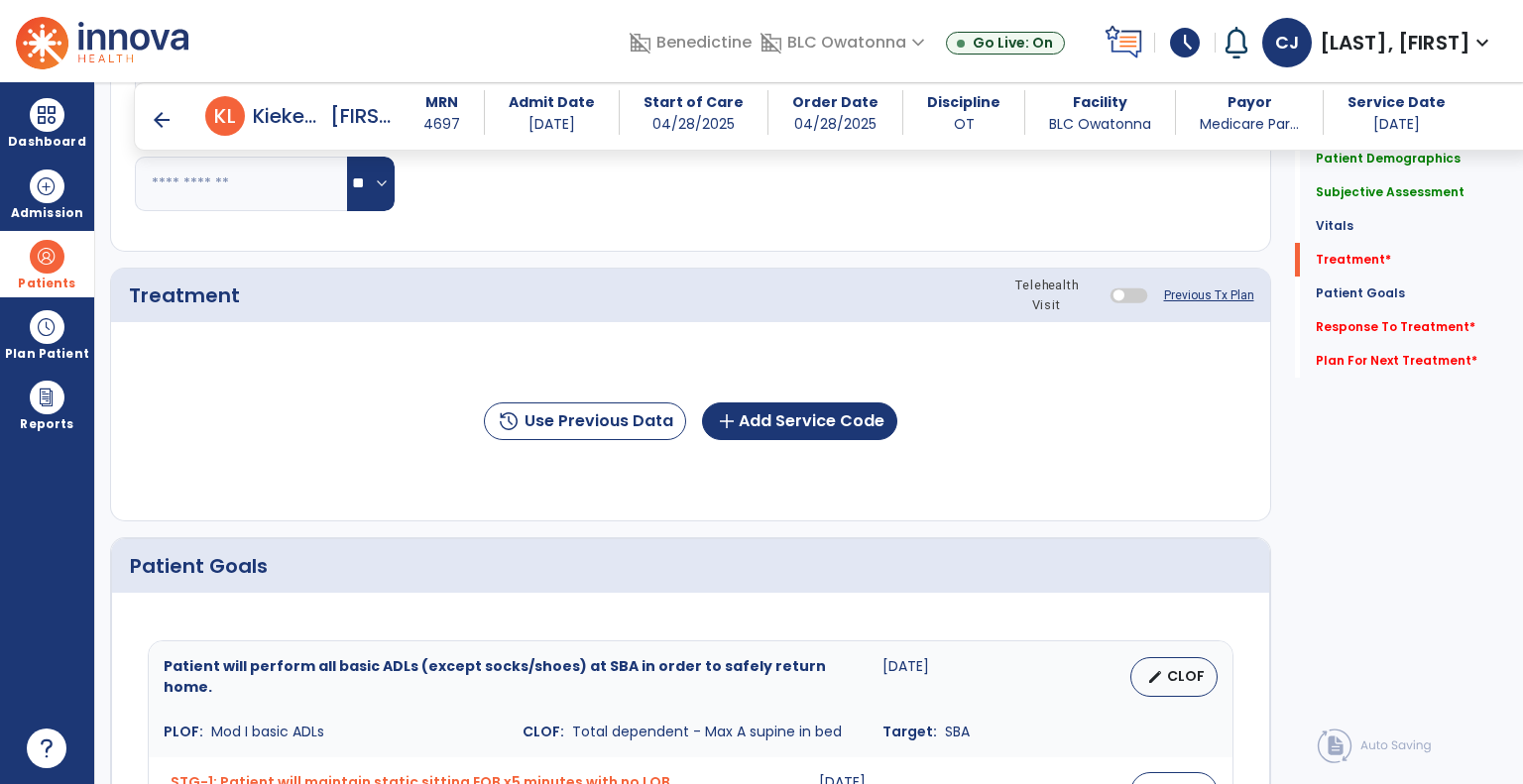 scroll, scrollTop: 2123, scrollLeft: 0, axis: vertical 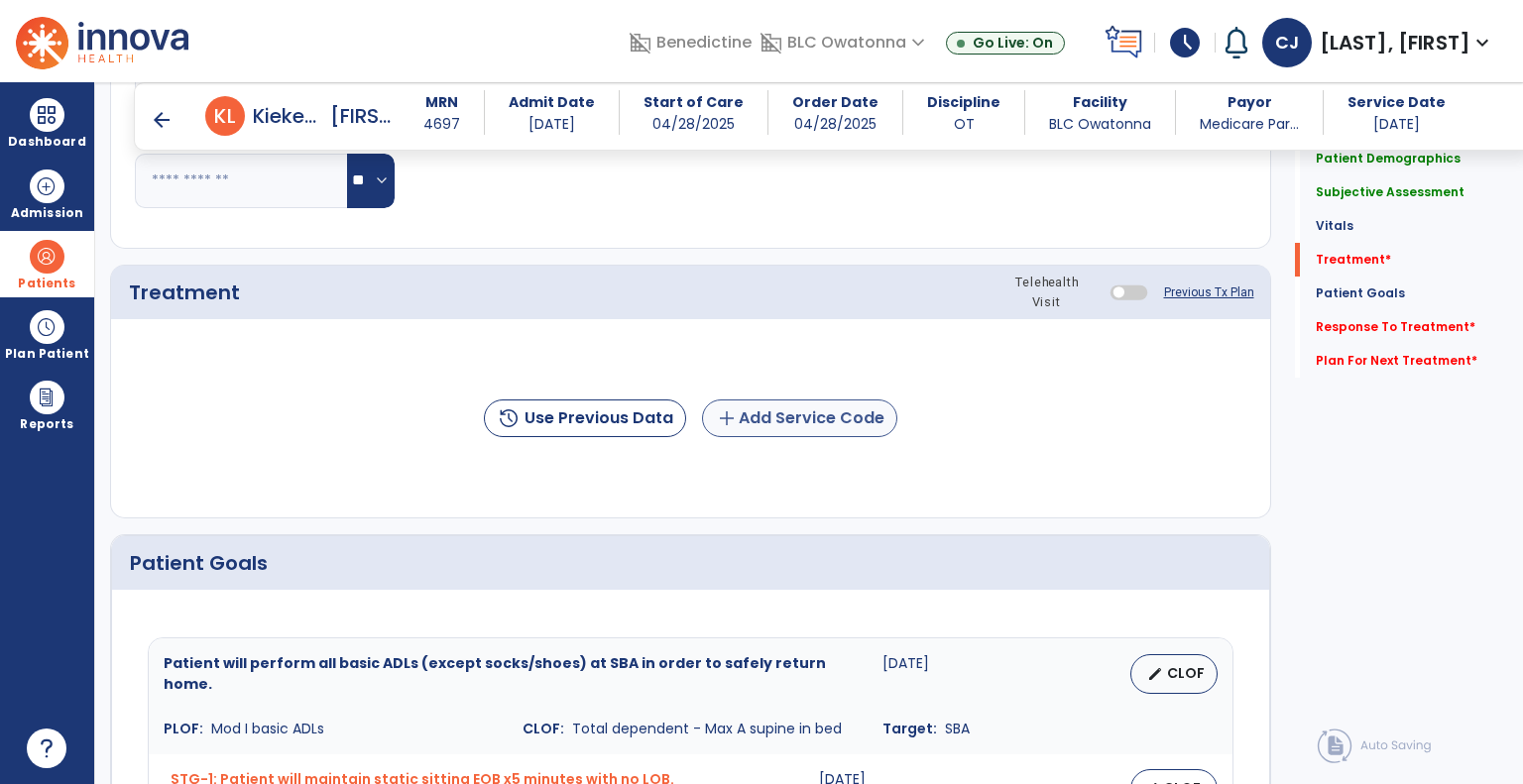 type on "********" 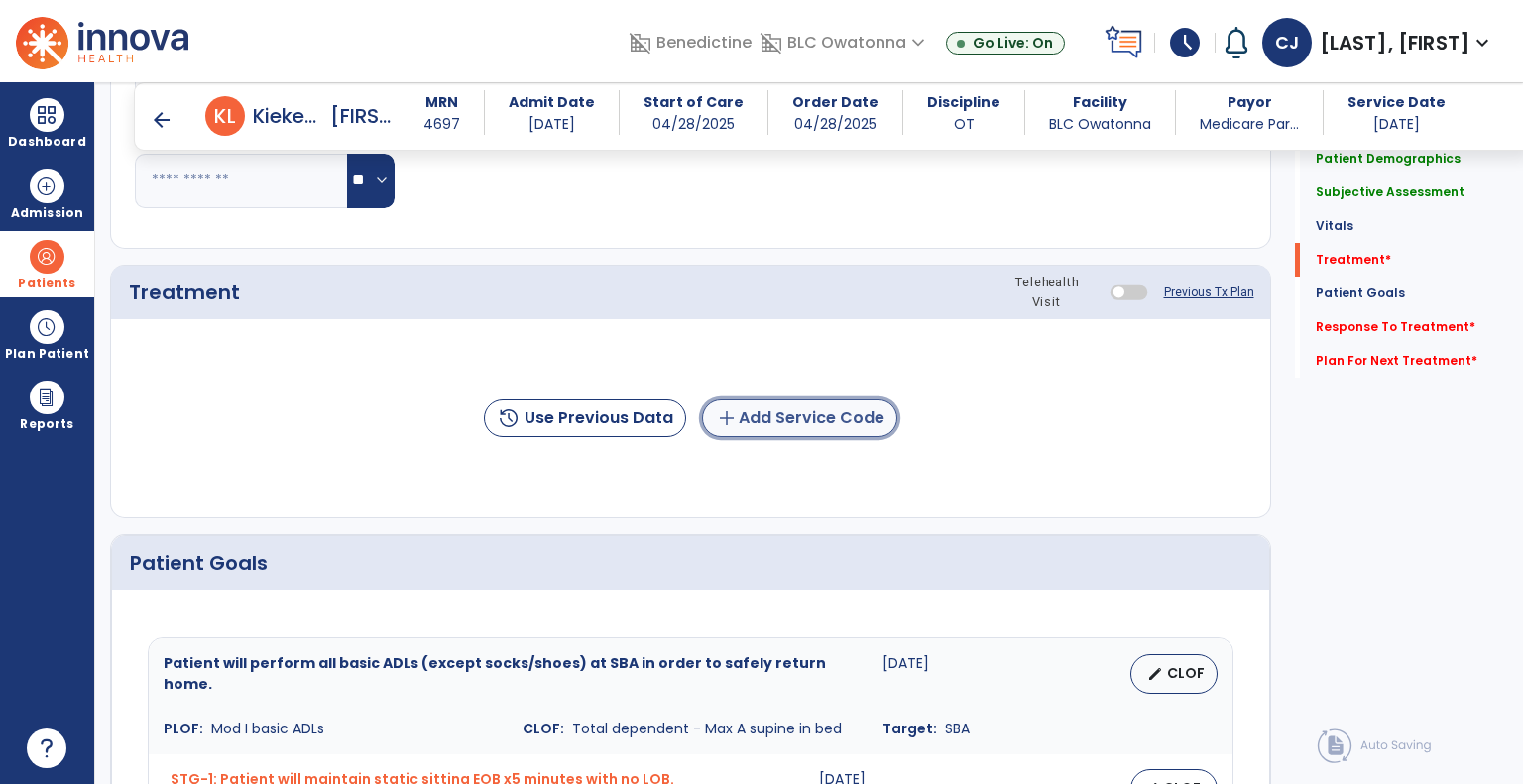 click on "add  Add Service Code" 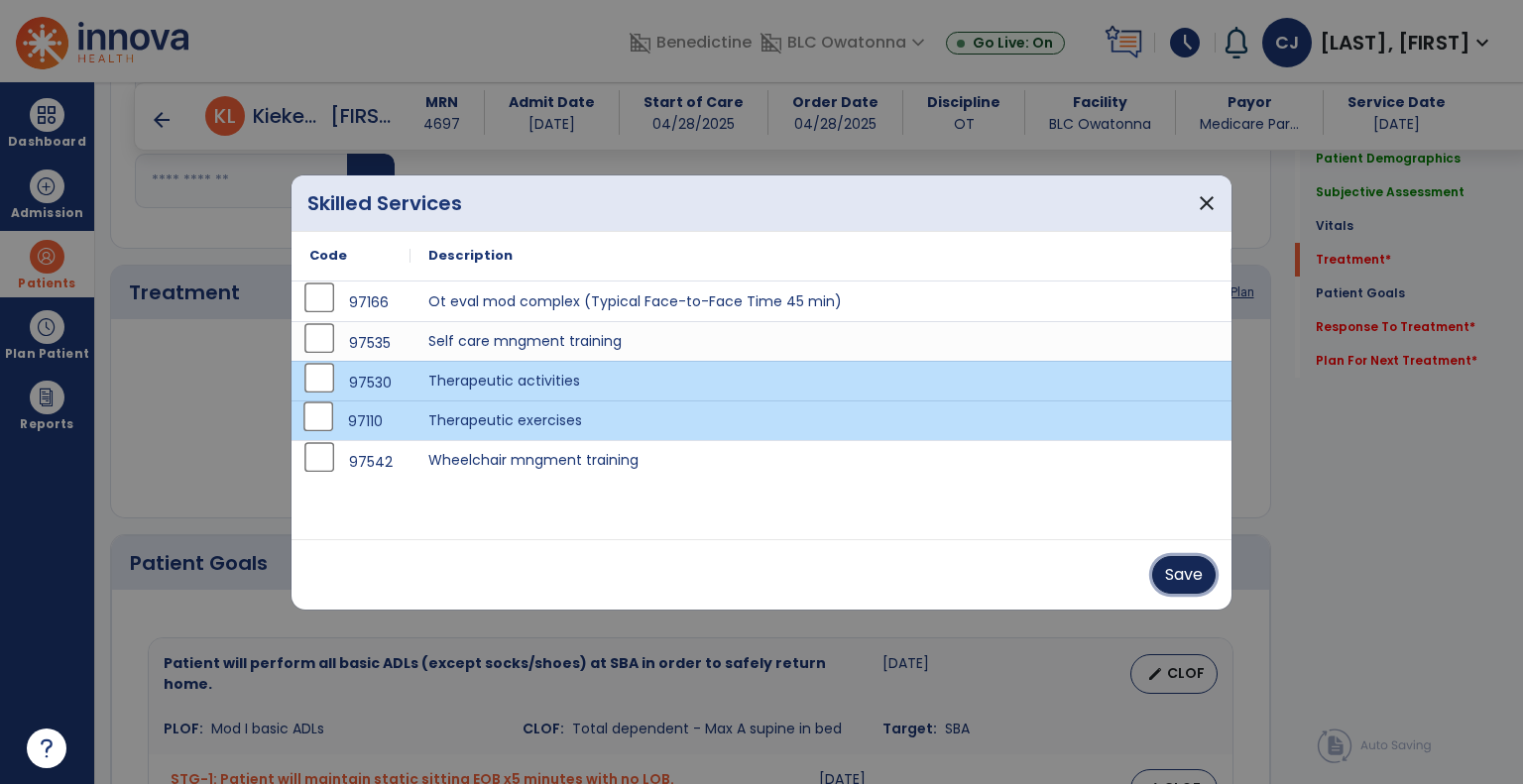 click on "Save" at bounding box center [1184, 575] 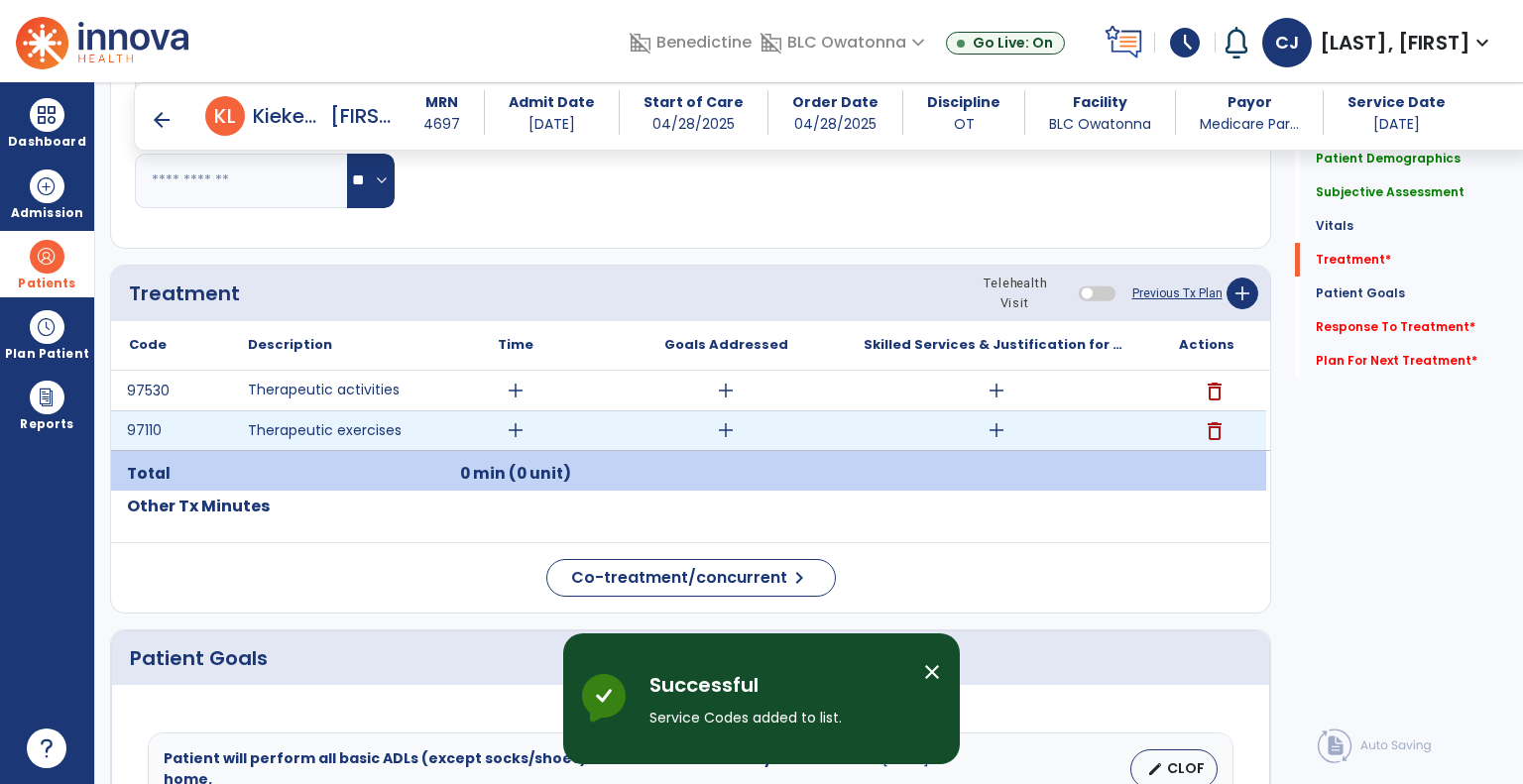 click on "add" at bounding box center (996, 430) 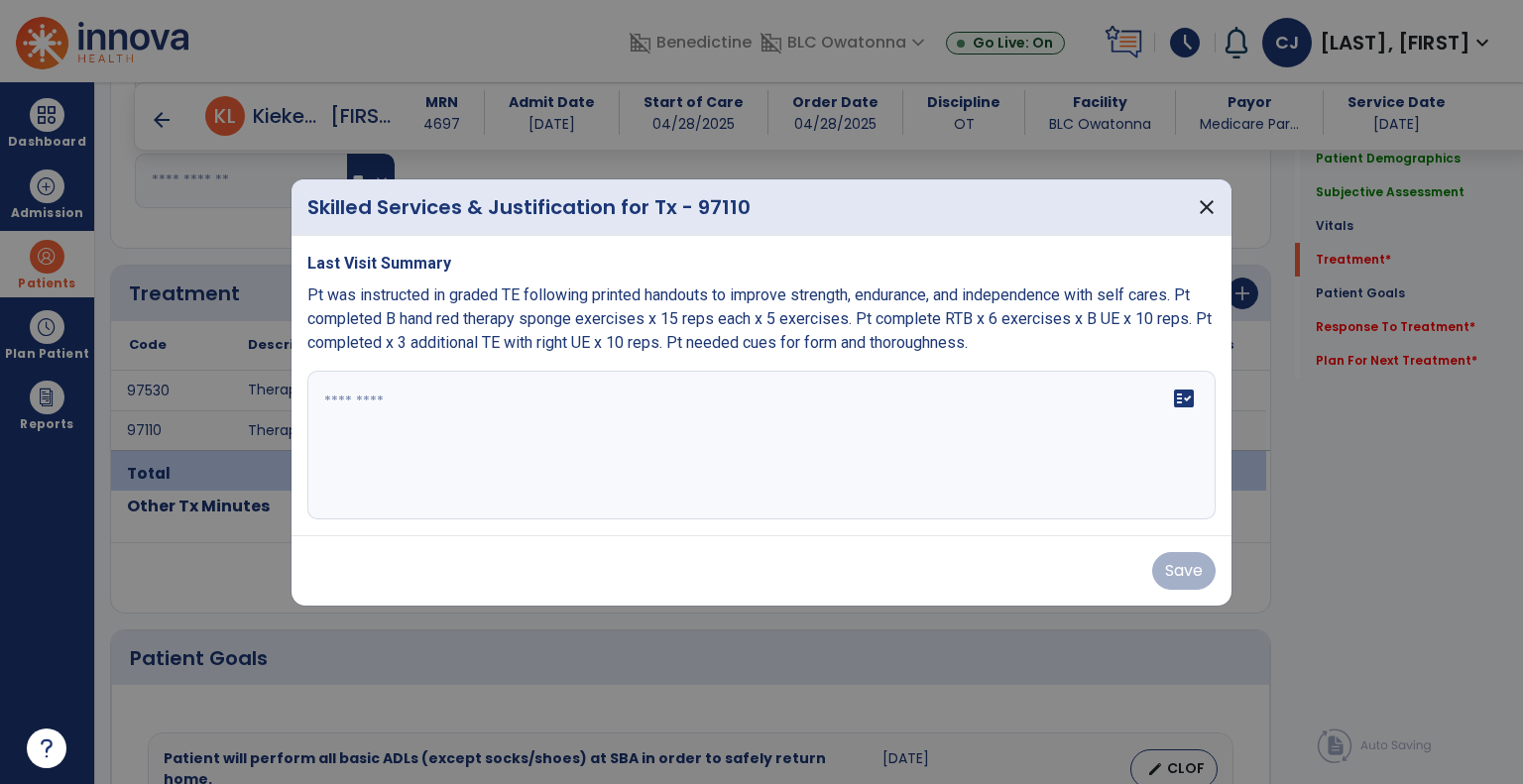 click on "fact_check" at bounding box center (762, 445) 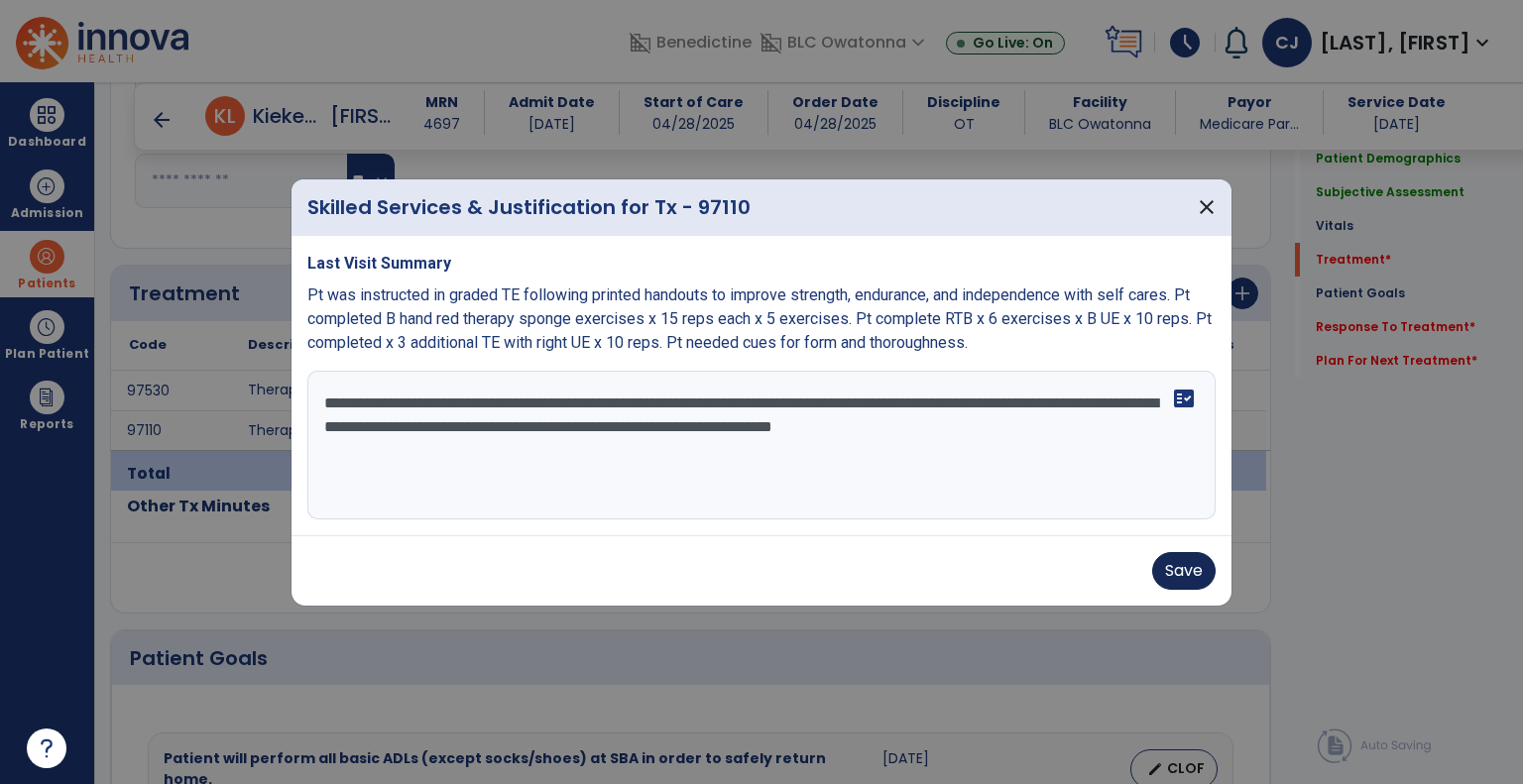 type on "**********" 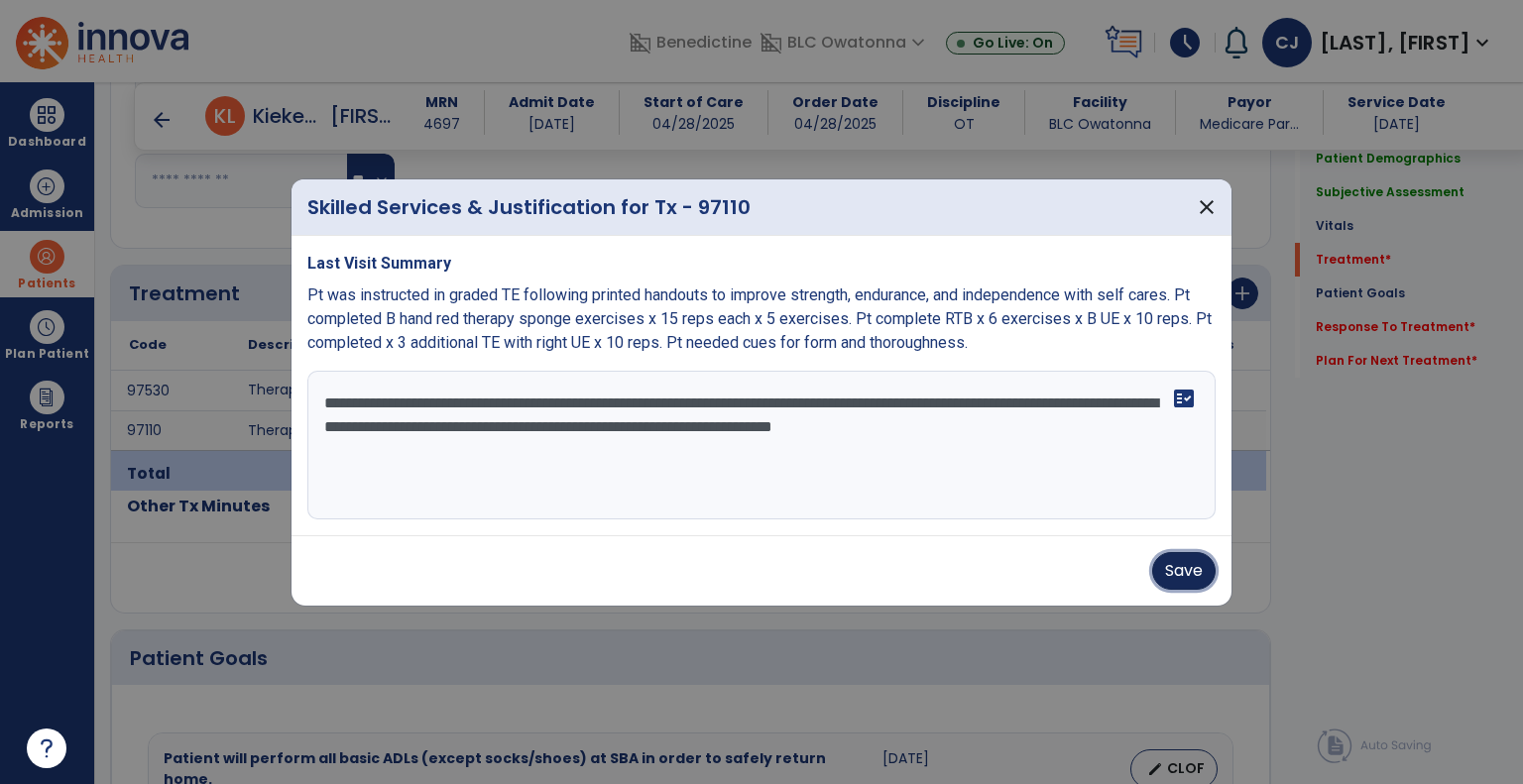click on "Save" at bounding box center (1184, 571) 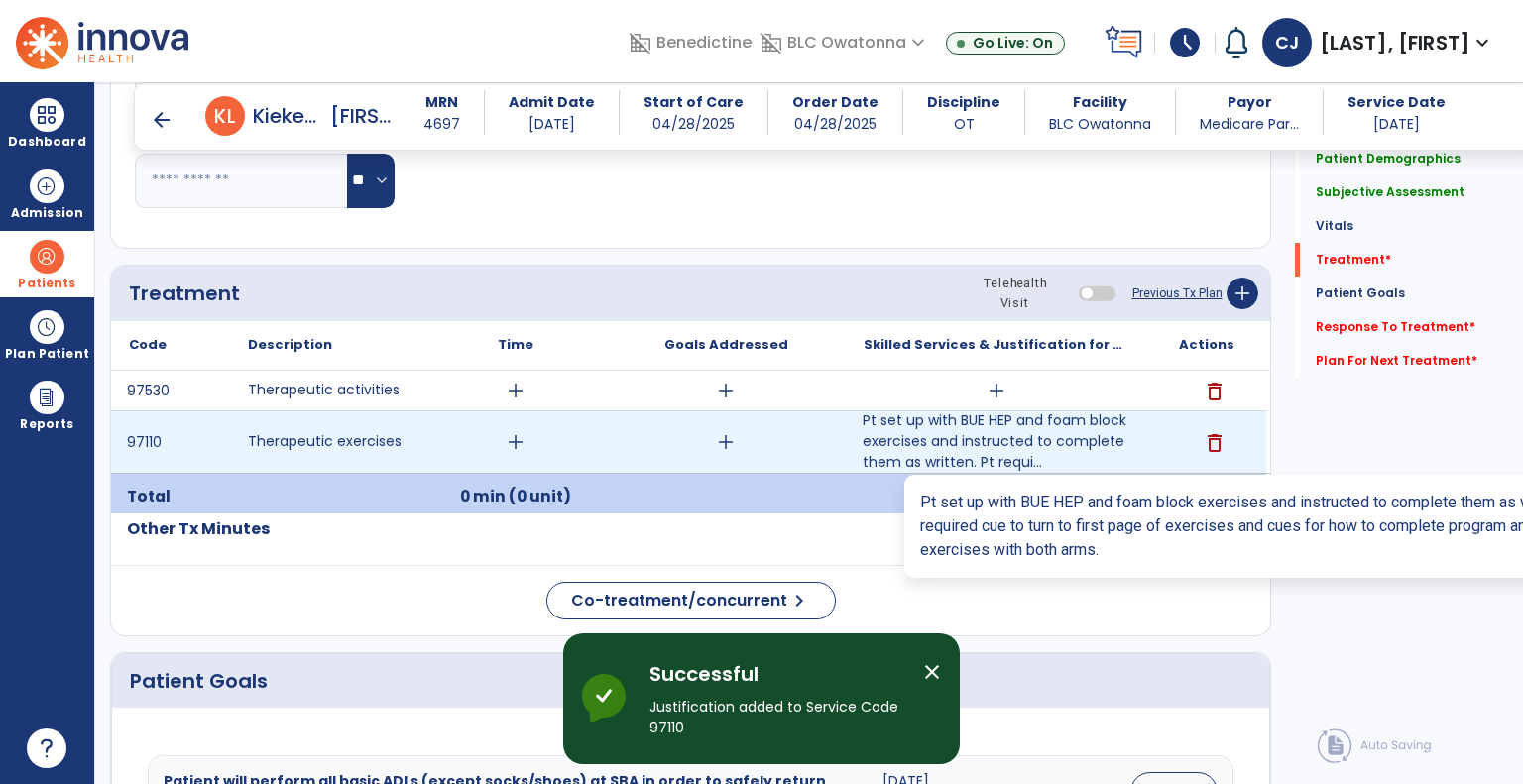 click on "Pt set up with BUE HEP and foam block exercises and instructed to complete them as written. Pt requi..." at bounding box center (996, 441) 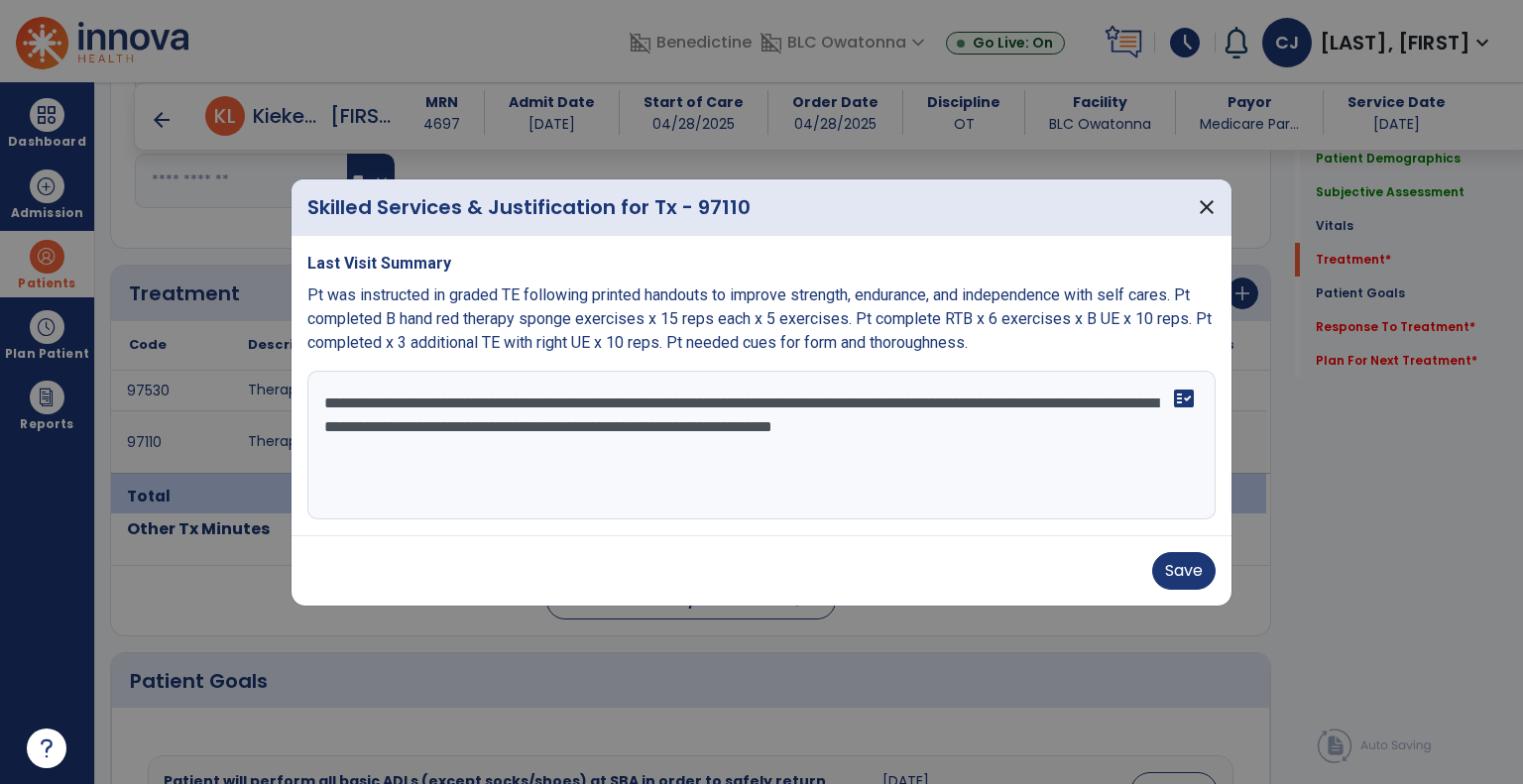 click on "**********" at bounding box center [762, 445] 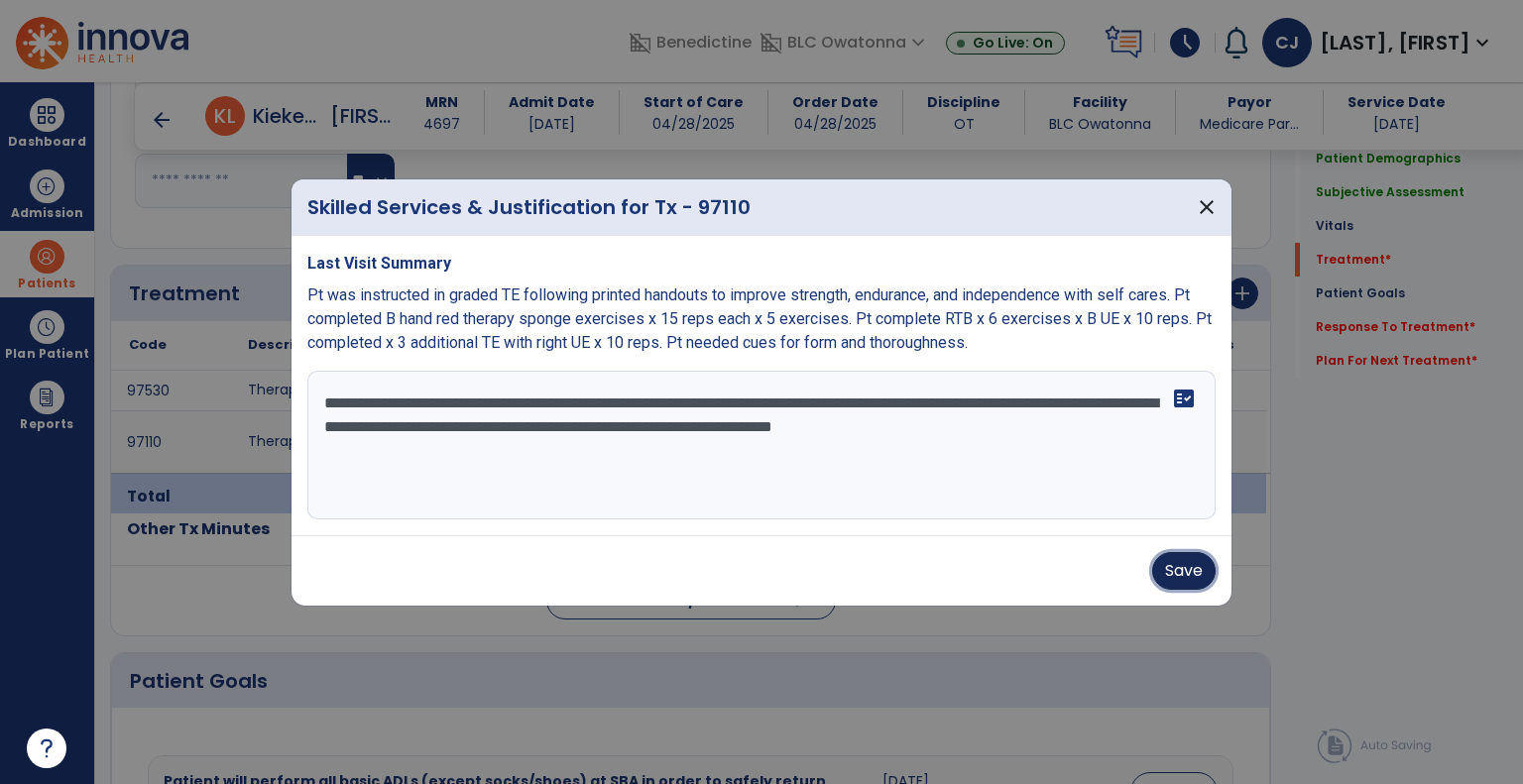click on "Save" at bounding box center [1184, 571] 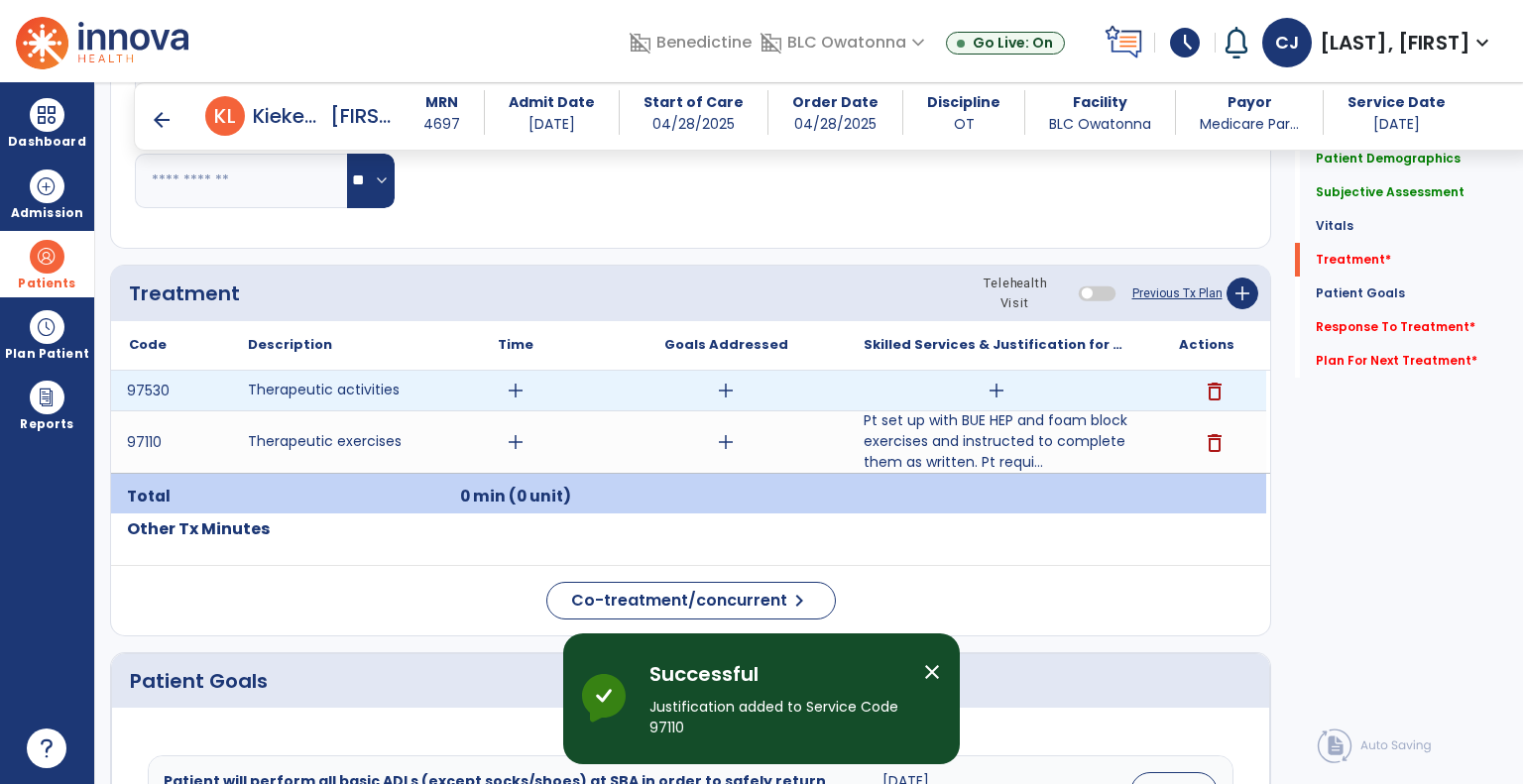 click on "add" at bounding box center (996, 391) 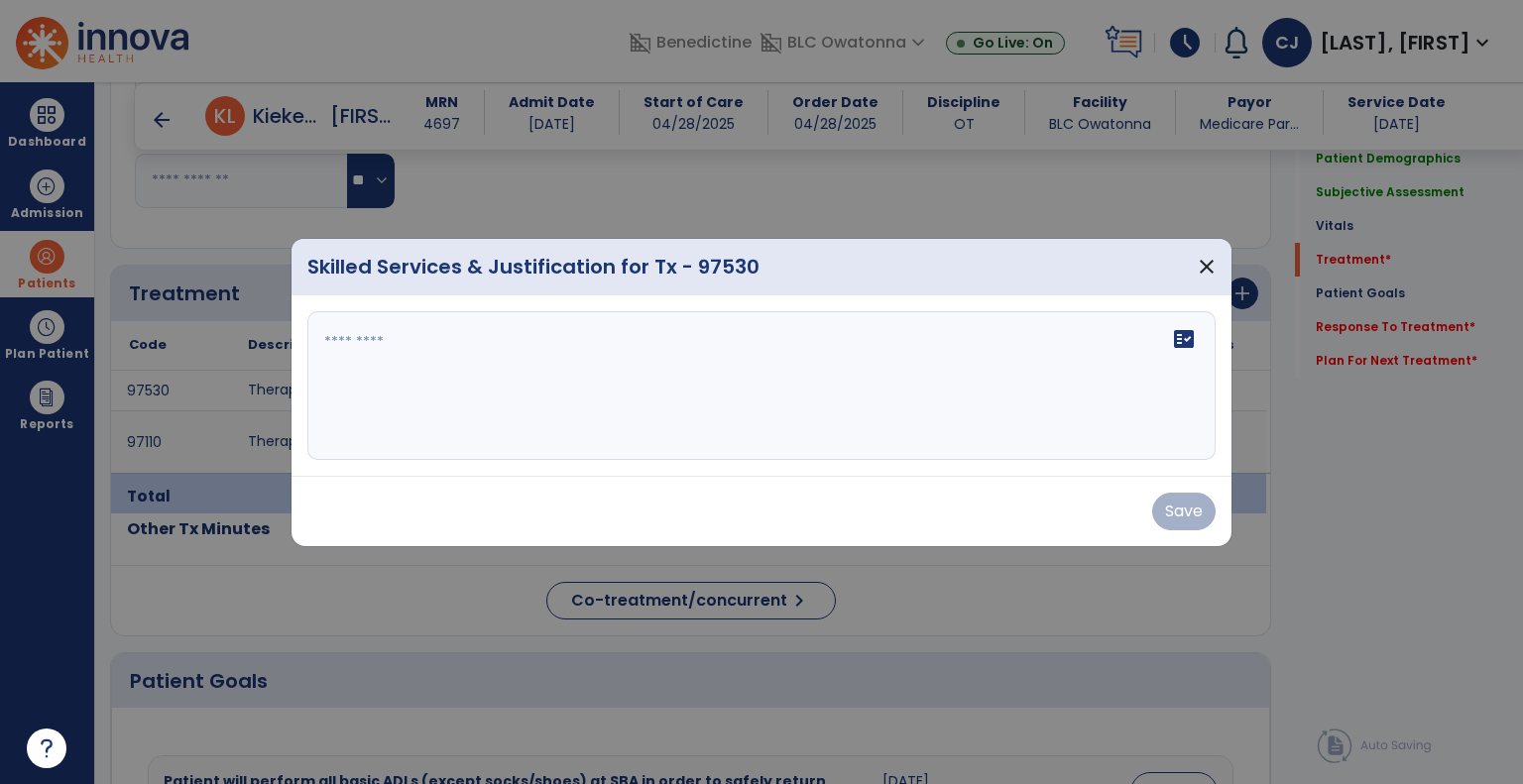 click on "fact_check" at bounding box center [762, 386] 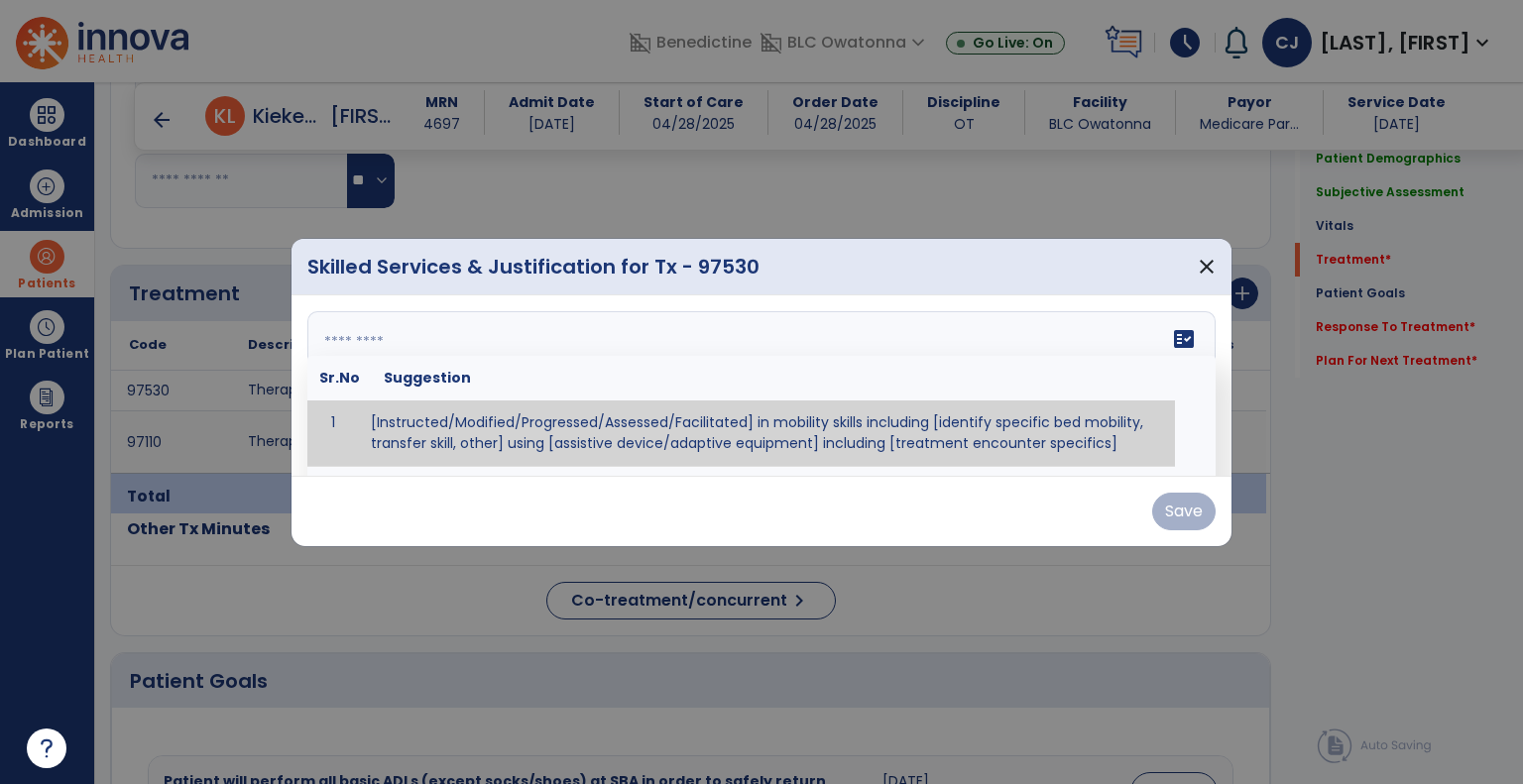 type on "*" 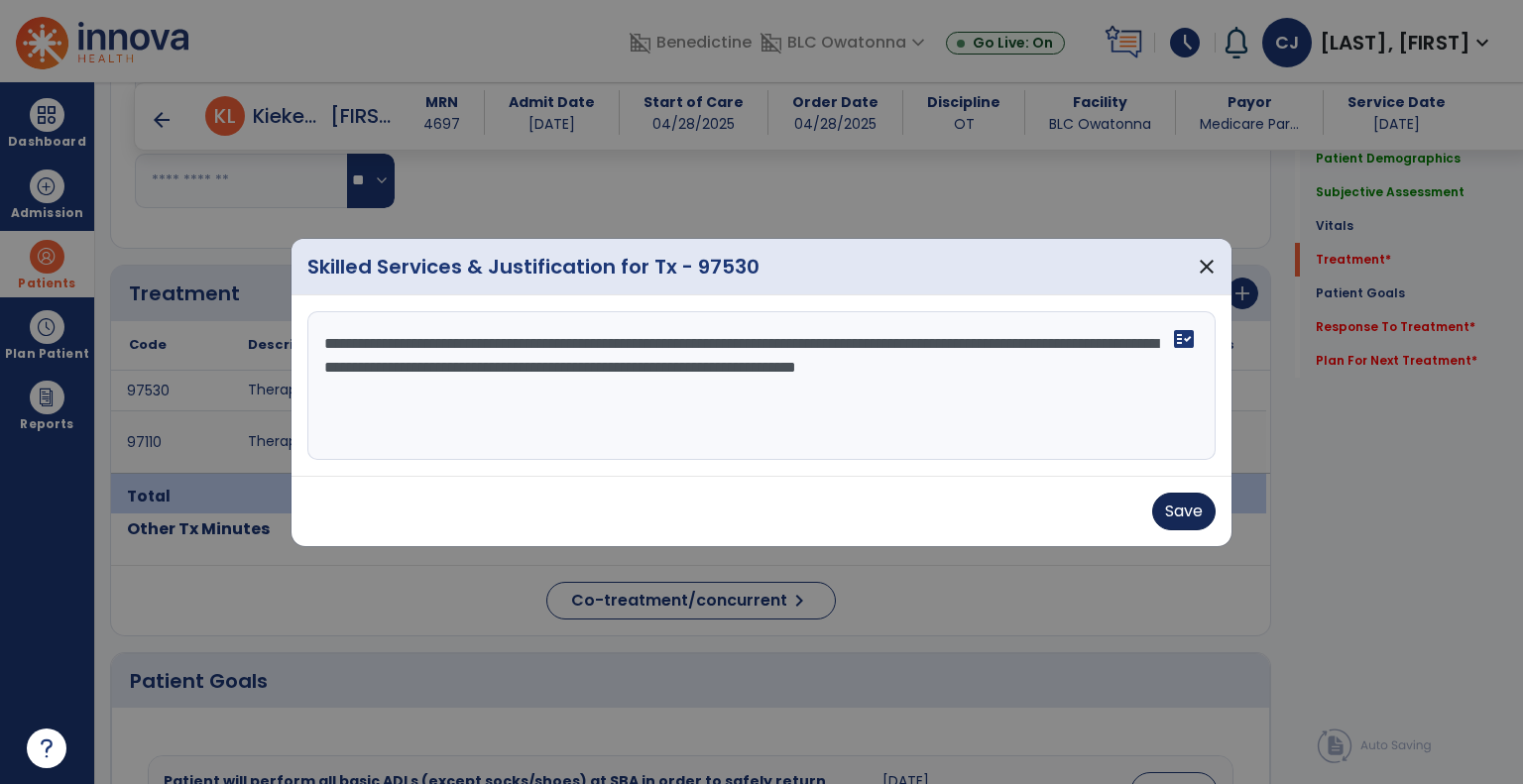 type on "**********" 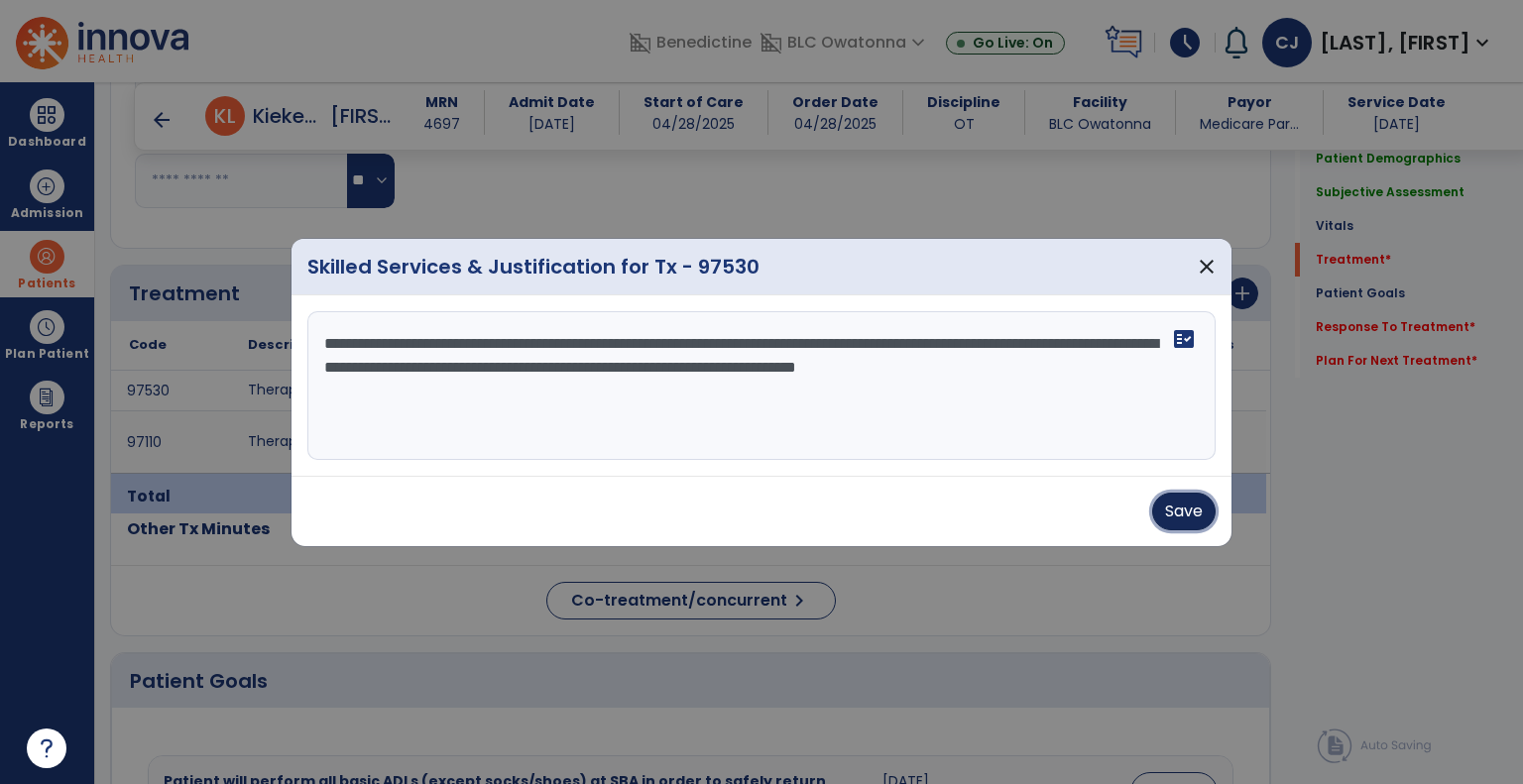 click on "Save" at bounding box center [1184, 511] 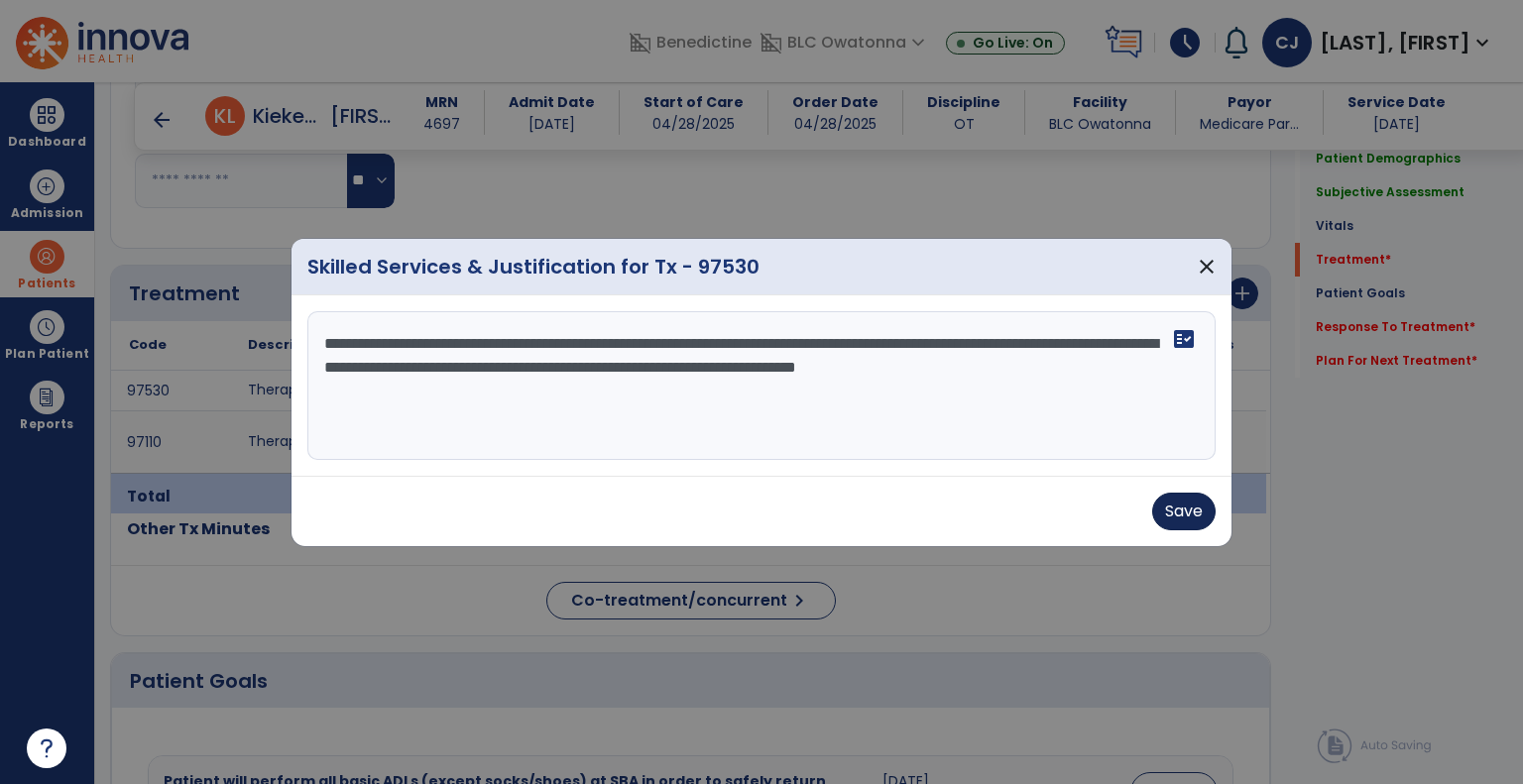click on "Save" at bounding box center (762, 511) 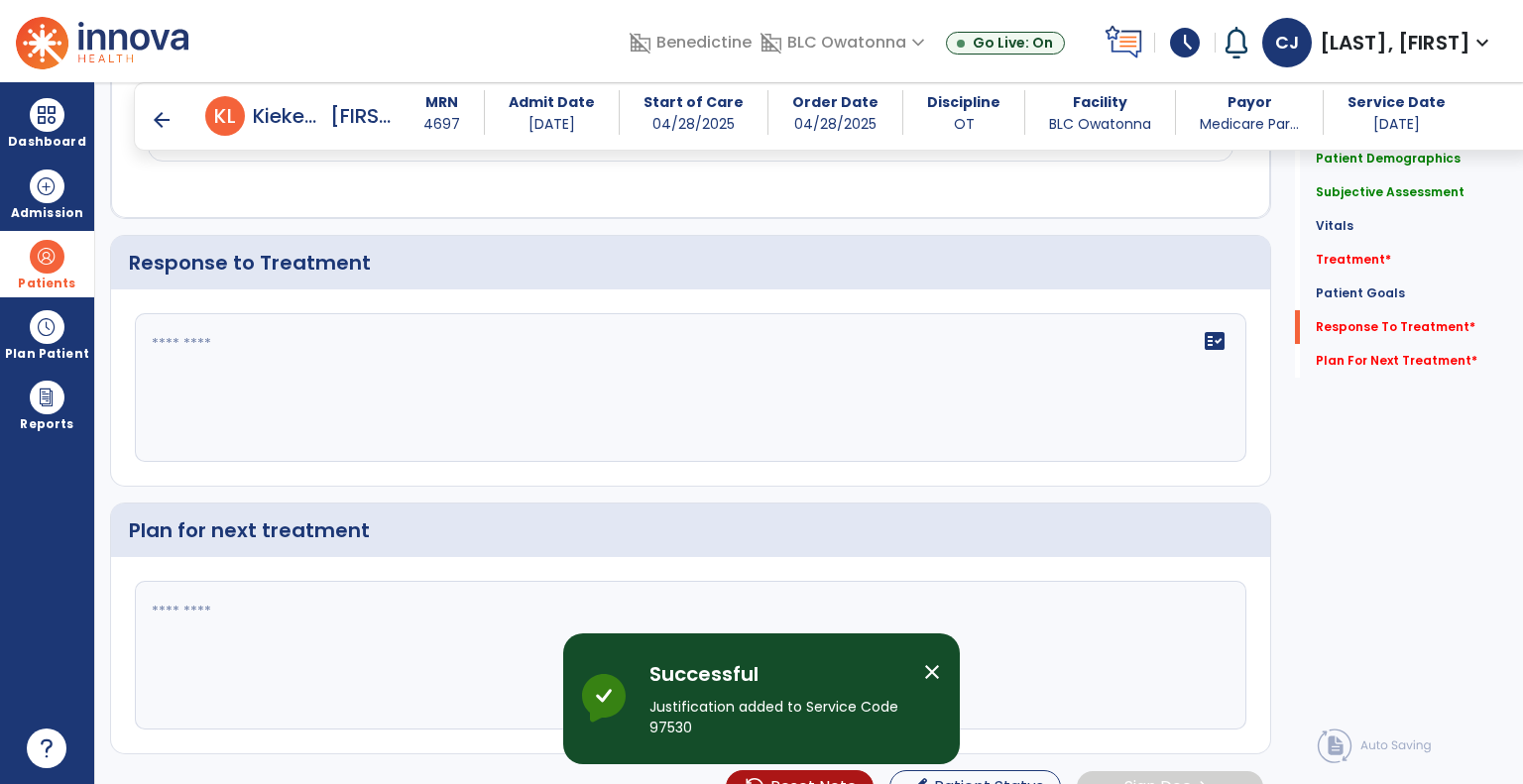 scroll, scrollTop: 3399, scrollLeft: 0, axis: vertical 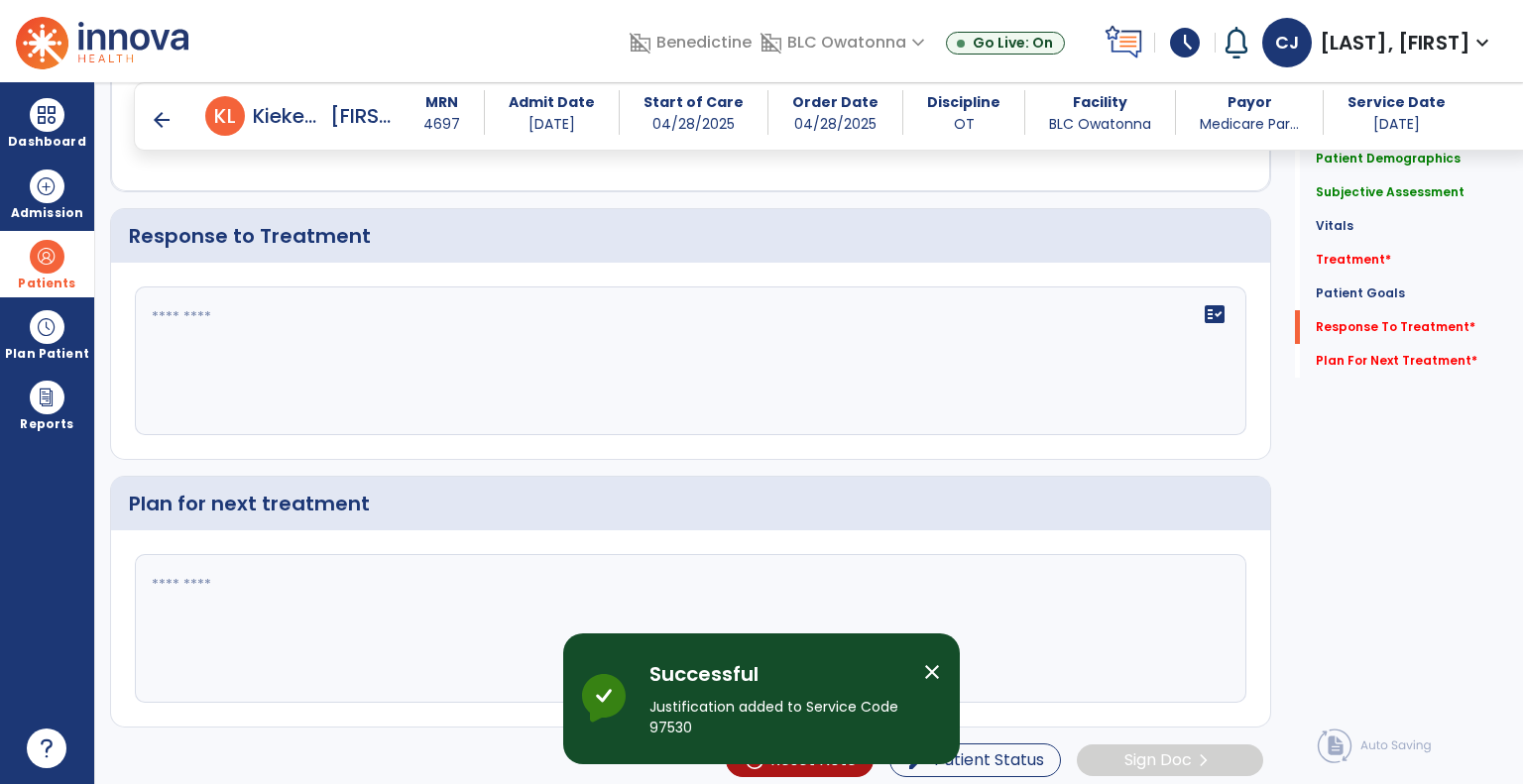 click 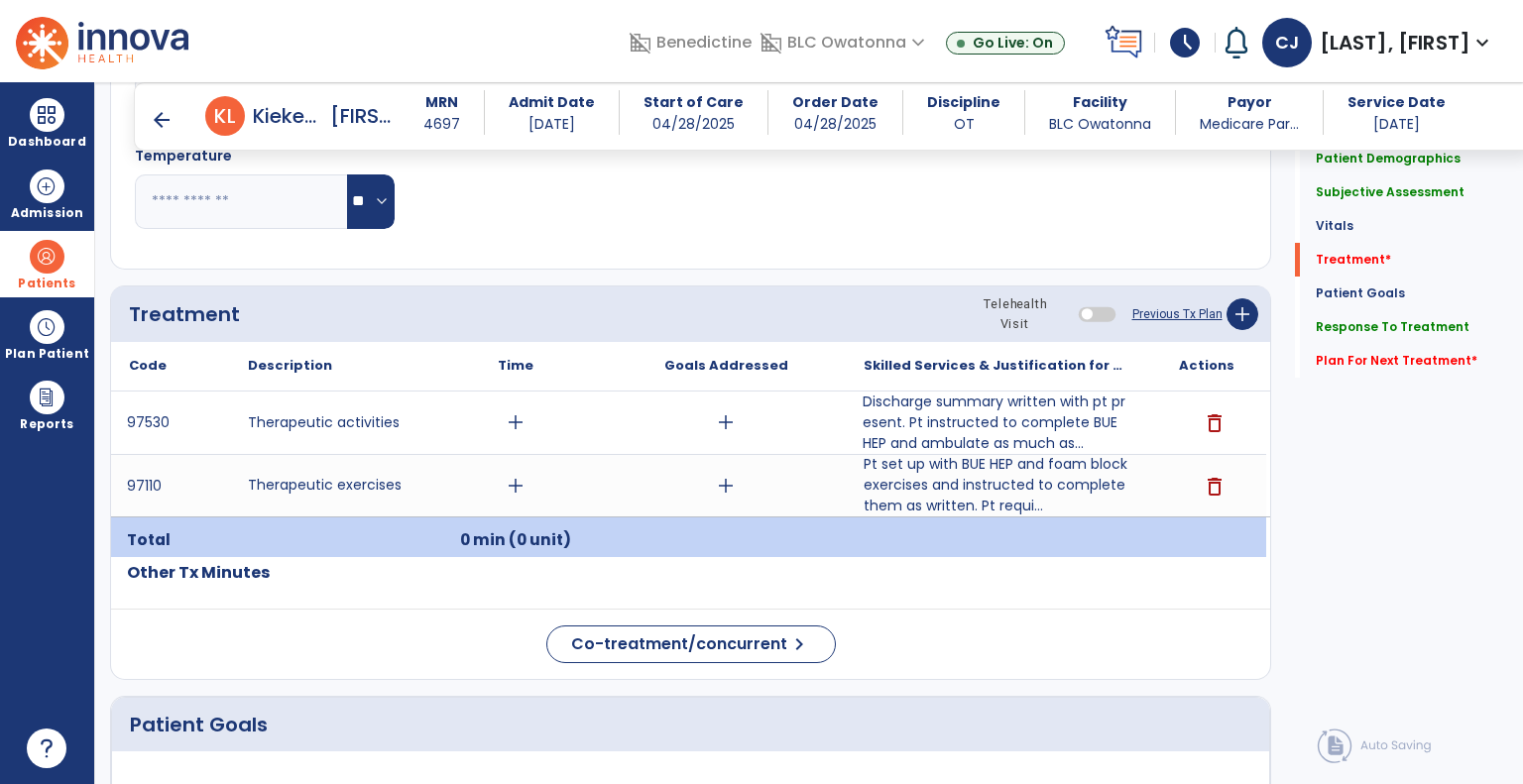 scroll, scrollTop: 2101, scrollLeft: 0, axis: vertical 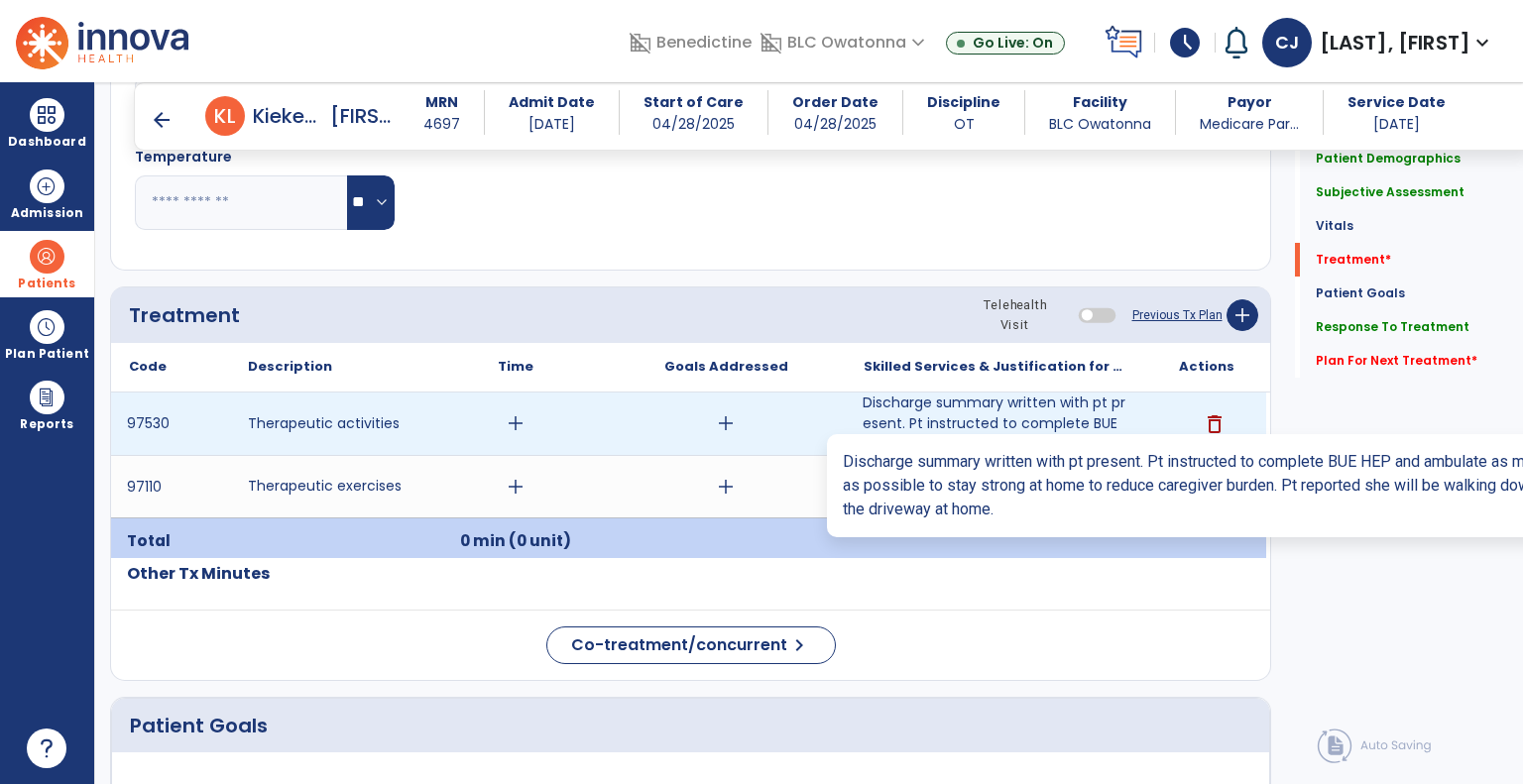 type on "**********" 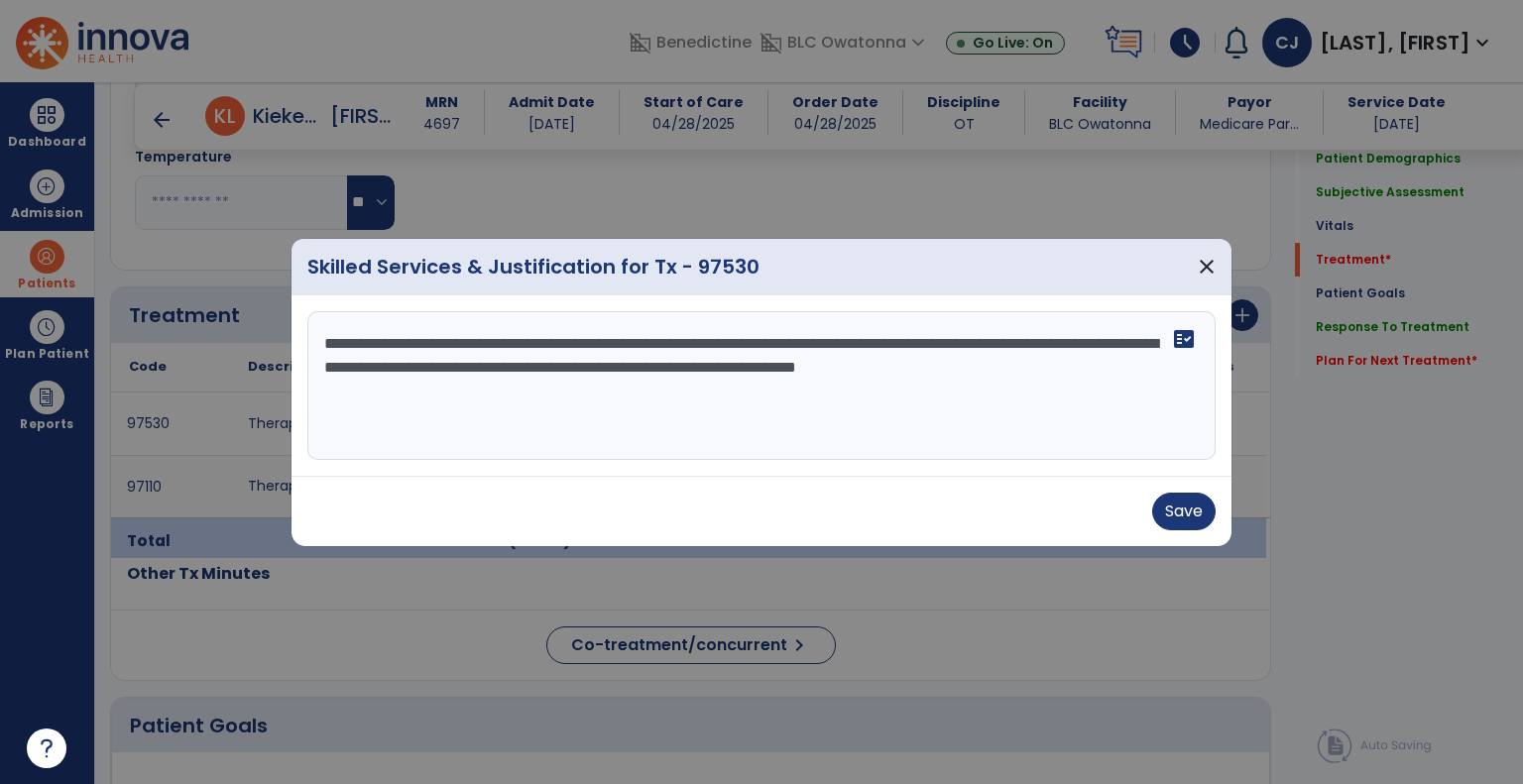 click on "**********" at bounding box center [762, 386] 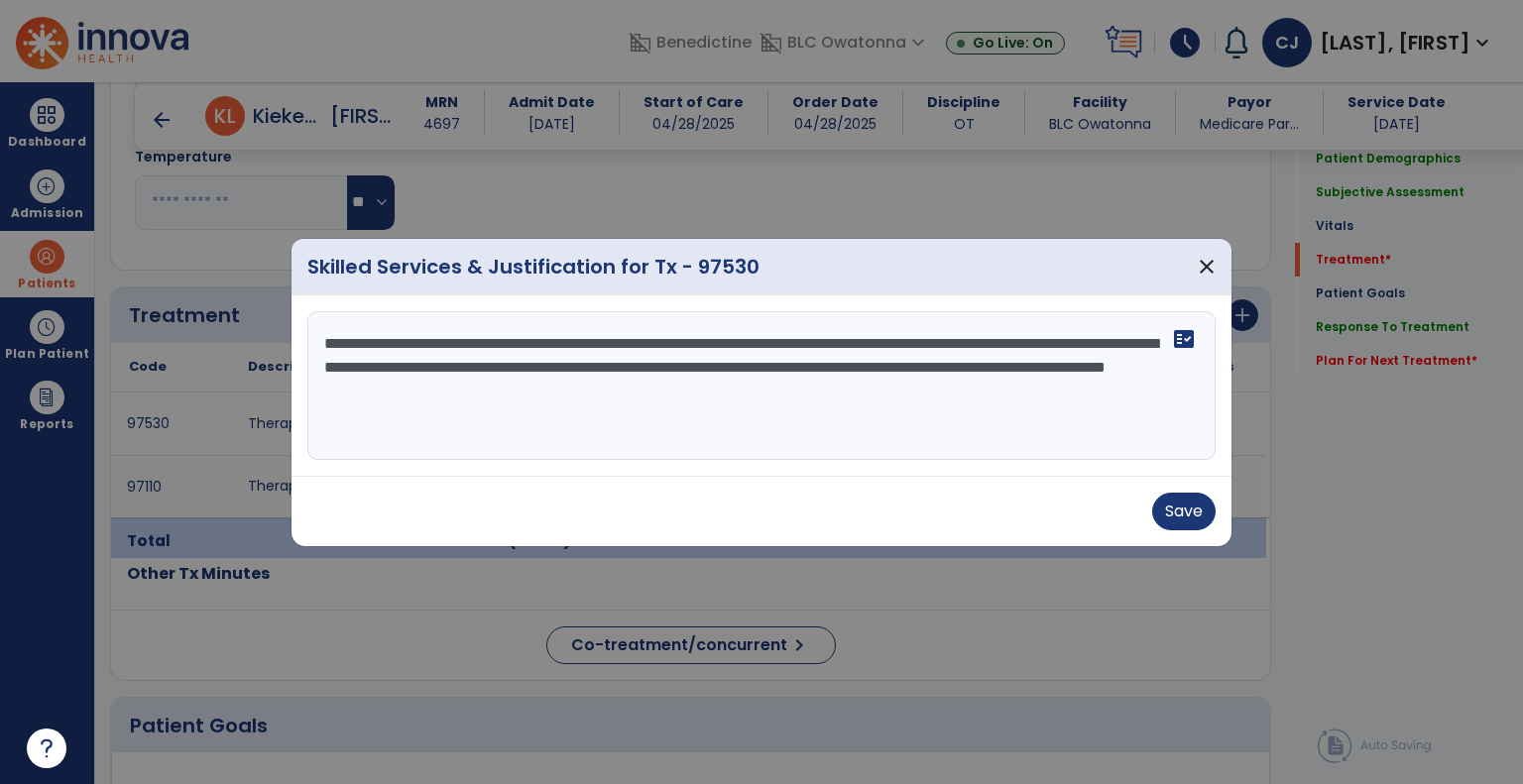 click on "**********" at bounding box center (762, 386) 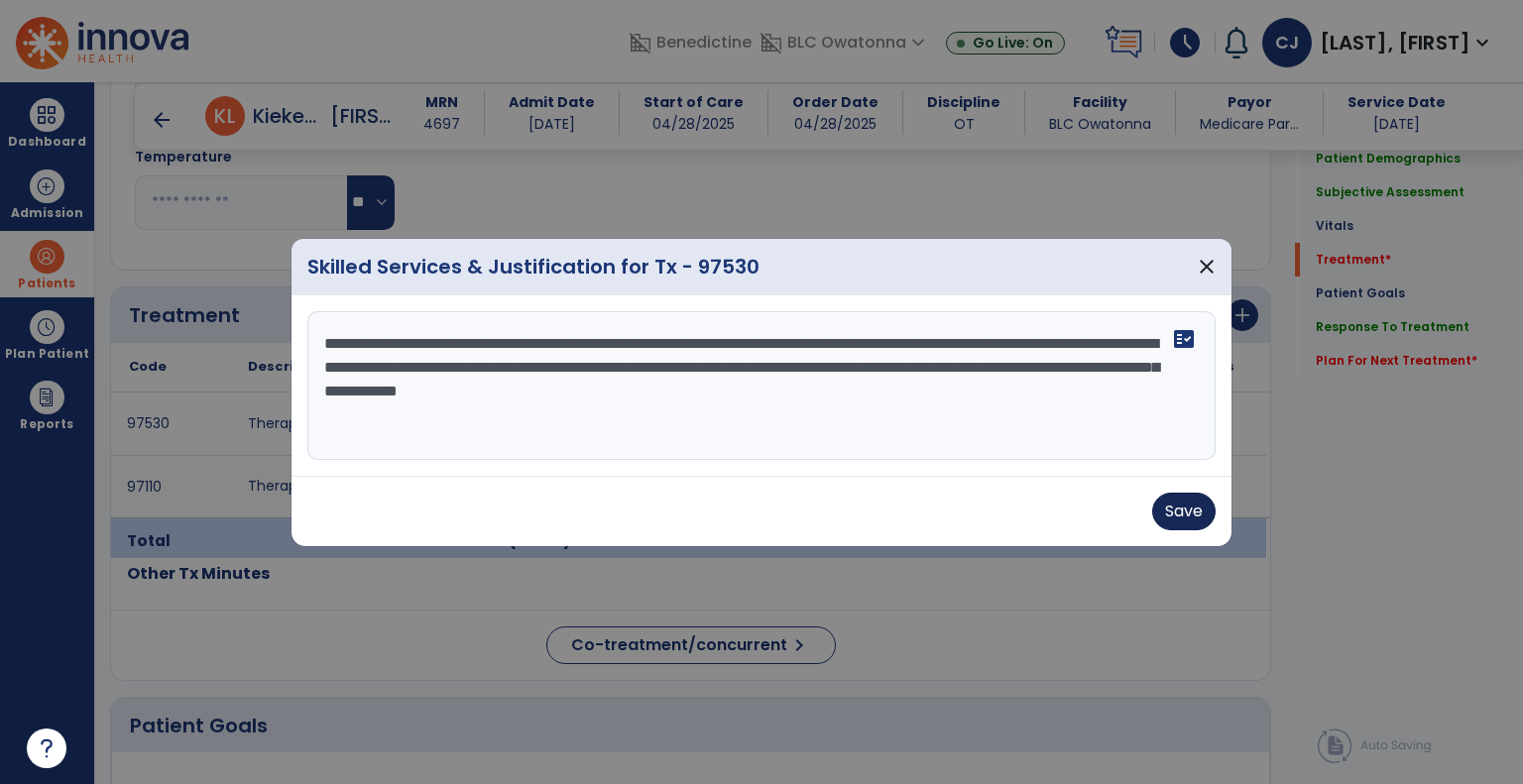type on "**********" 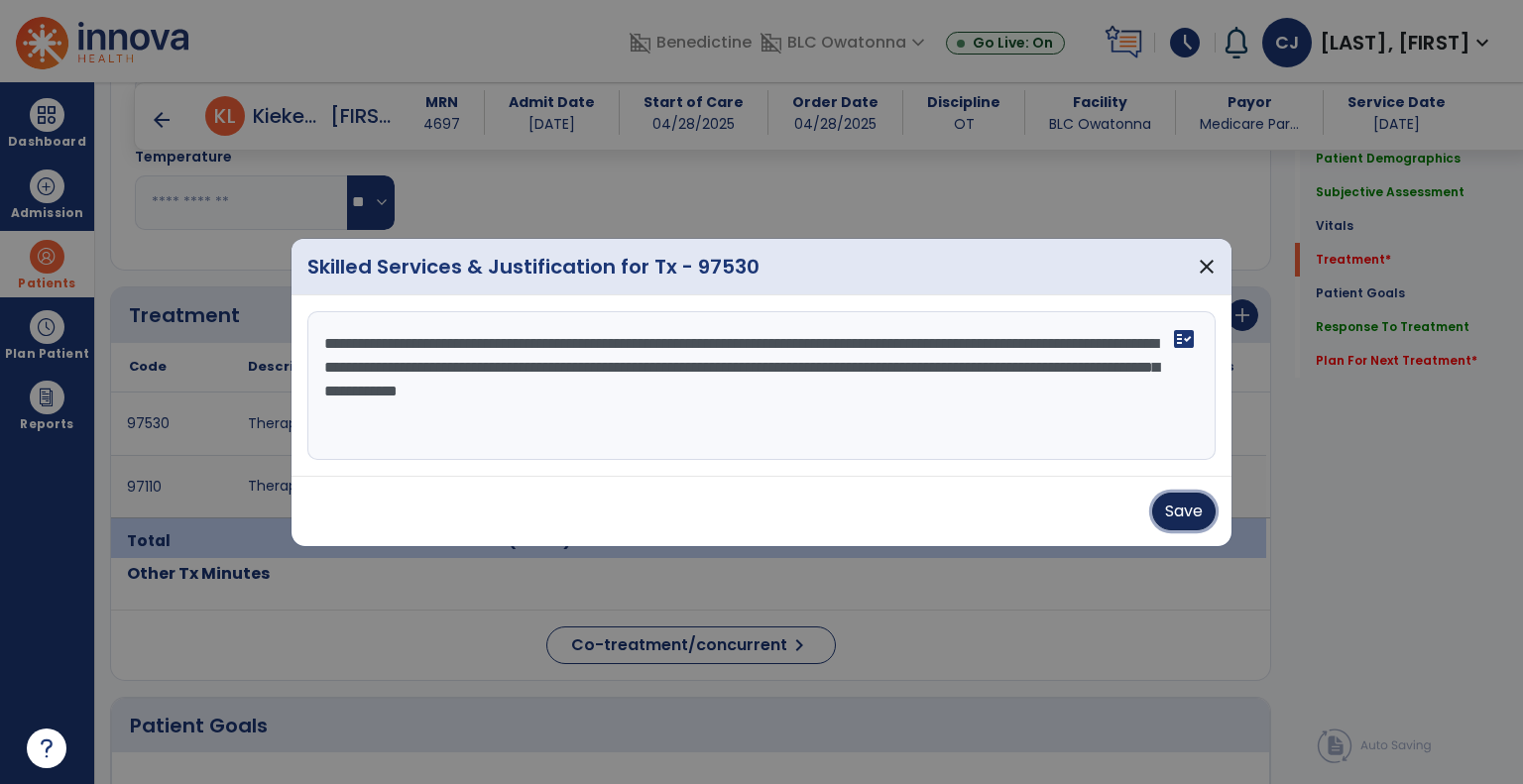 click on "Save" at bounding box center (1184, 511) 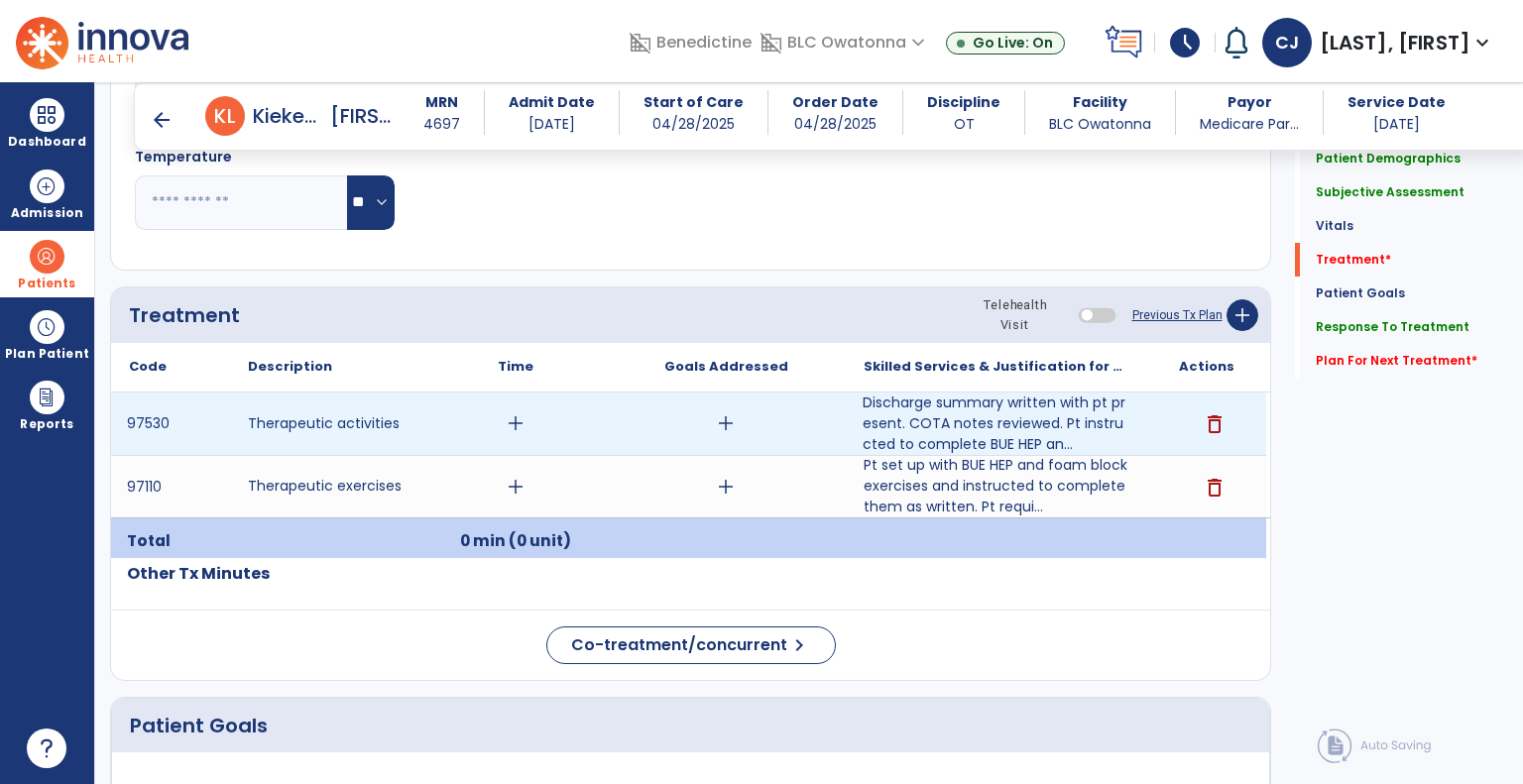 click on "add" at bounding box center (516, 423) 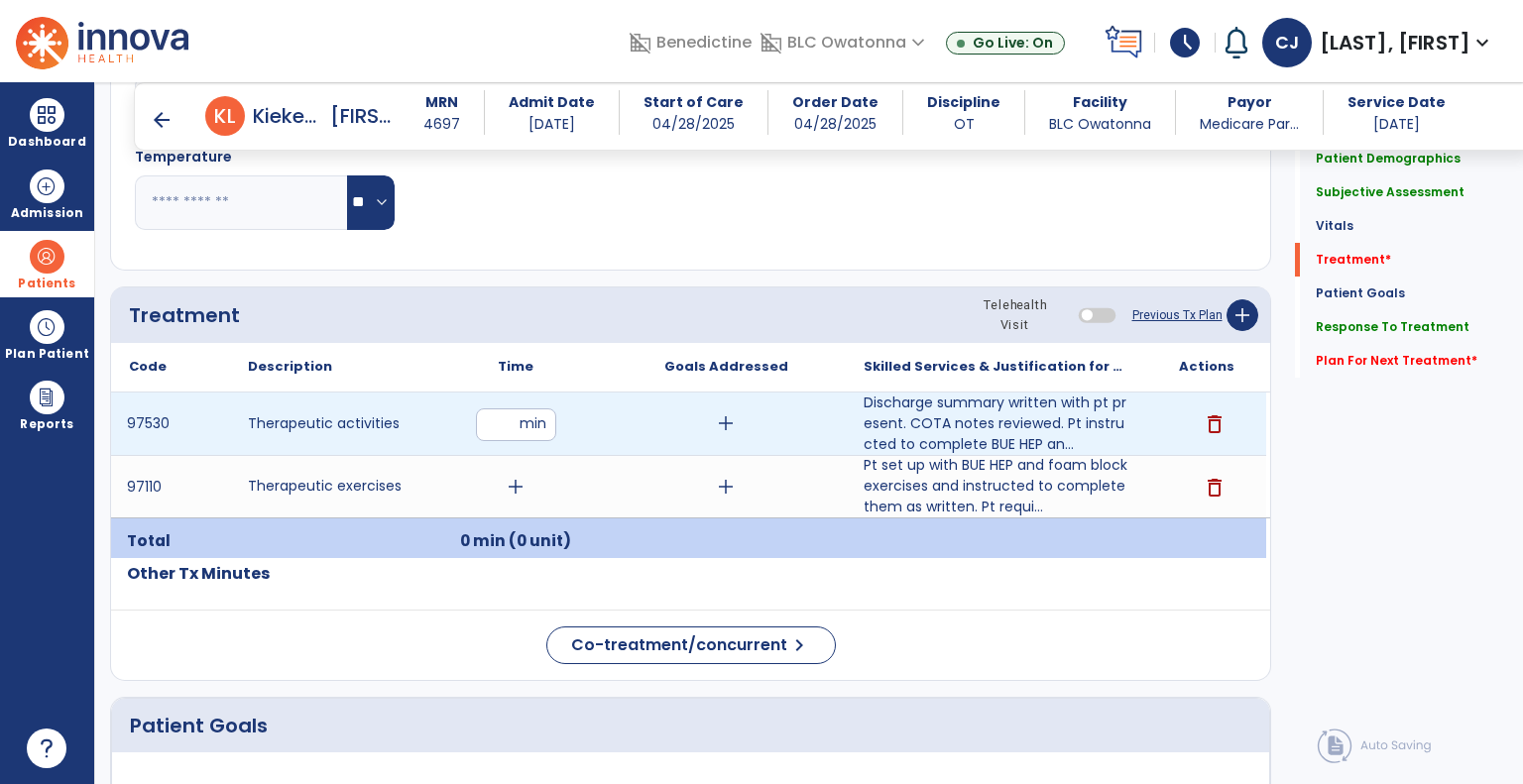 type on "**" 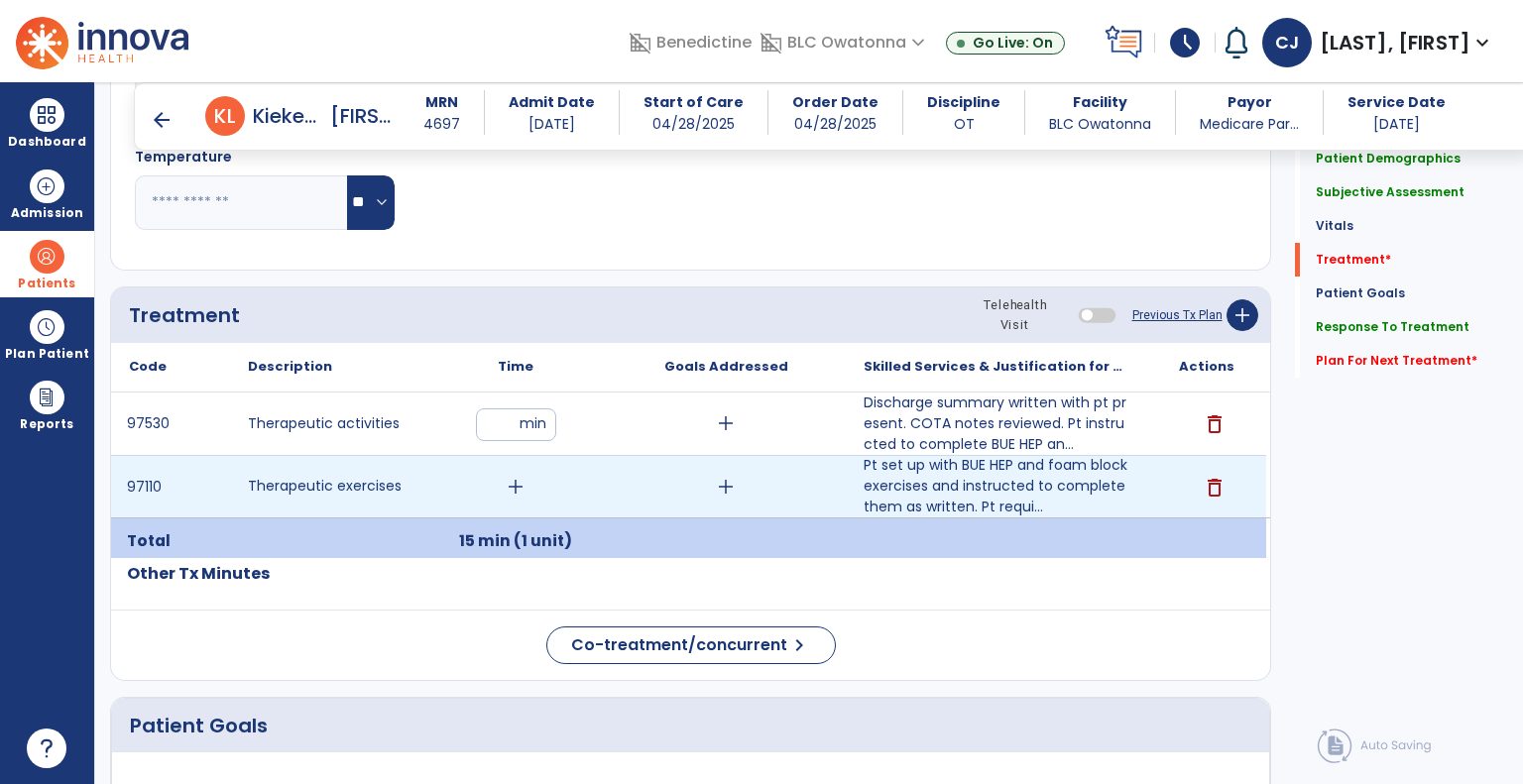 click on "add" at bounding box center (516, 487) 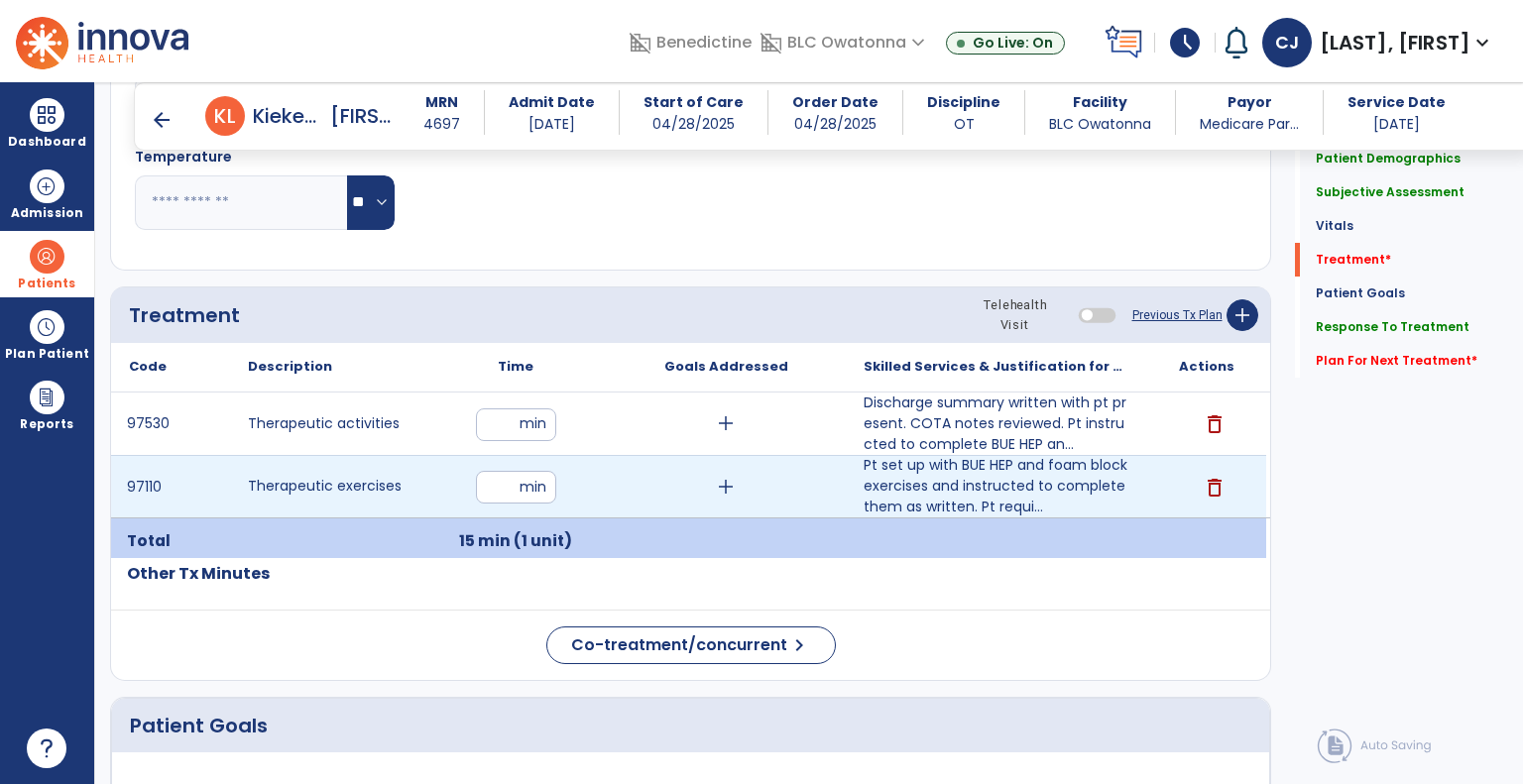 type on "**" 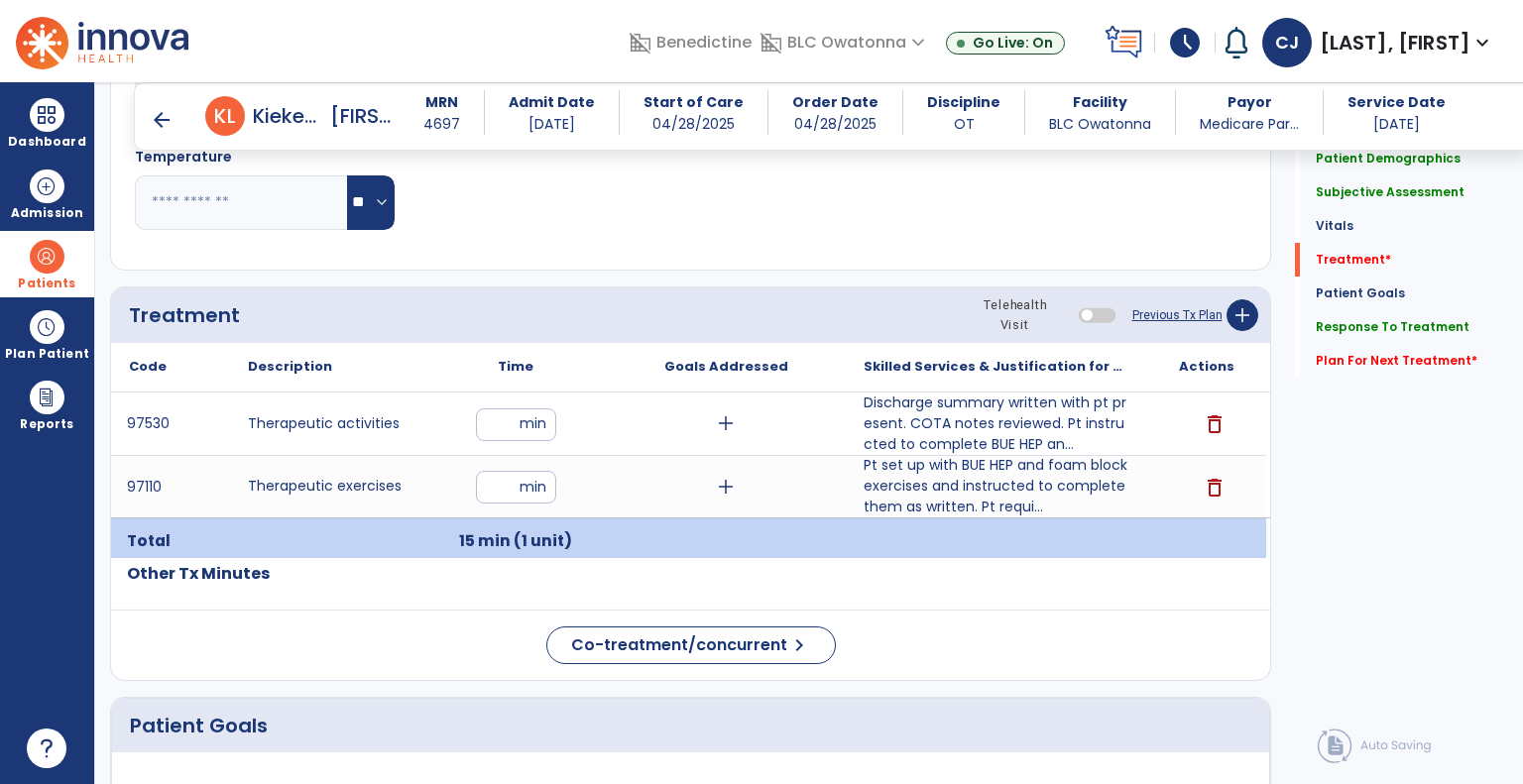 click on "Code
Description
Time" 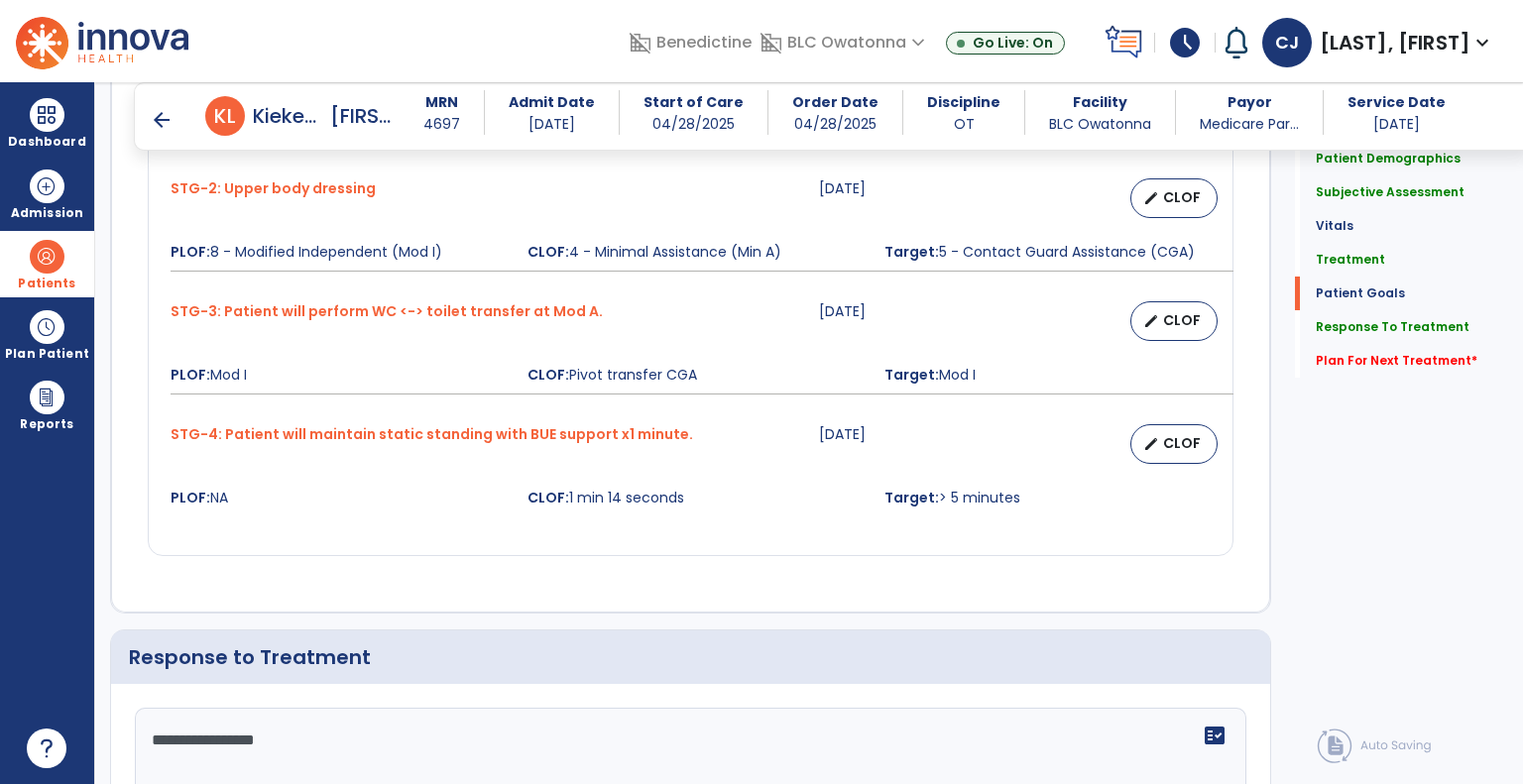 scroll, scrollTop: 3399, scrollLeft: 0, axis: vertical 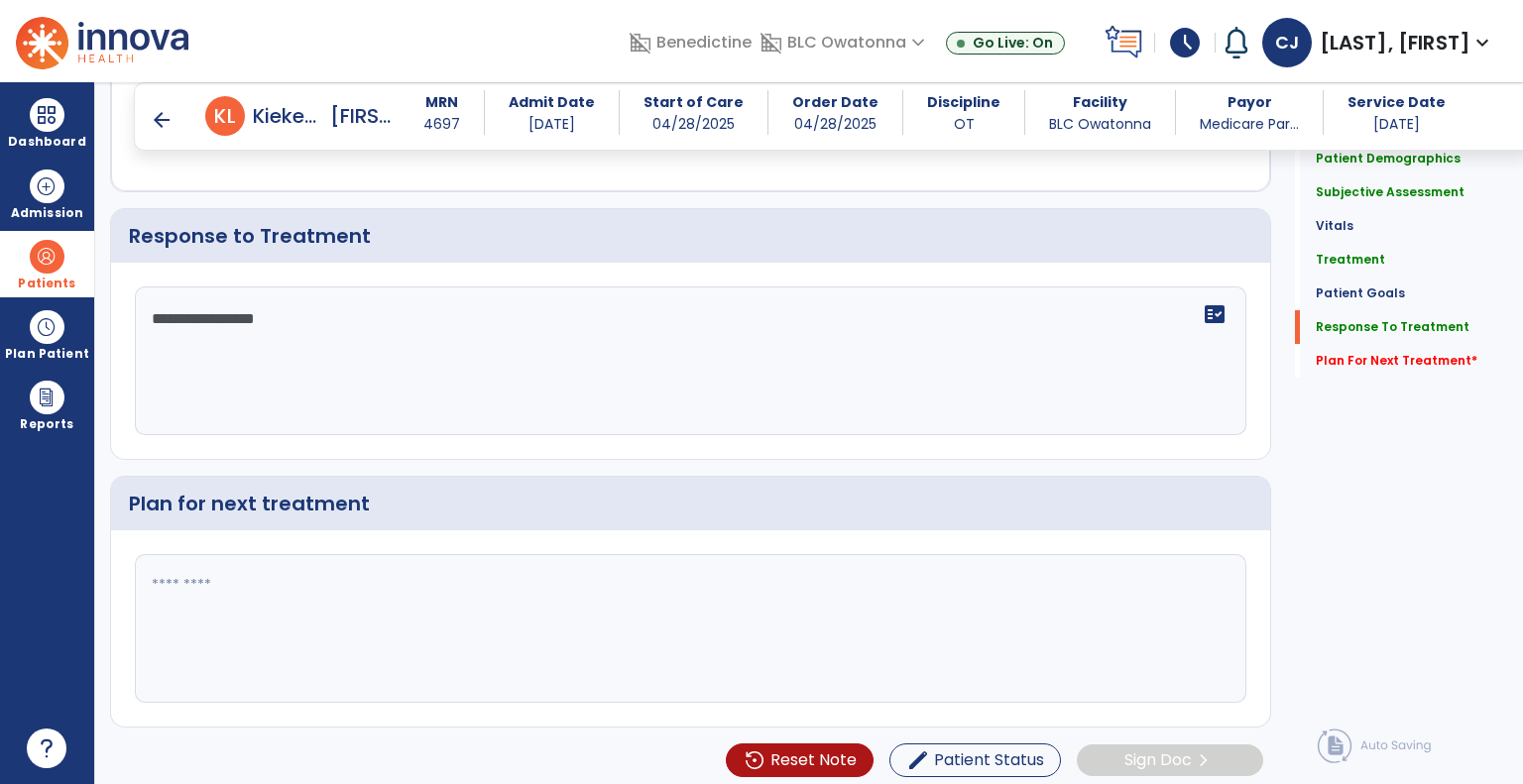click 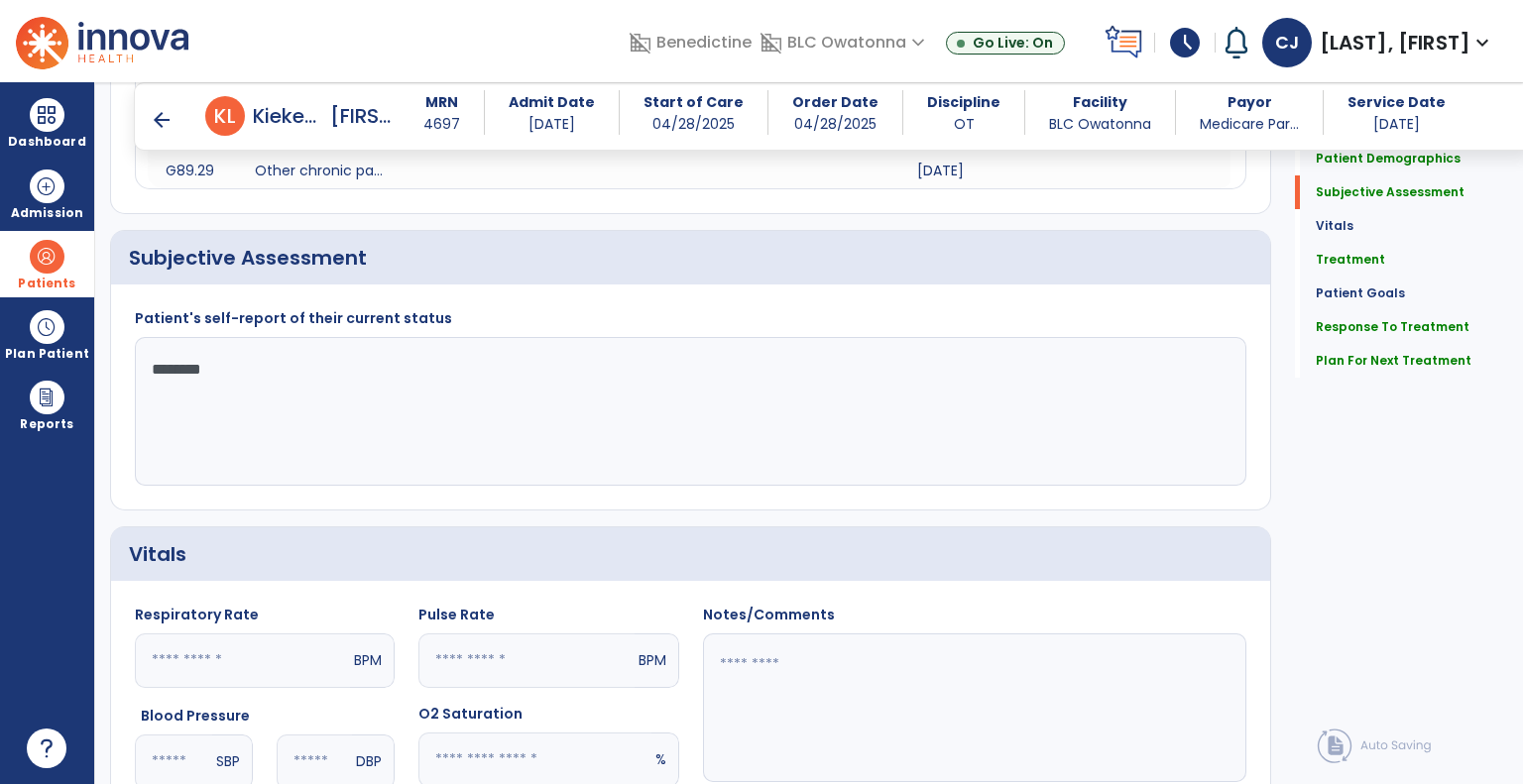scroll, scrollTop: 1443, scrollLeft: 0, axis: vertical 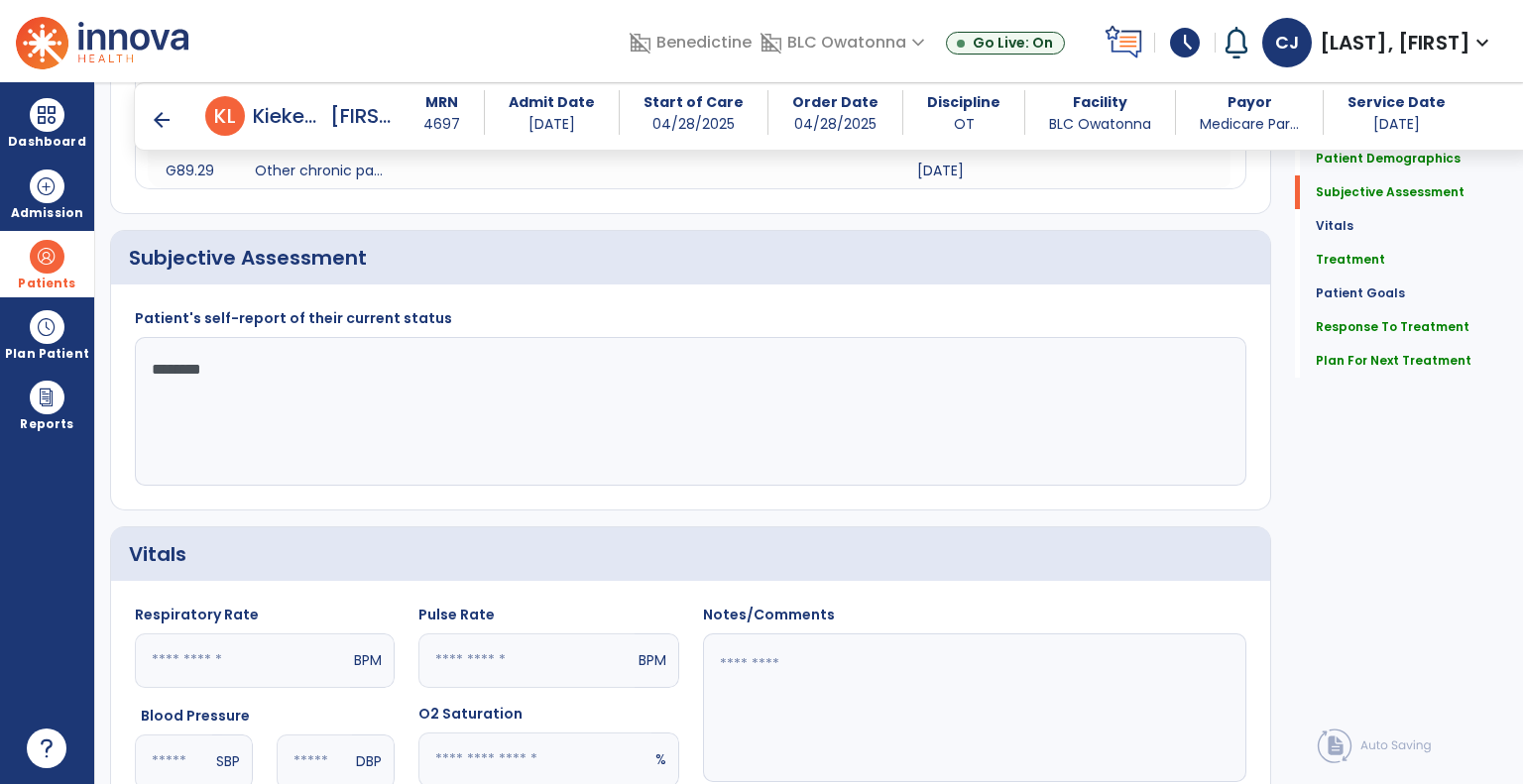 type on "**********" 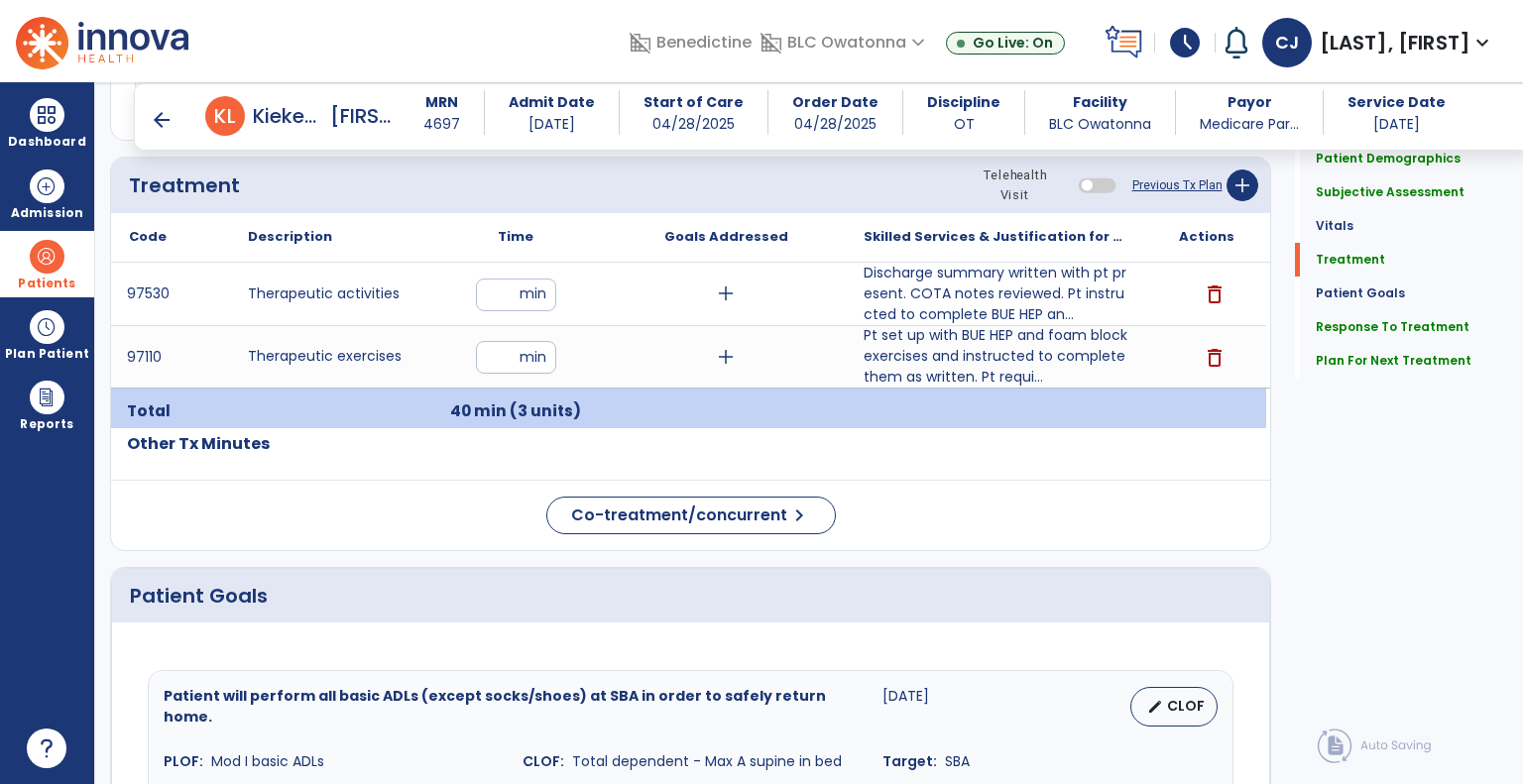 scroll, scrollTop: 2229, scrollLeft: 0, axis: vertical 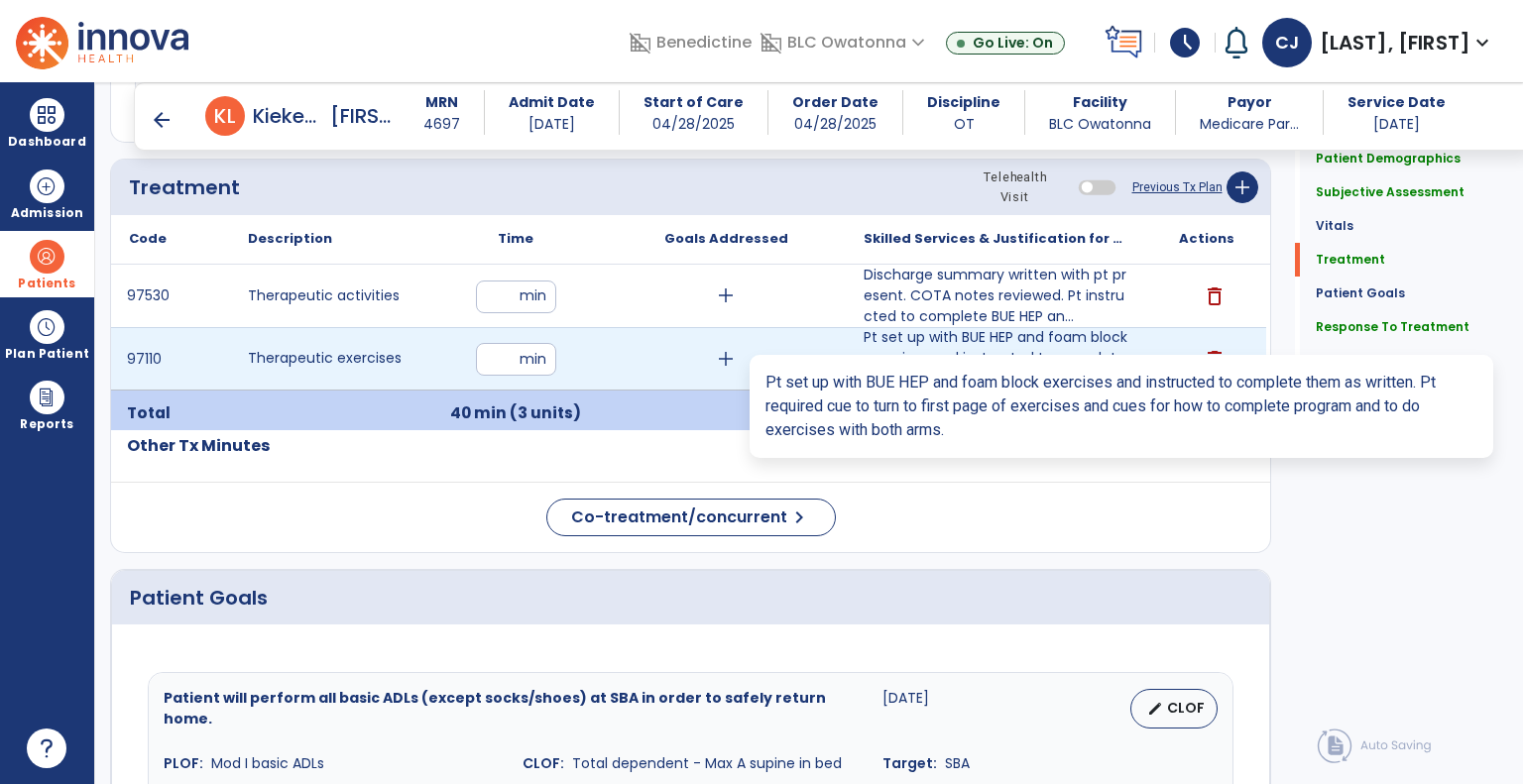 type on "*********" 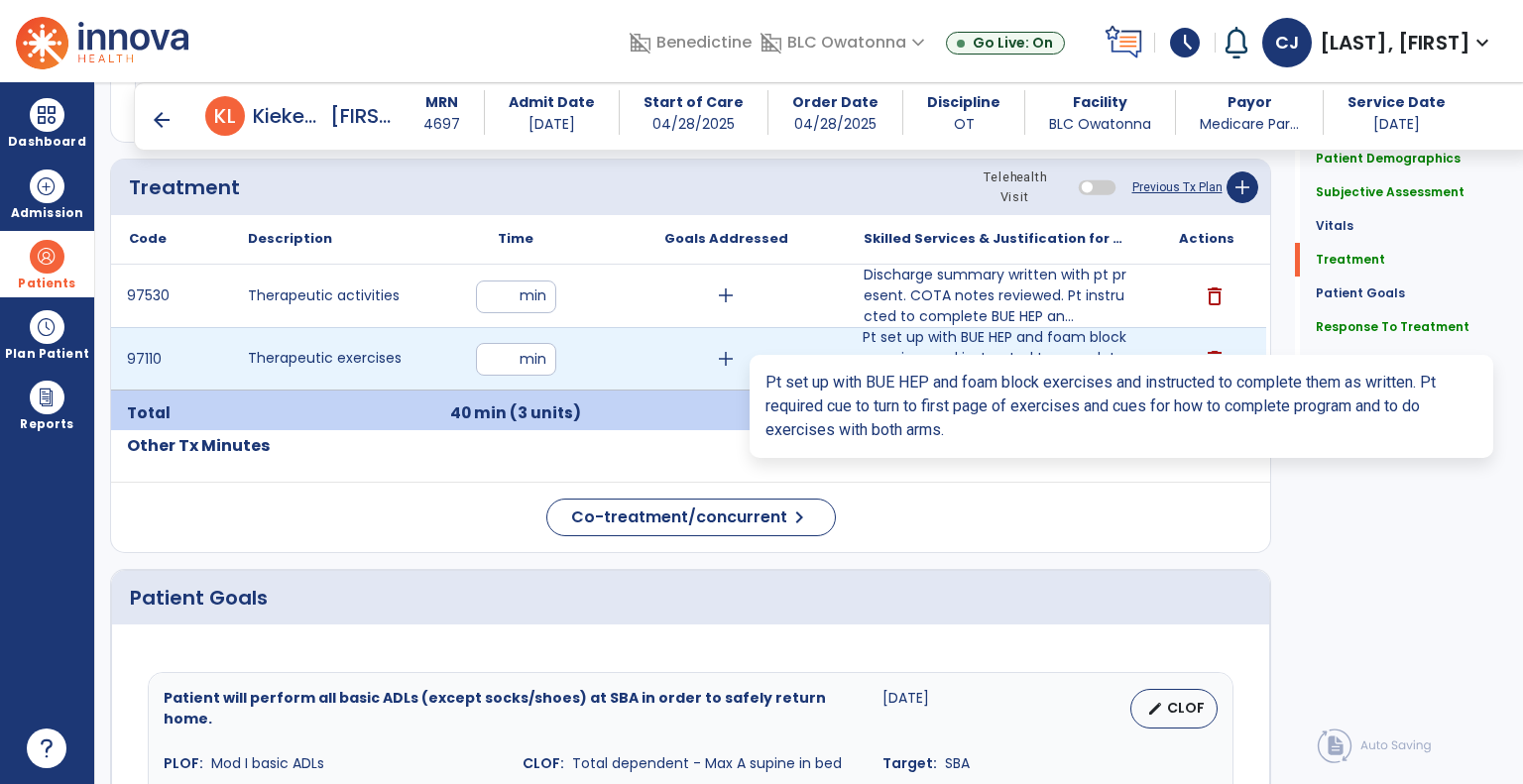 click on "Pt set up with BUE HEP and foam block exercises and instructed to complete them as written. Pt requi..." at bounding box center [996, 358] 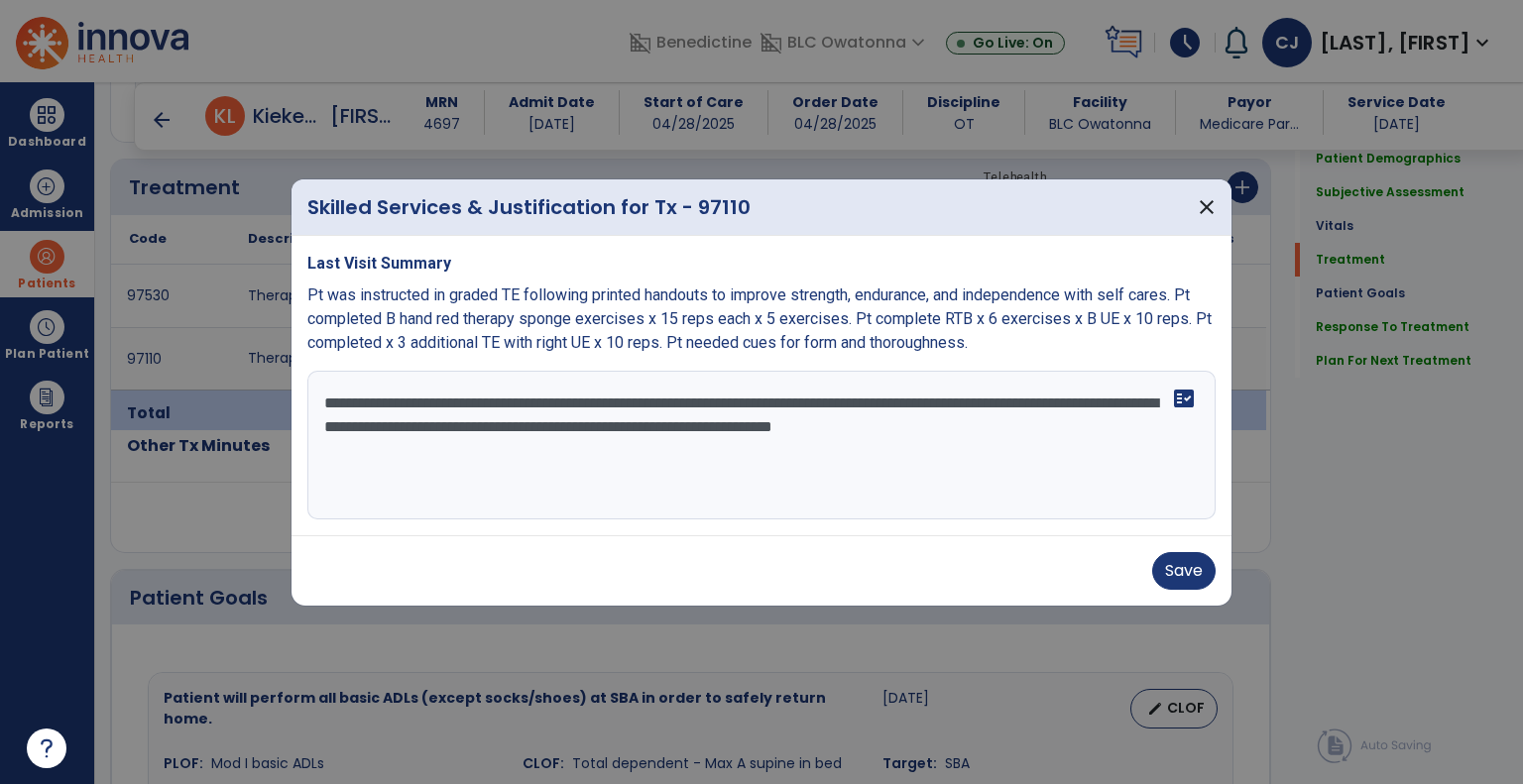 click on "**********" at bounding box center (762, 445) 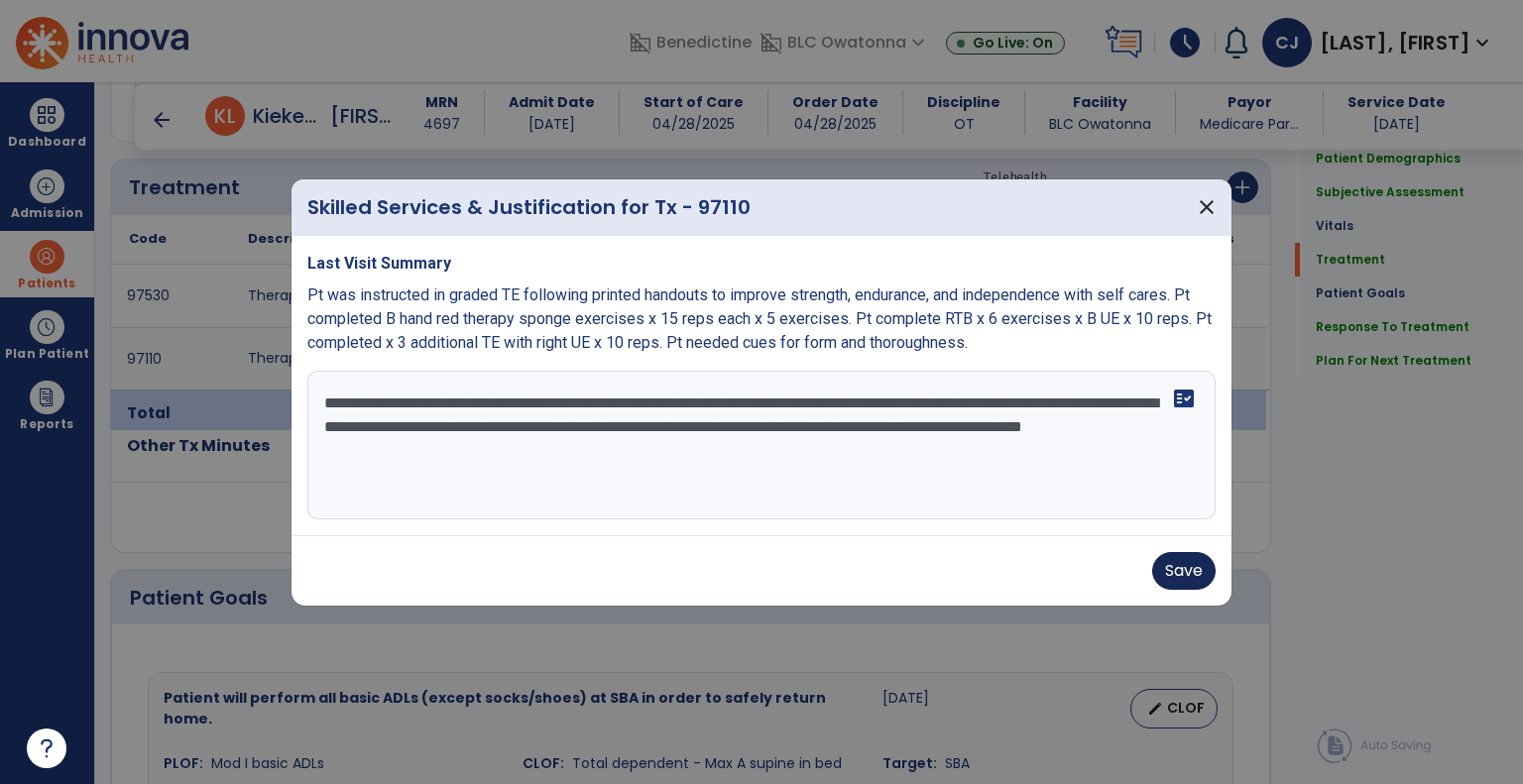 type on "**********" 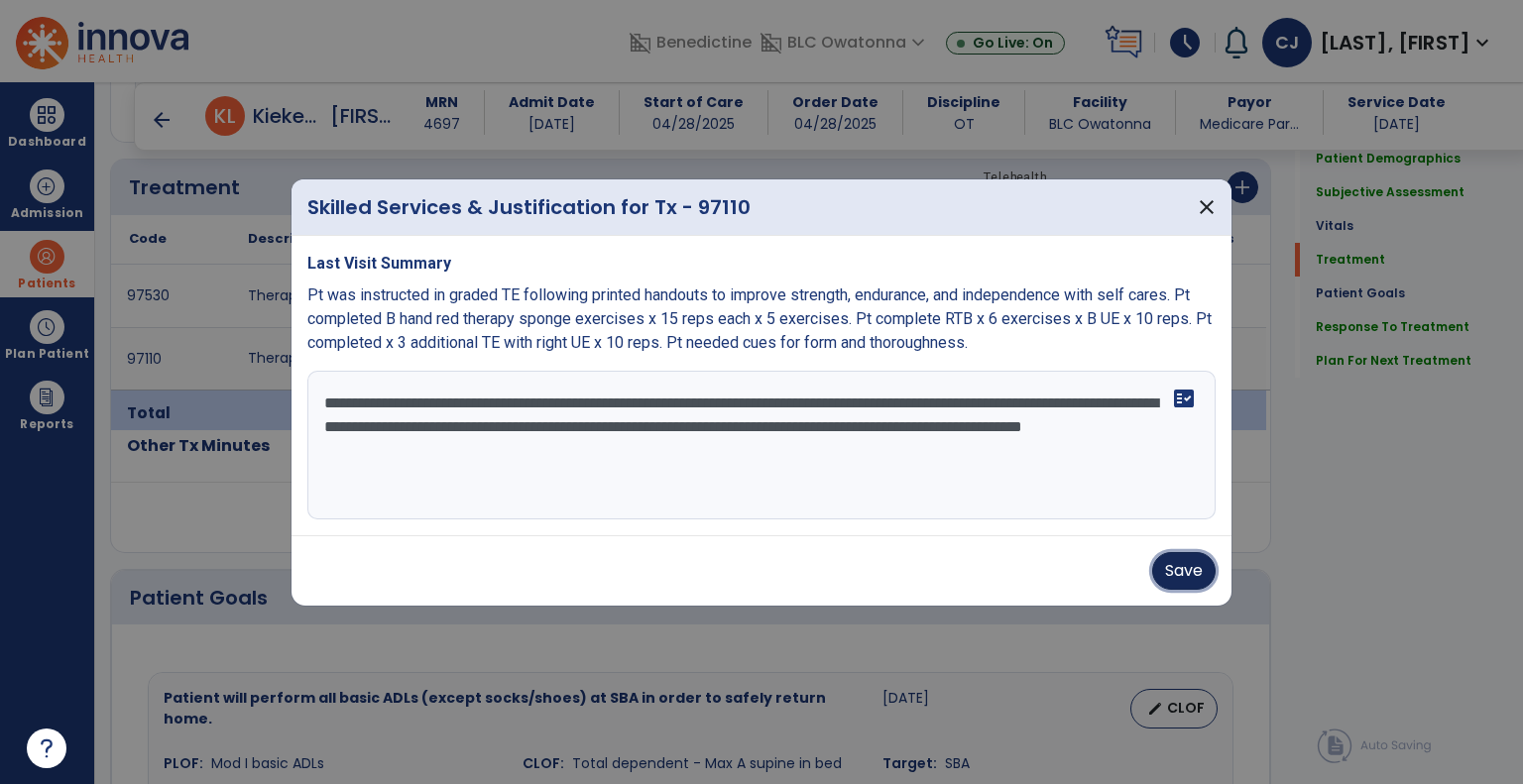 click on "Save" at bounding box center (1184, 571) 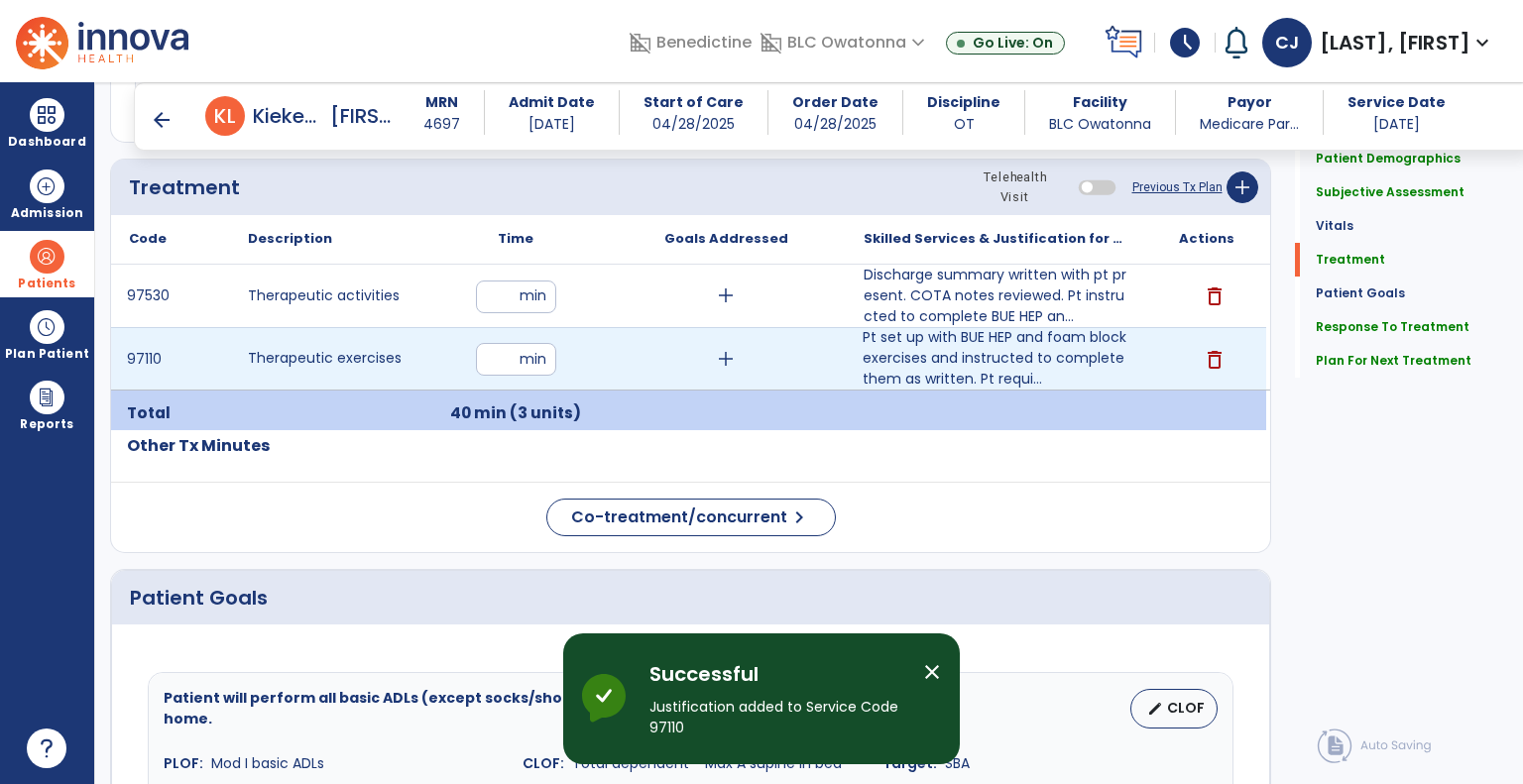 click on "**" at bounding box center [516, 359] 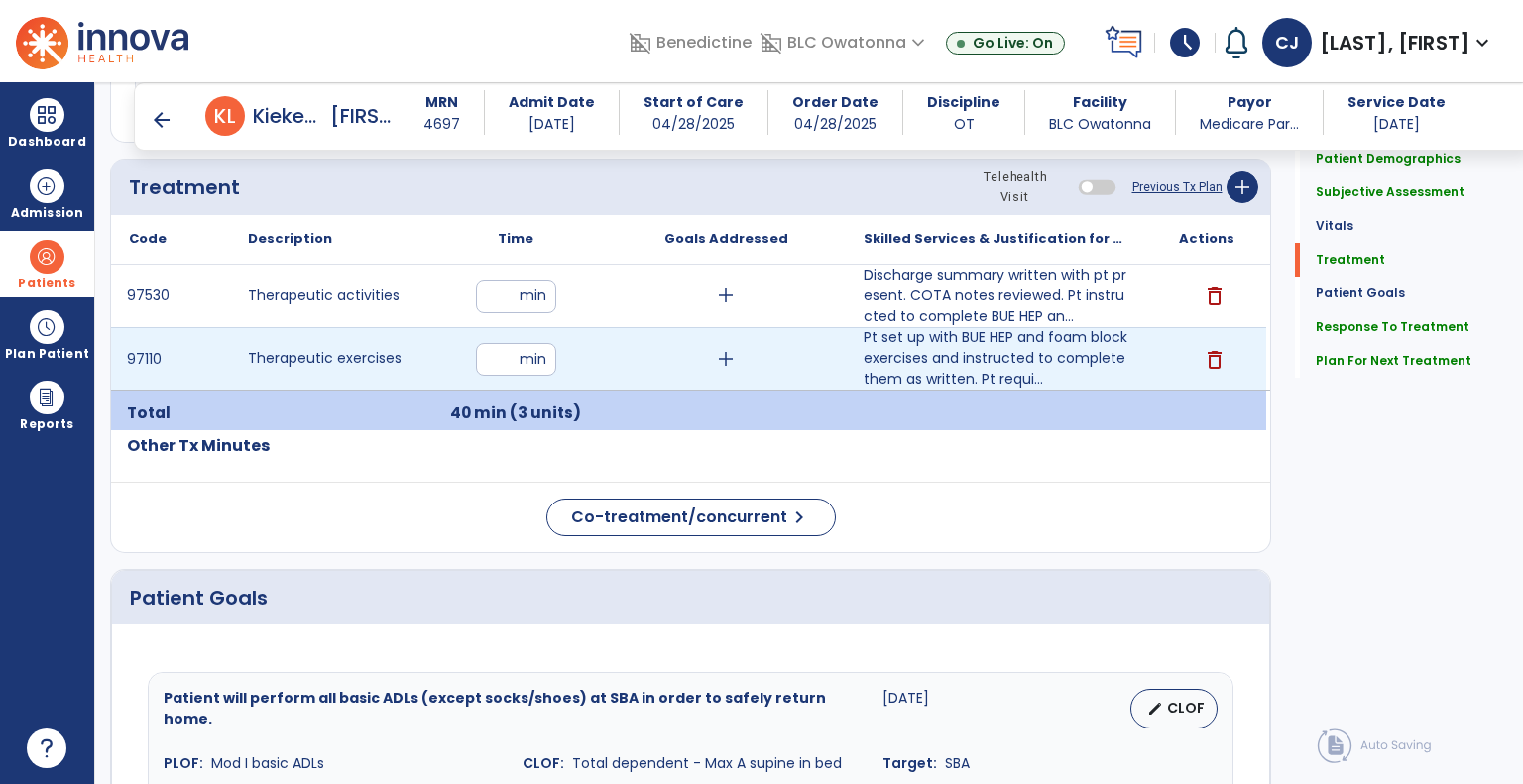 type on "**" 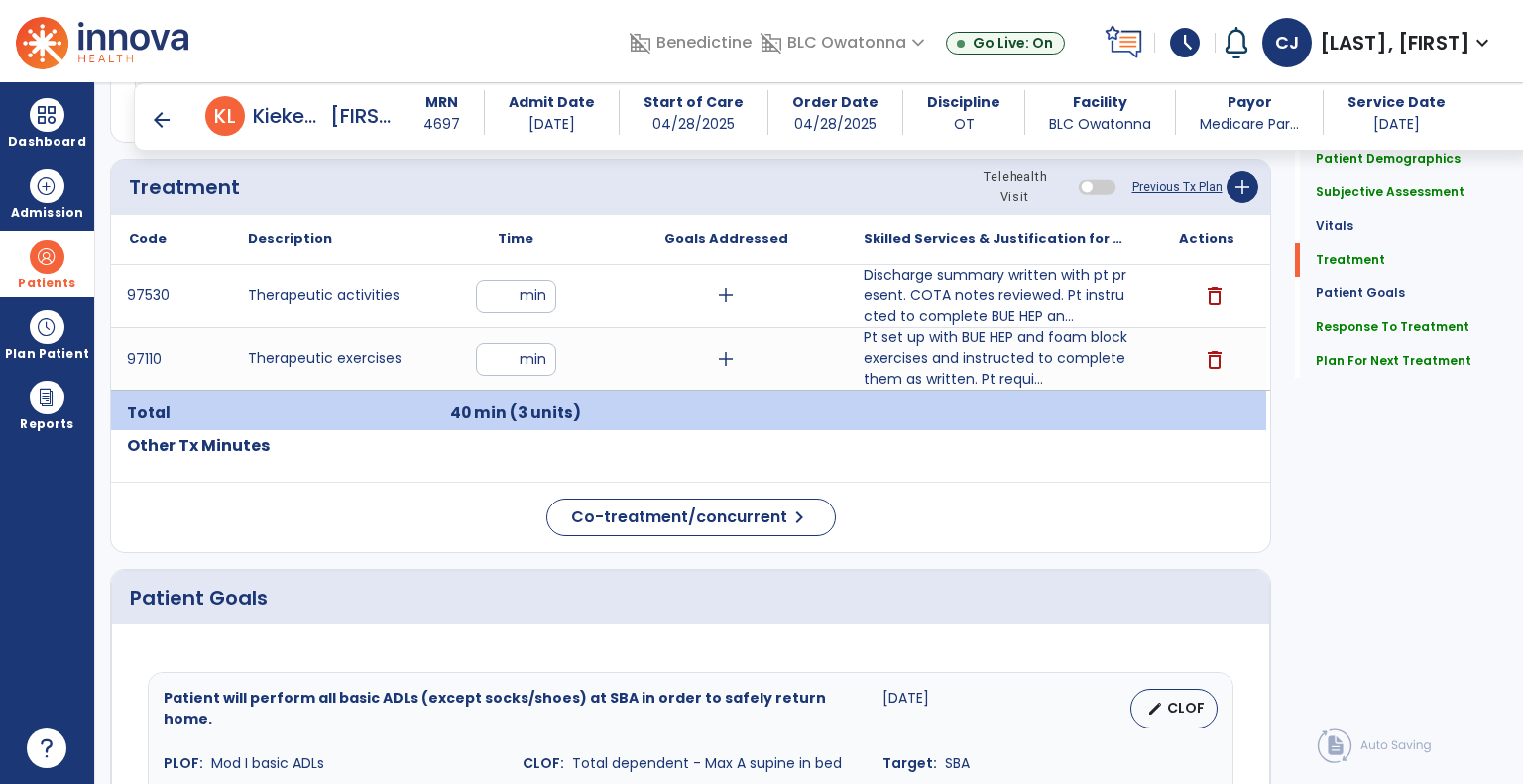 click on "Code
Description
Time" 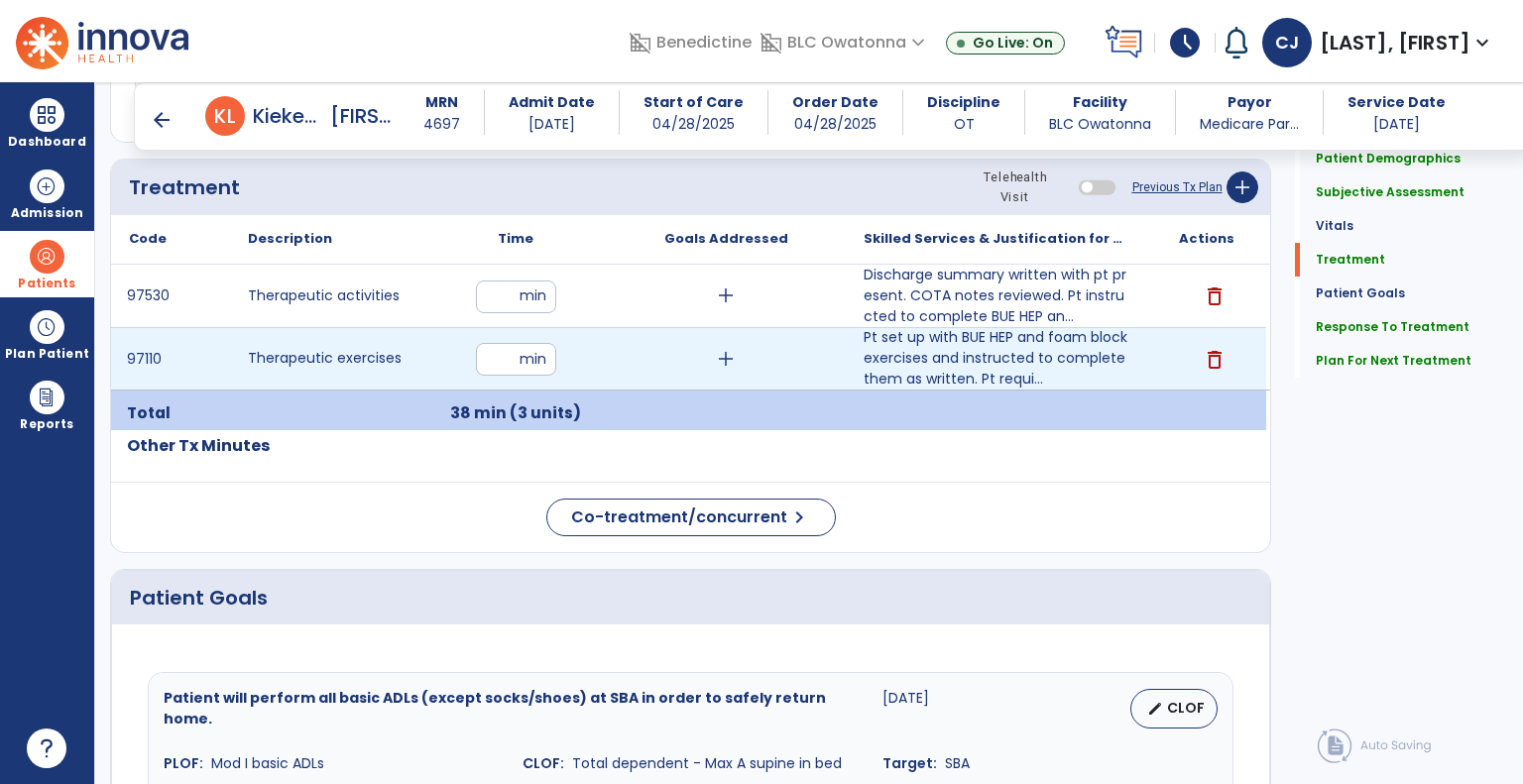 click on "**" at bounding box center (516, 359) 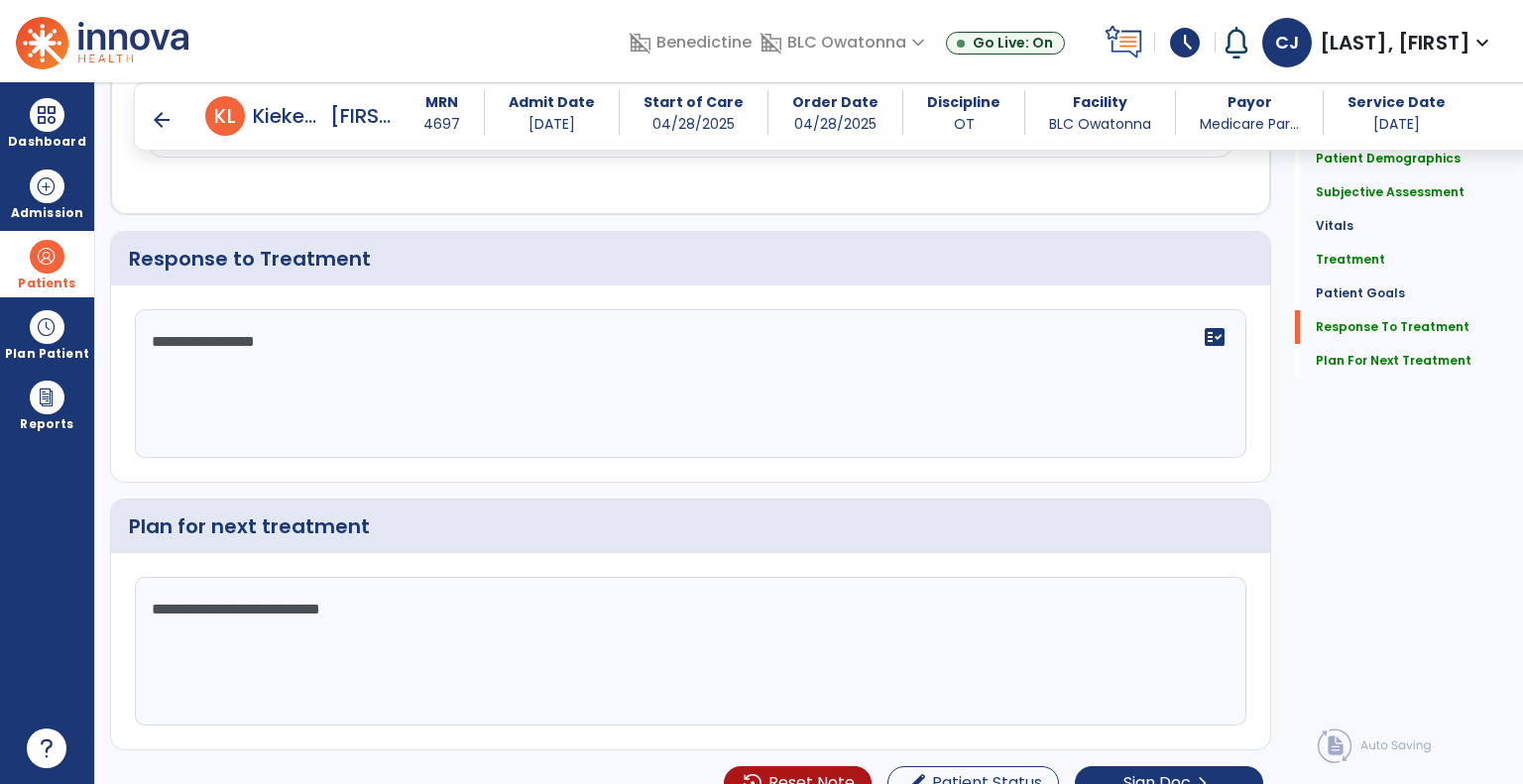 scroll, scrollTop: 3399, scrollLeft: 0, axis: vertical 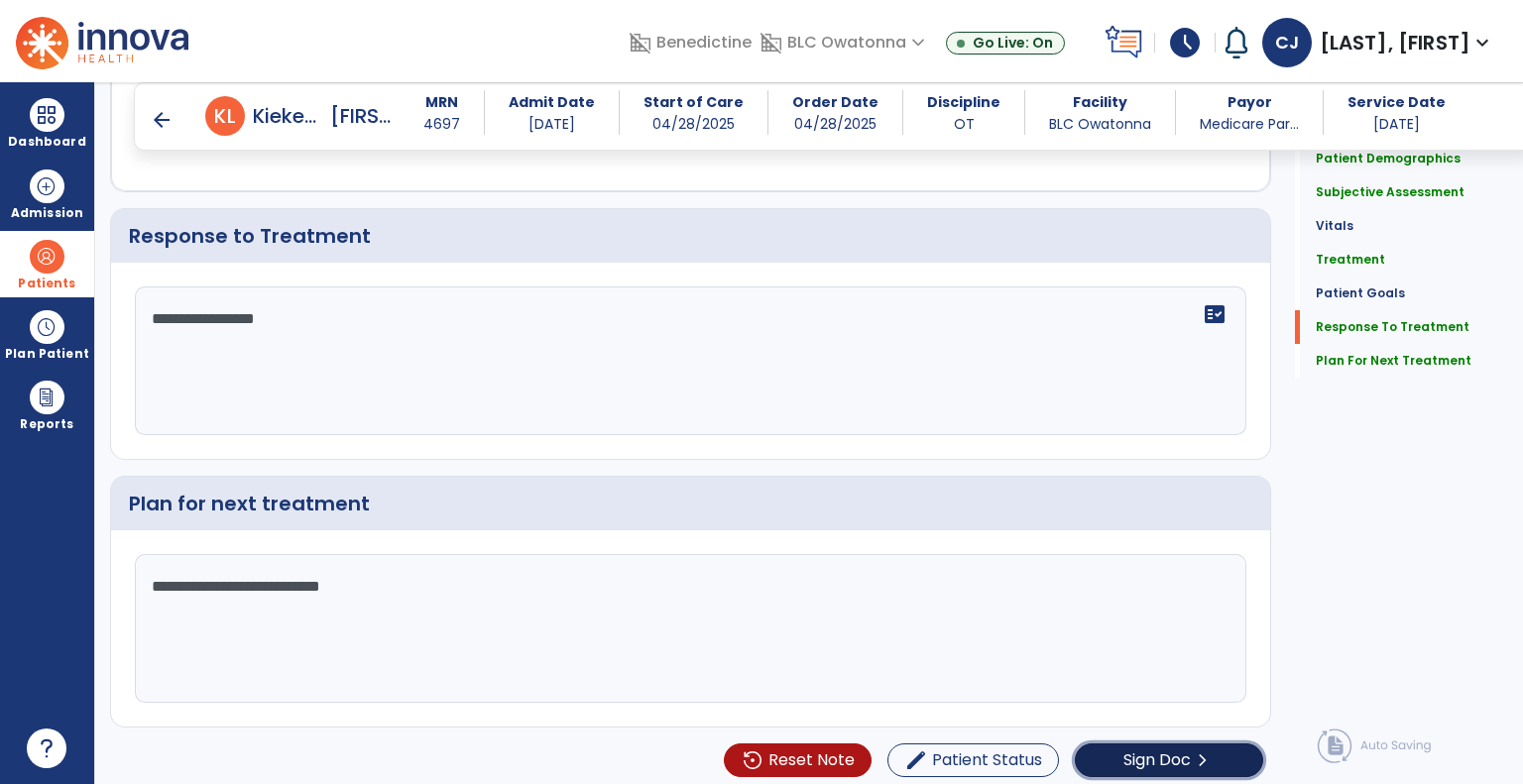 click on "chevron_right" 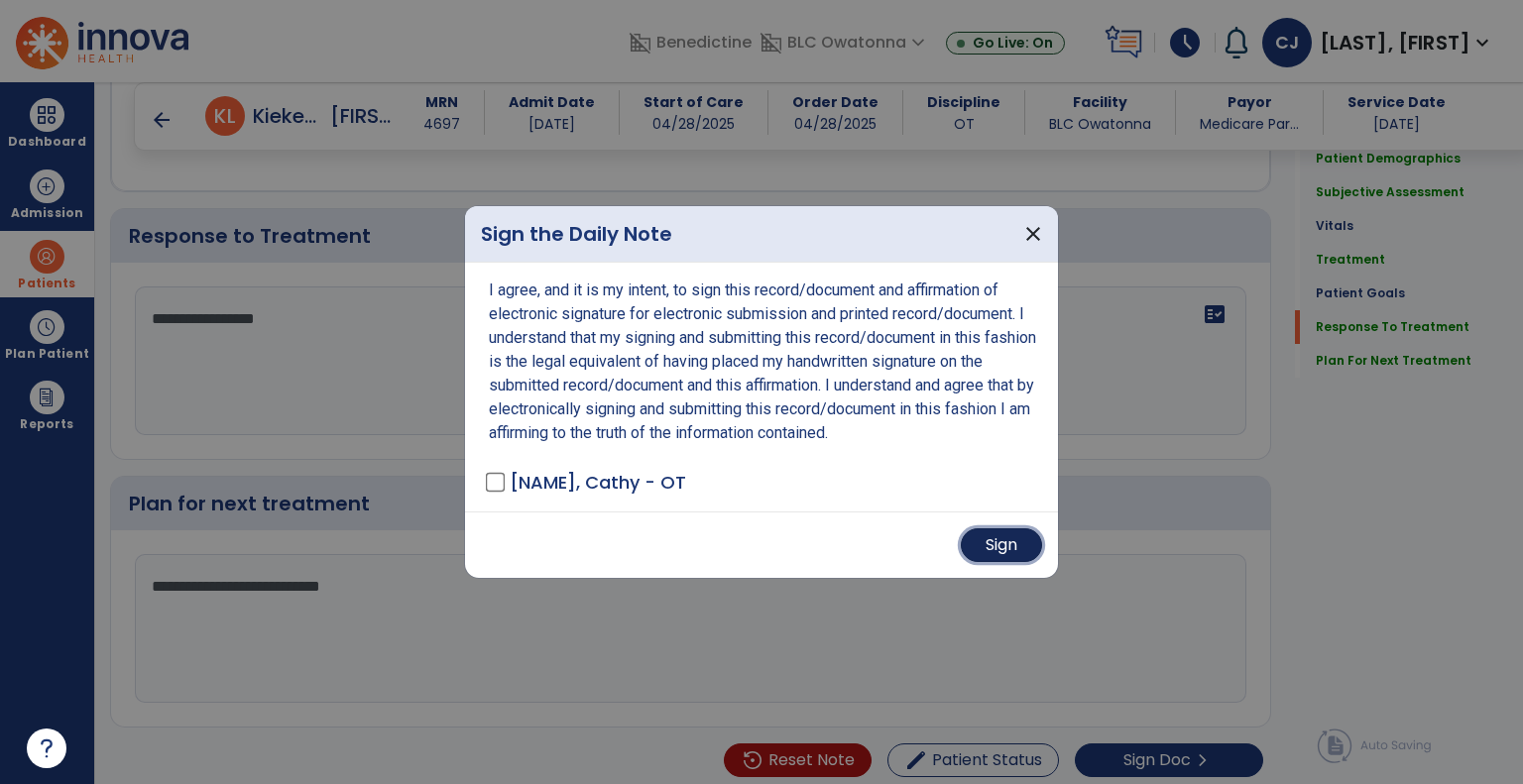 click on "Sign" at bounding box center [1001, 545] 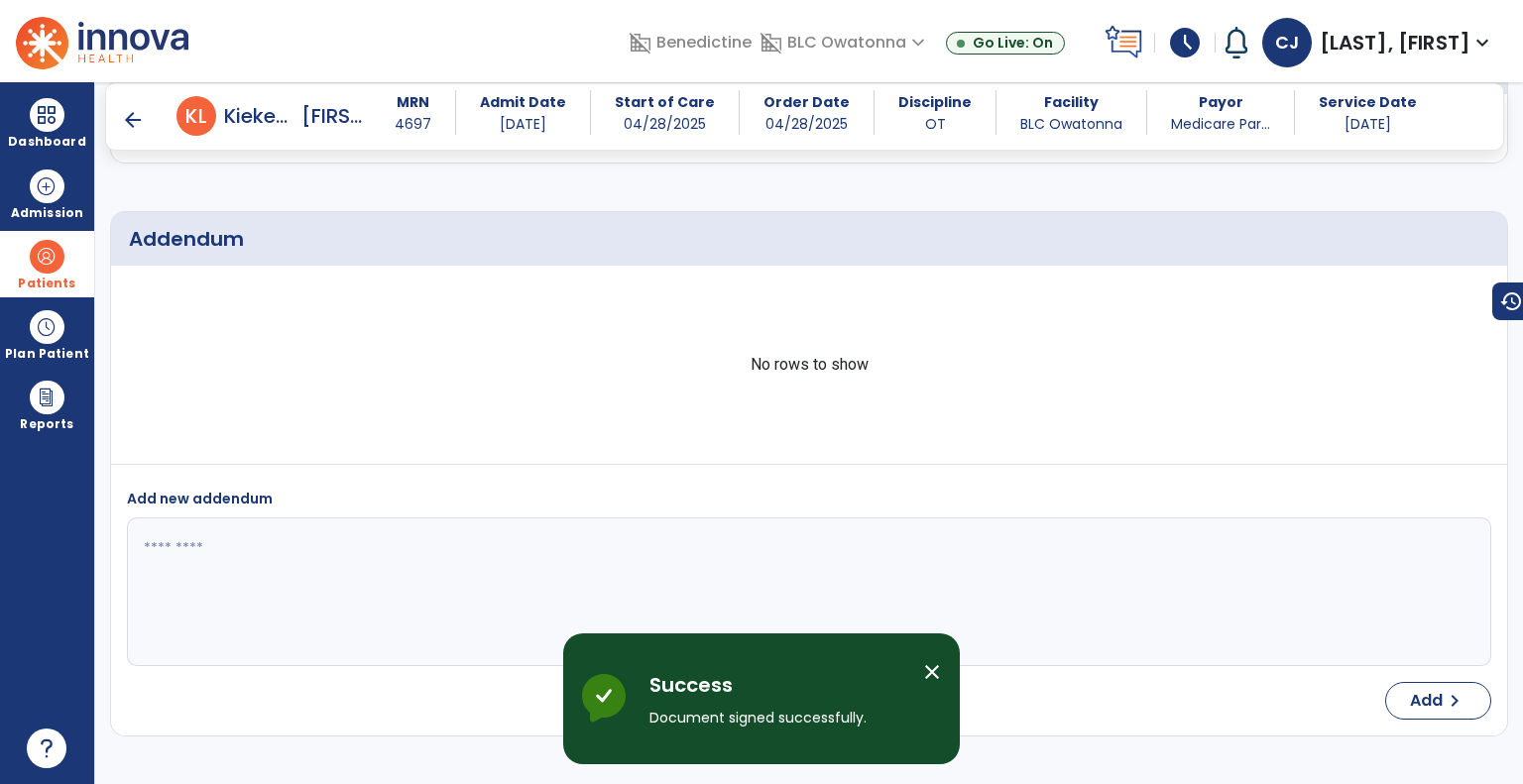 scroll, scrollTop: 5105, scrollLeft: 0, axis: vertical 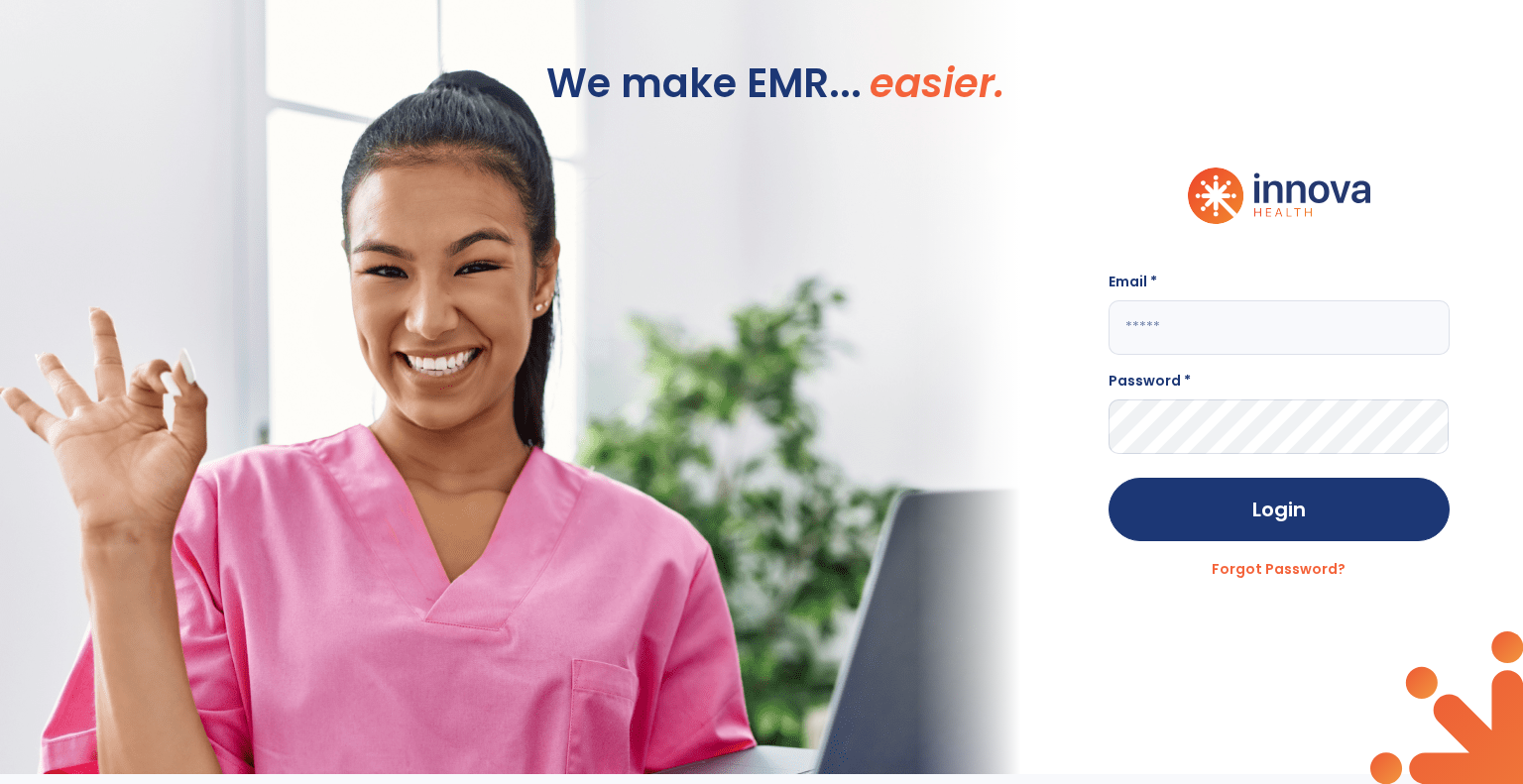 click 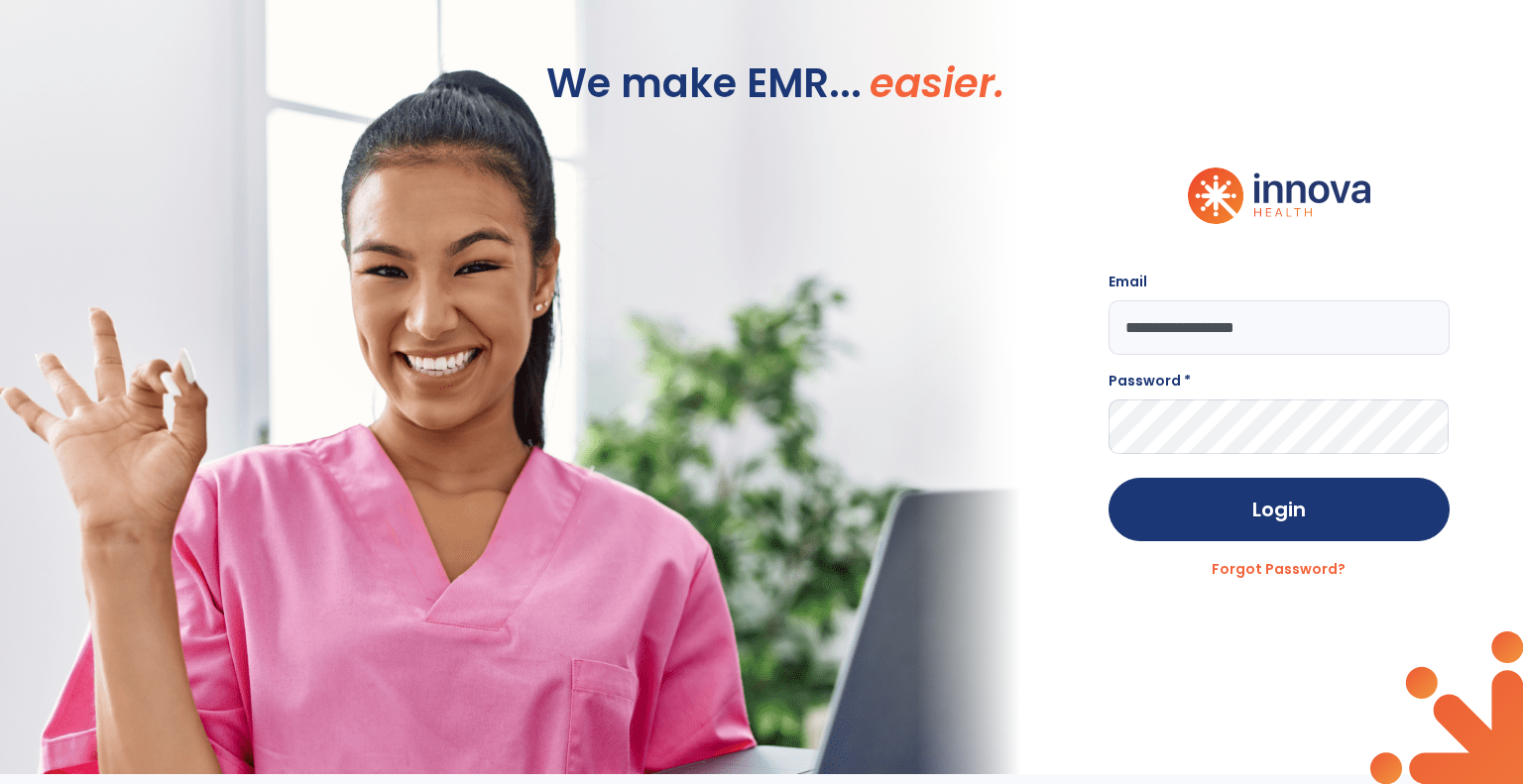 type on "**********" 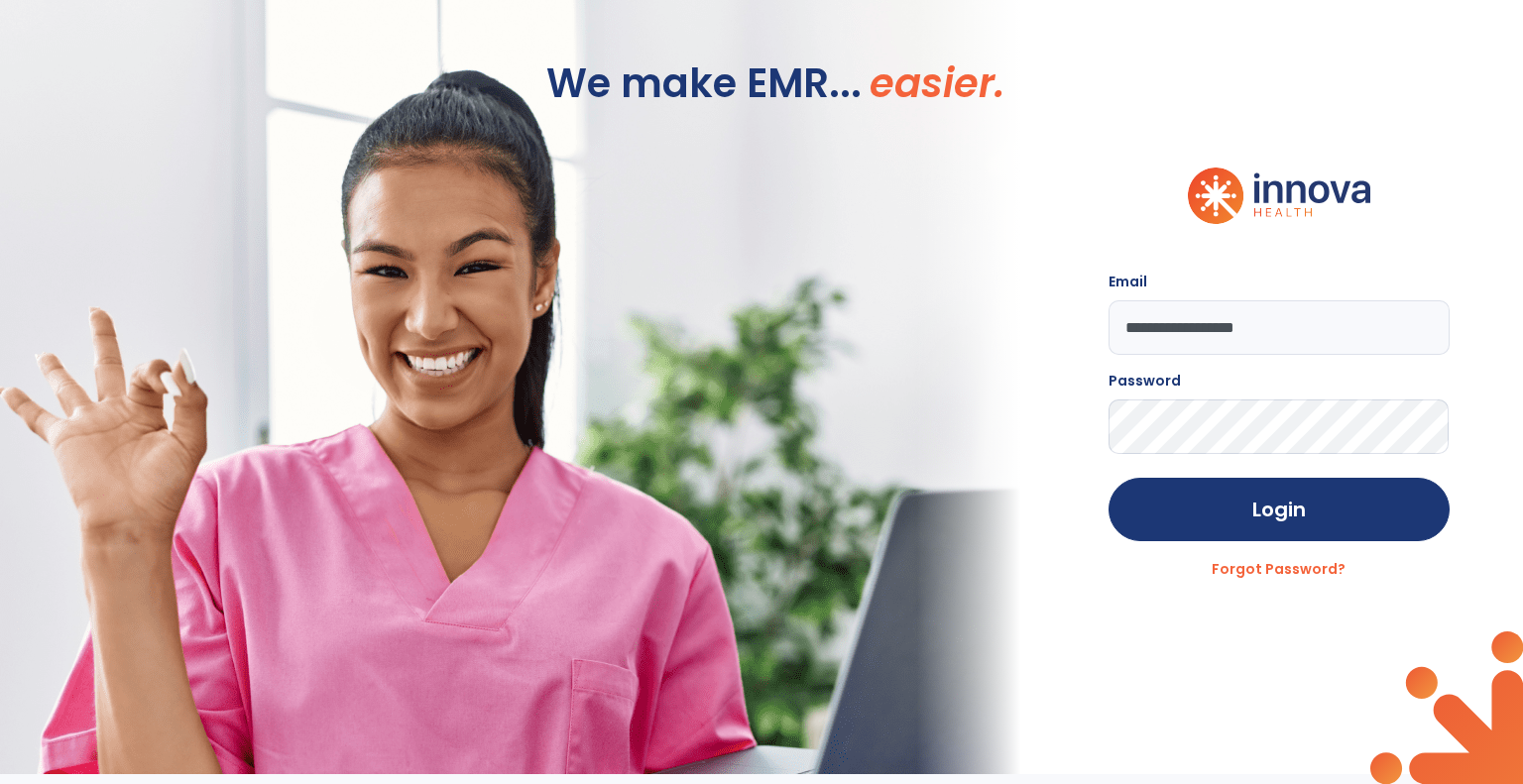 click on "Login" 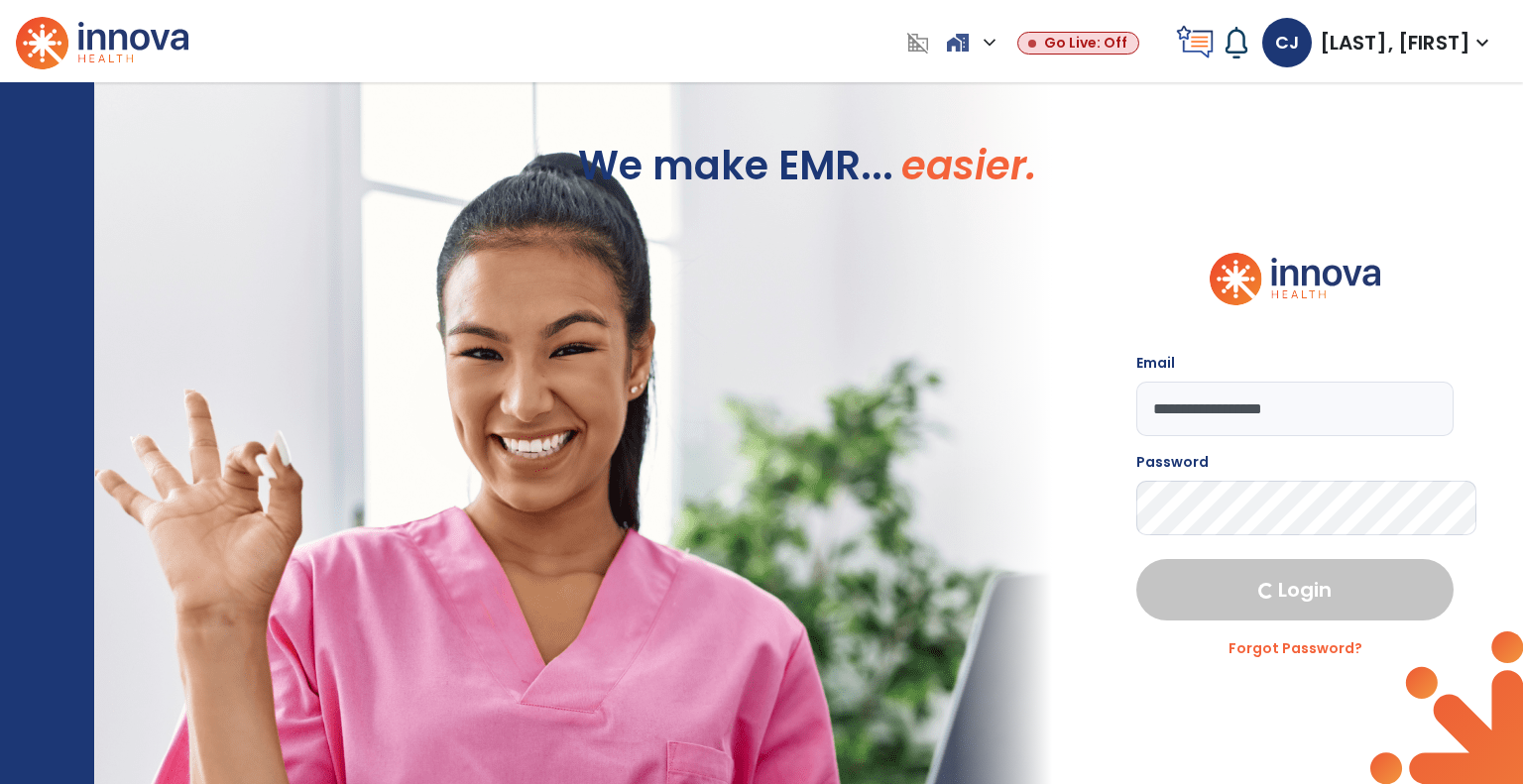select on "****" 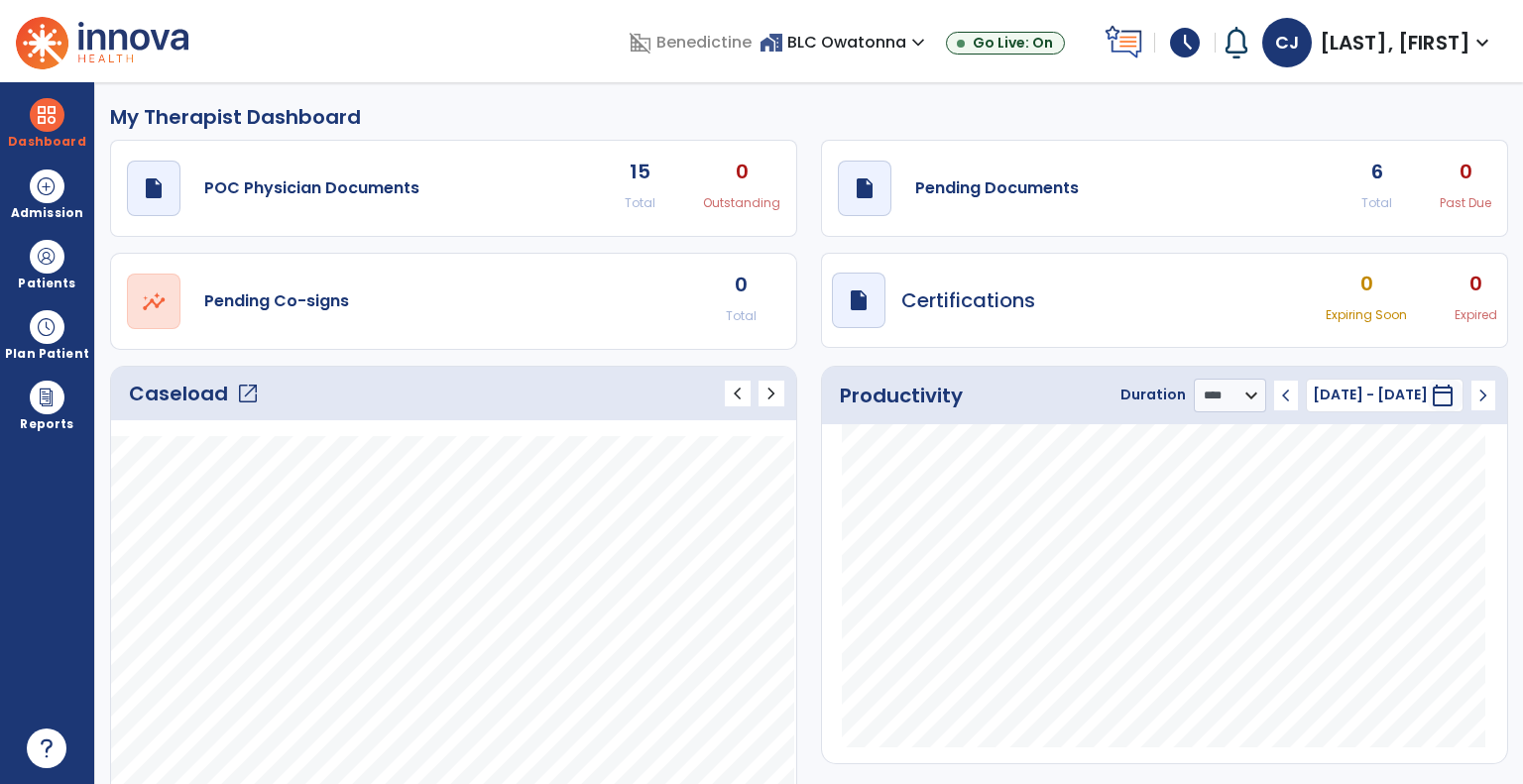 click on "open_in_new" 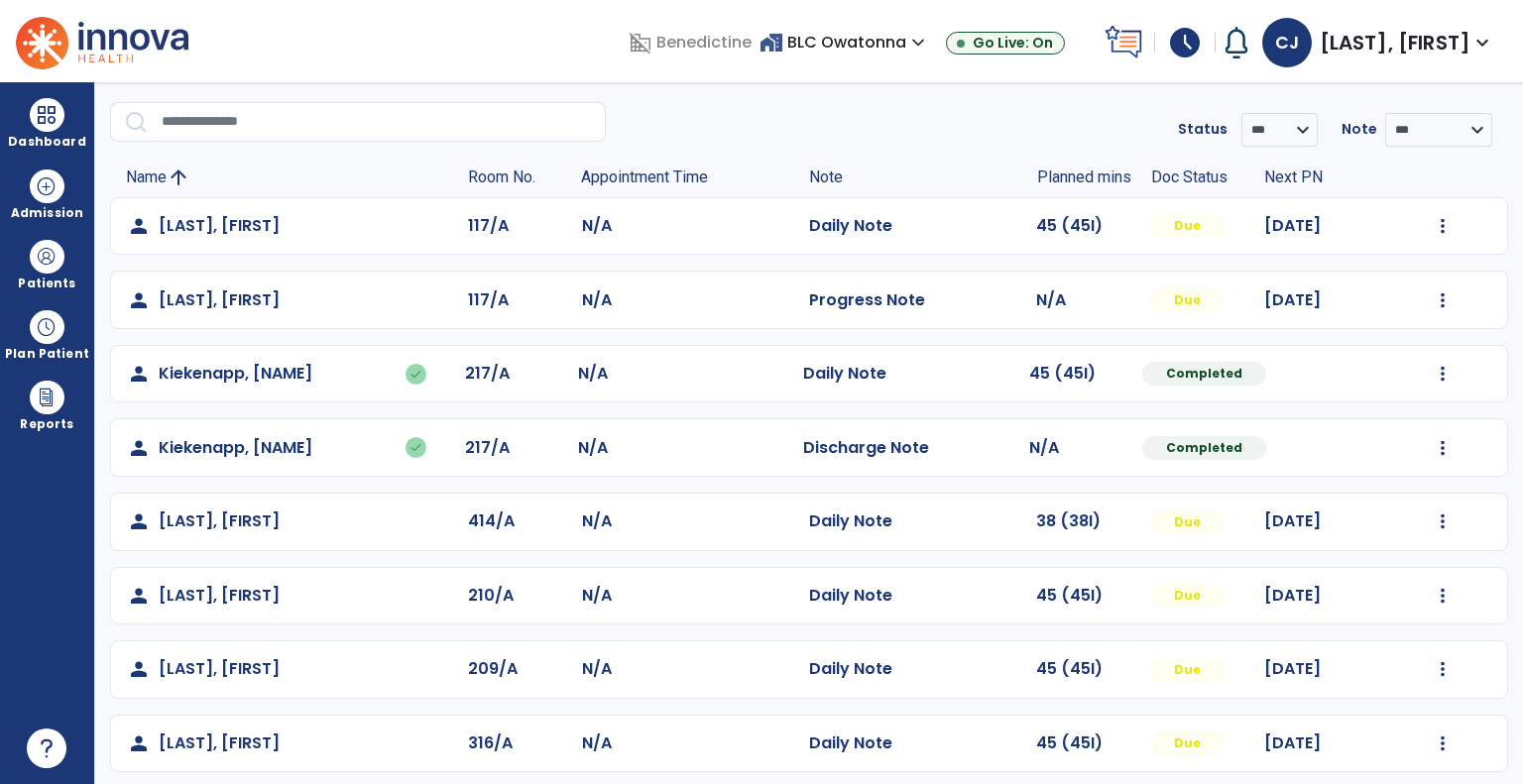 scroll, scrollTop: 72, scrollLeft: 0, axis: vertical 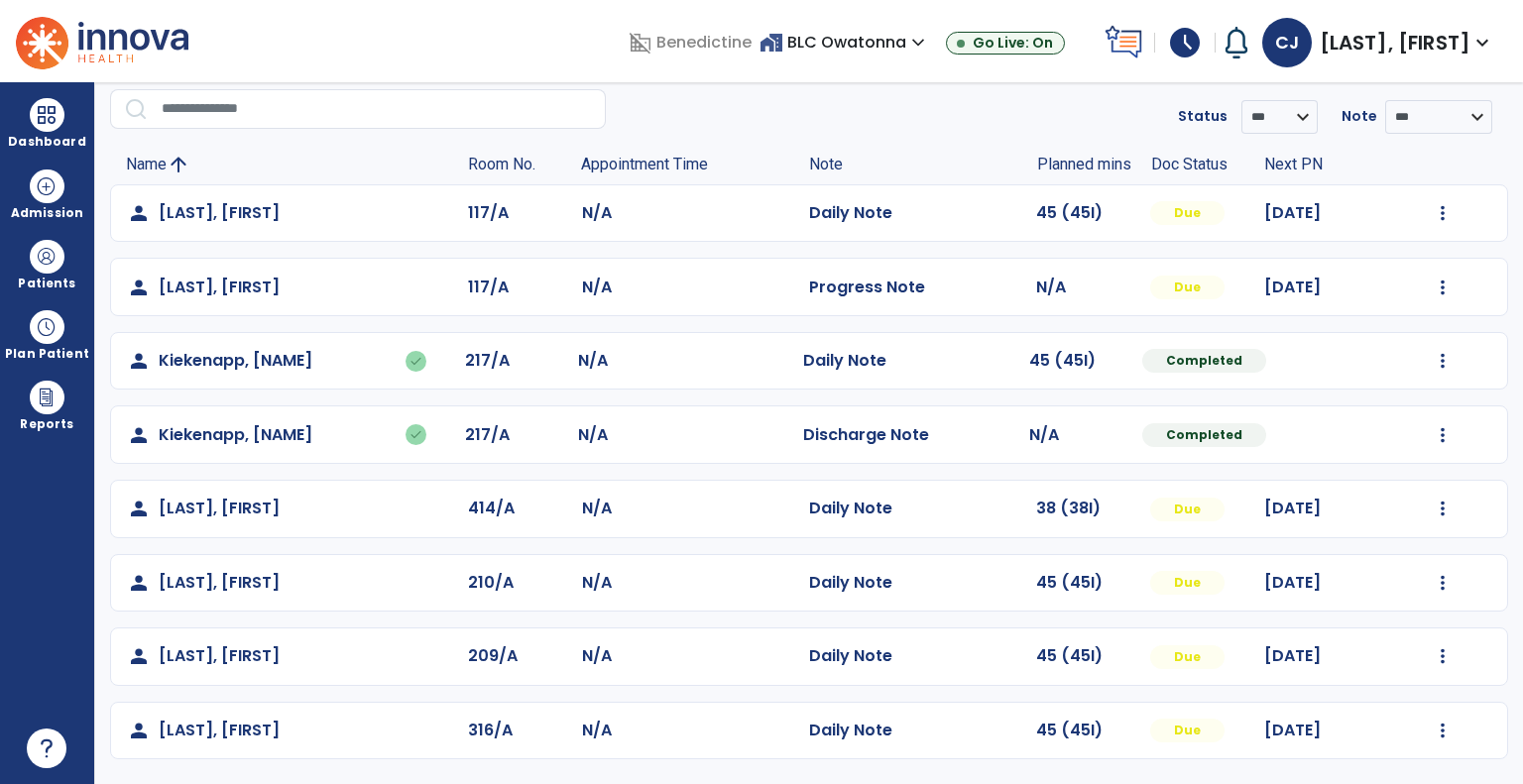 click on "Mark Visit As Complete   Reset Note   Open Document   G + C Mins" 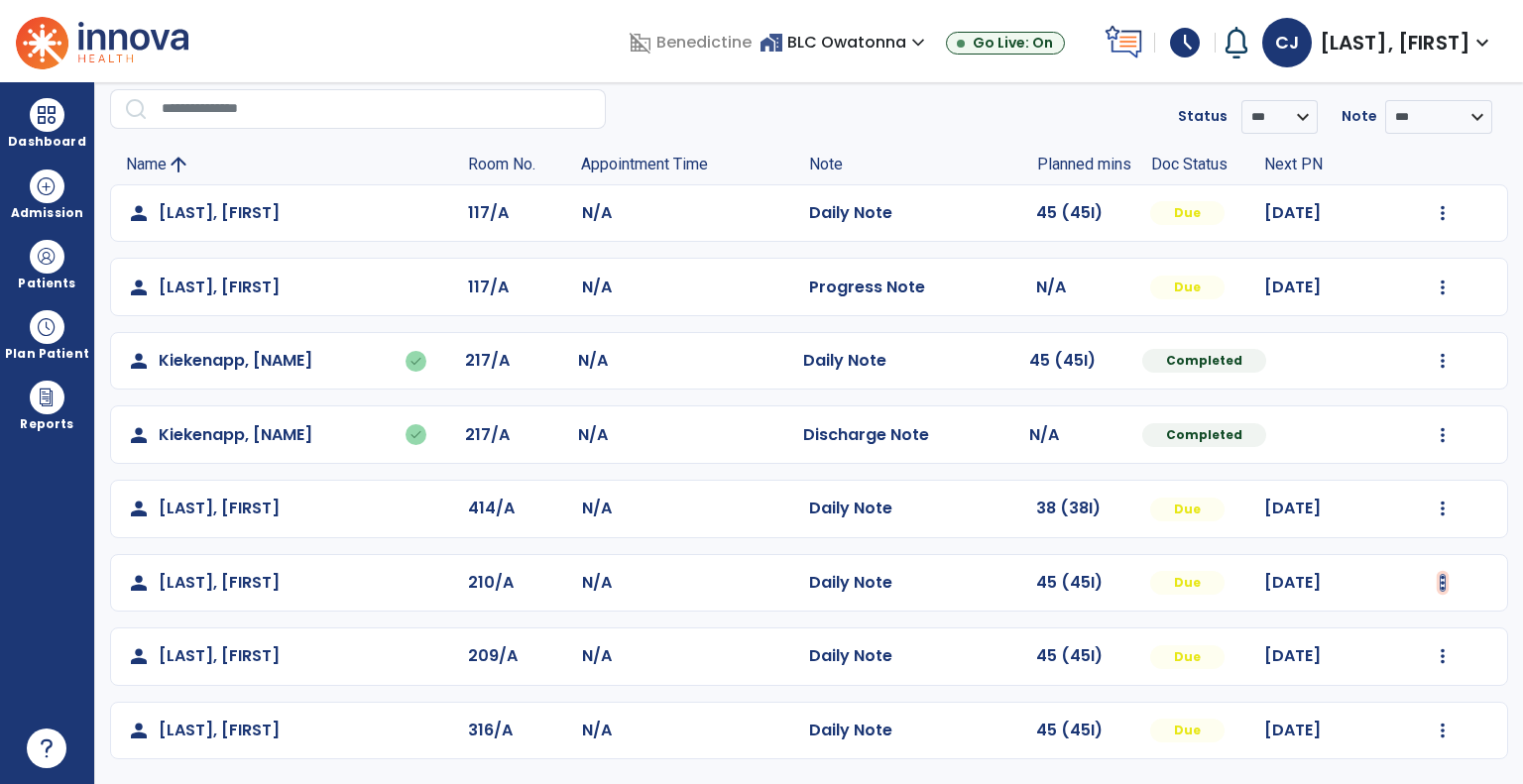 click at bounding box center [1443, 213] 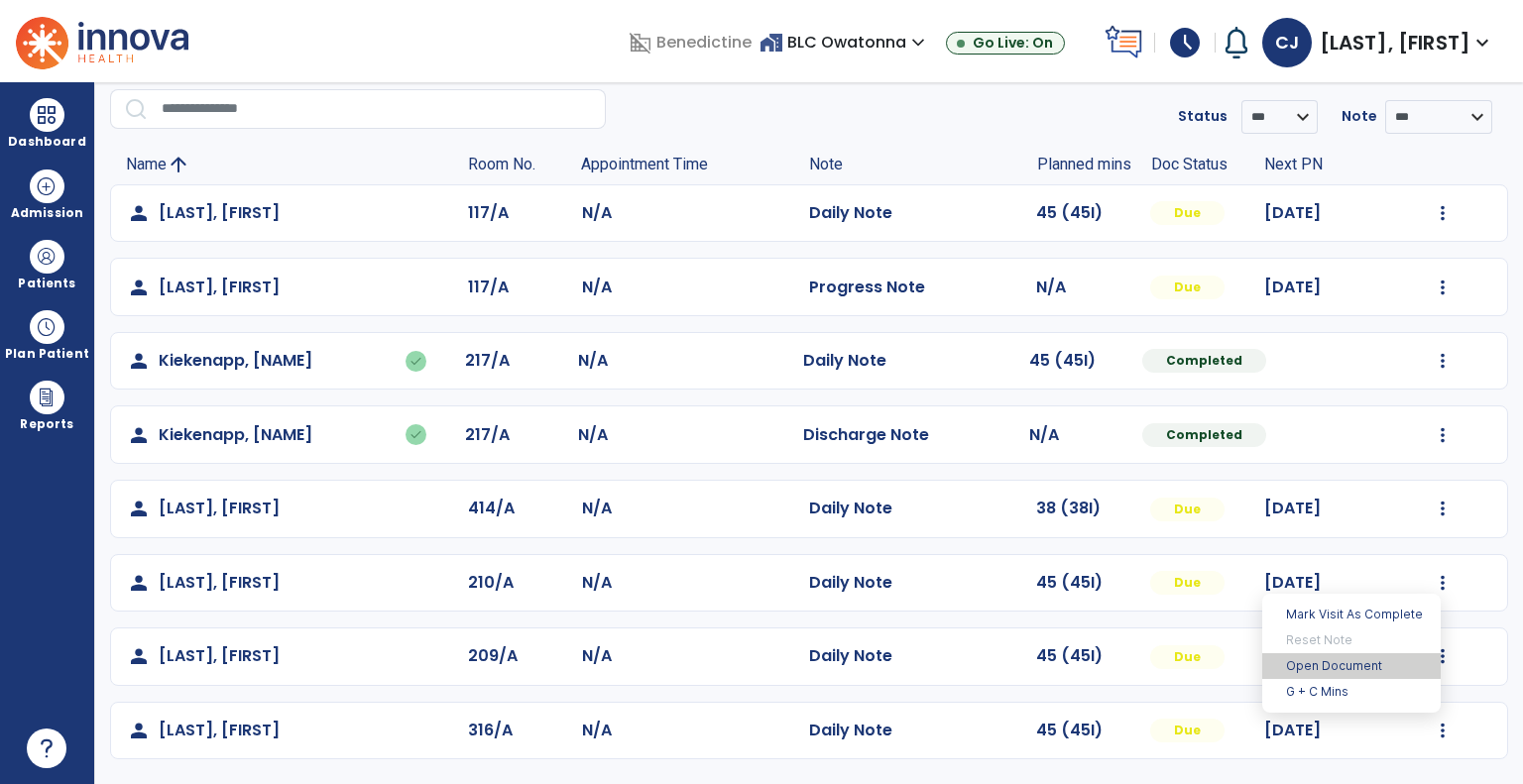 click on "Open Document" at bounding box center [1351, 666] 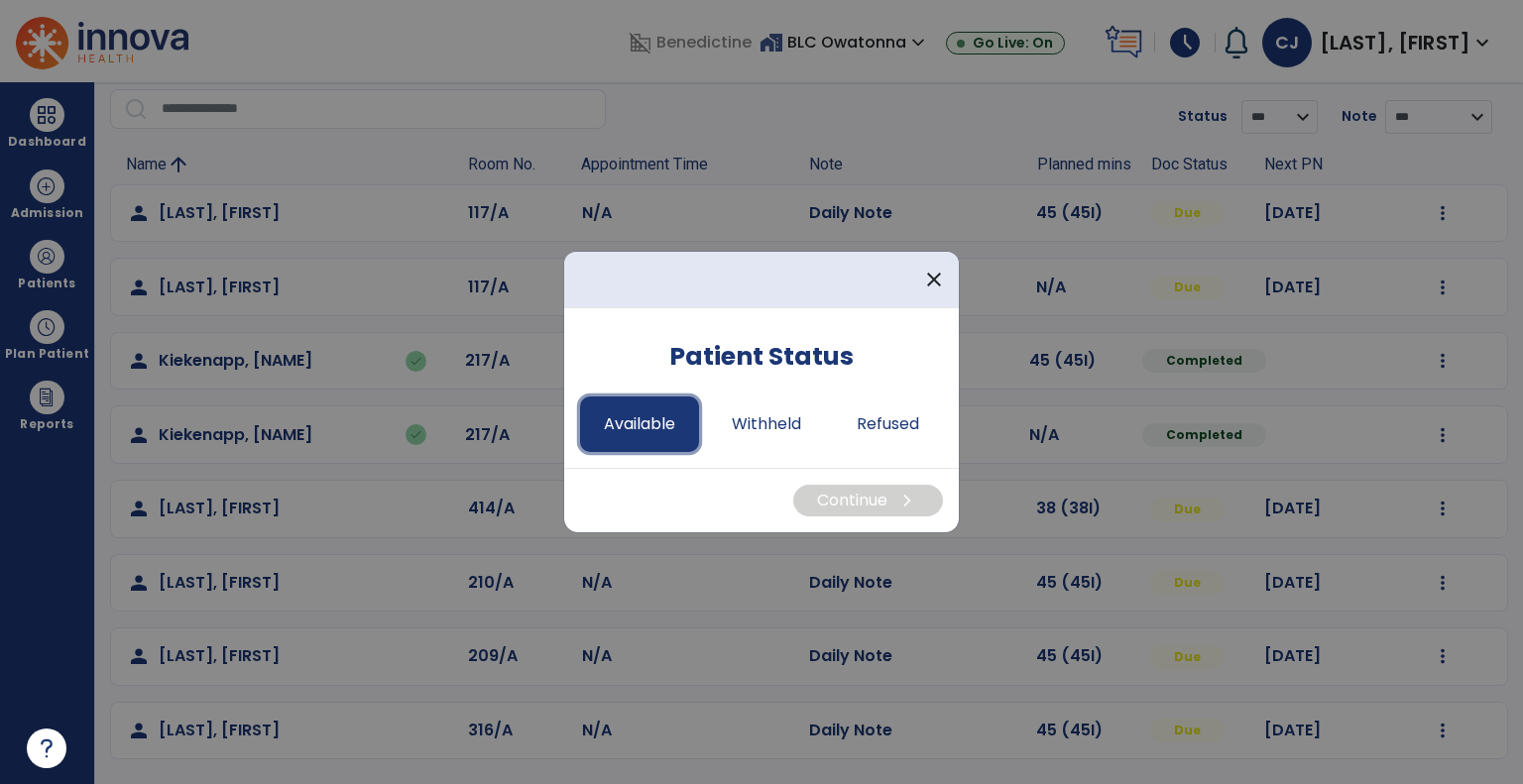click on "Available" at bounding box center [640, 424] 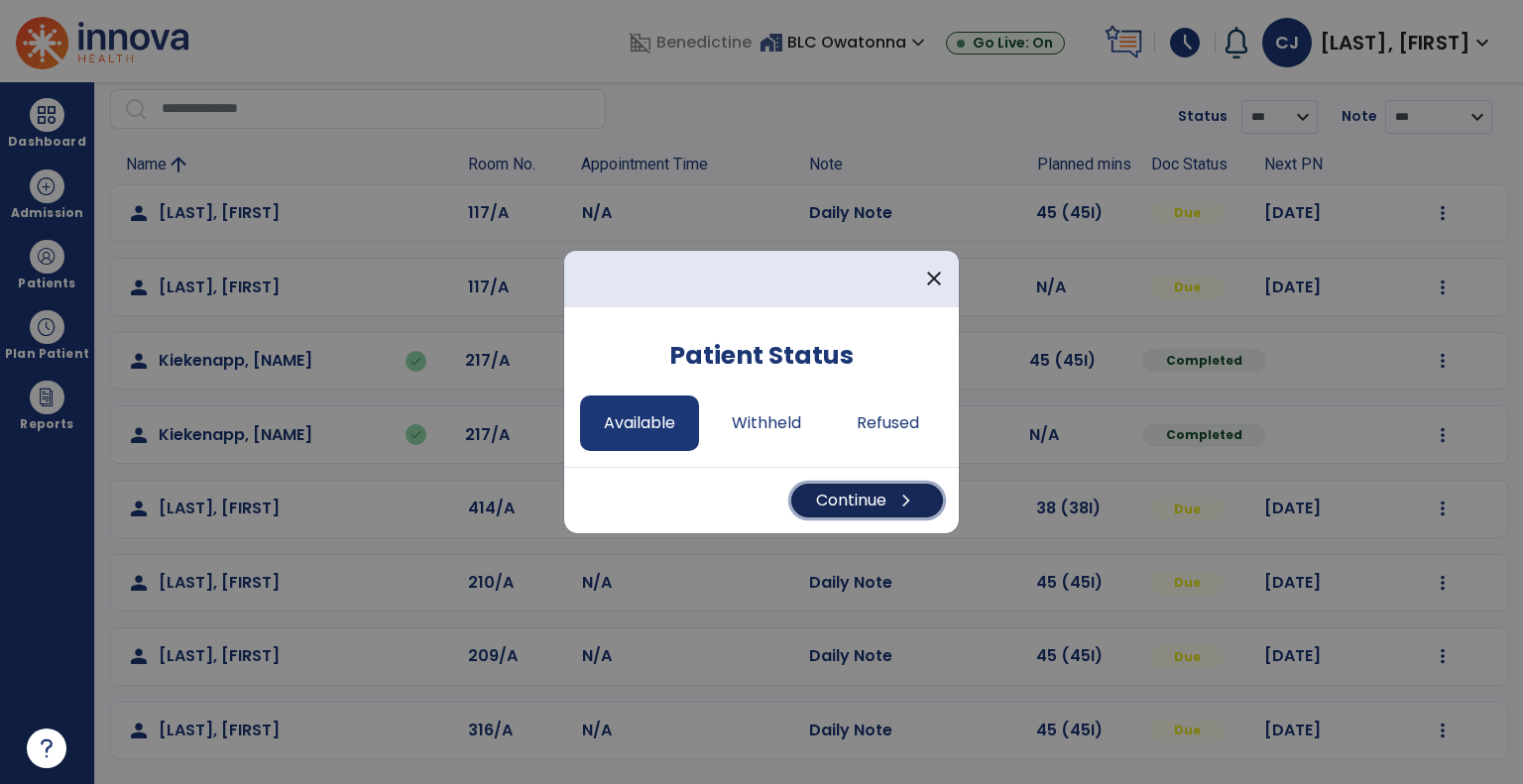 click on "Continue   chevron_right" at bounding box center (867, 501) 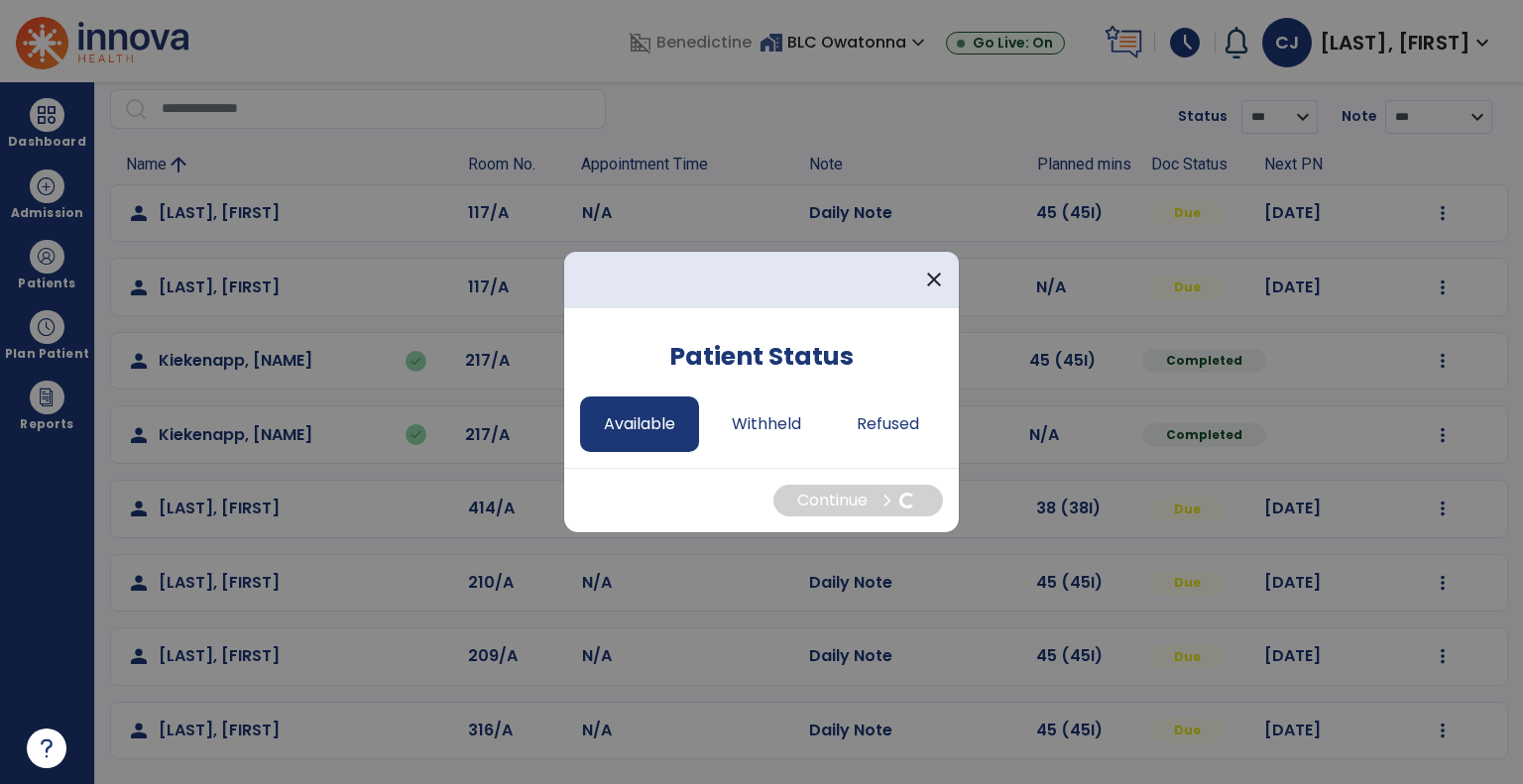select on "*" 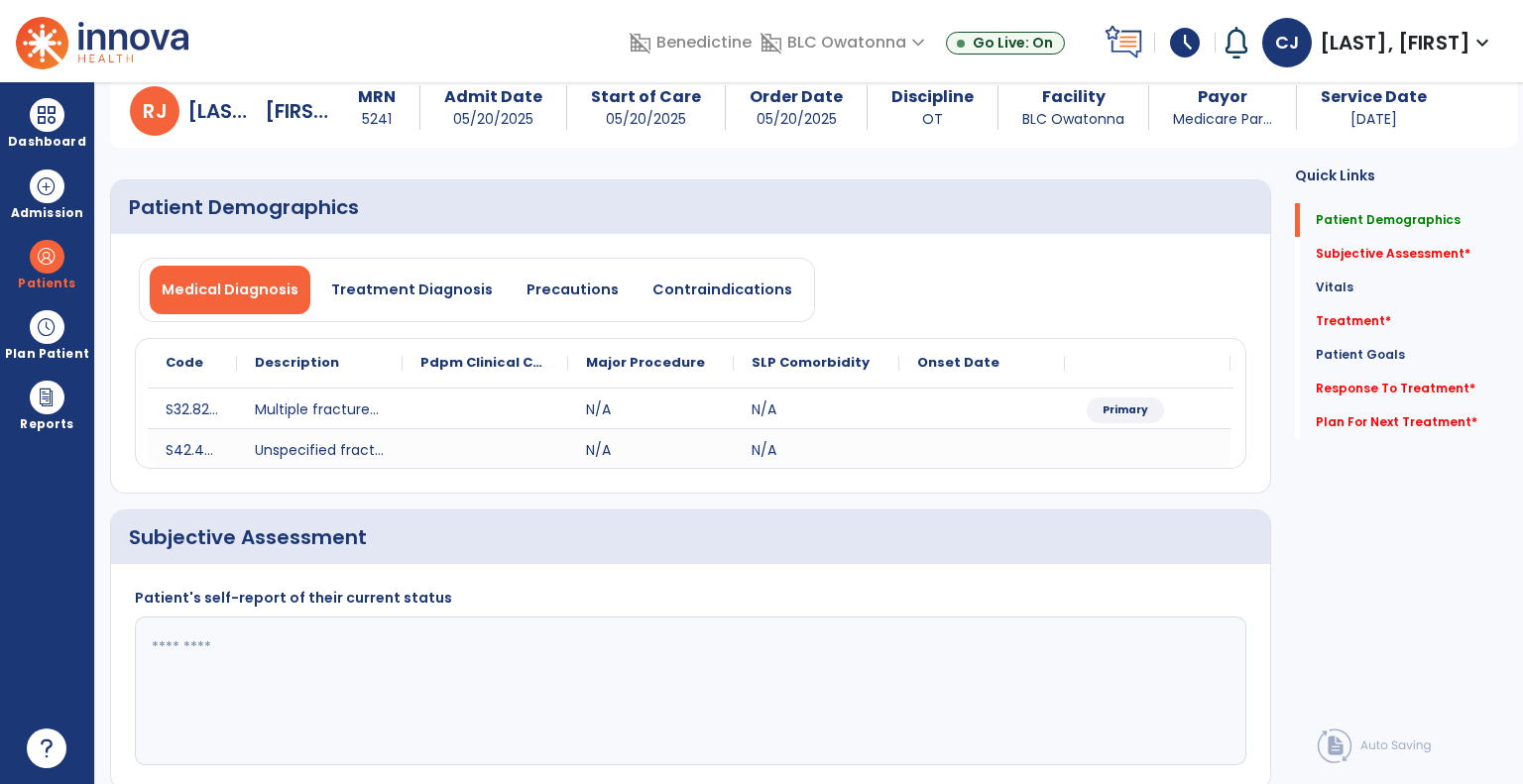 click 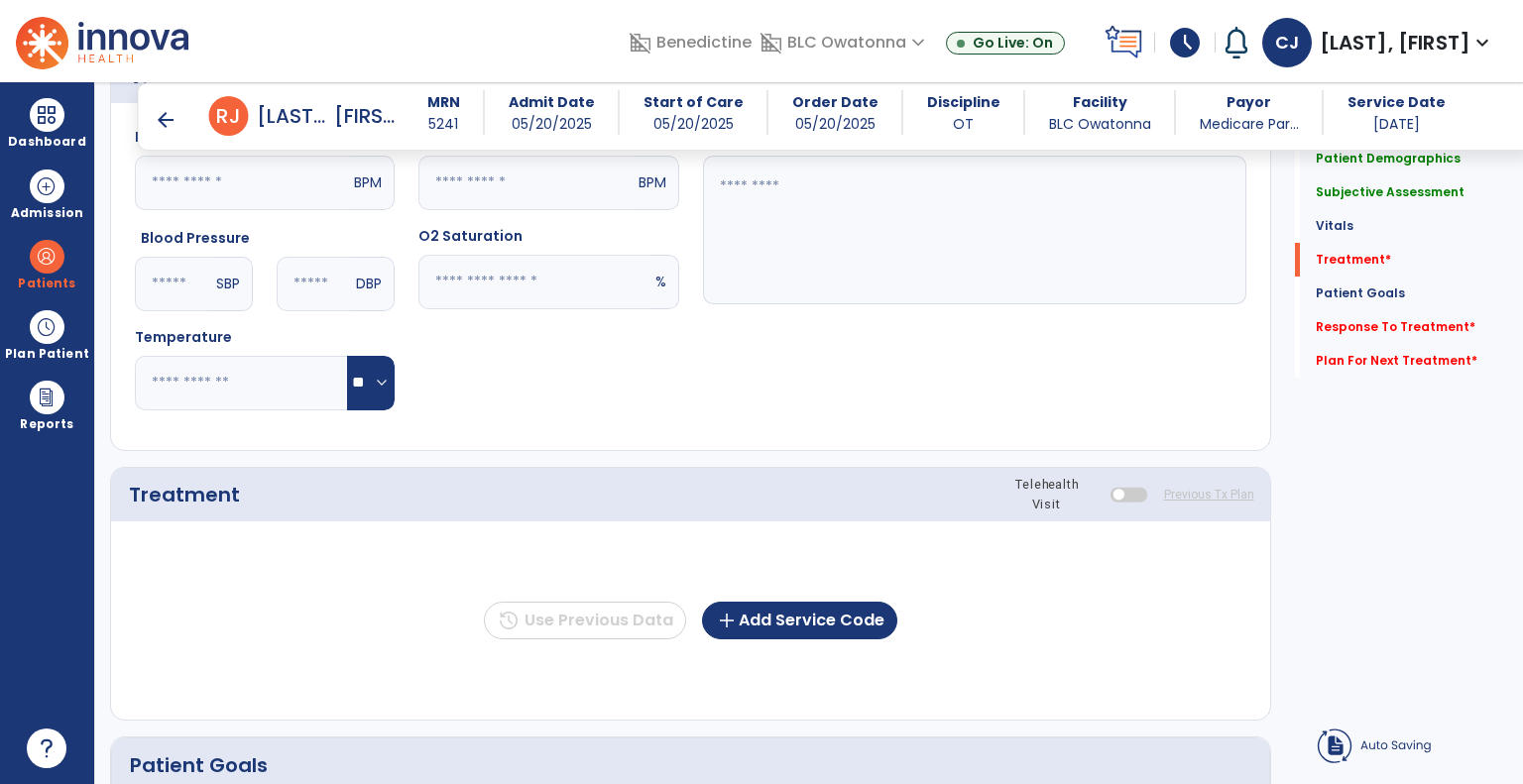 scroll, scrollTop: 910, scrollLeft: 0, axis: vertical 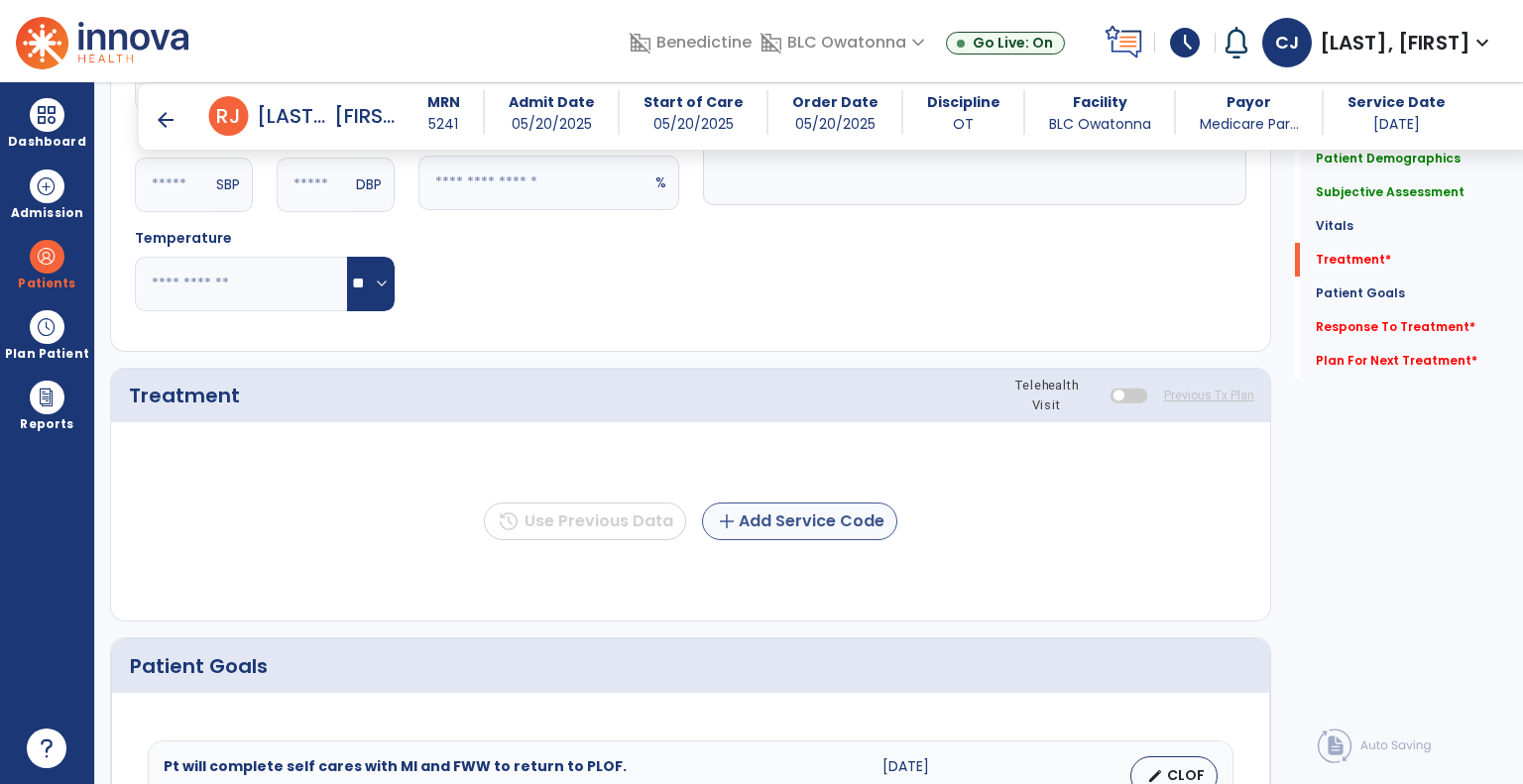 type on "**********" 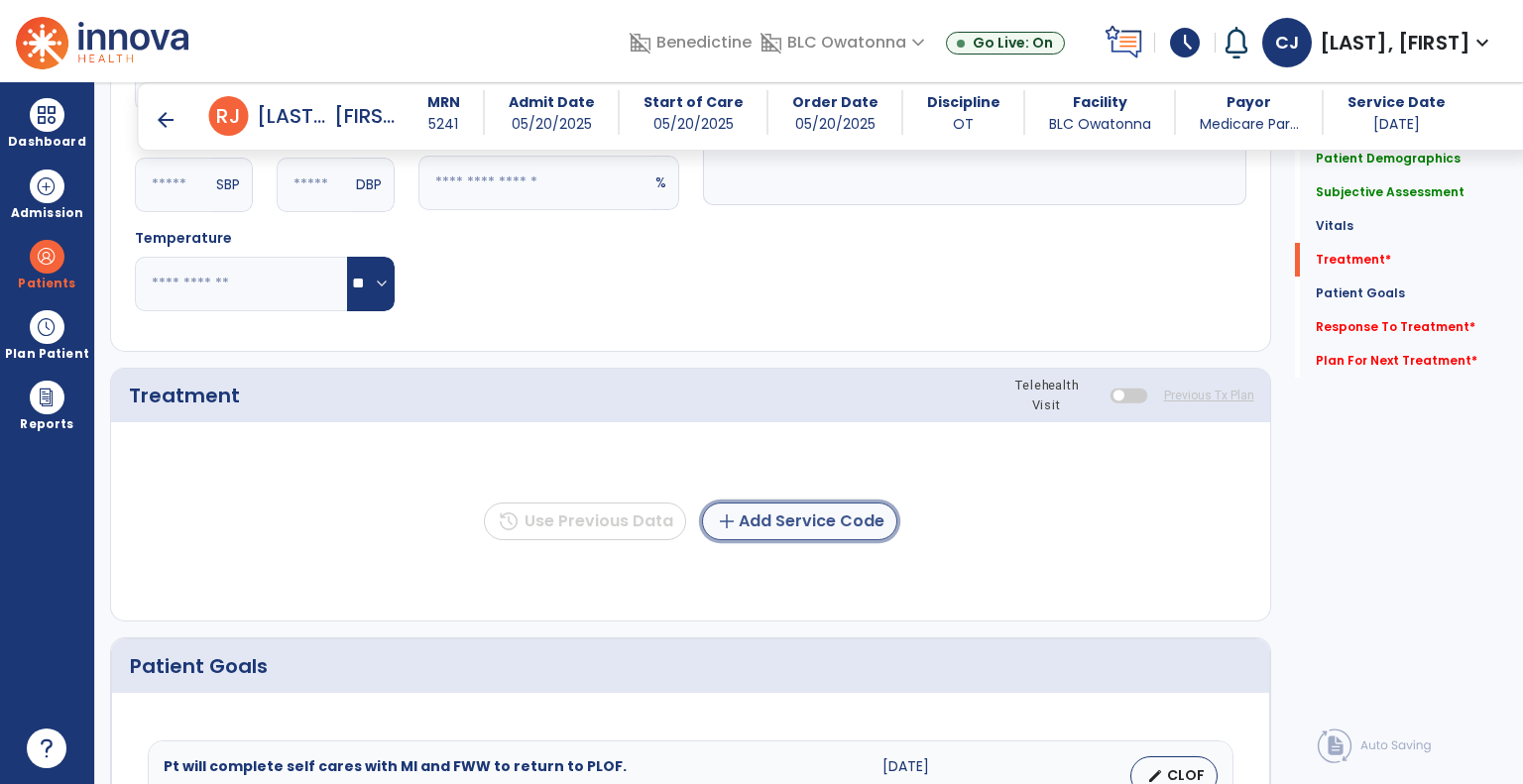 click on "add  Add Service Code" 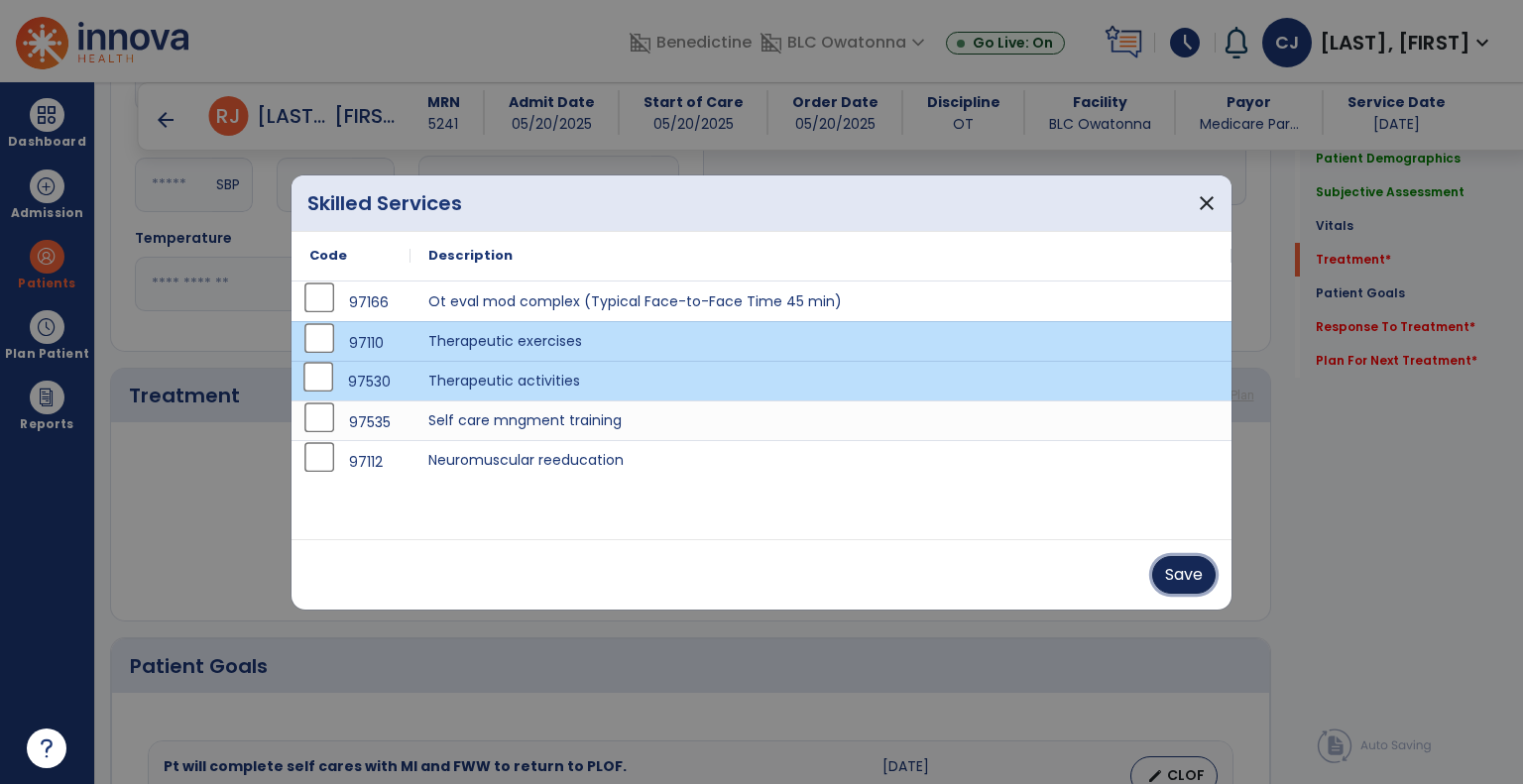 click on "Save" at bounding box center (1184, 575) 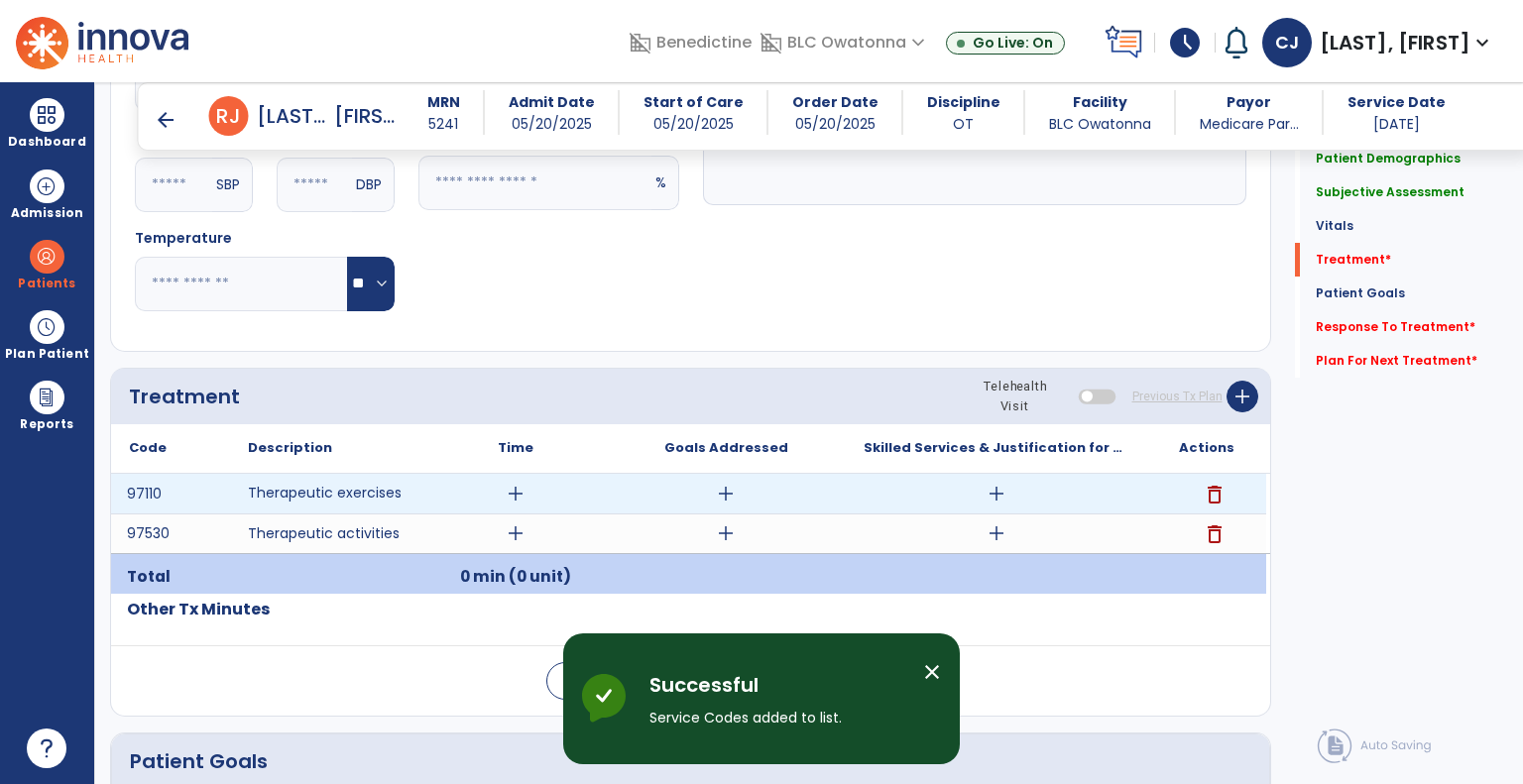 click on "add" at bounding box center [516, 494] 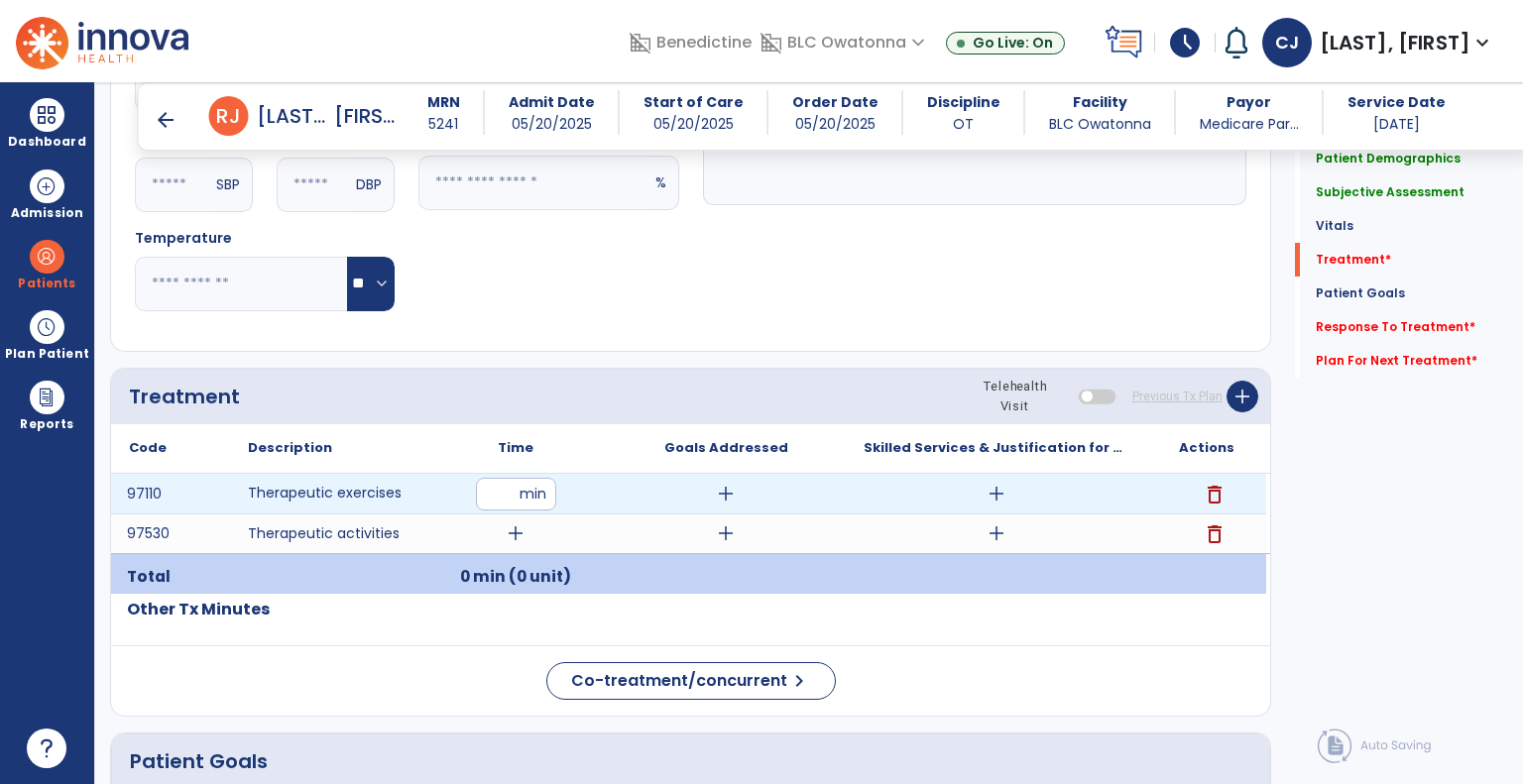 type on "**" 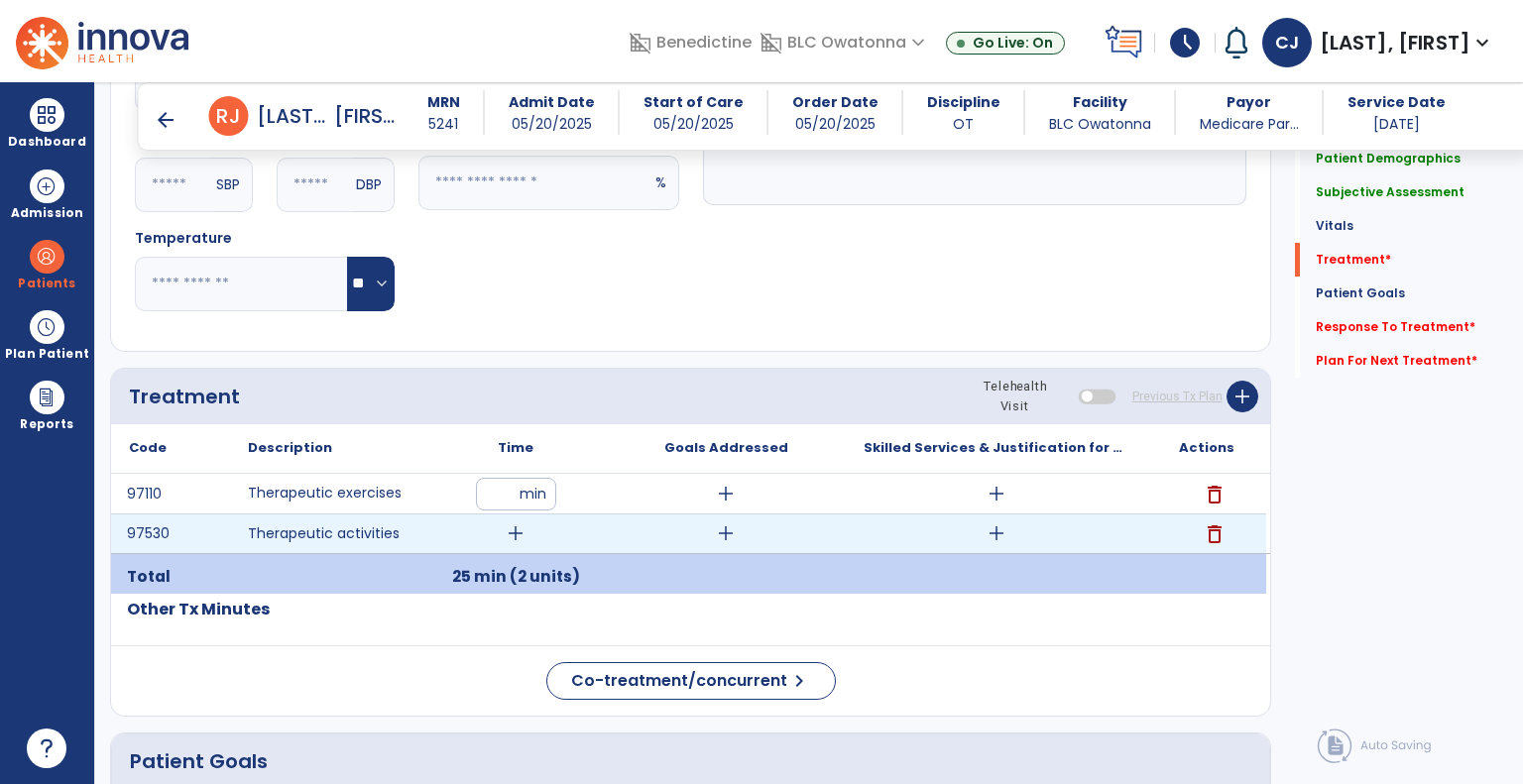 click on "add" at bounding box center (516, 533) 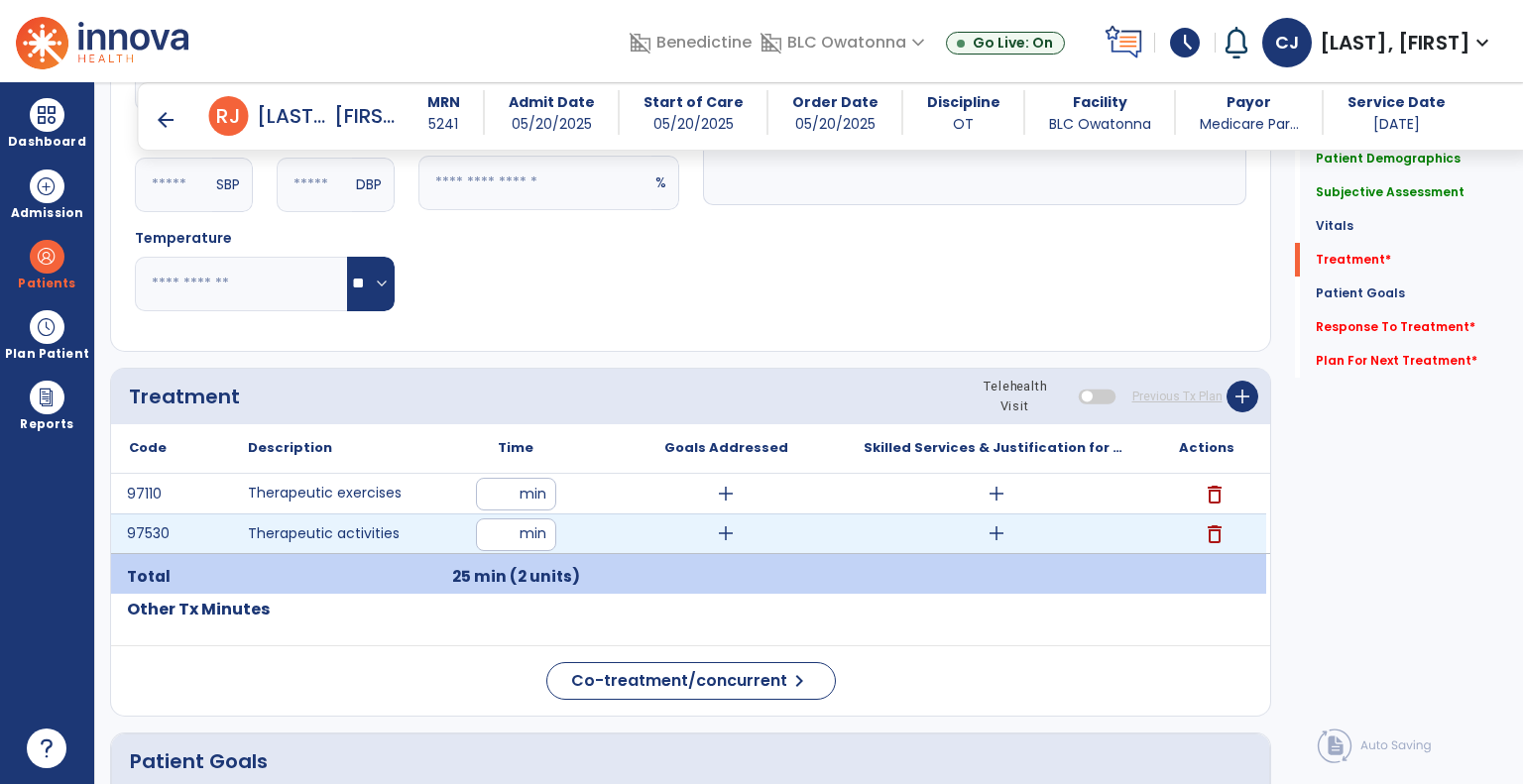 type on "**" 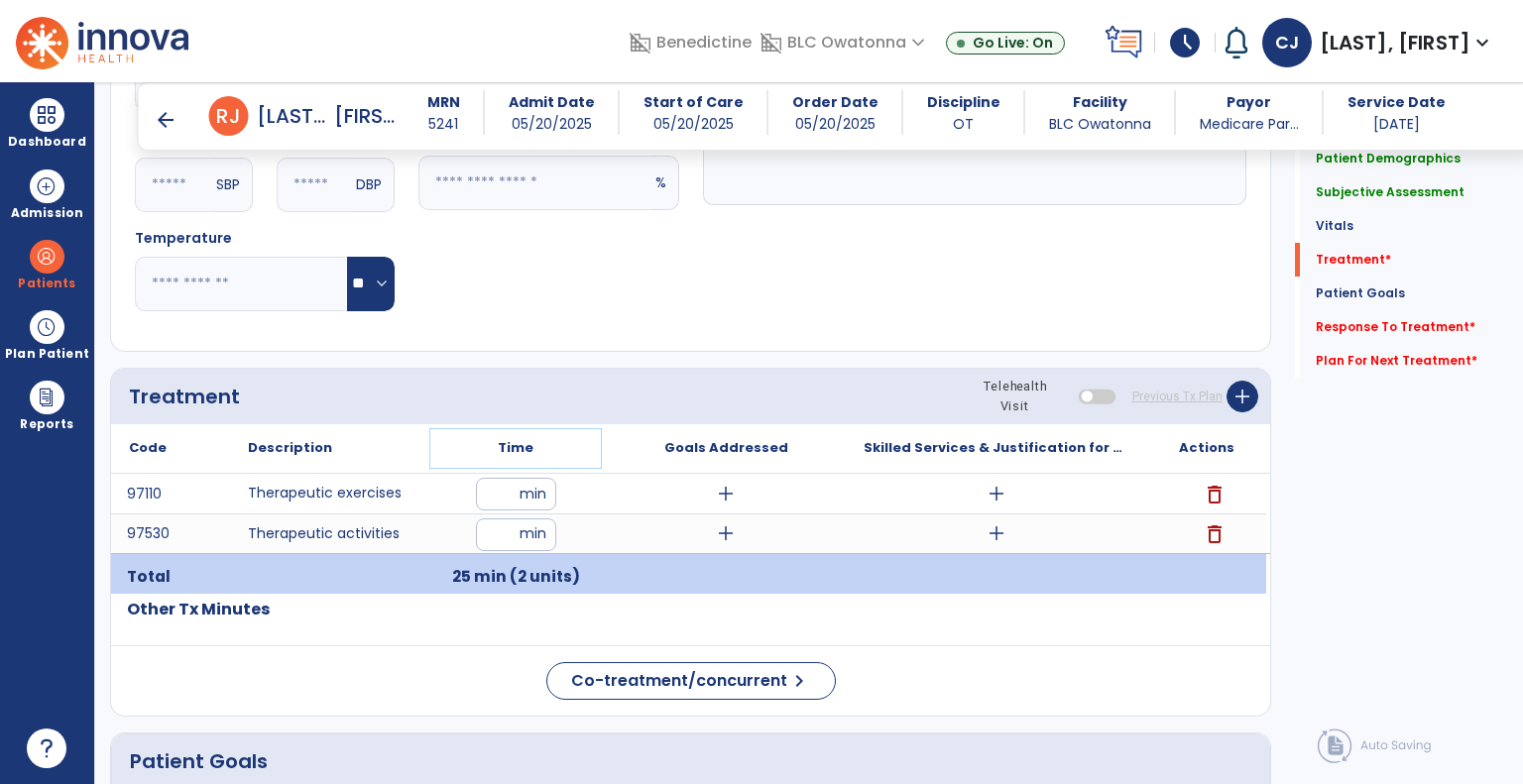 click on "Time" at bounding box center [516, 448] 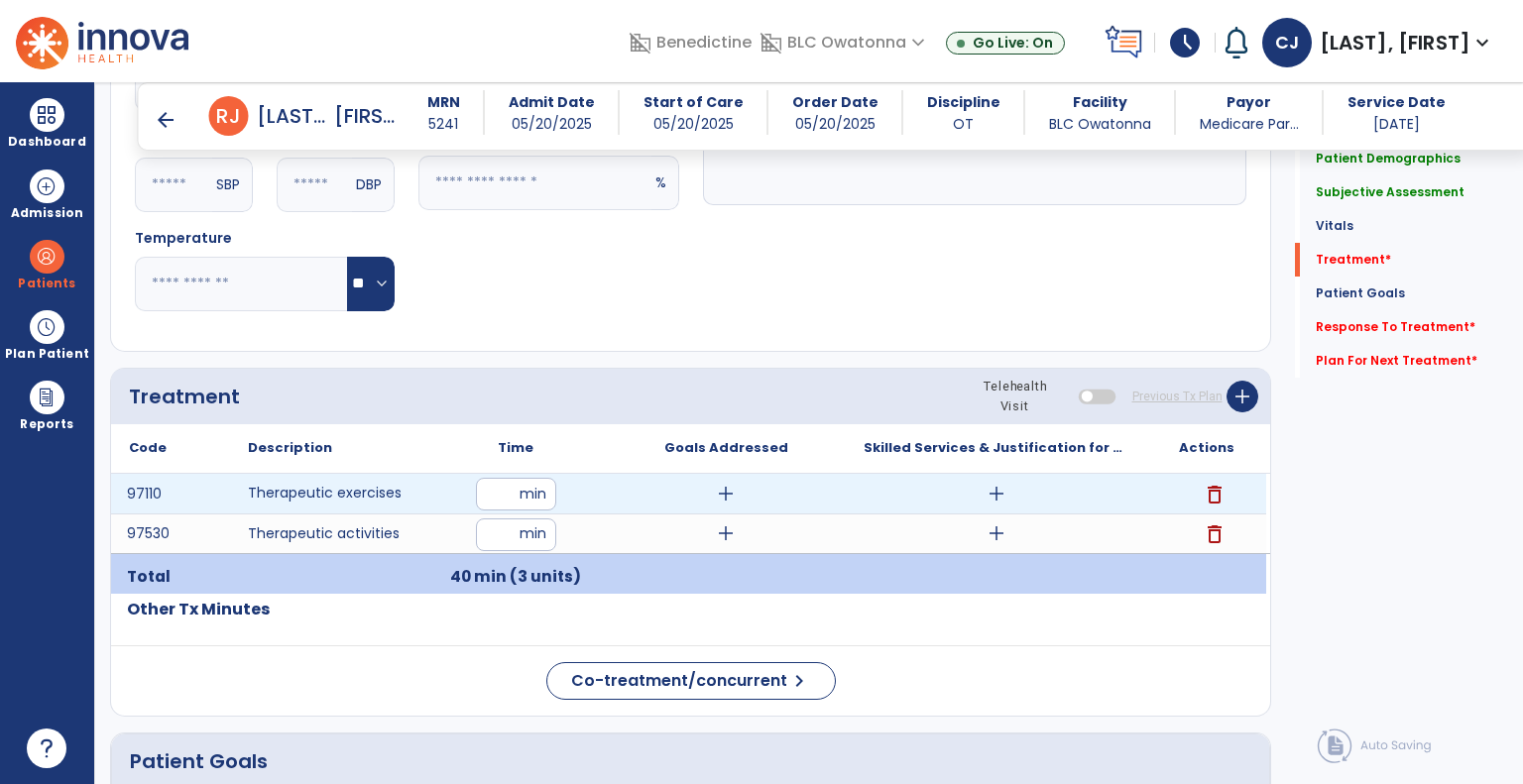 click on "**" at bounding box center [516, 494] 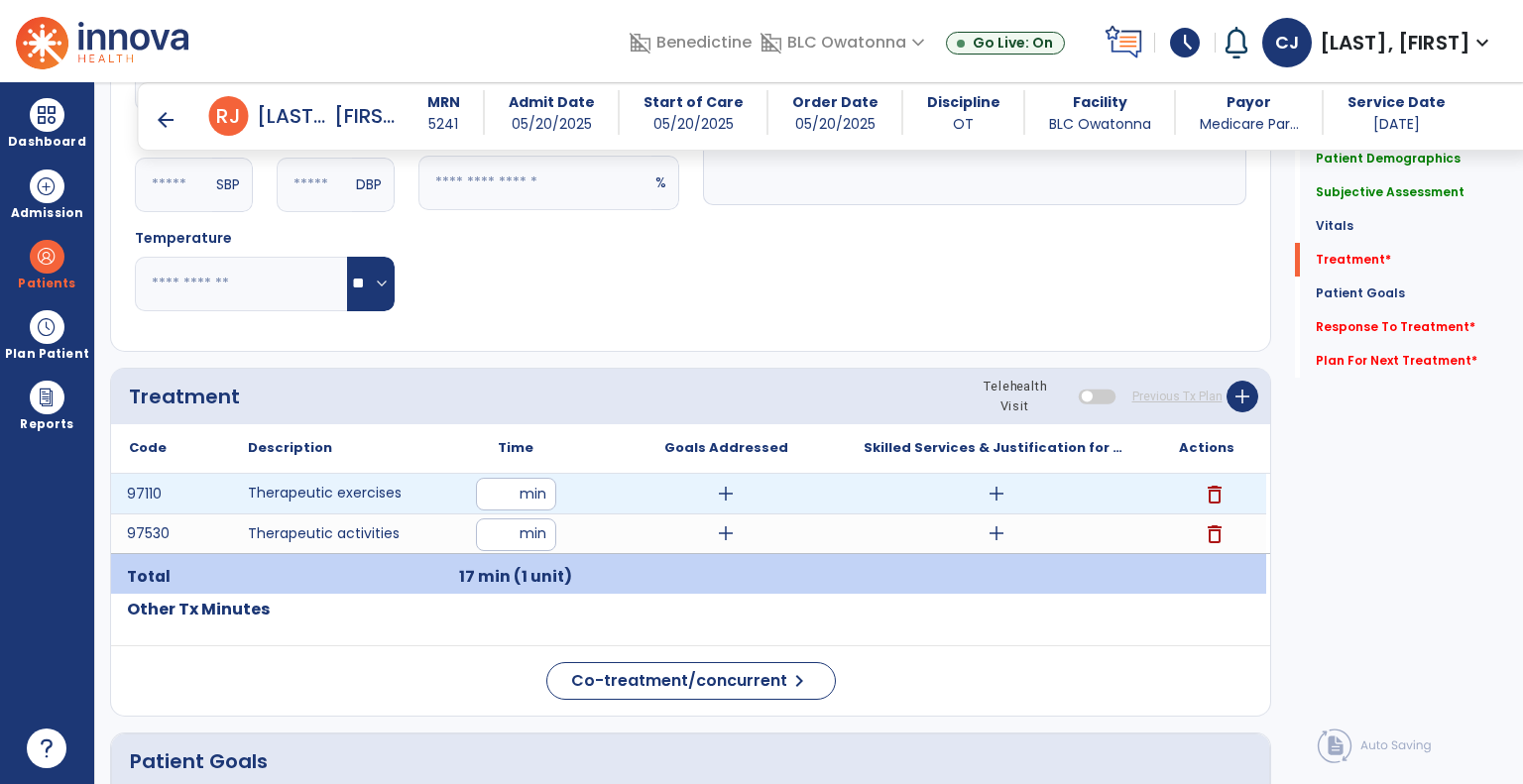 click on "*" at bounding box center (516, 494) 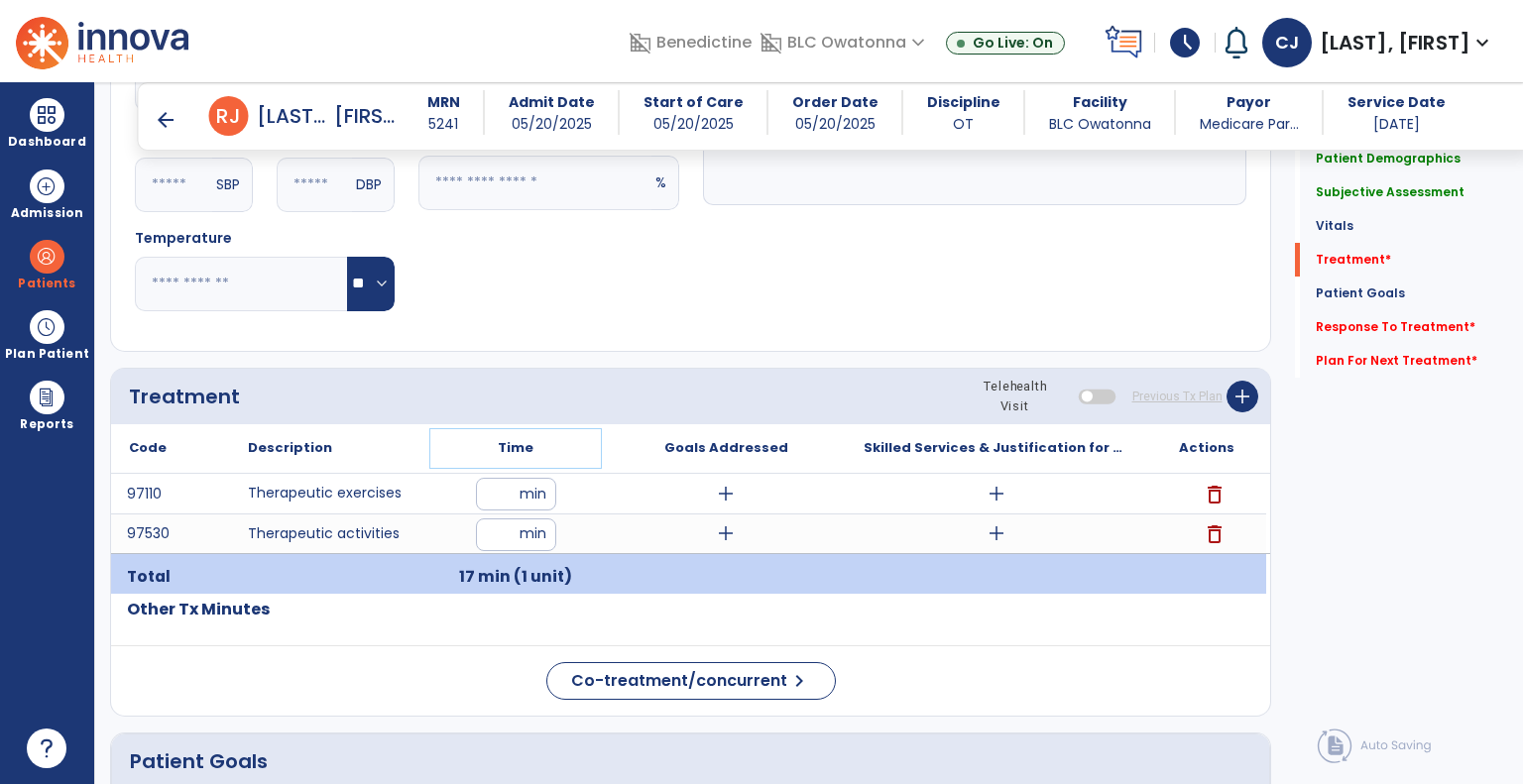 click on "Time" at bounding box center (516, 448) 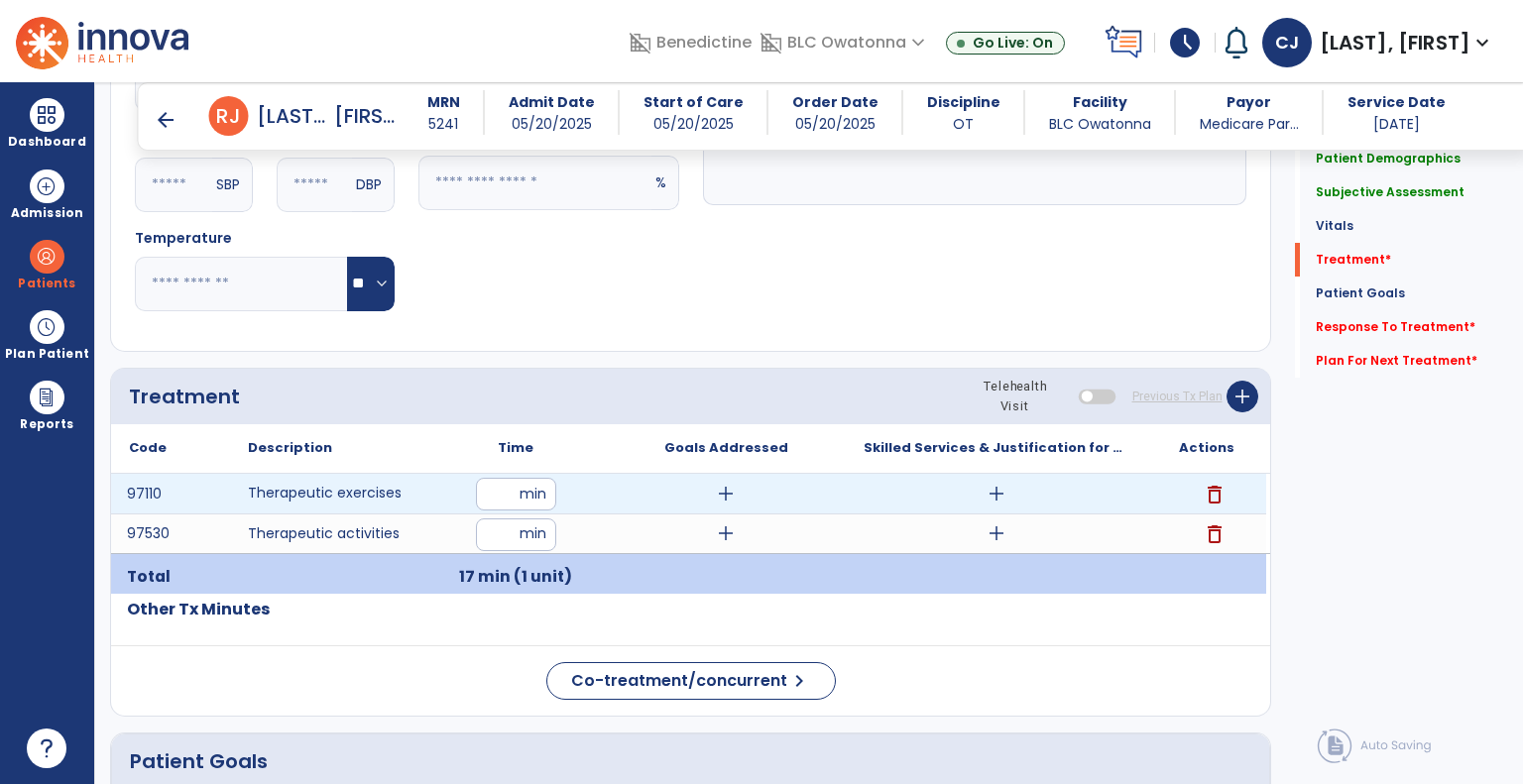 click on "*" at bounding box center [516, 494] 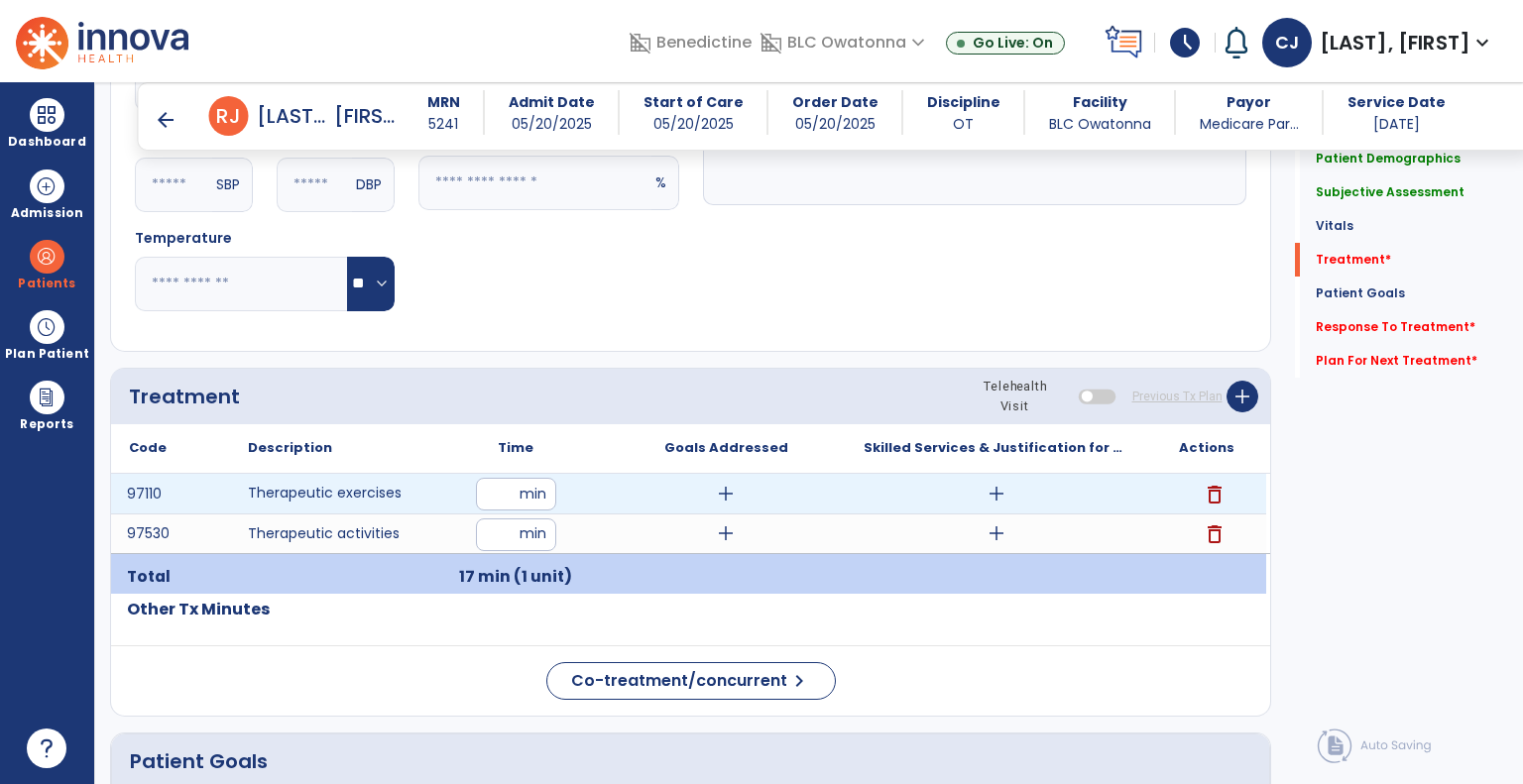 type on "**" 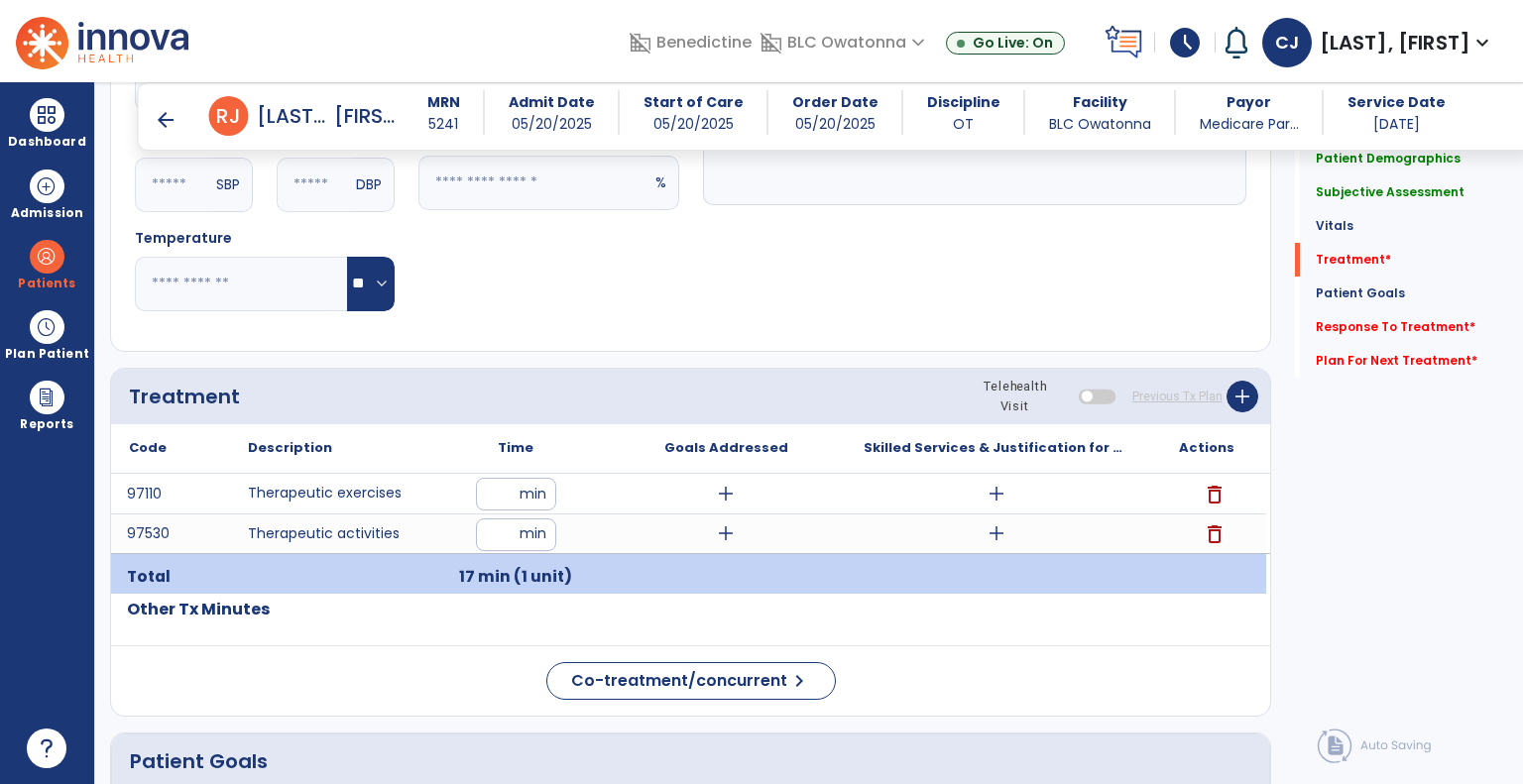 click on "Treatment Telehealth Visit  Previous Tx Plan   add" 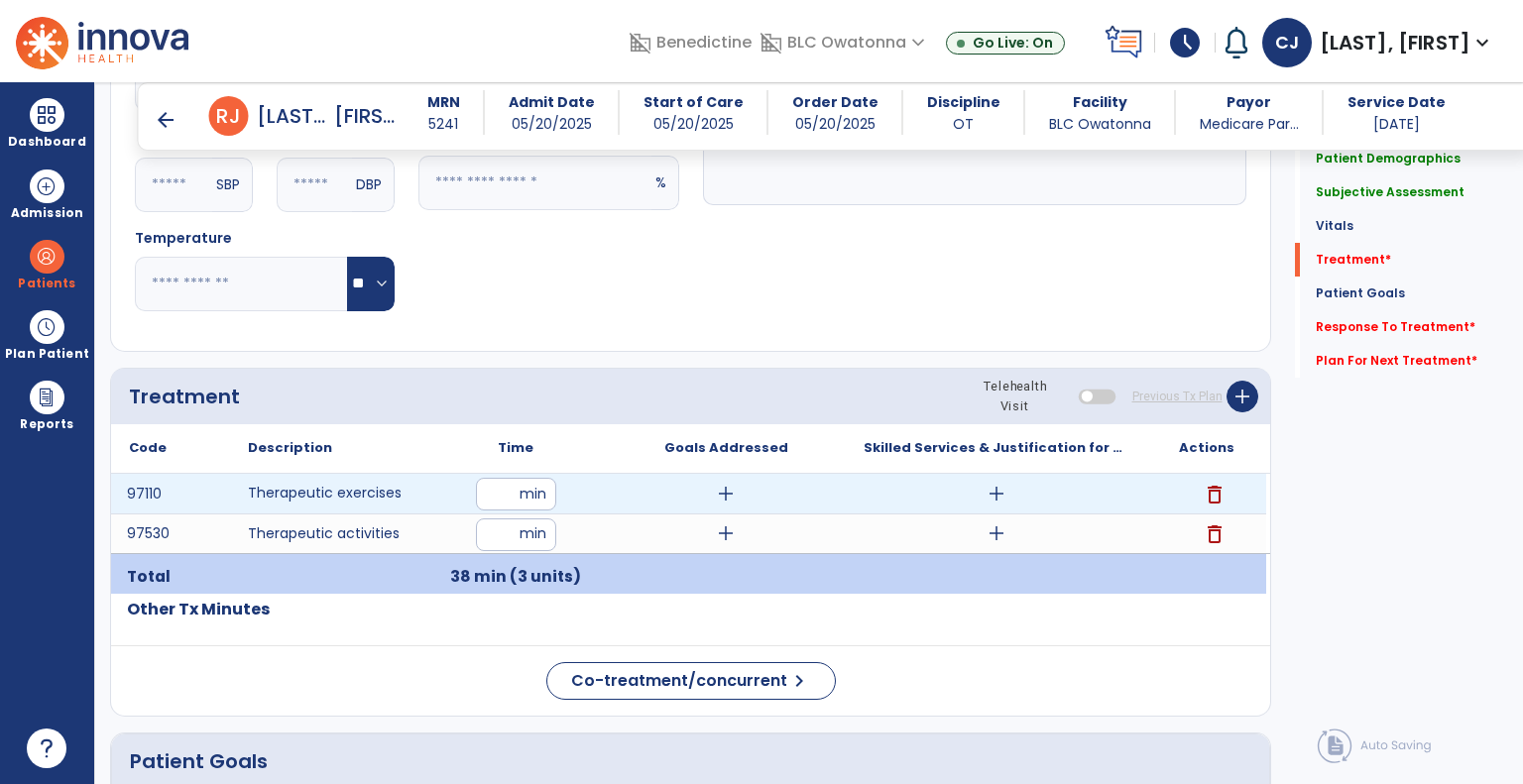 click on "add" at bounding box center (996, 494) 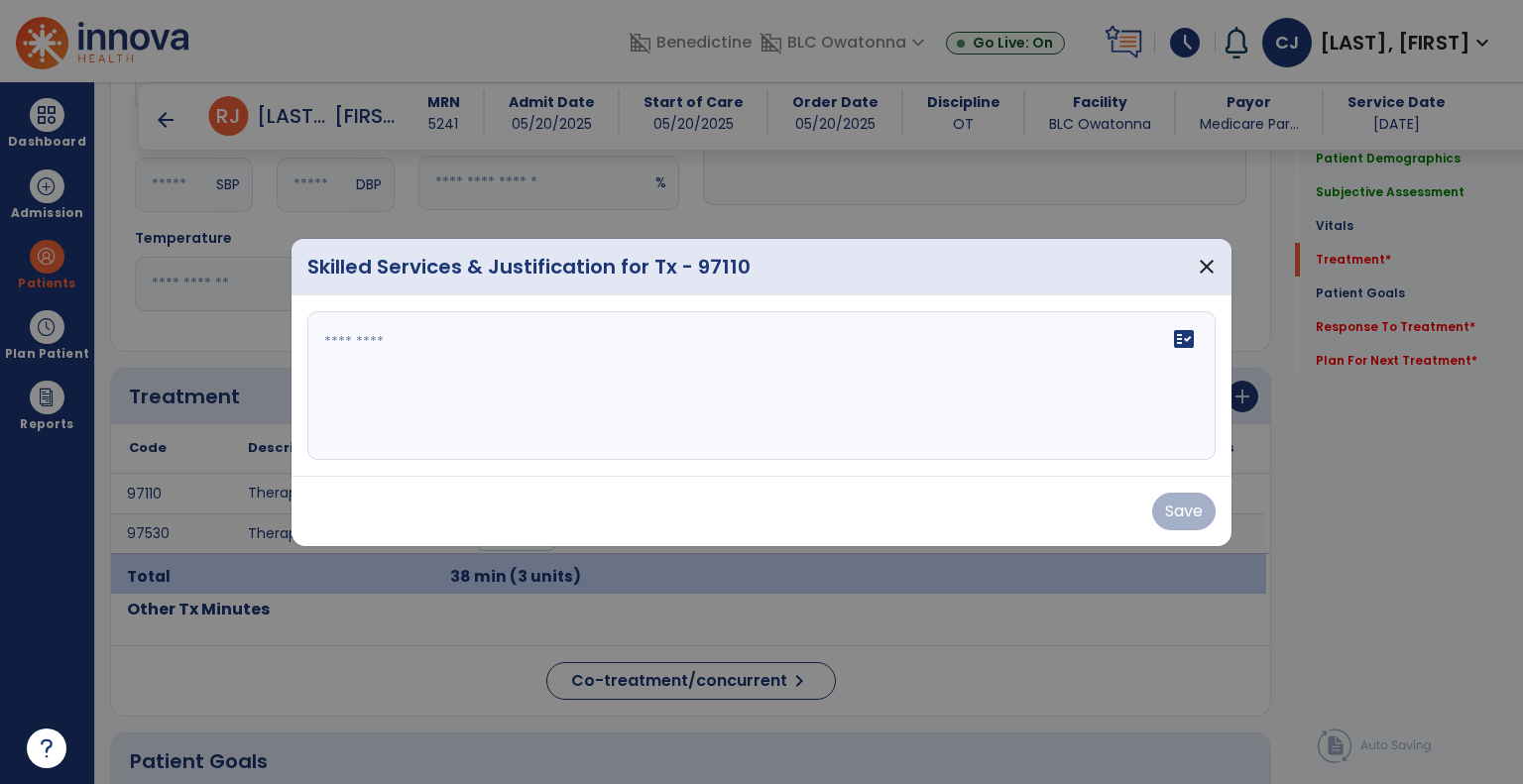 click on "fact_check" at bounding box center (762, 386) 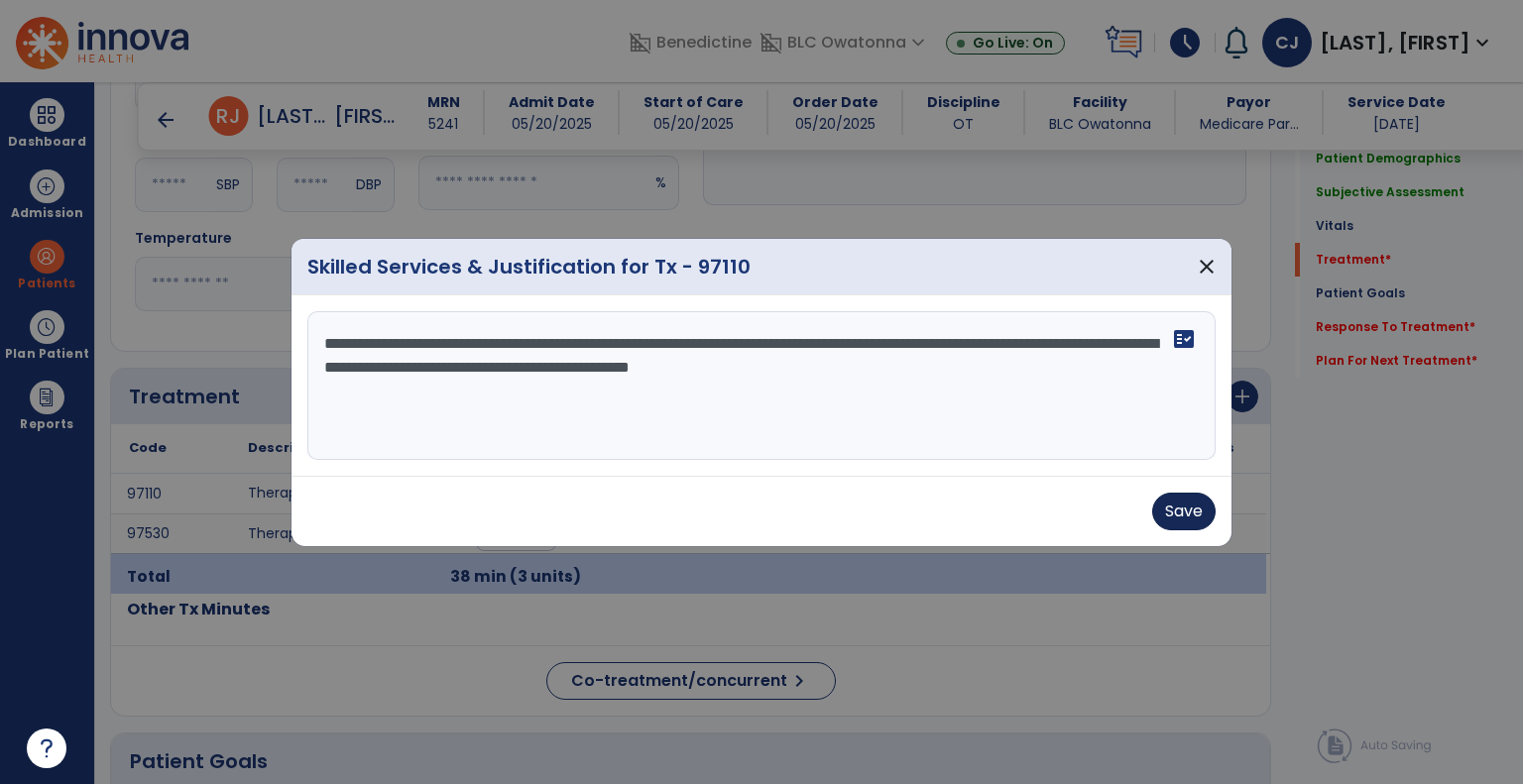 type on "**********" 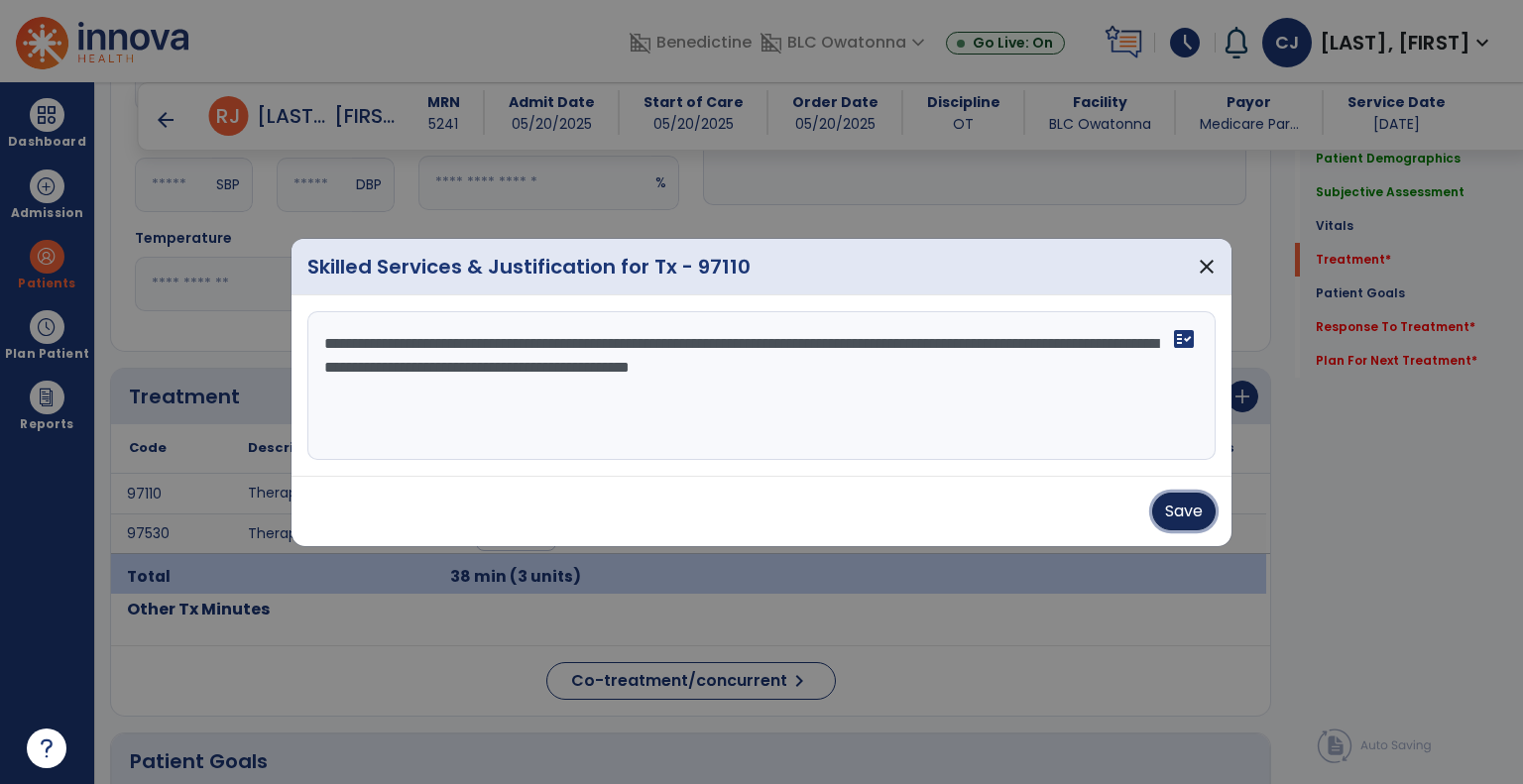 click on "Save" at bounding box center [1184, 511] 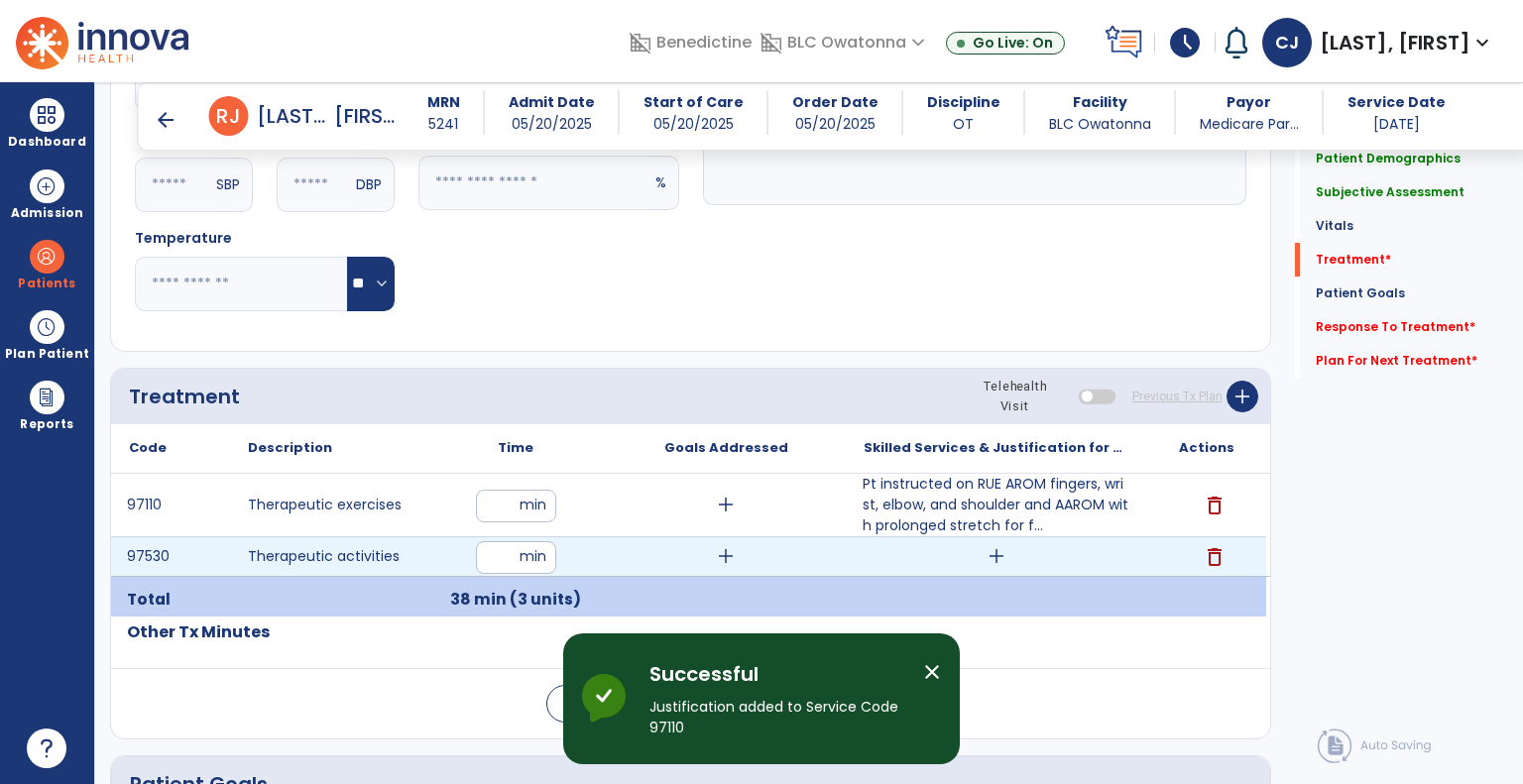 click on "add" at bounding box center (996, 556) 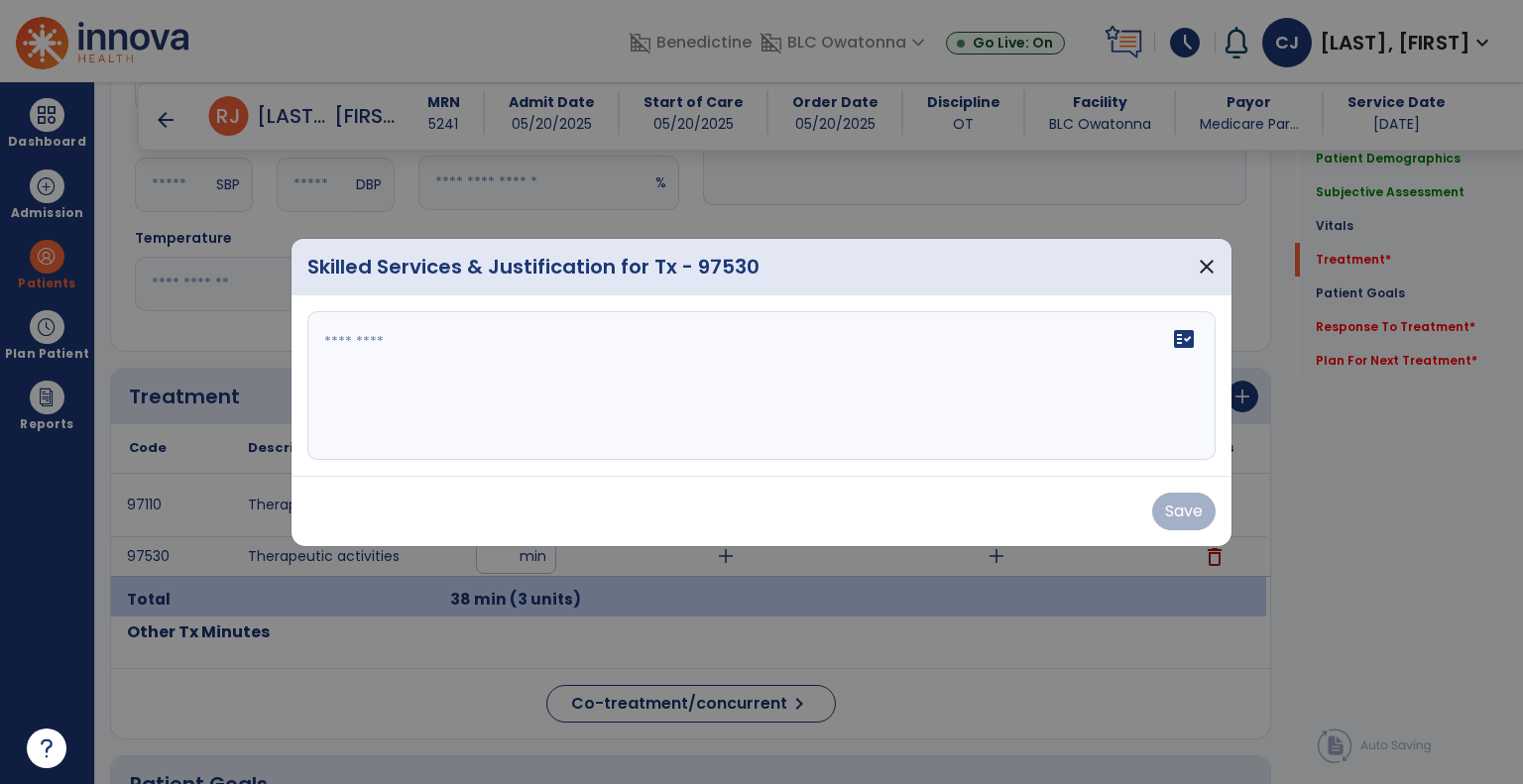click on "fact_check" at bounding box center (762, 386) 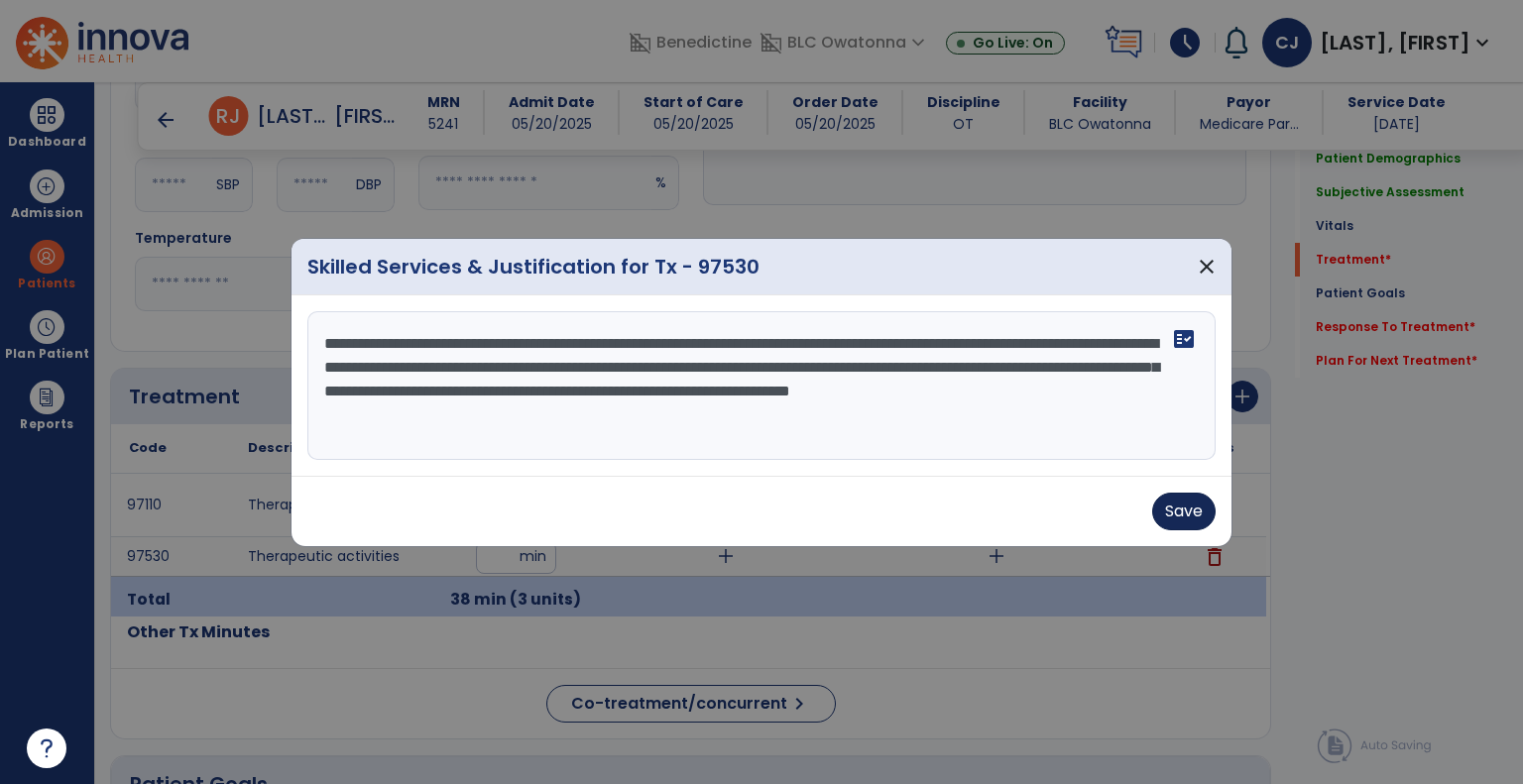type on "**********" 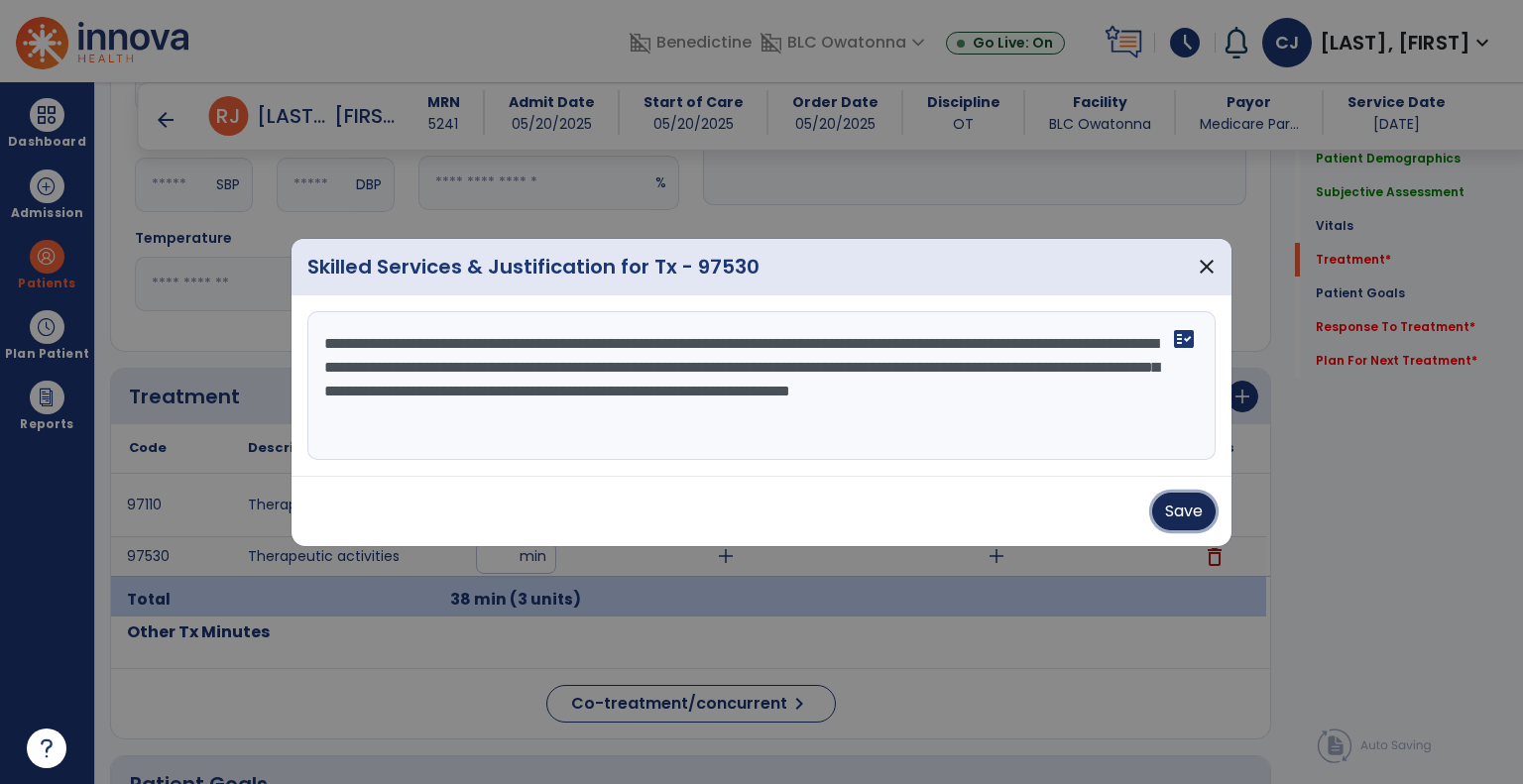 click on "Save" at bounding box center (1184, 511) 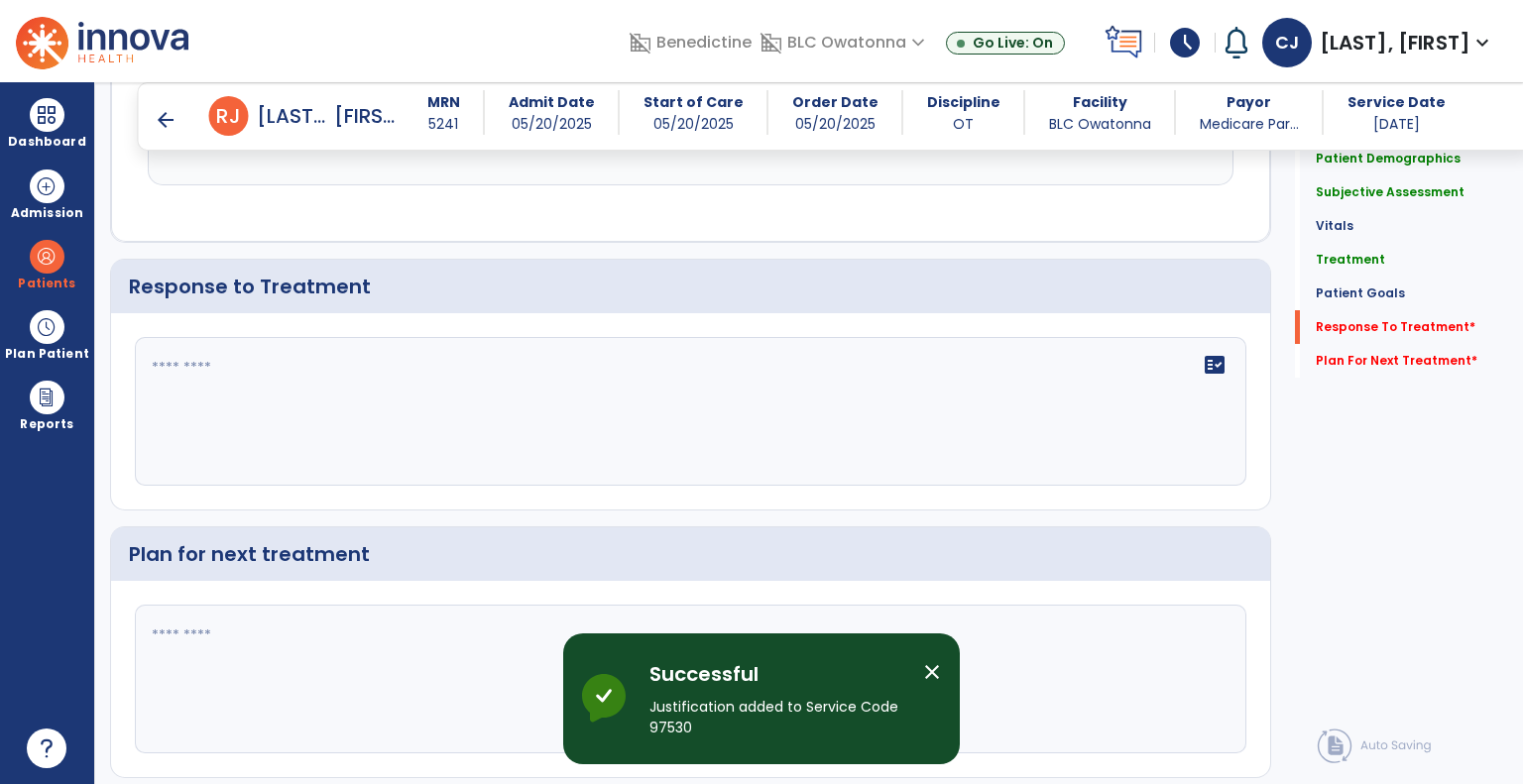 scroll, scrollTop: 2940, scrollLeft: 0, axis: vertical 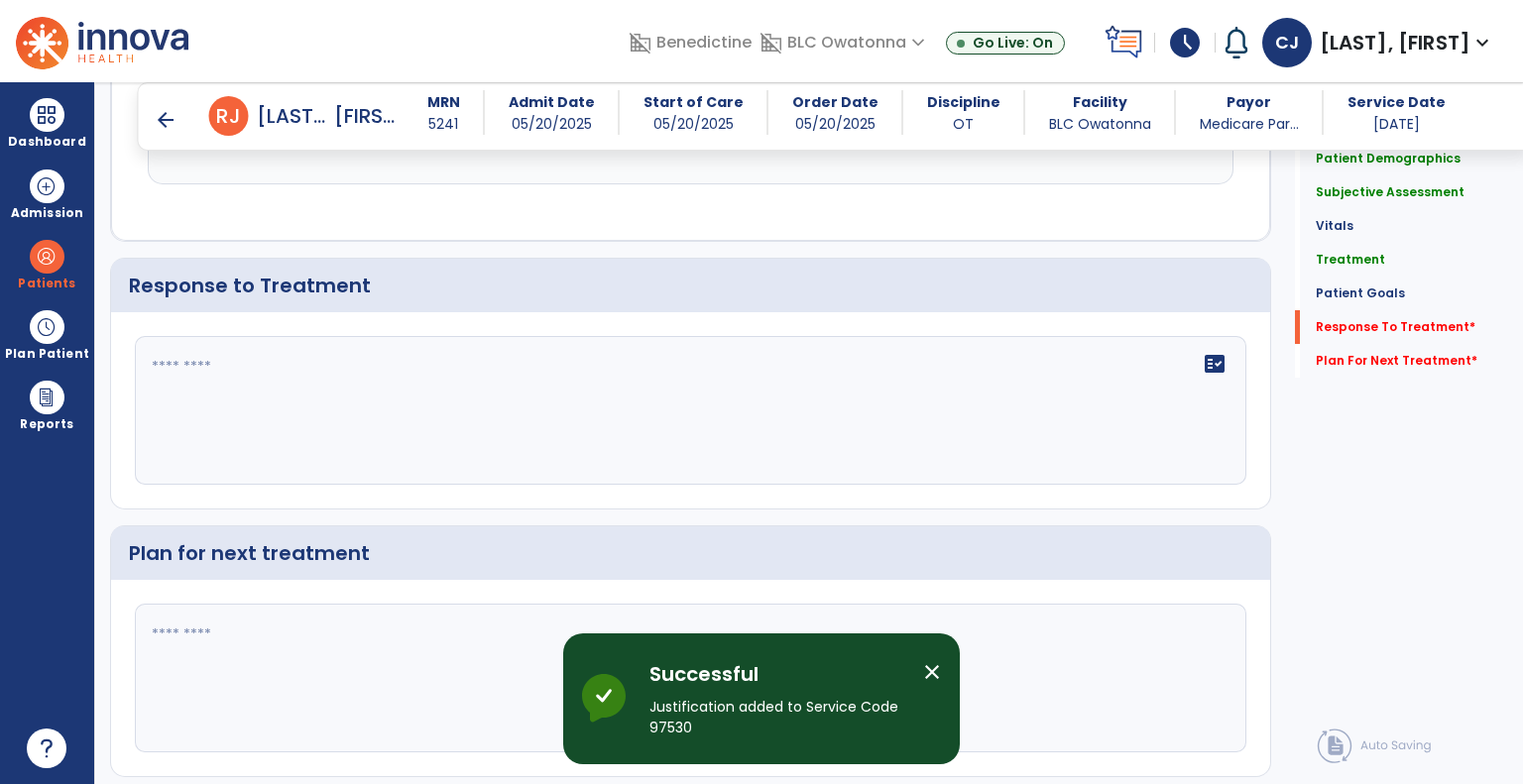 click on "fact_check" 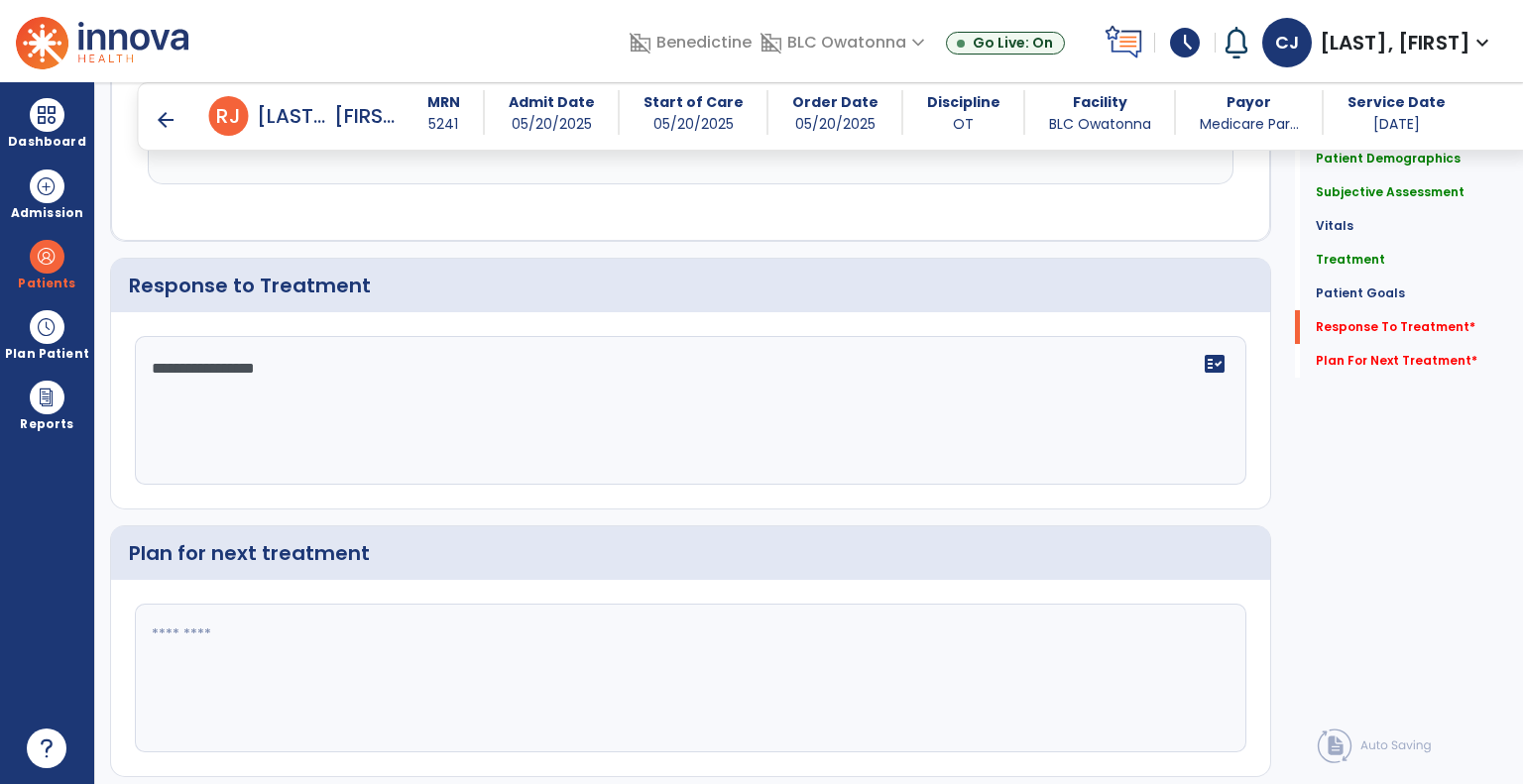 type on "**********" 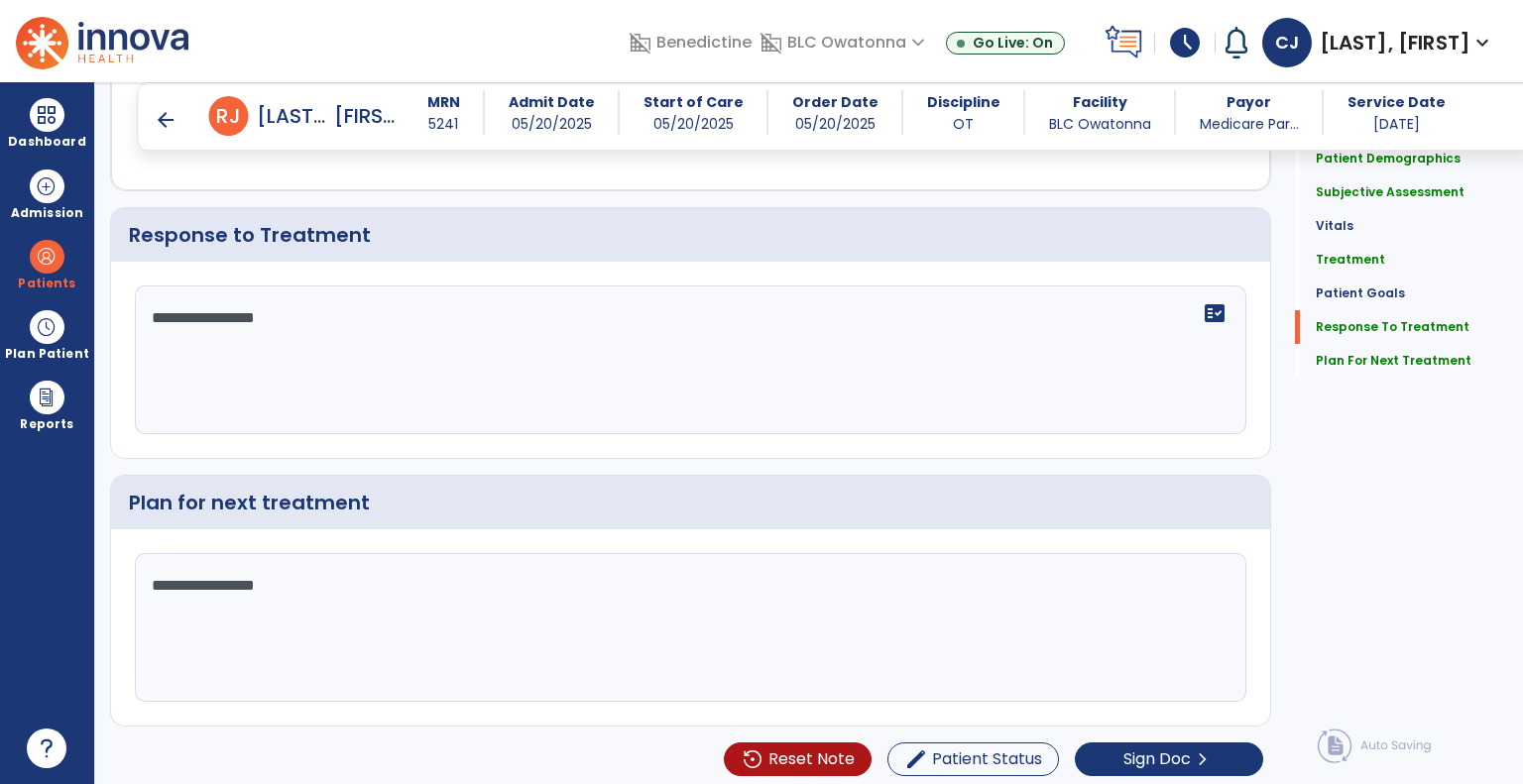 scroll, scrollTop: 2989, scrollLeft: 0, axis: vertical 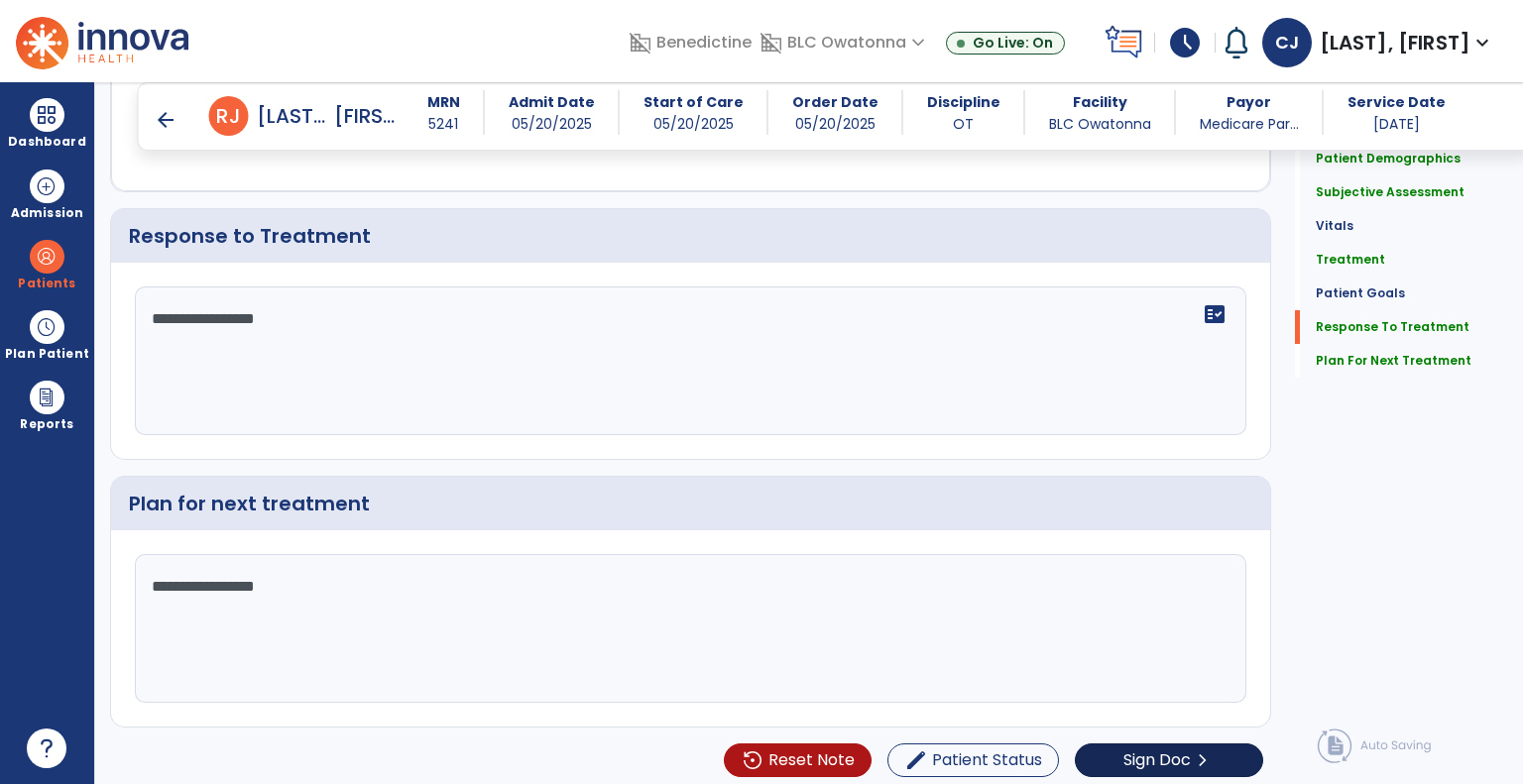type on "**********" 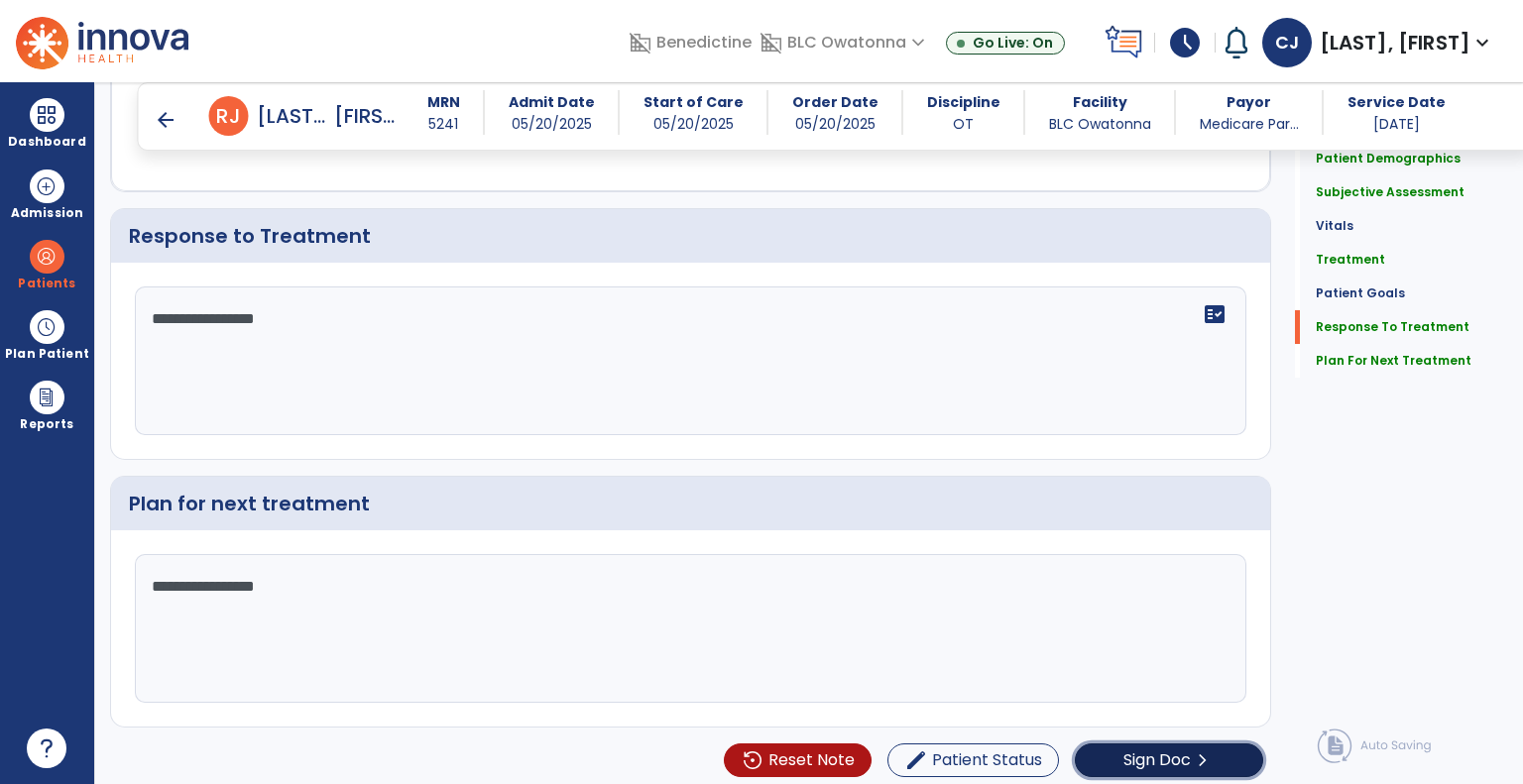 click on "Sign Doc" 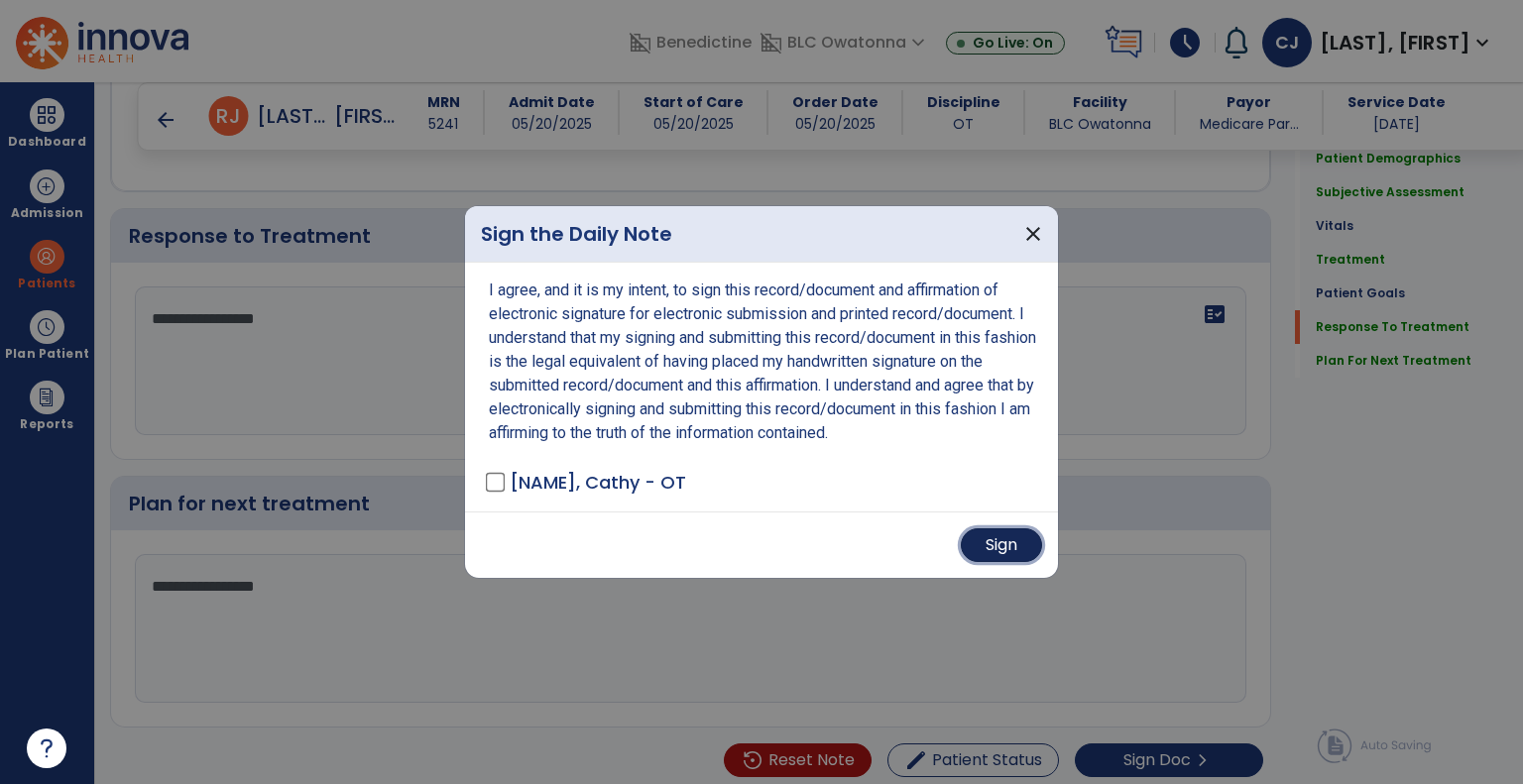 click on "Sign" at bounding box center (1001, 545) 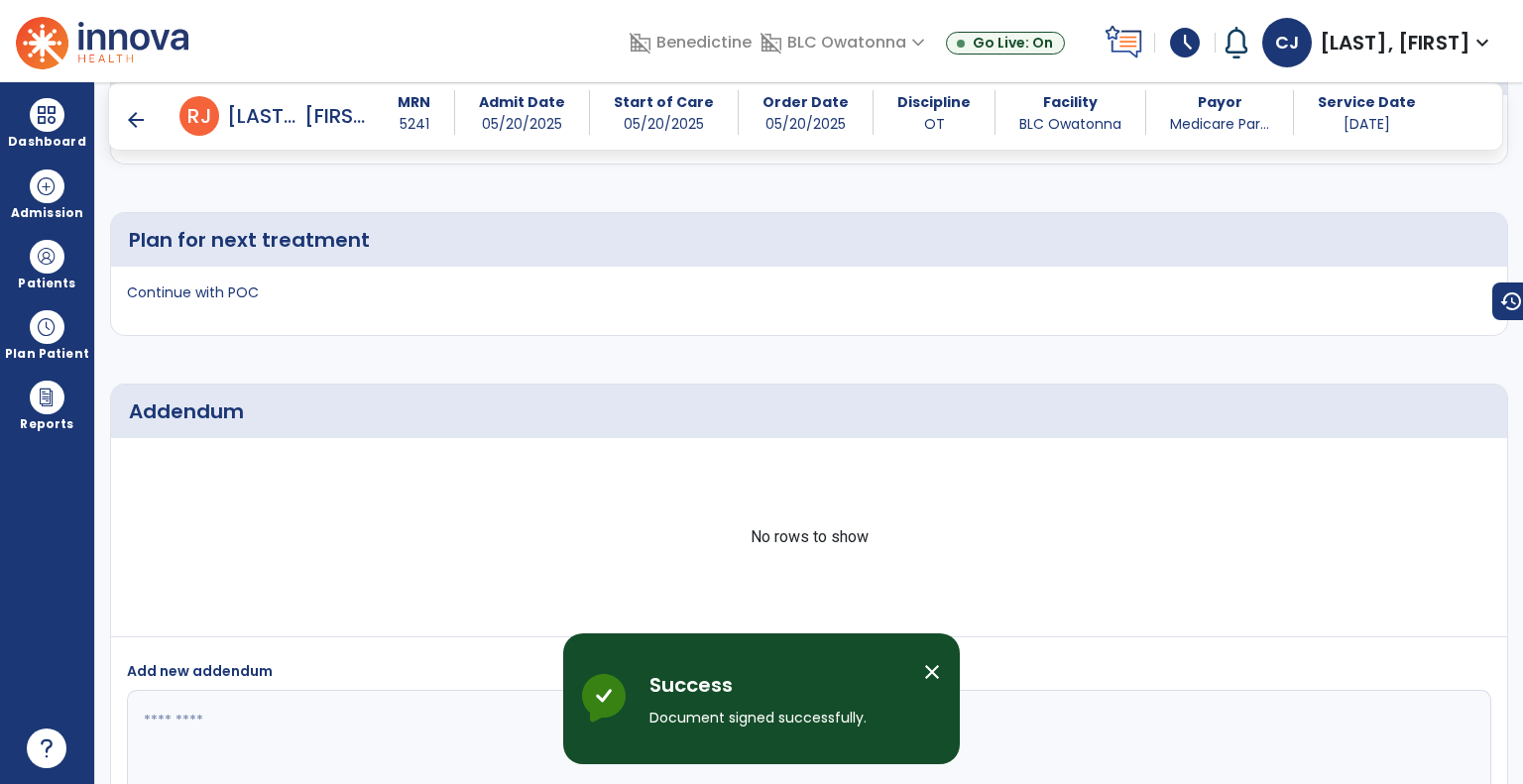 scroll, scrollTop: 4313, scrollLeft: 0, axis: vertical 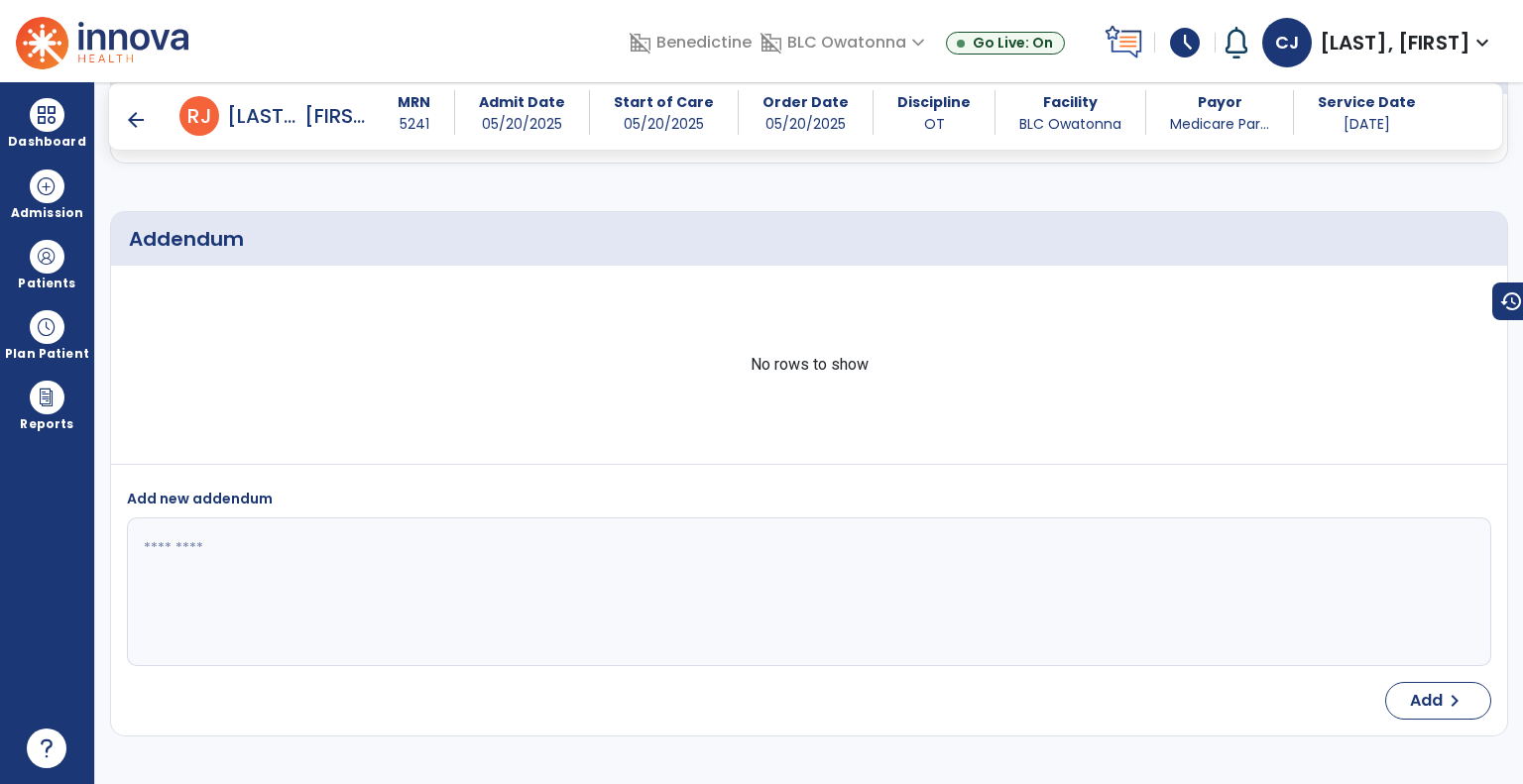 click on "arrow_back" at bounding box center (136, 120) 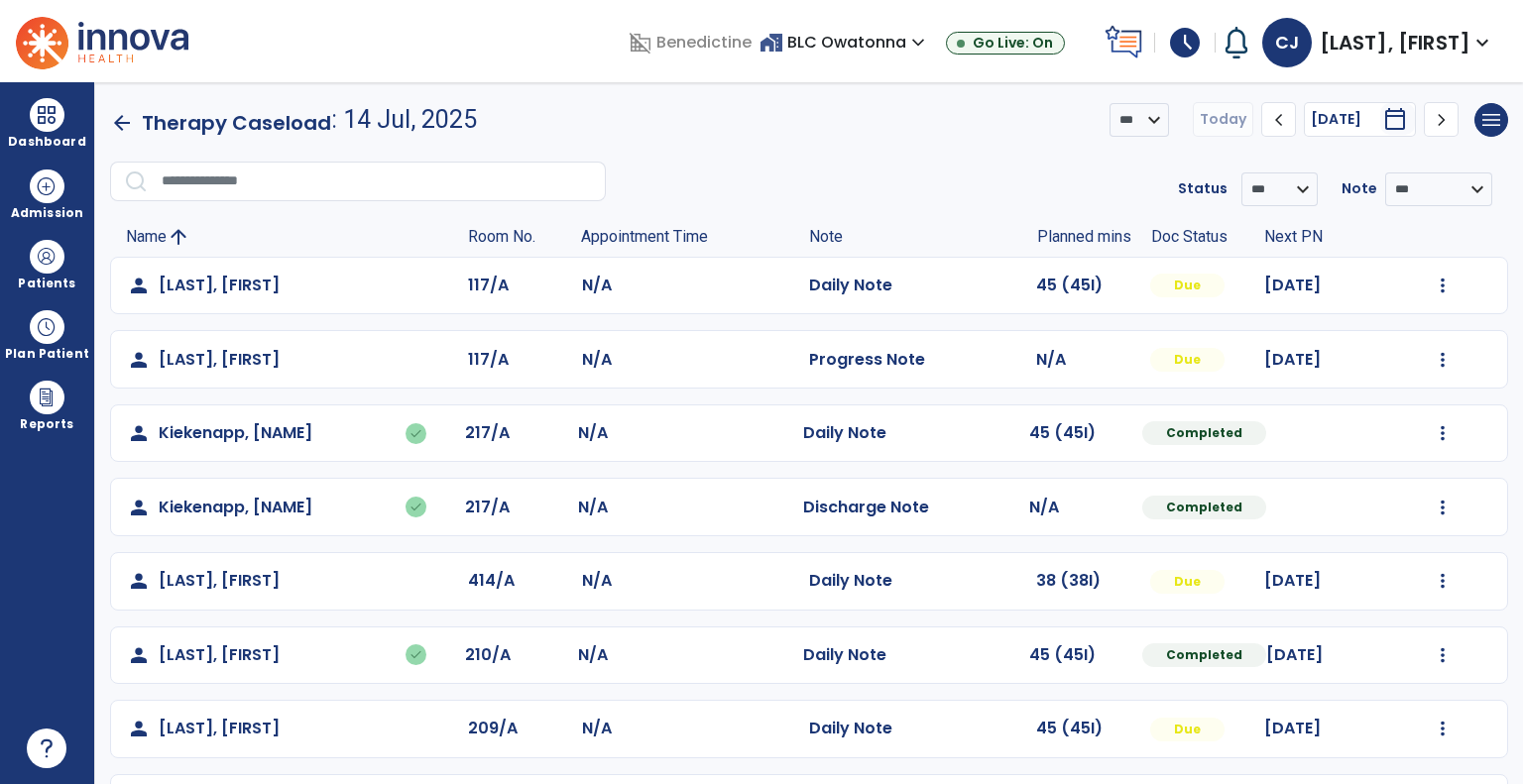 scroll, scrollTop: 72, scrollLeft: 0, axis: vertical 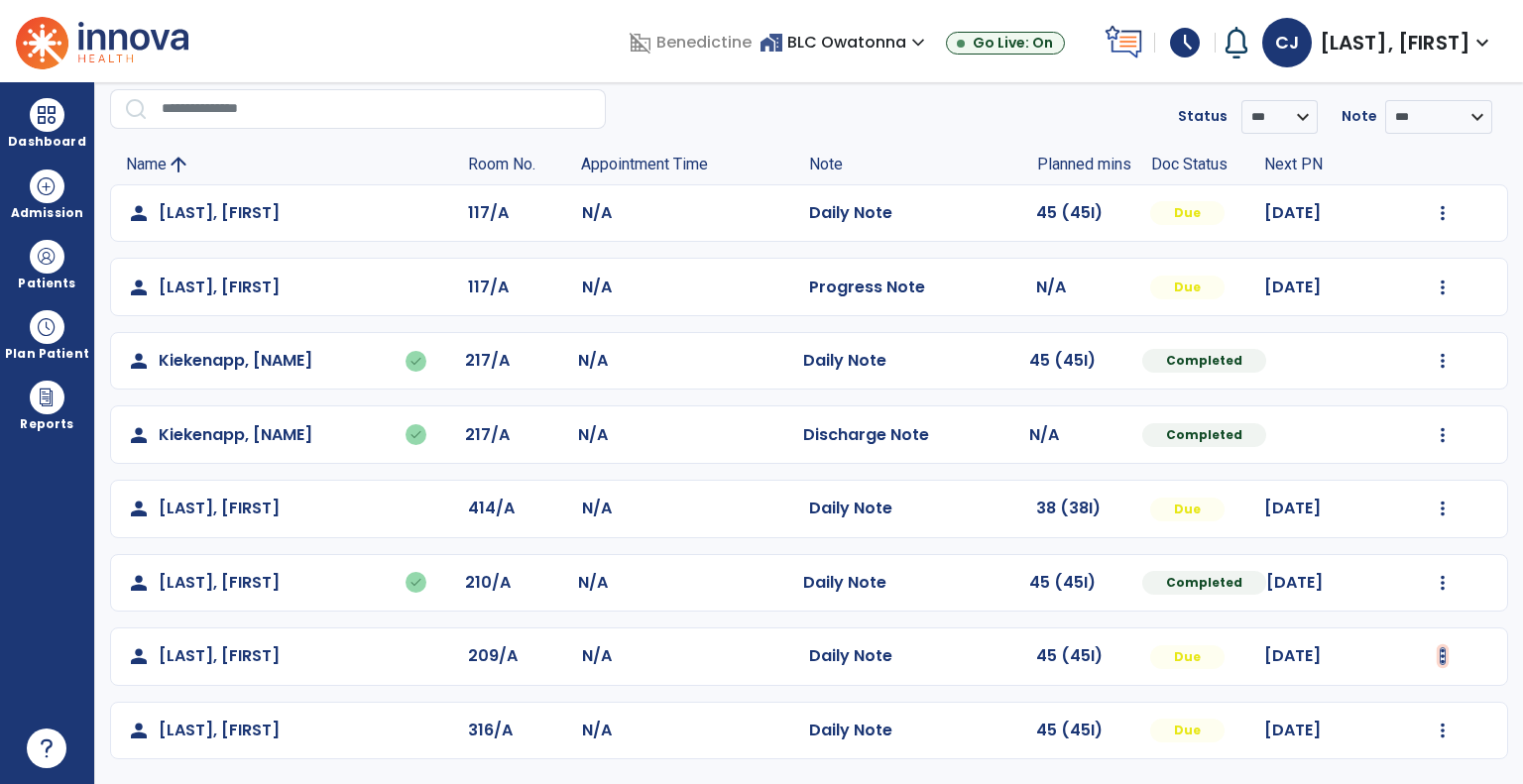 click at bounding box center [1443, 213] 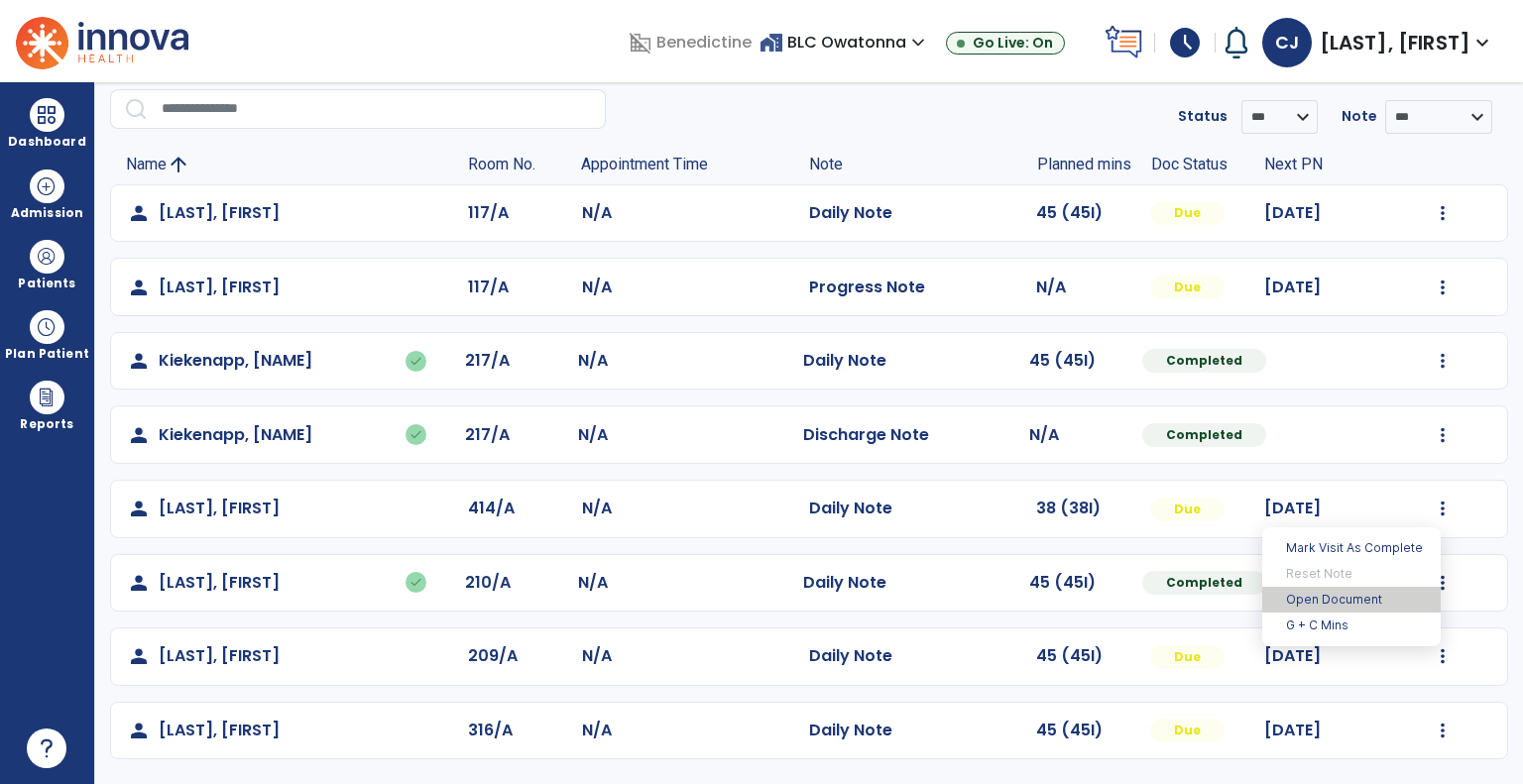 click on "Open Document" at bounding box center (1351, 600) 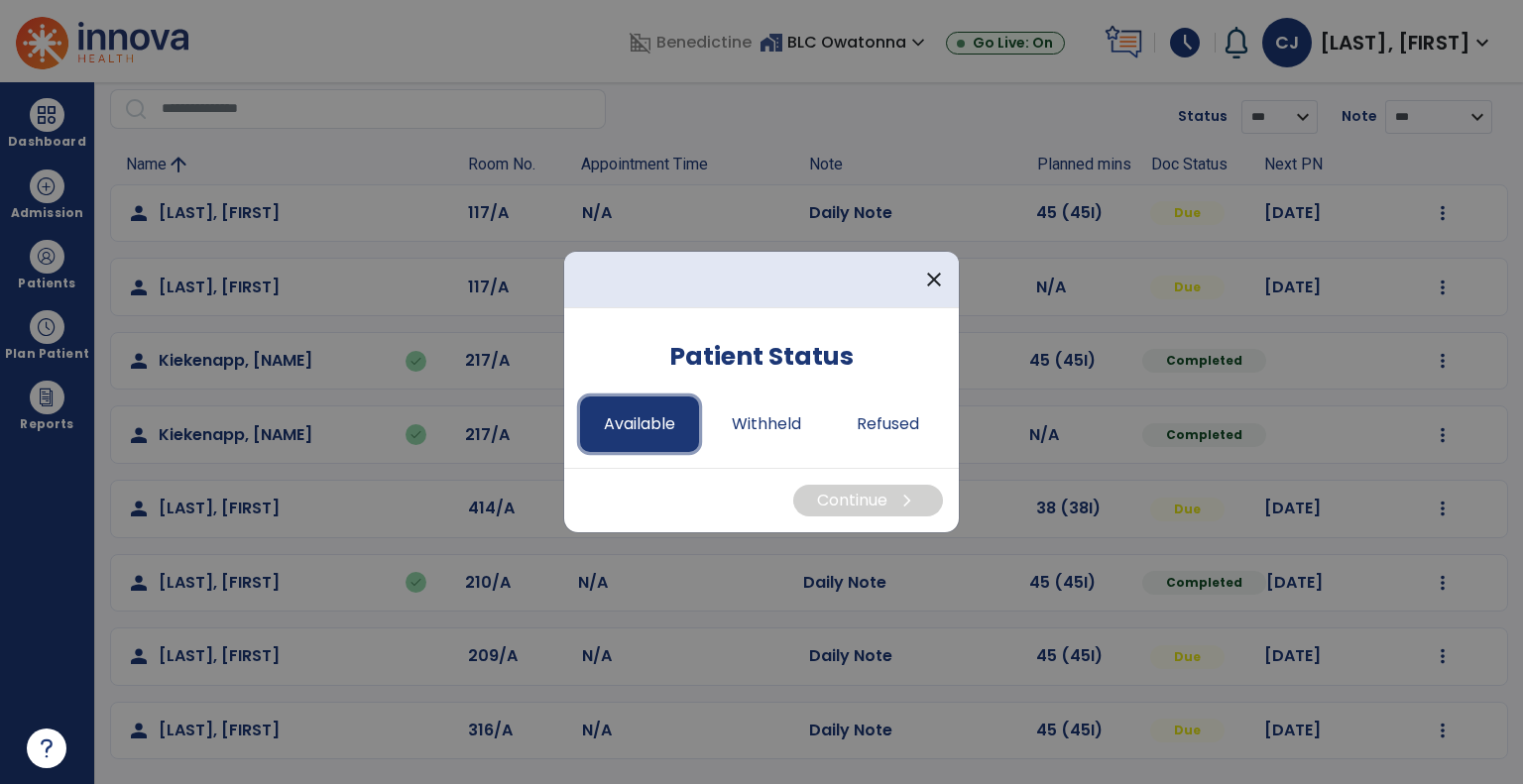 click on "Available" at bounding box center (640, 424) 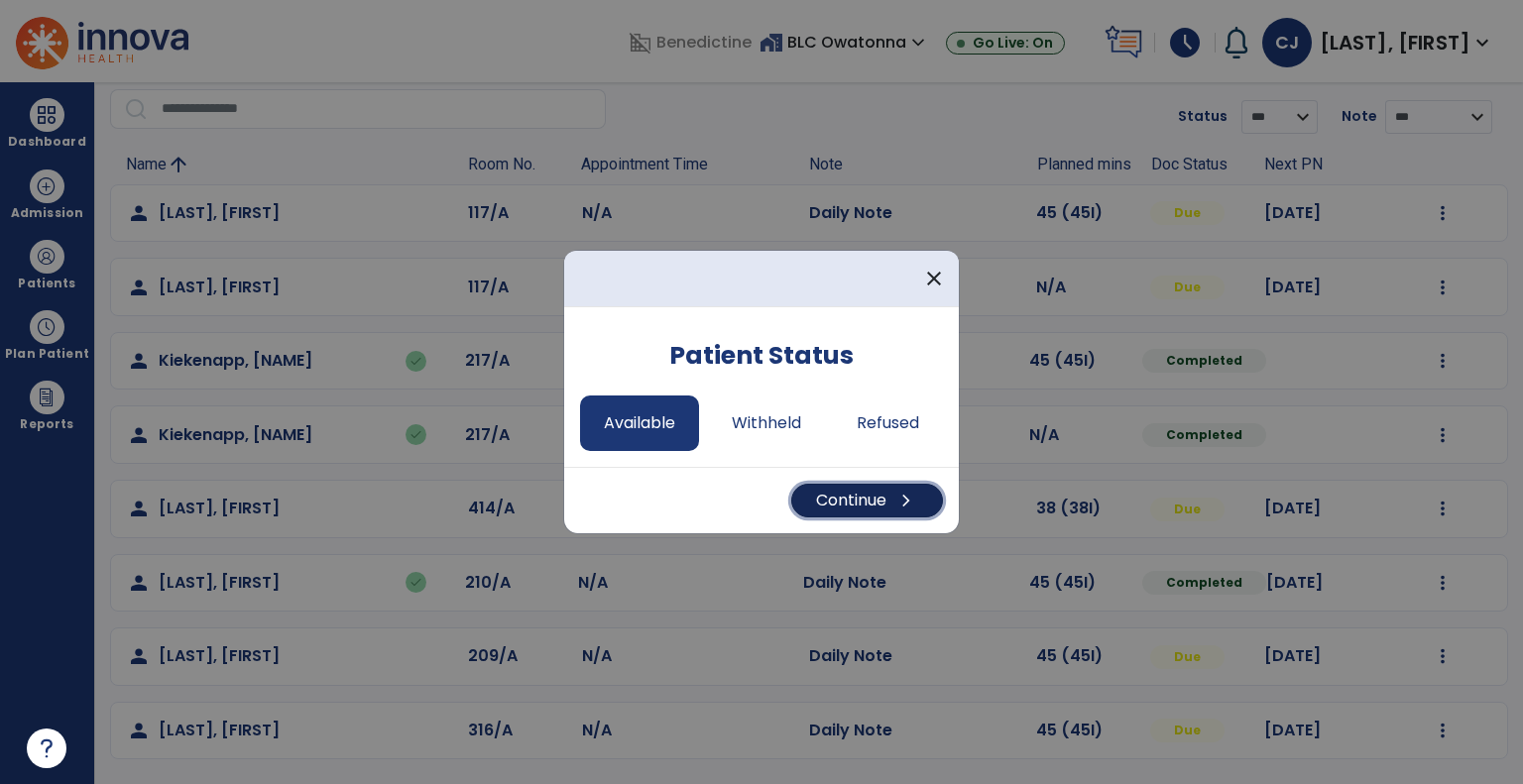 click on "chevron_right" at bounding box center [906, 501] 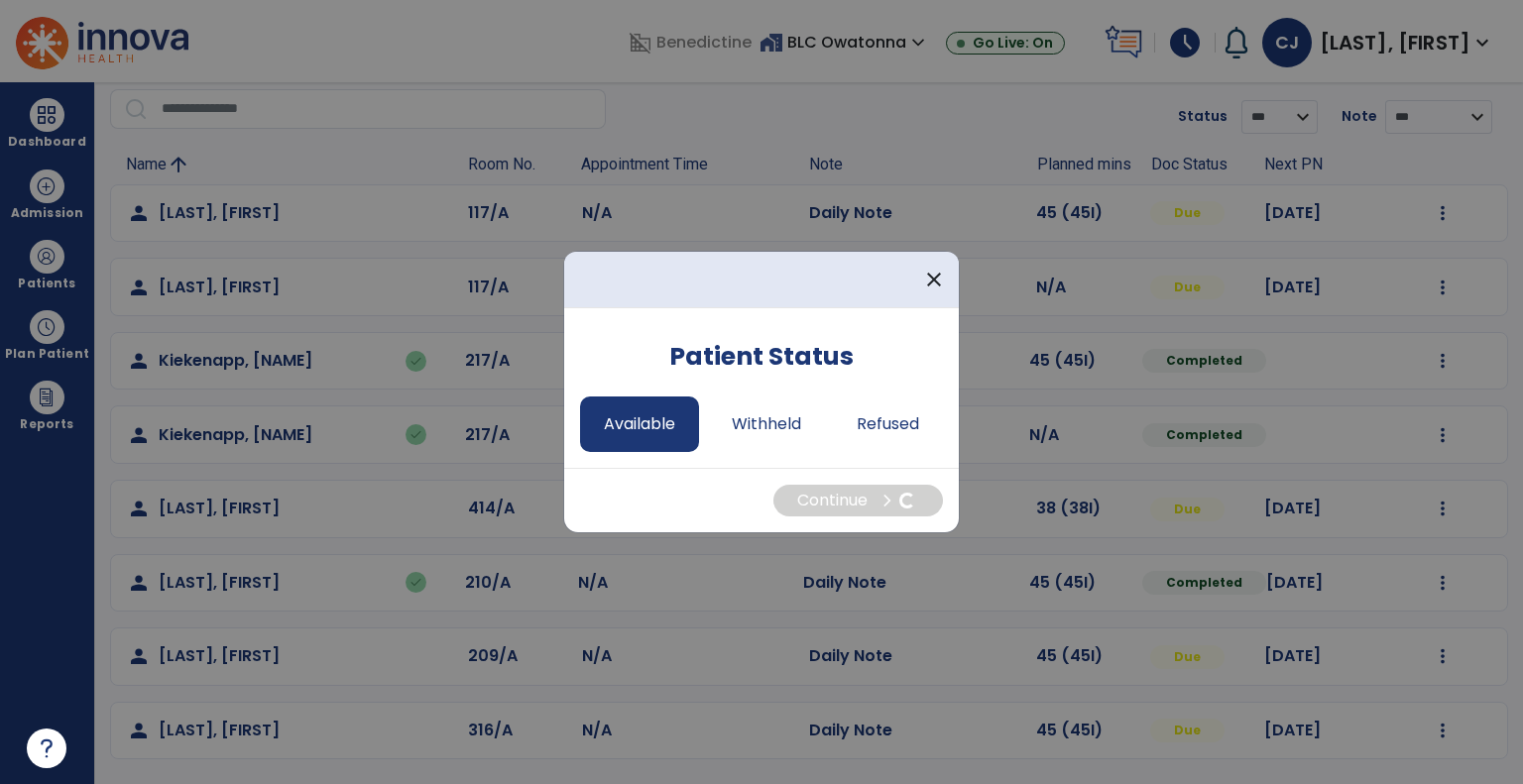 select on "*" 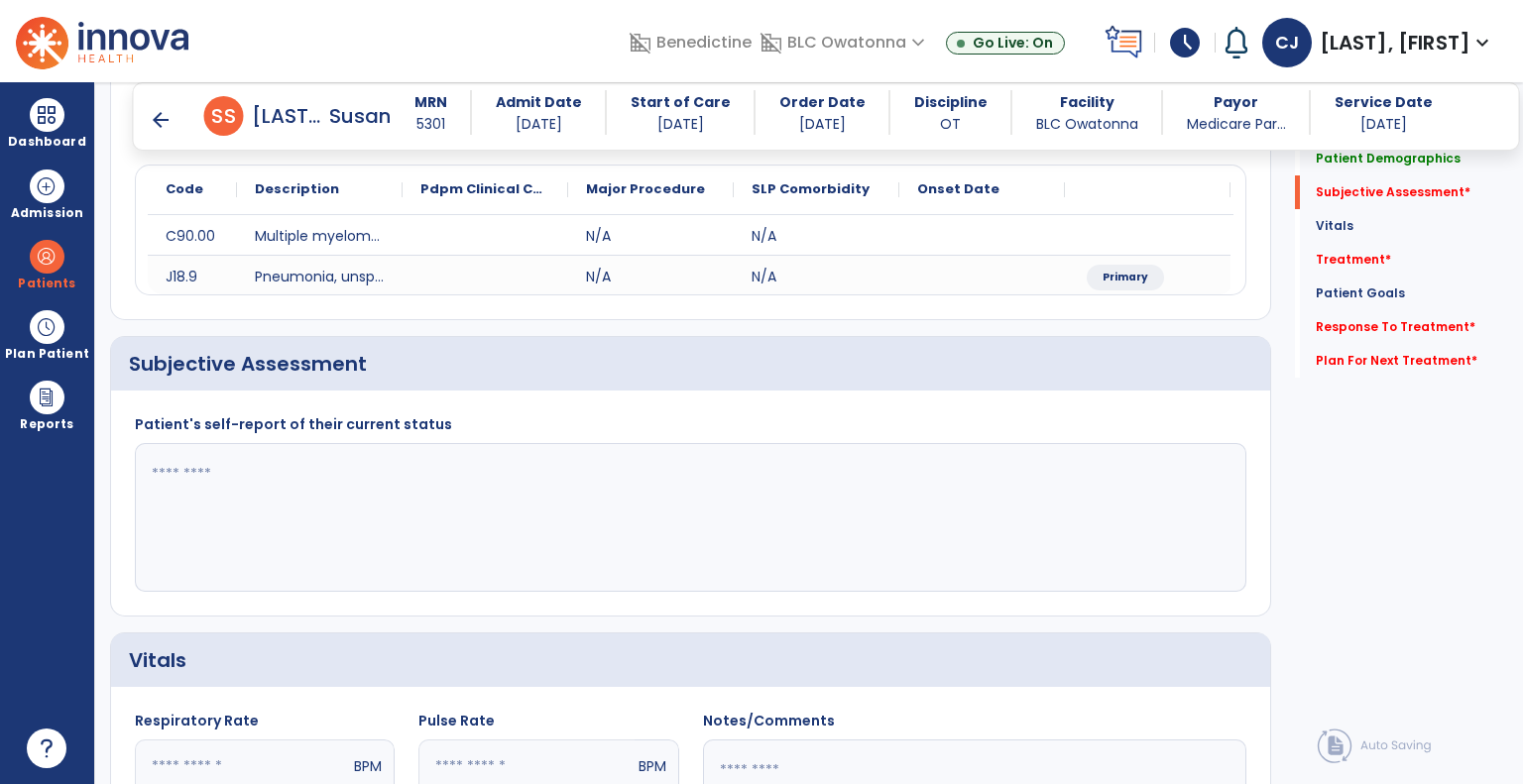 scroll, scrollTop: 244, scrollLeft: 0, axis: vertical 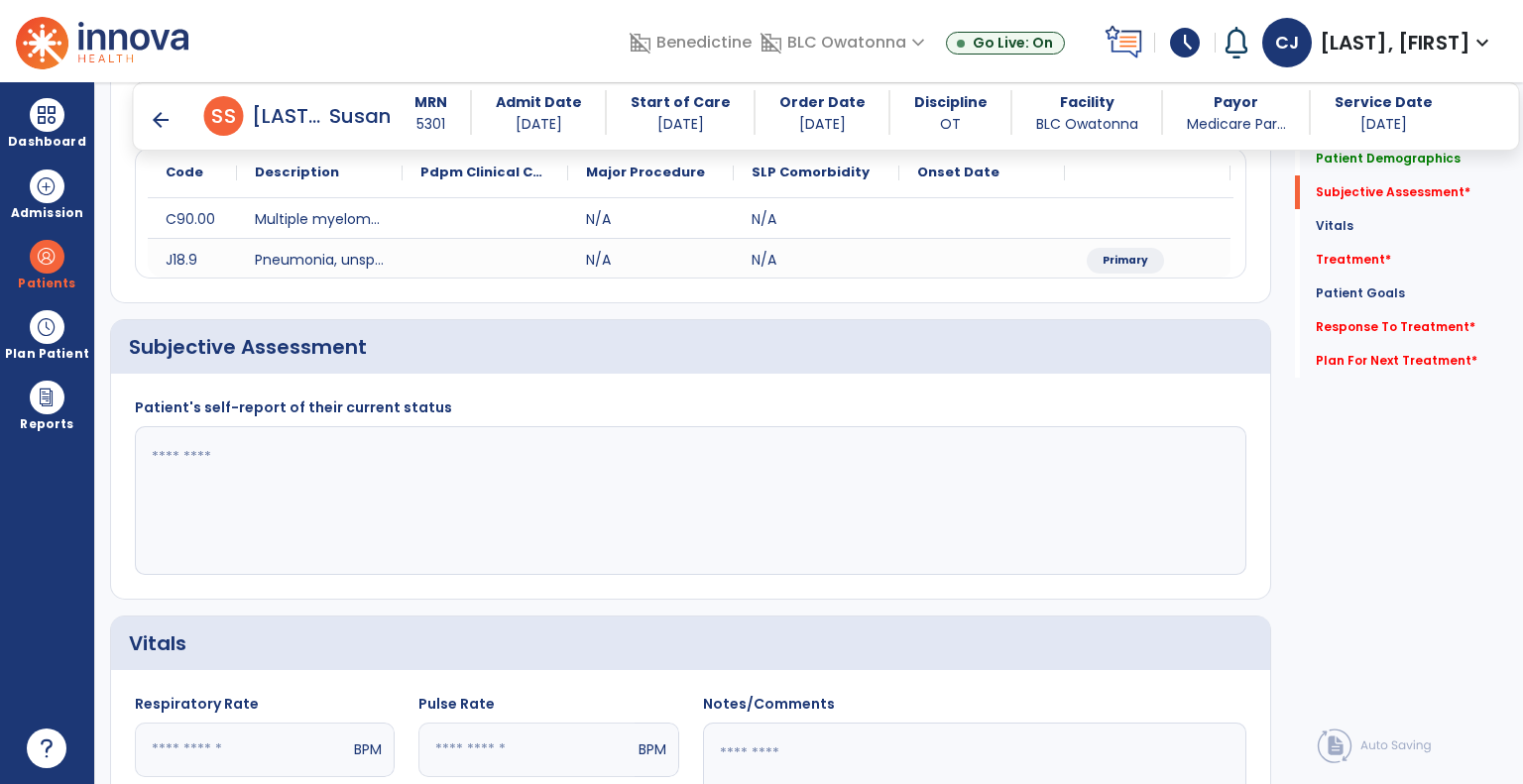 click 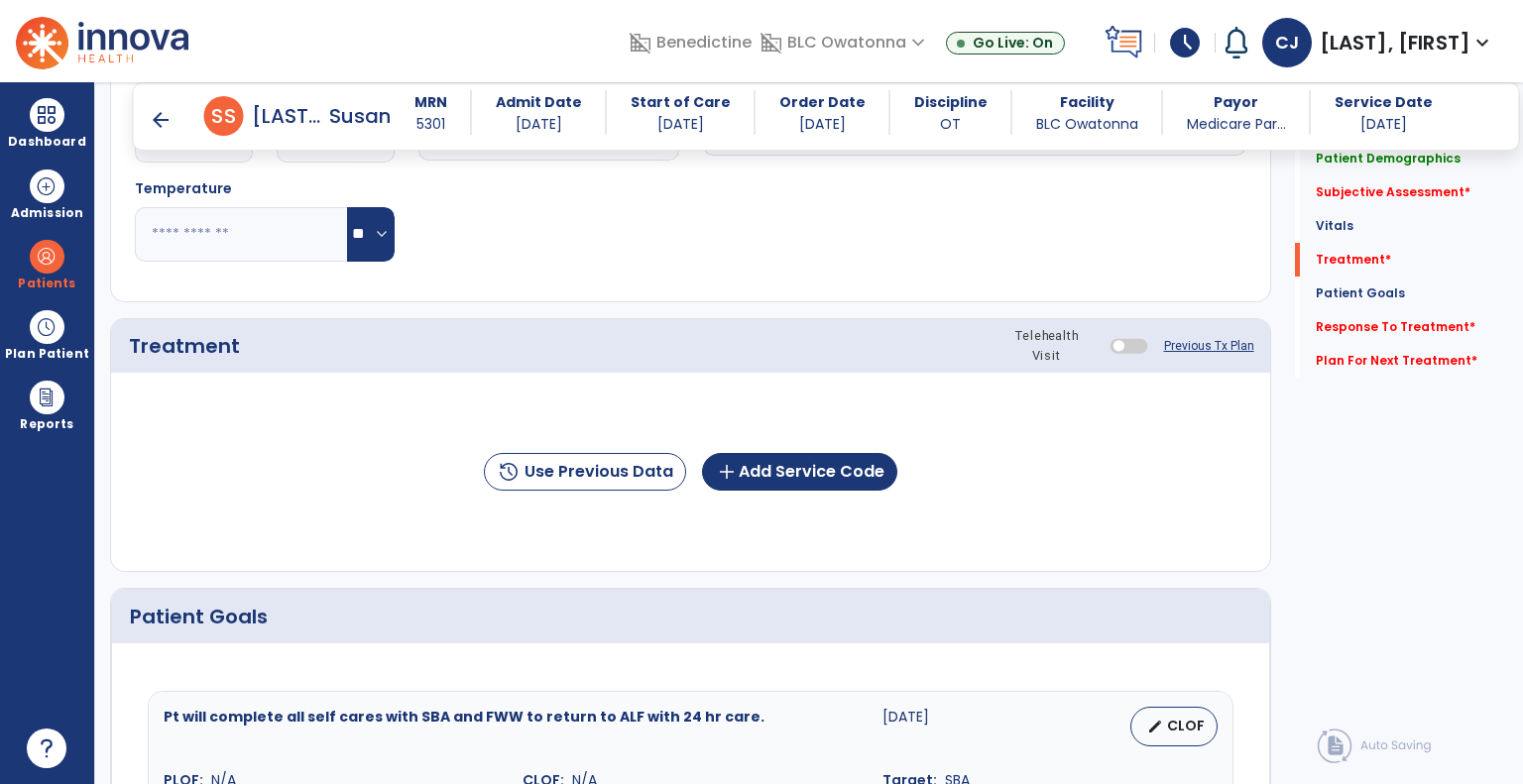 scroll, scrollTop: 995, scrollLeft: 0, axis: vertical 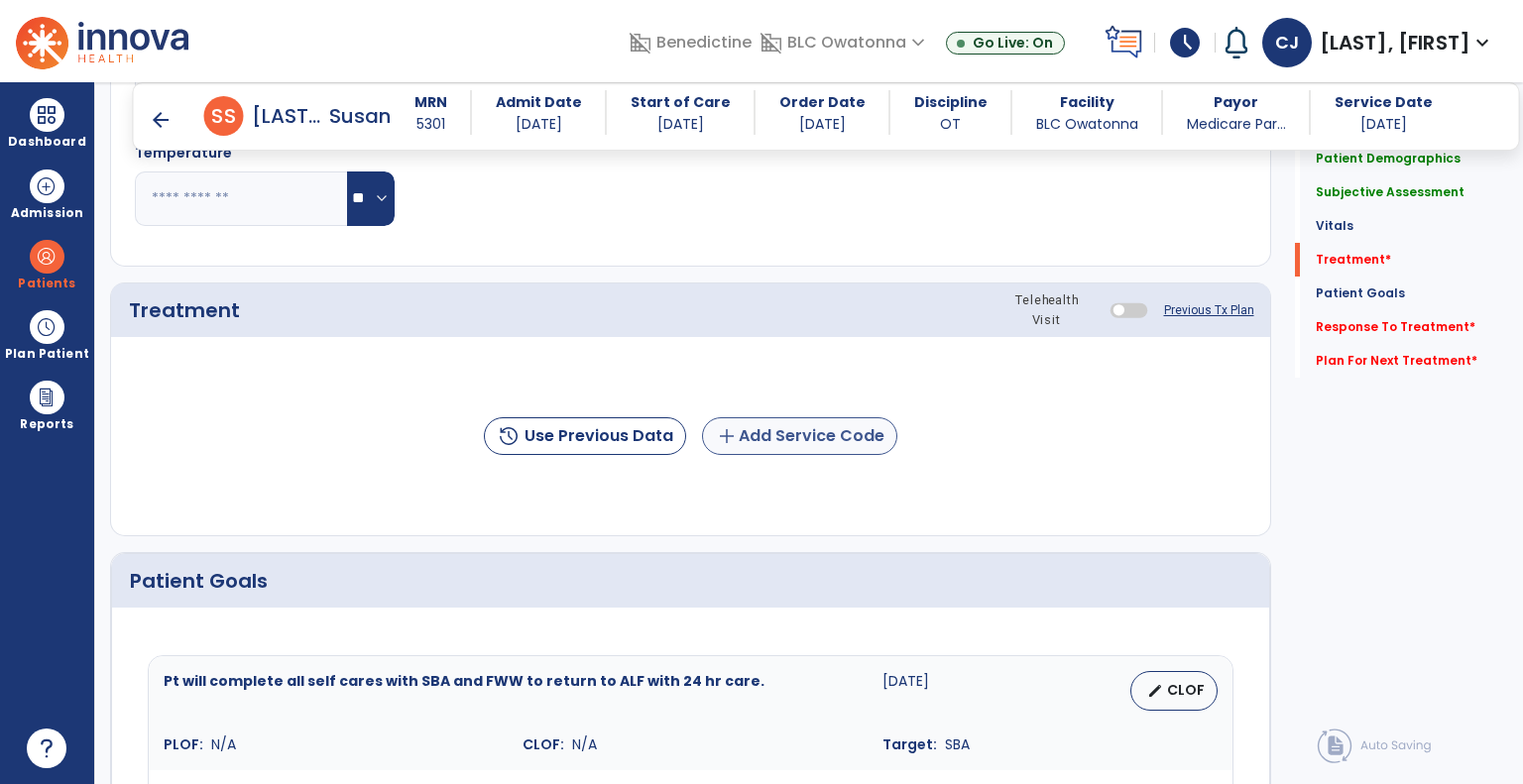 type on "********" 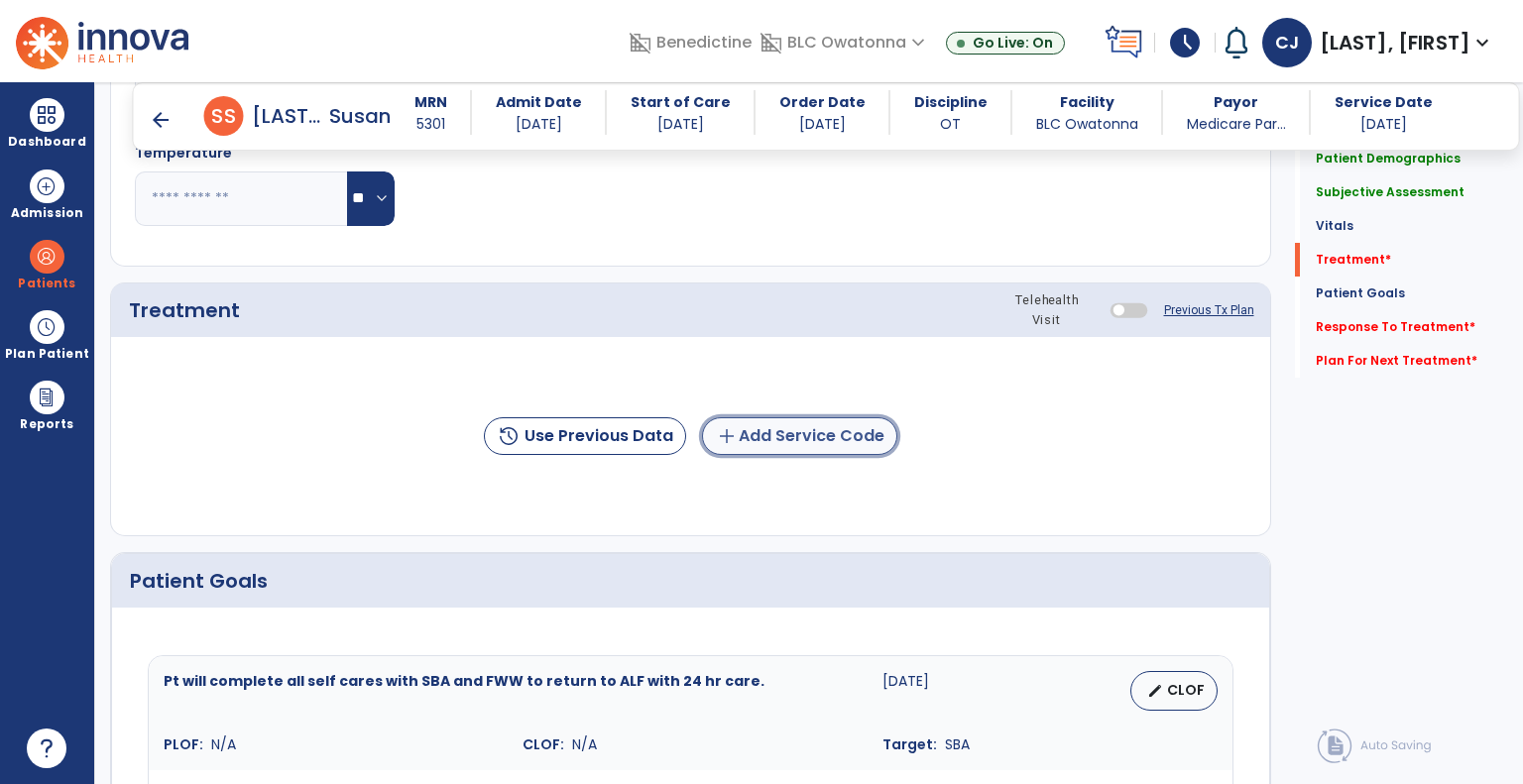 click on "add  Add Service Code" 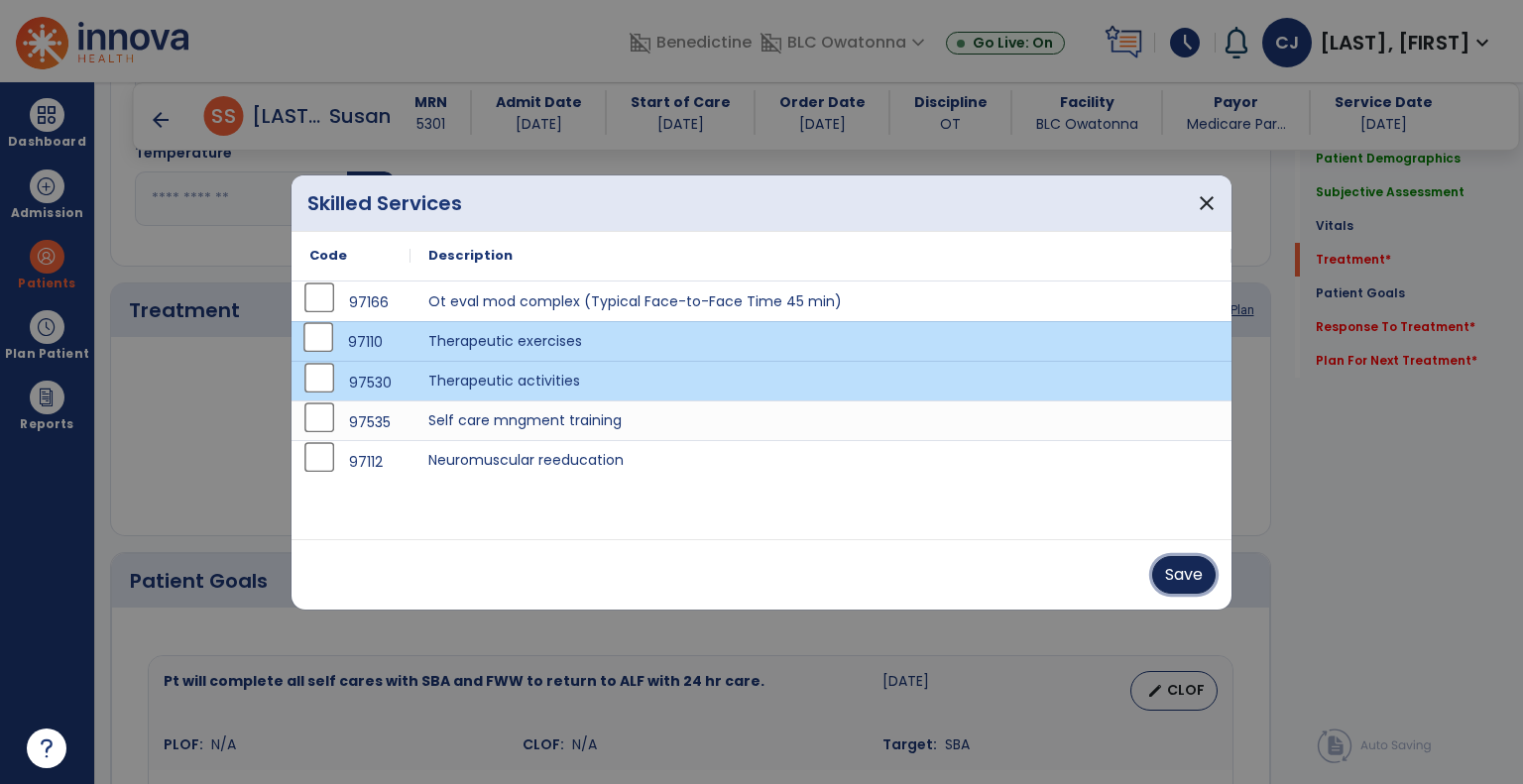 click on "Save" at bounding box center [1184, 575] 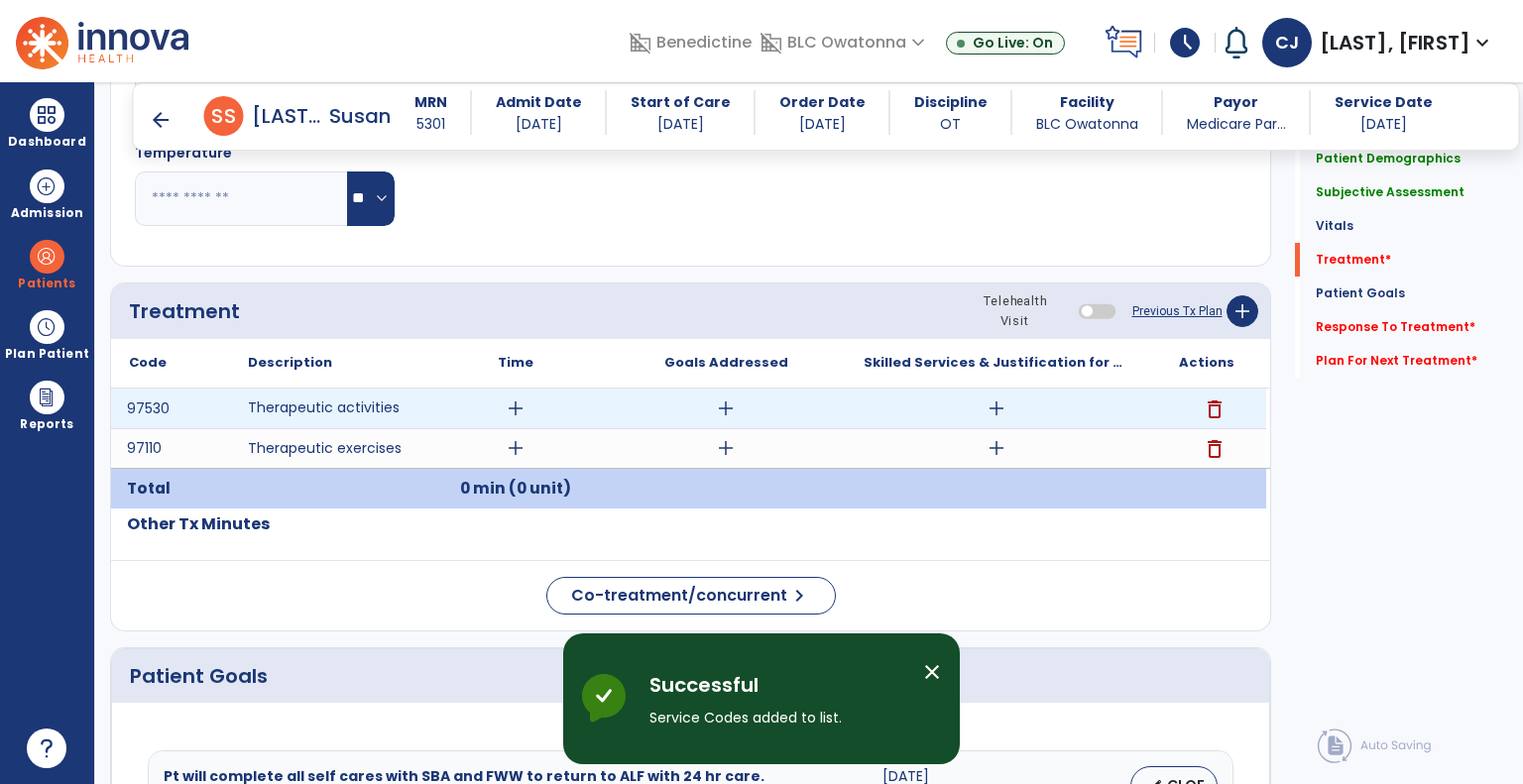 click on "add" at bounding box center (996, 408) 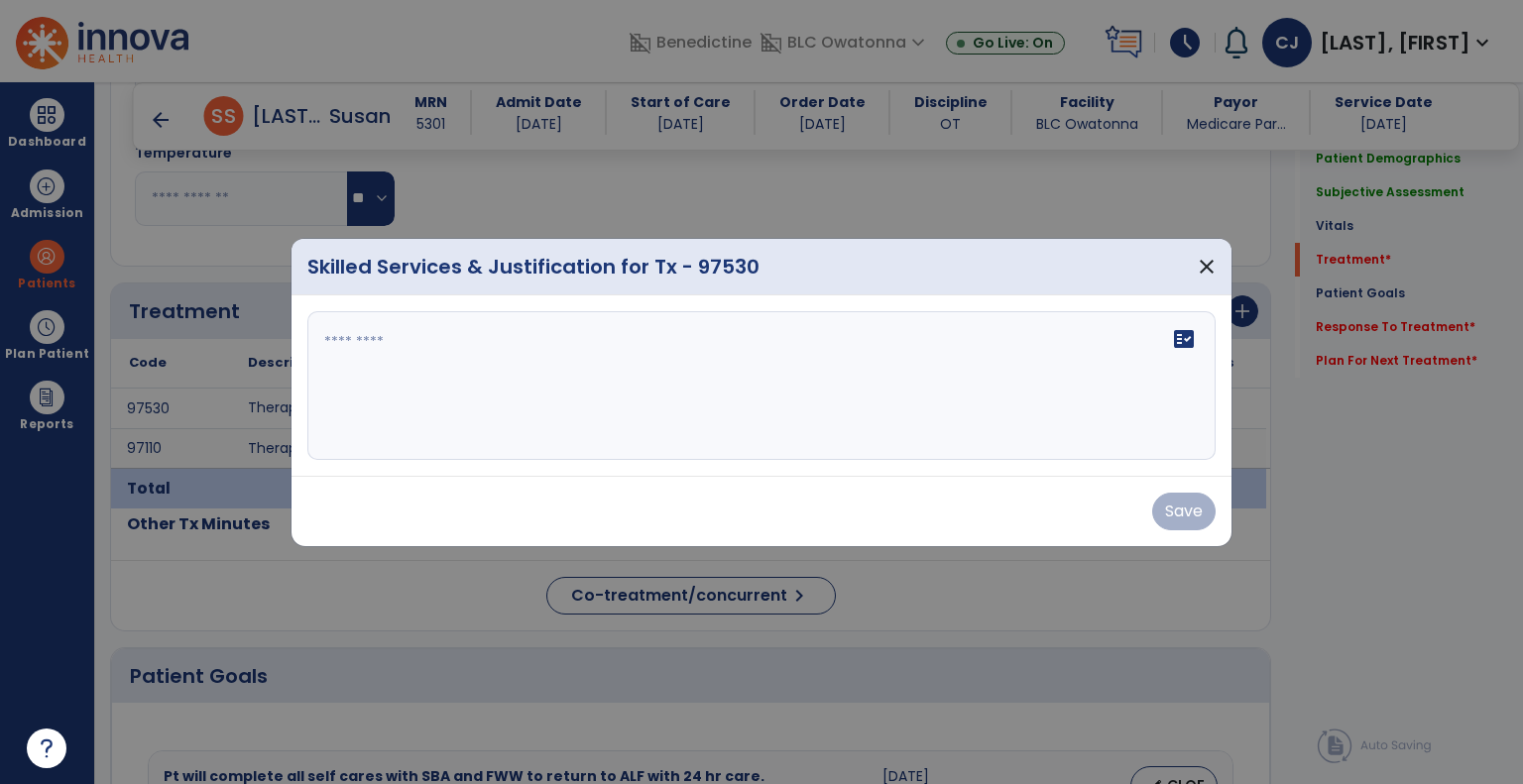 click on "fact_check" at bounding box center (762, 386) 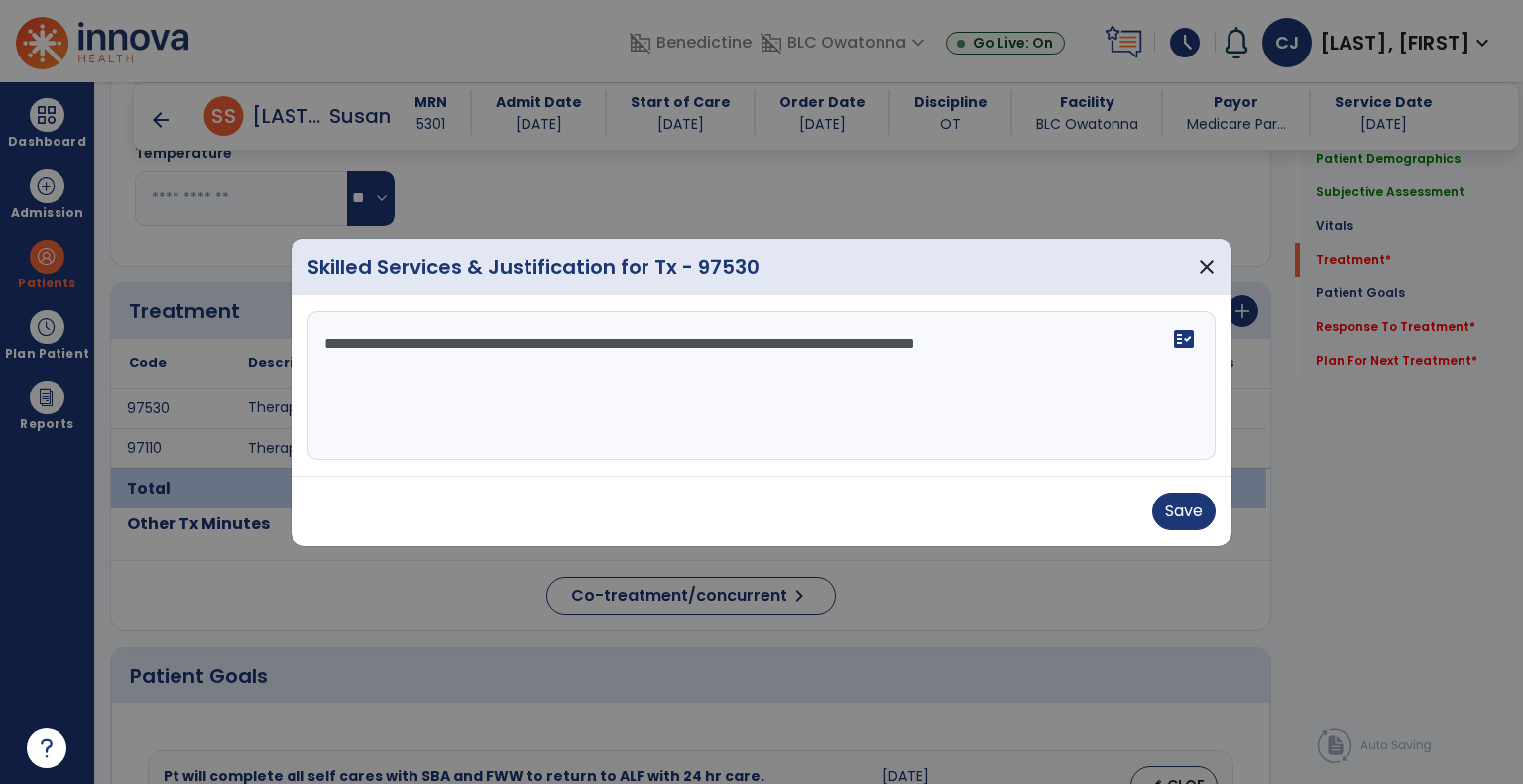click on "**********" at bounding box center (762, 386) 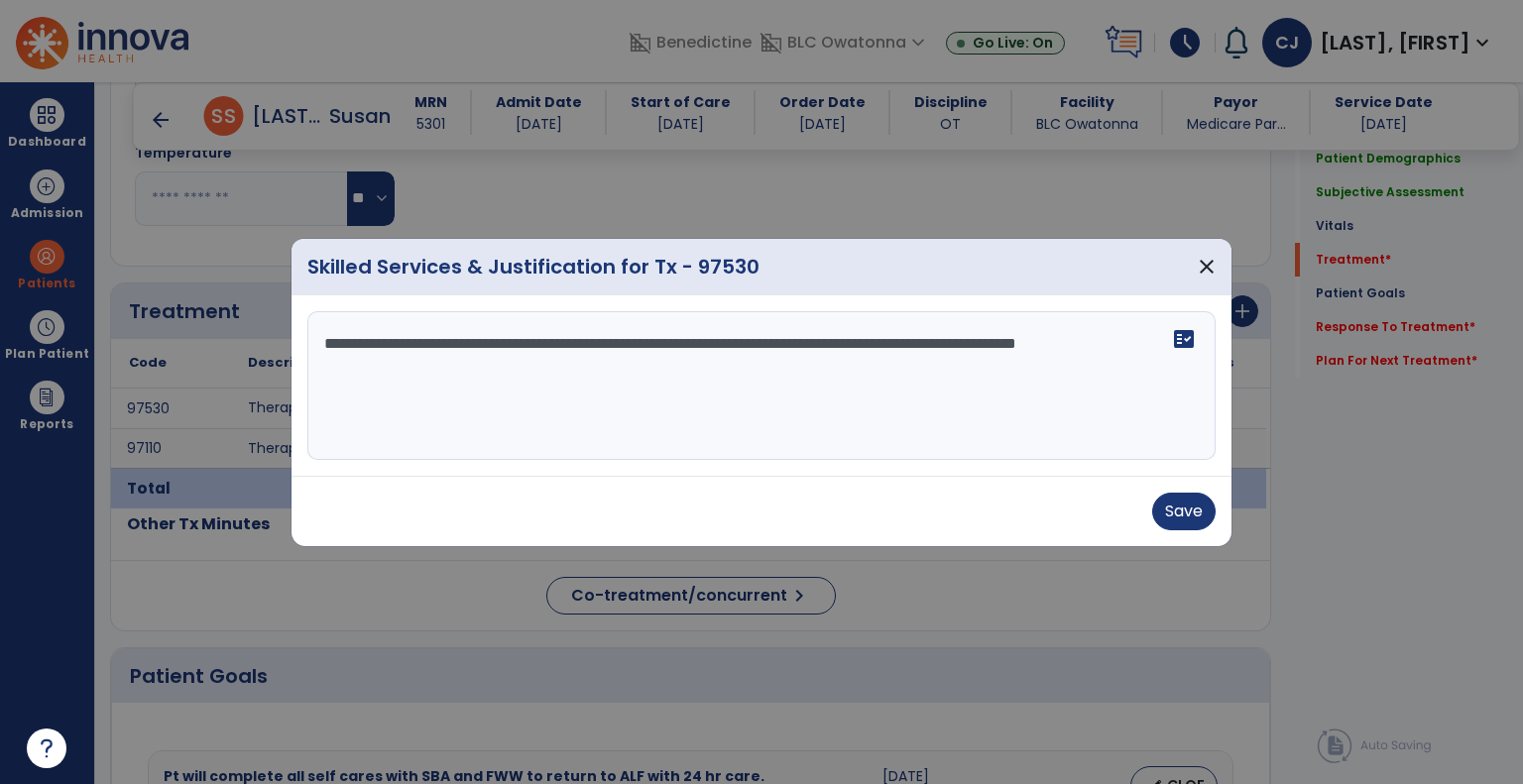 click on "**********" at bounding box center [762, 386] 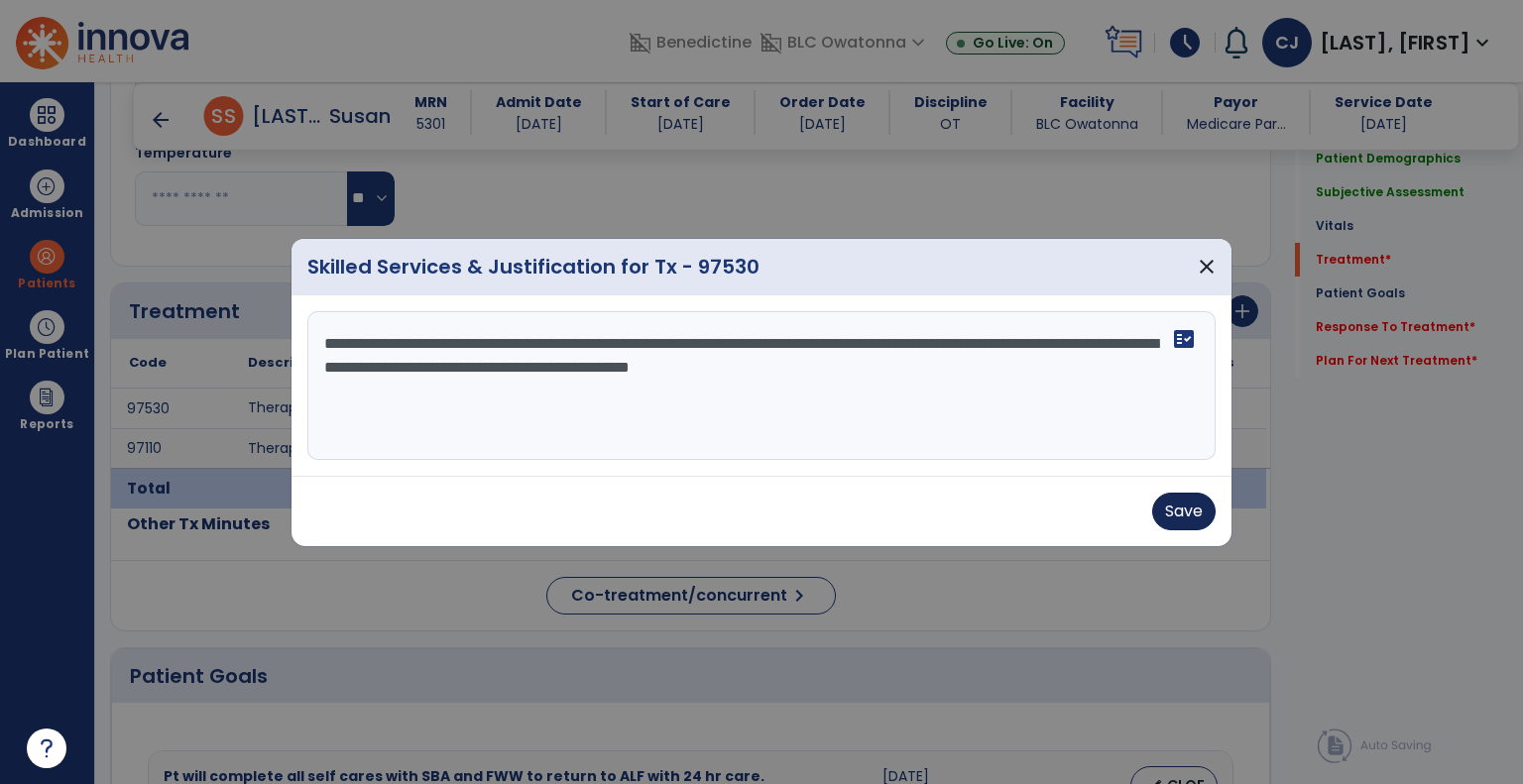 type on "**********" 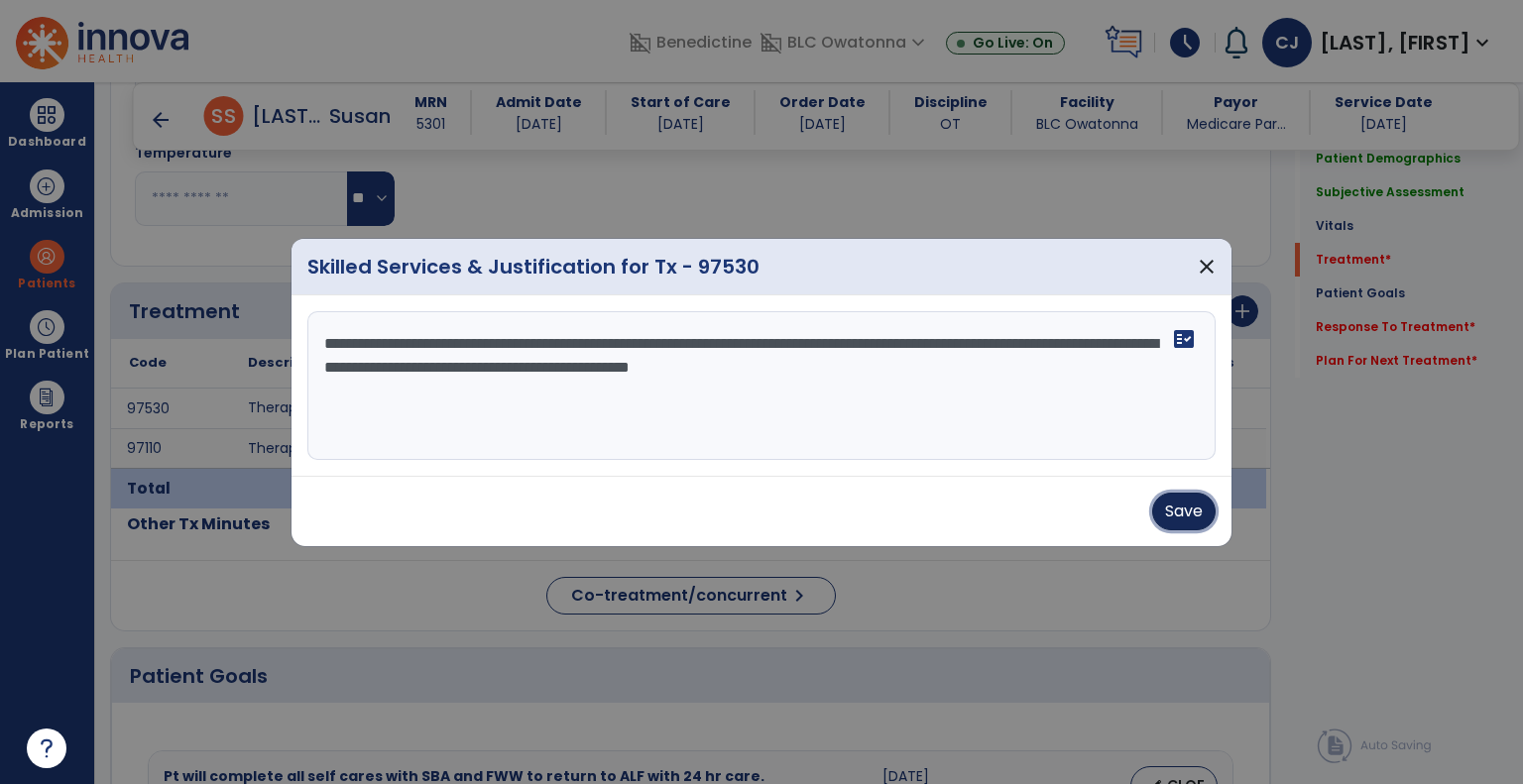 click on "Save" at bounding box center (1184, 511) 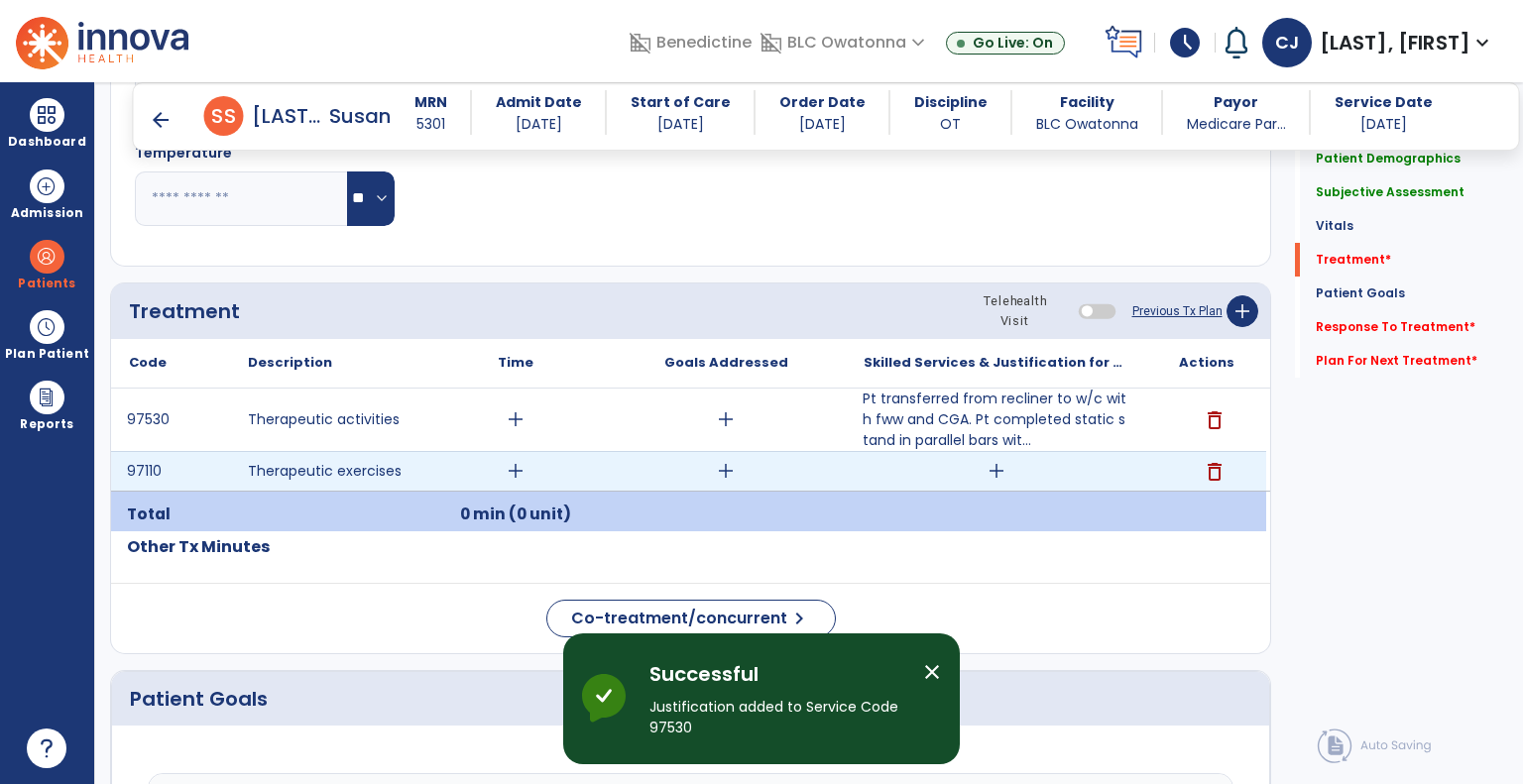 click on "add" at bounding box center [996, 471] 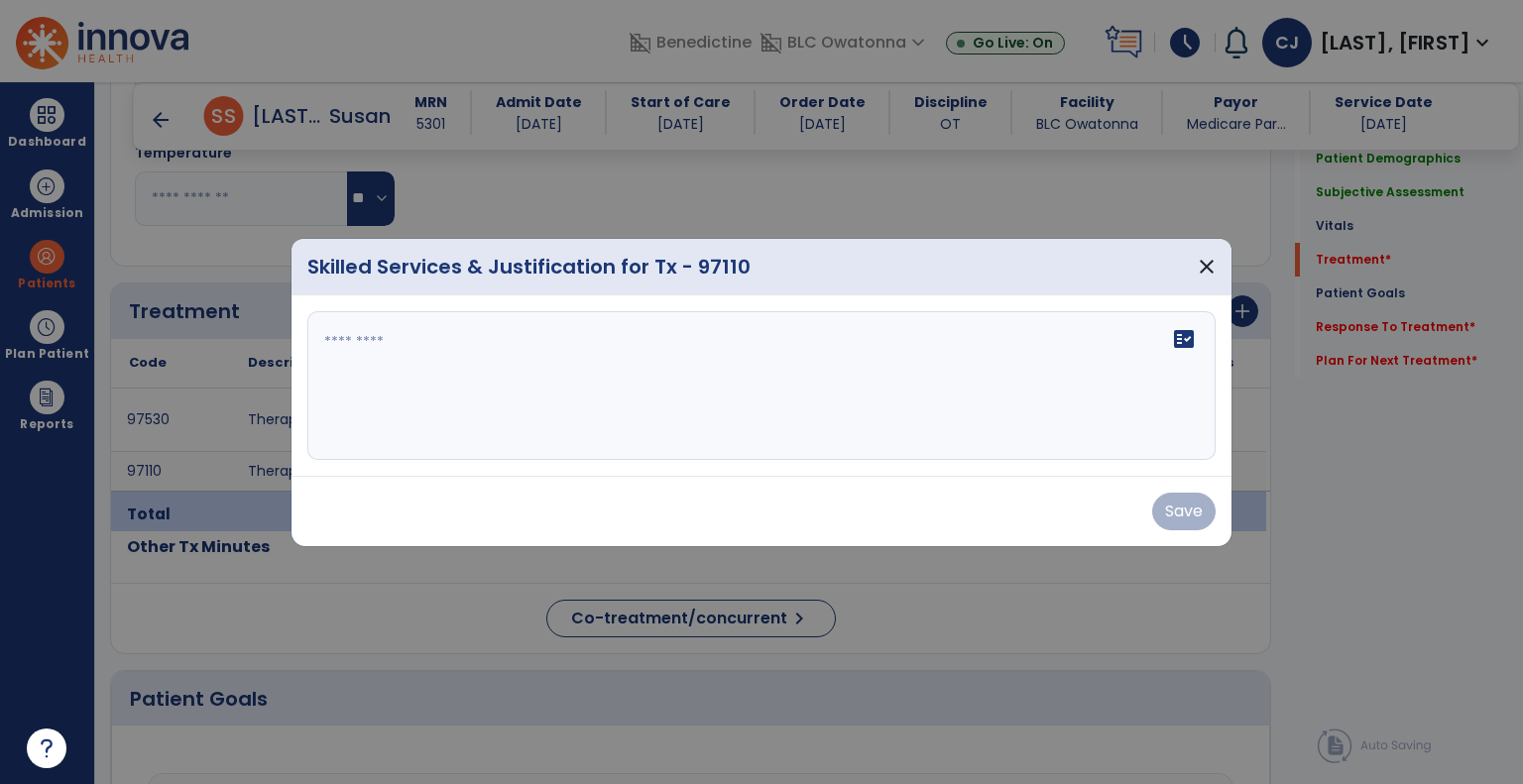 click on "fact_check" at bounding box center [762, 386] 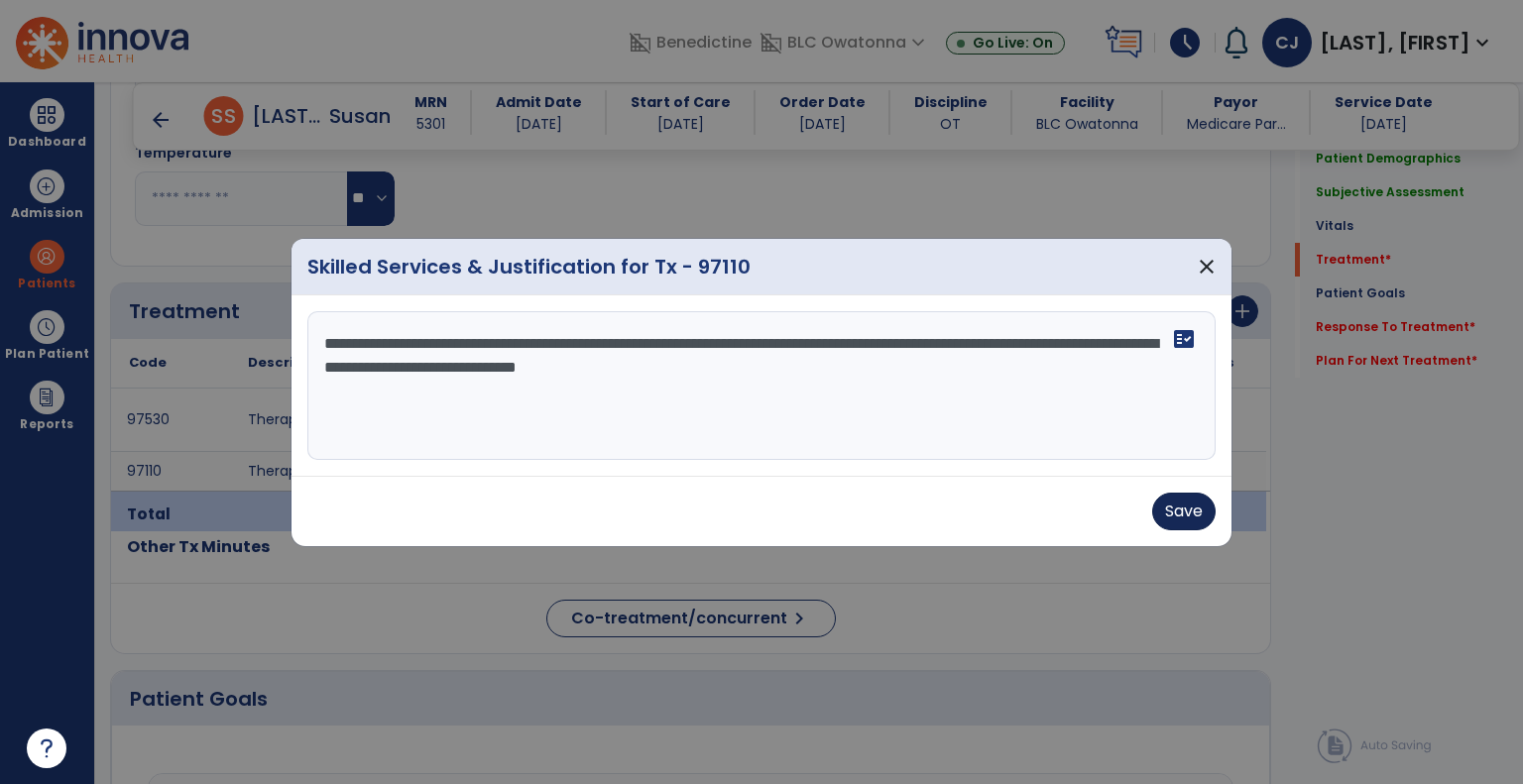 type on "**********" 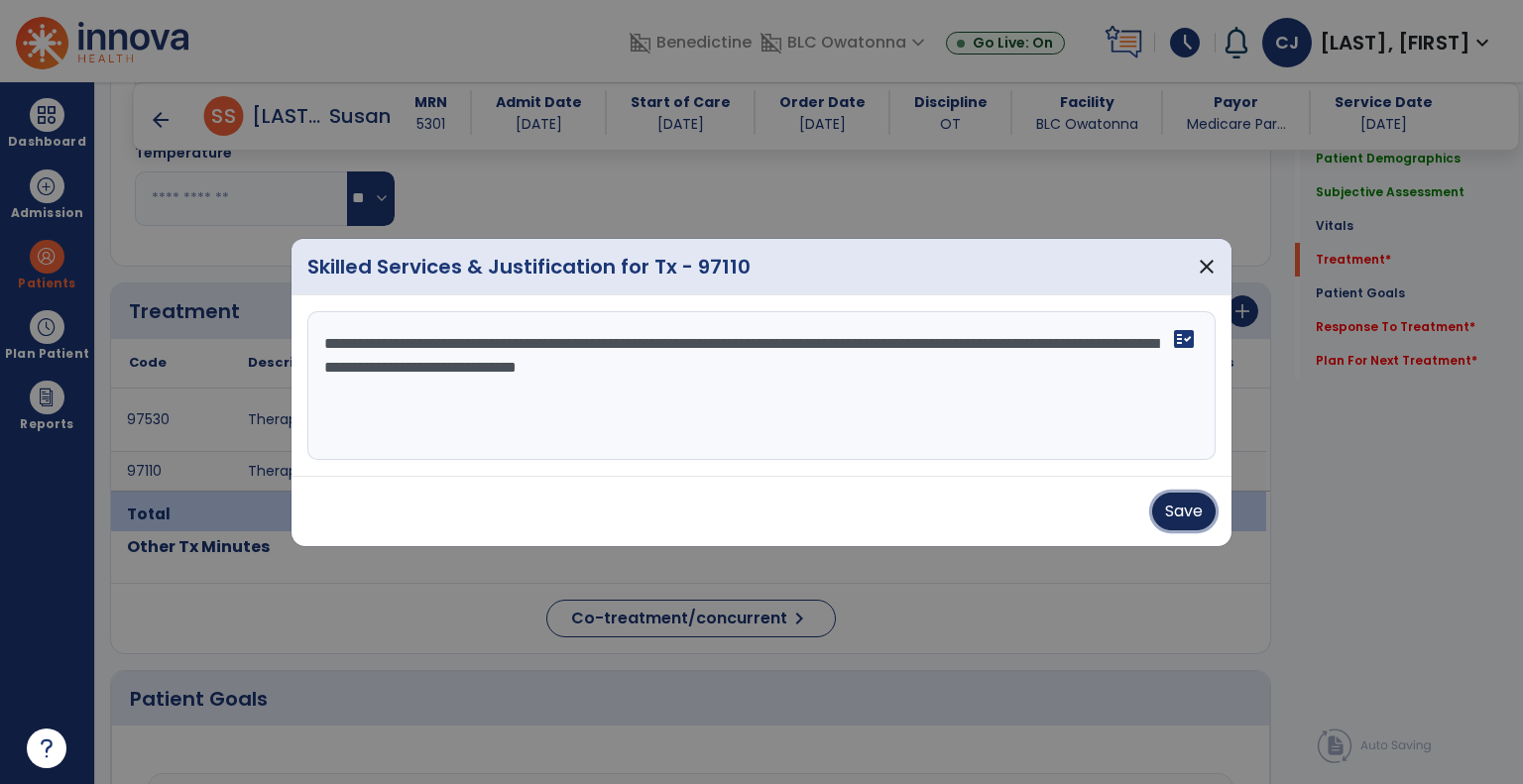 click on "Save" at bounding box center [1184, 511] 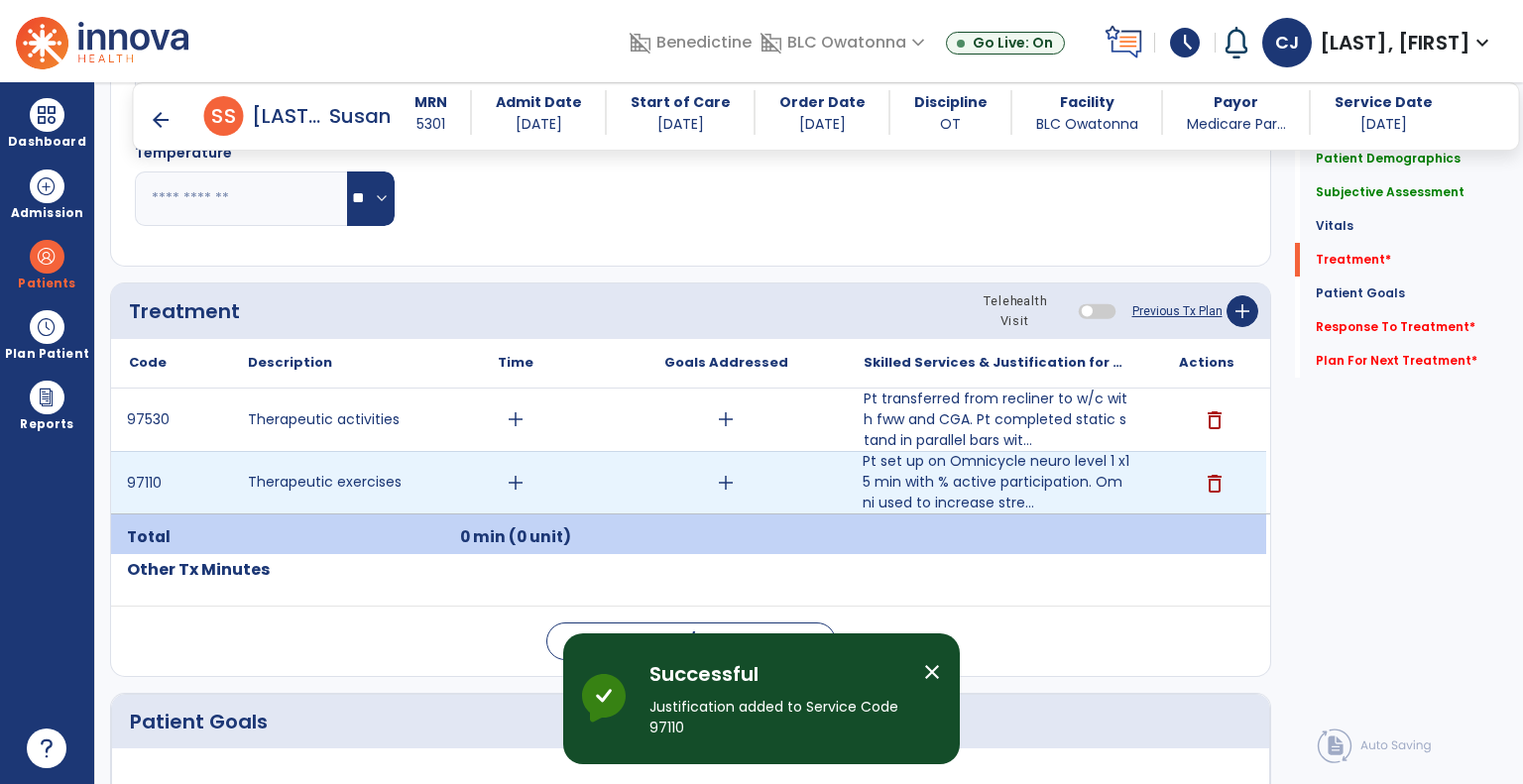click on "add" at bounding box center (516, 483) 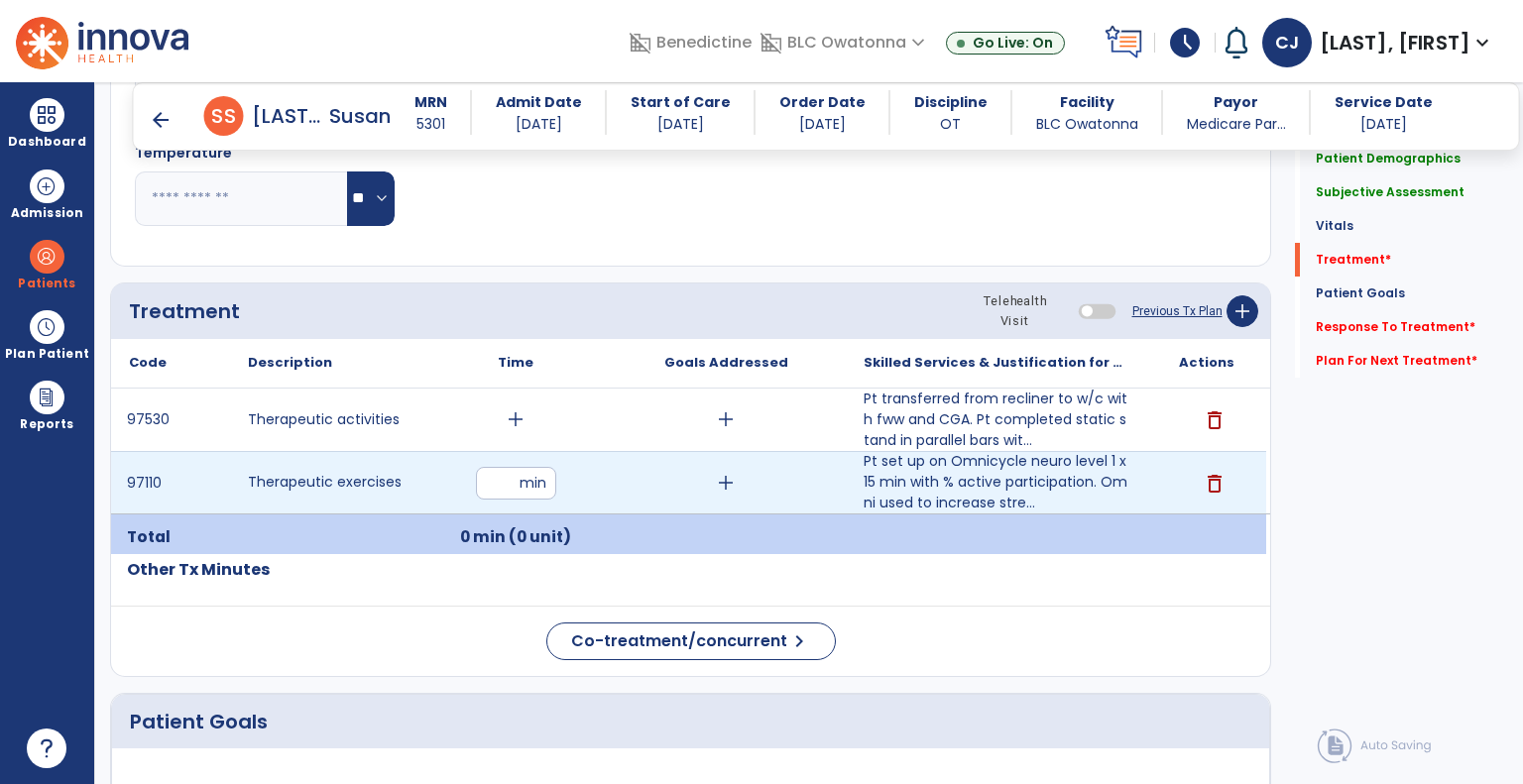 type on "**" 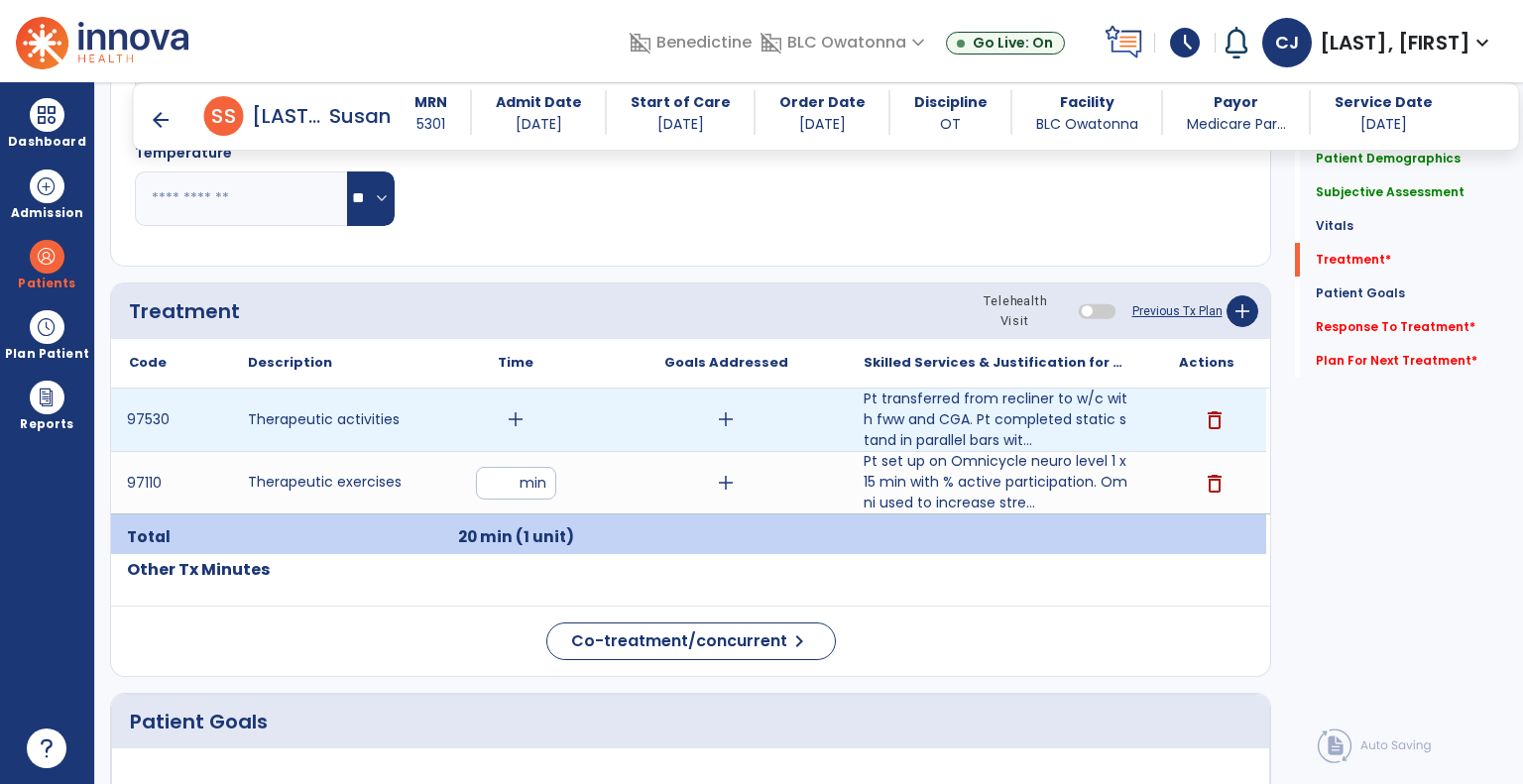 click on "add" at bounding box center [516, 419] 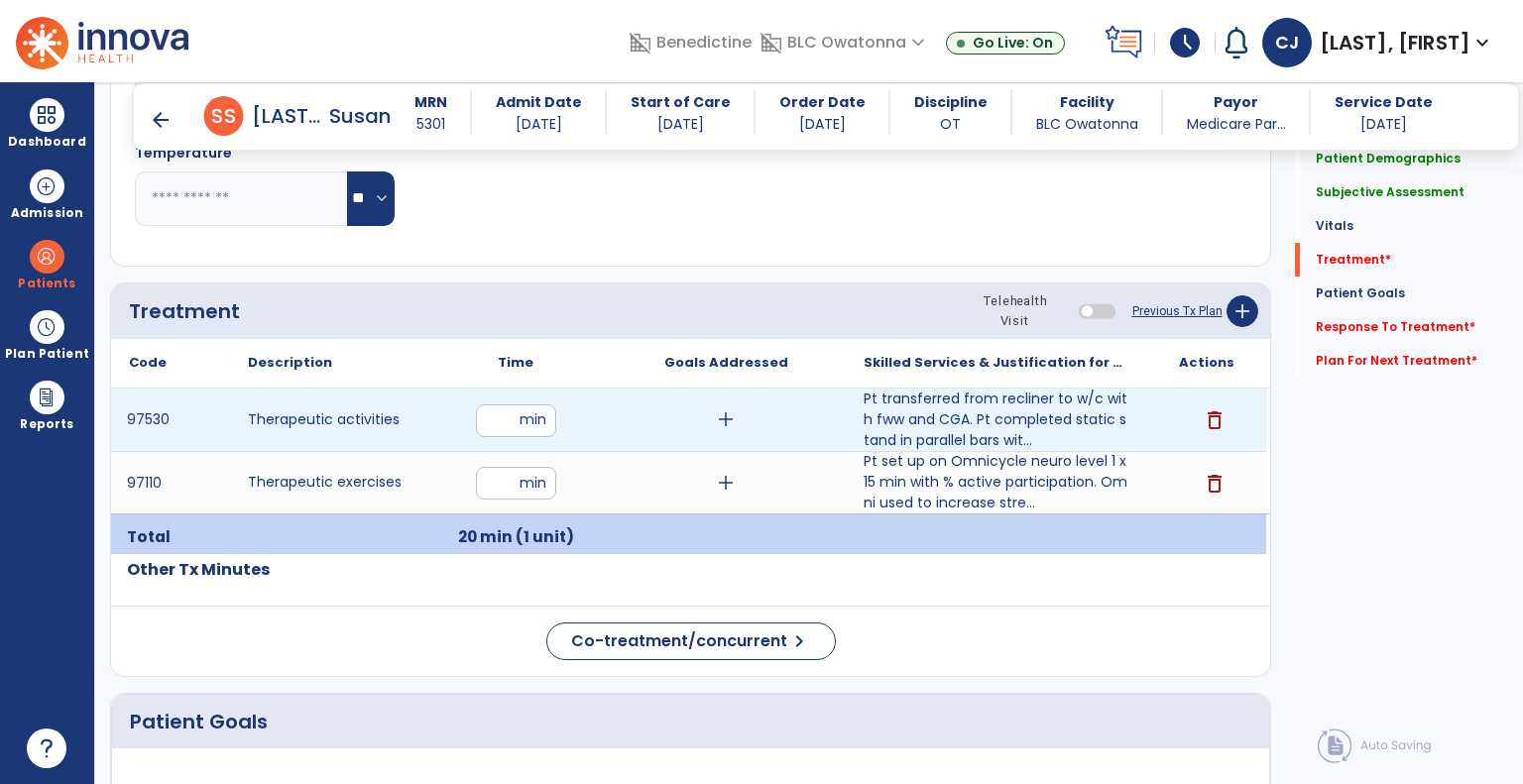 type on "**" 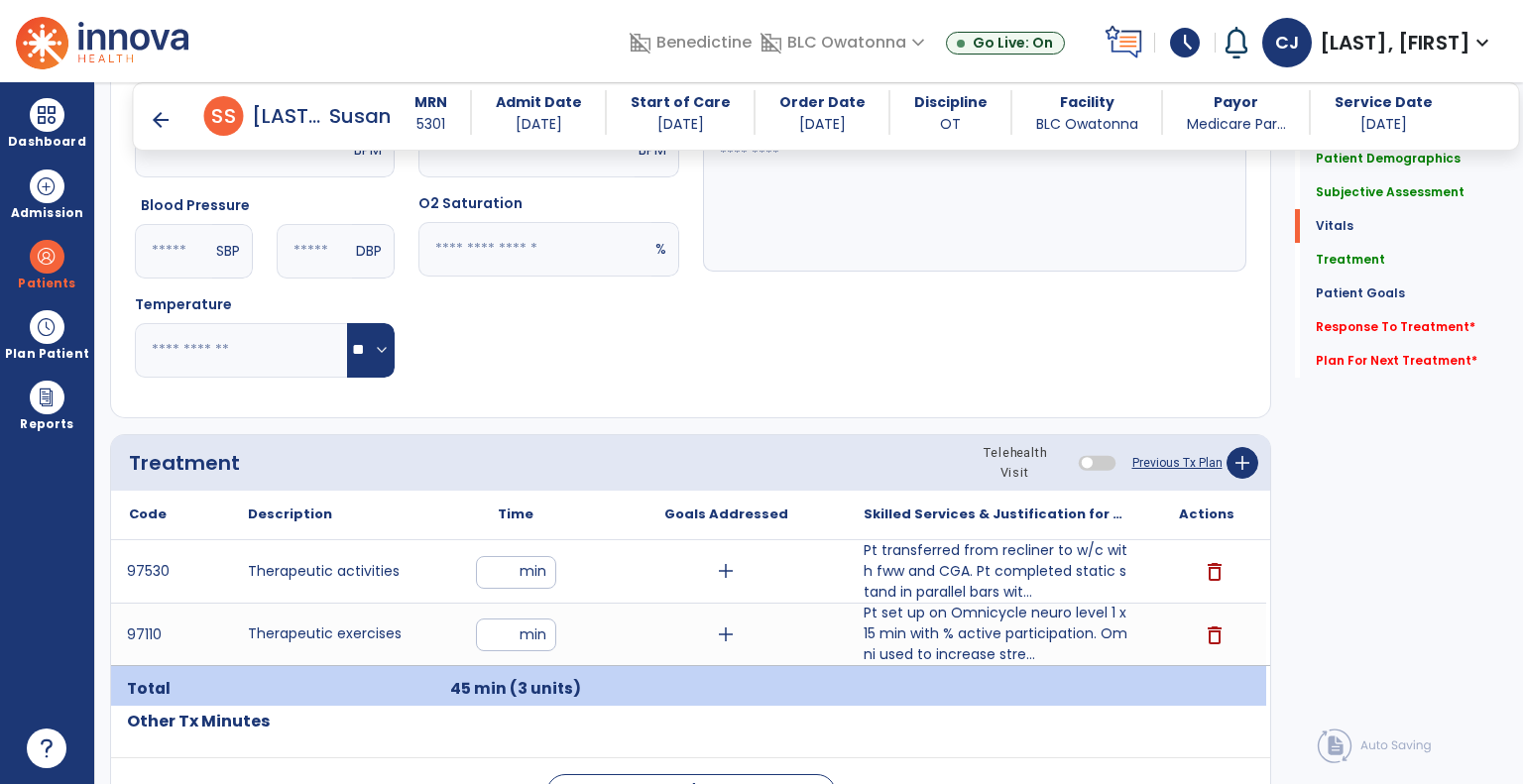 scroll, scrollTop: 958, scrollLeft: 0, axis: vertical 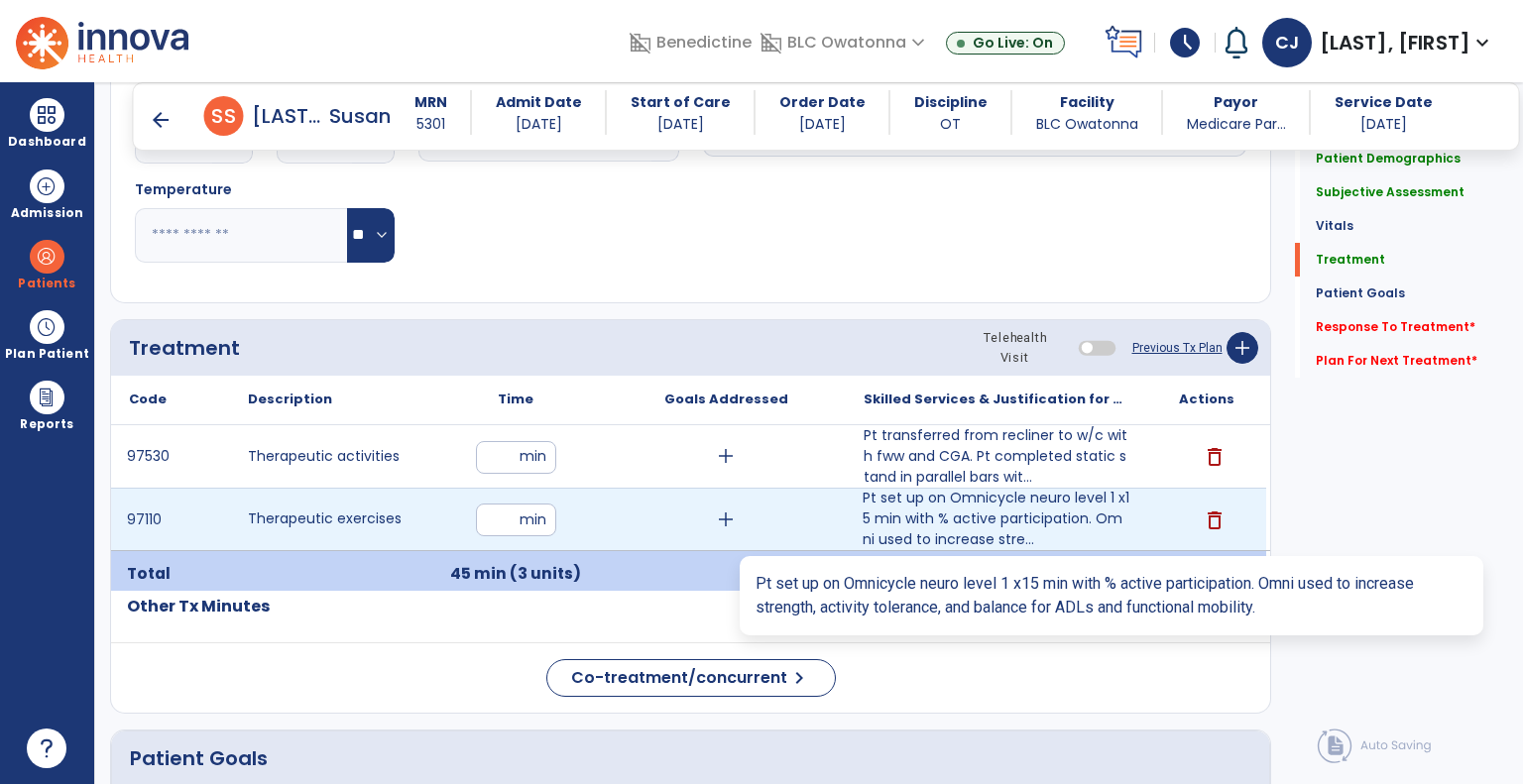 click on "Pt set up on Omnicycle neuro level 1 x15 min with % active participation. Omni used to increase stre..." at bounding box center (996, 518) 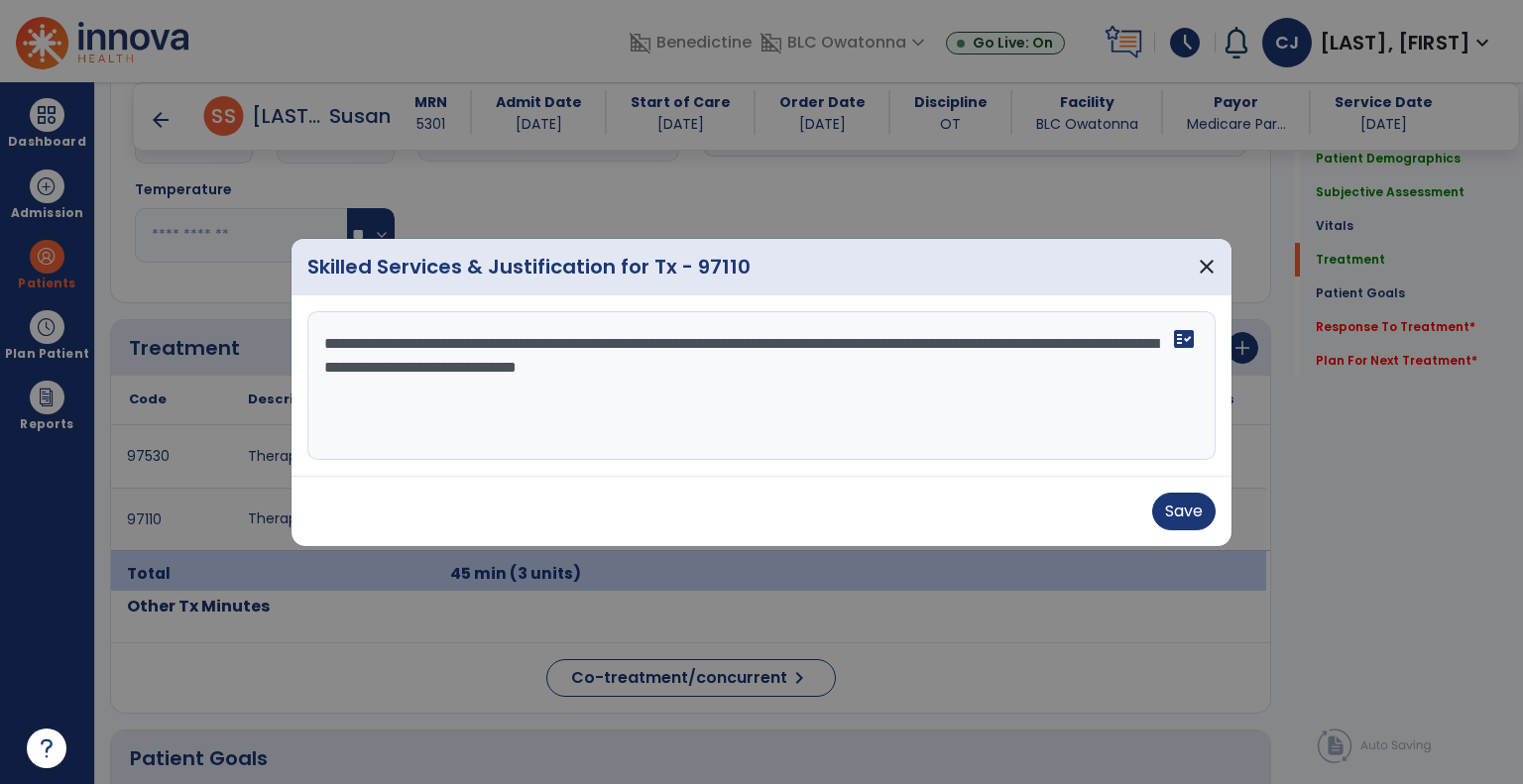 click on "**********" at bounding box center (762, 386) 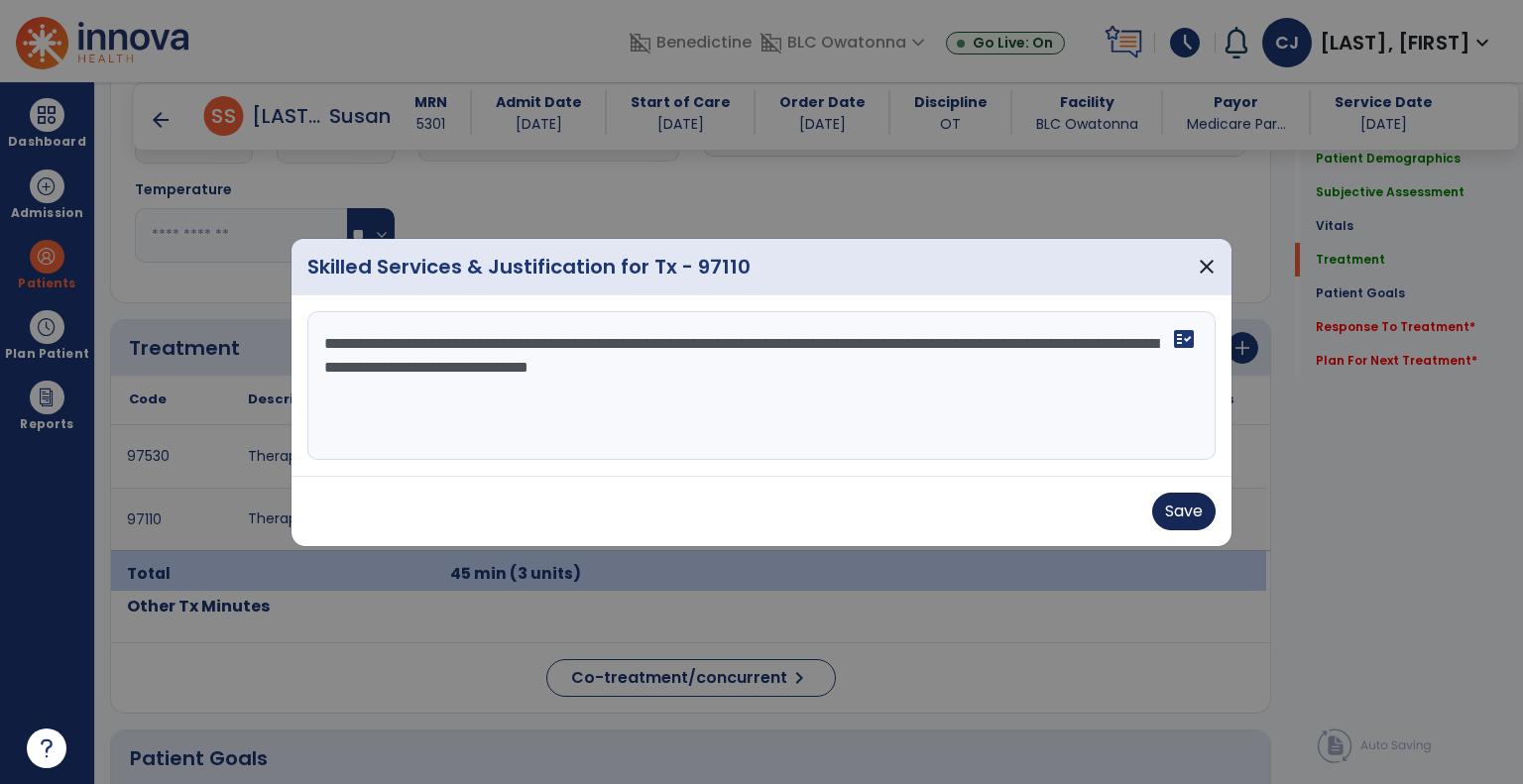 type on "**********" 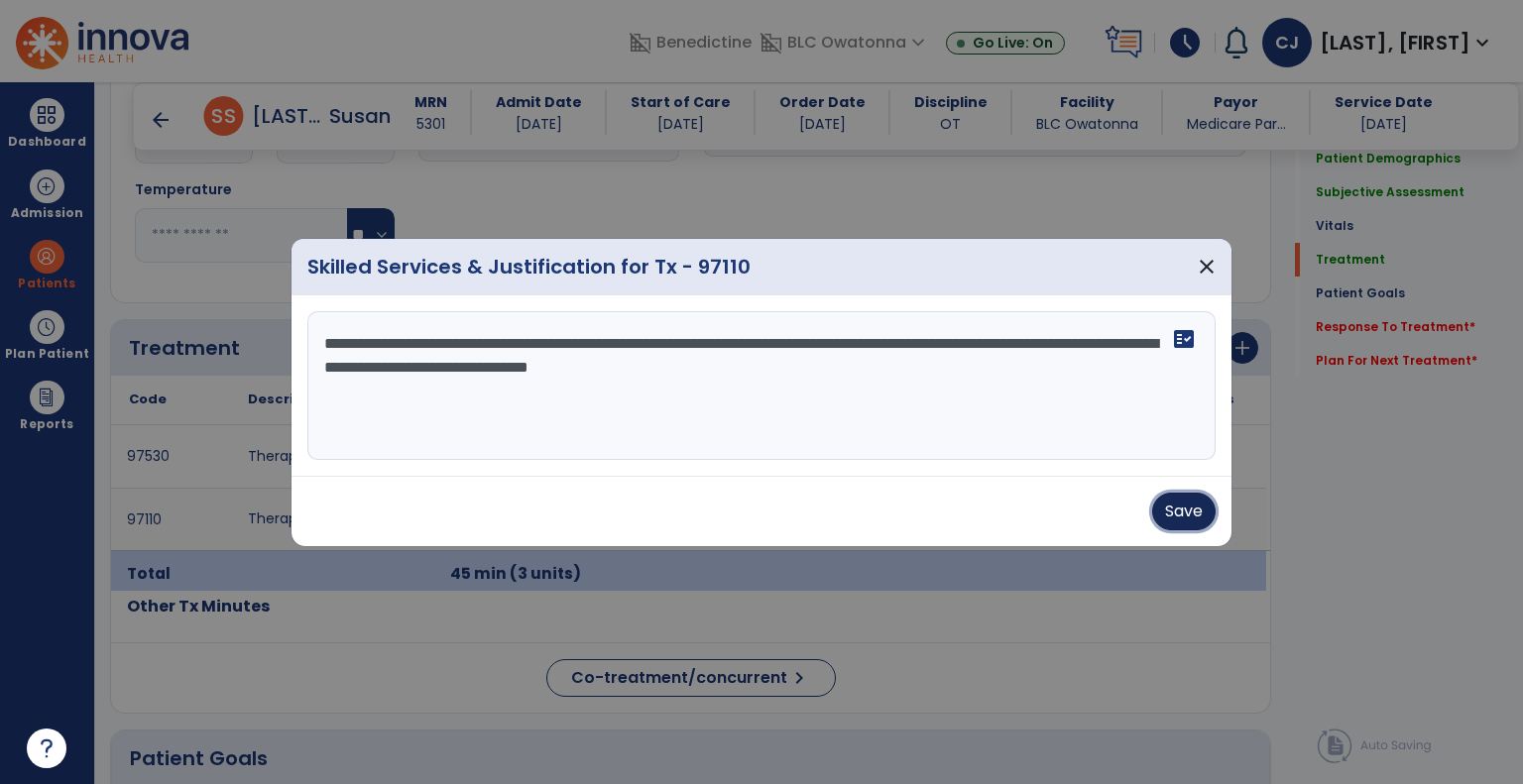 click on "Save" at bounding box center [1184, 511] 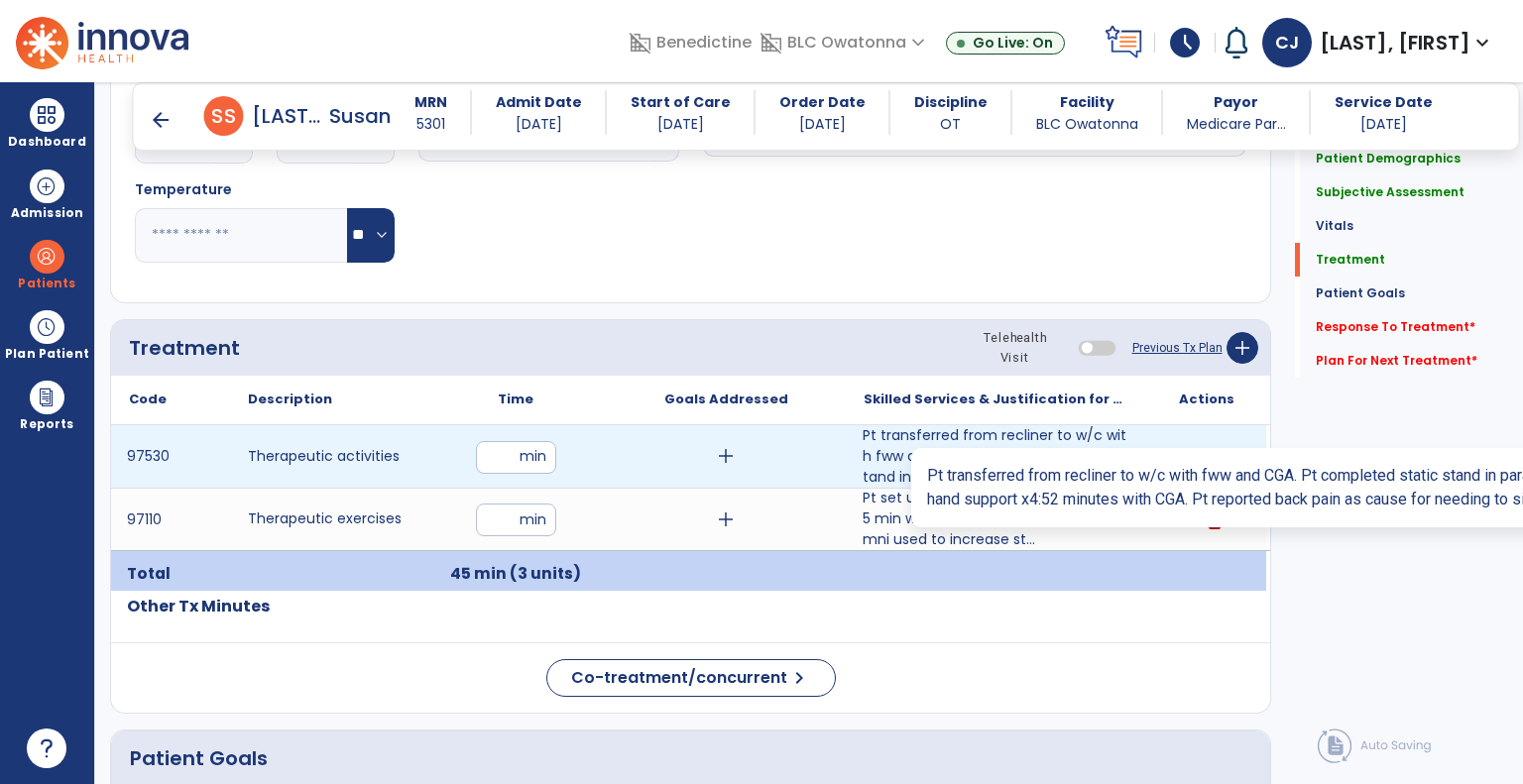 click on "Pt transferred from recliner to w/c with fww and CGA. Pt completed static stand in parallel bars wit..." at bounding box center (996, 456) 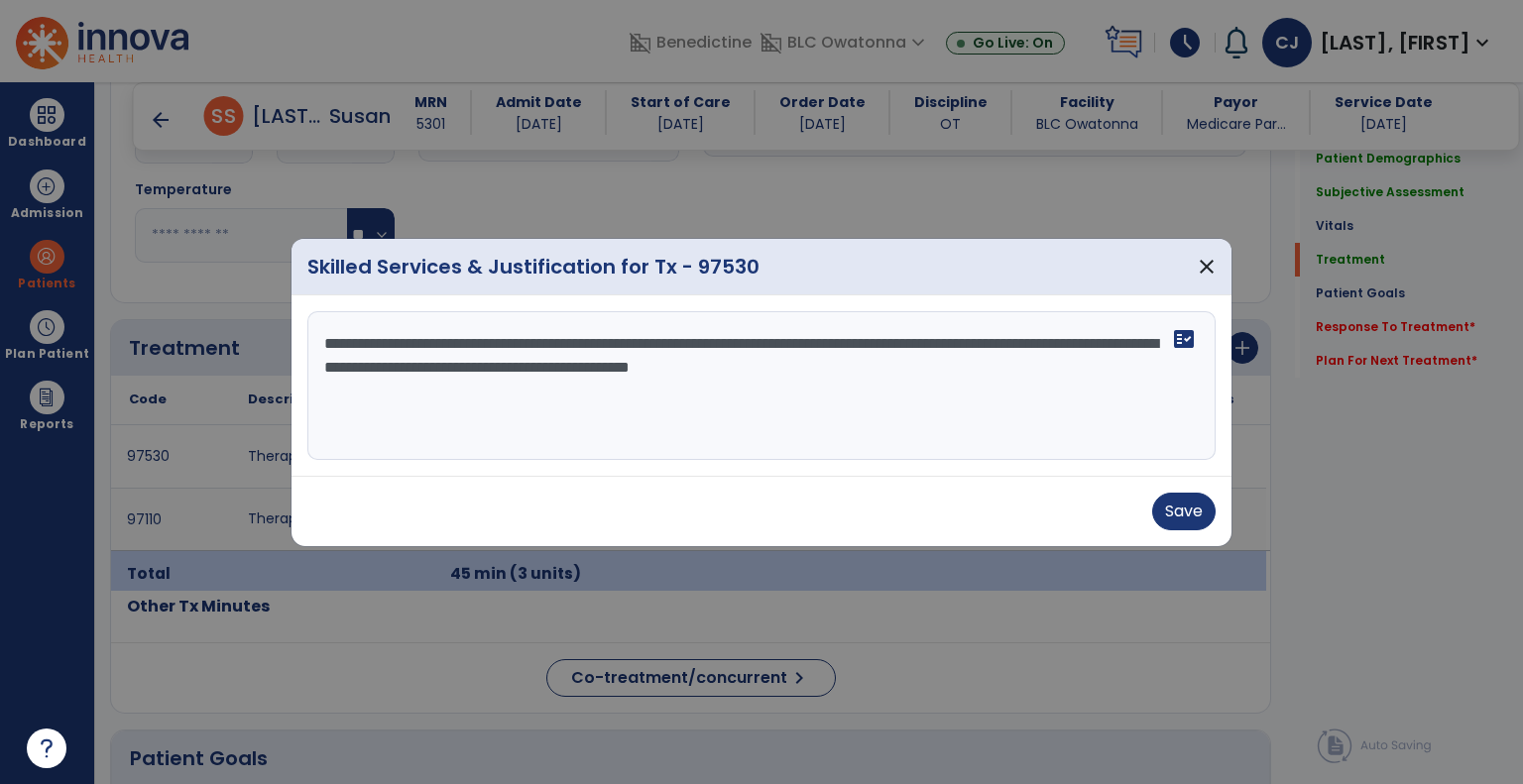click on "**********" at bounding box center (762, 386) 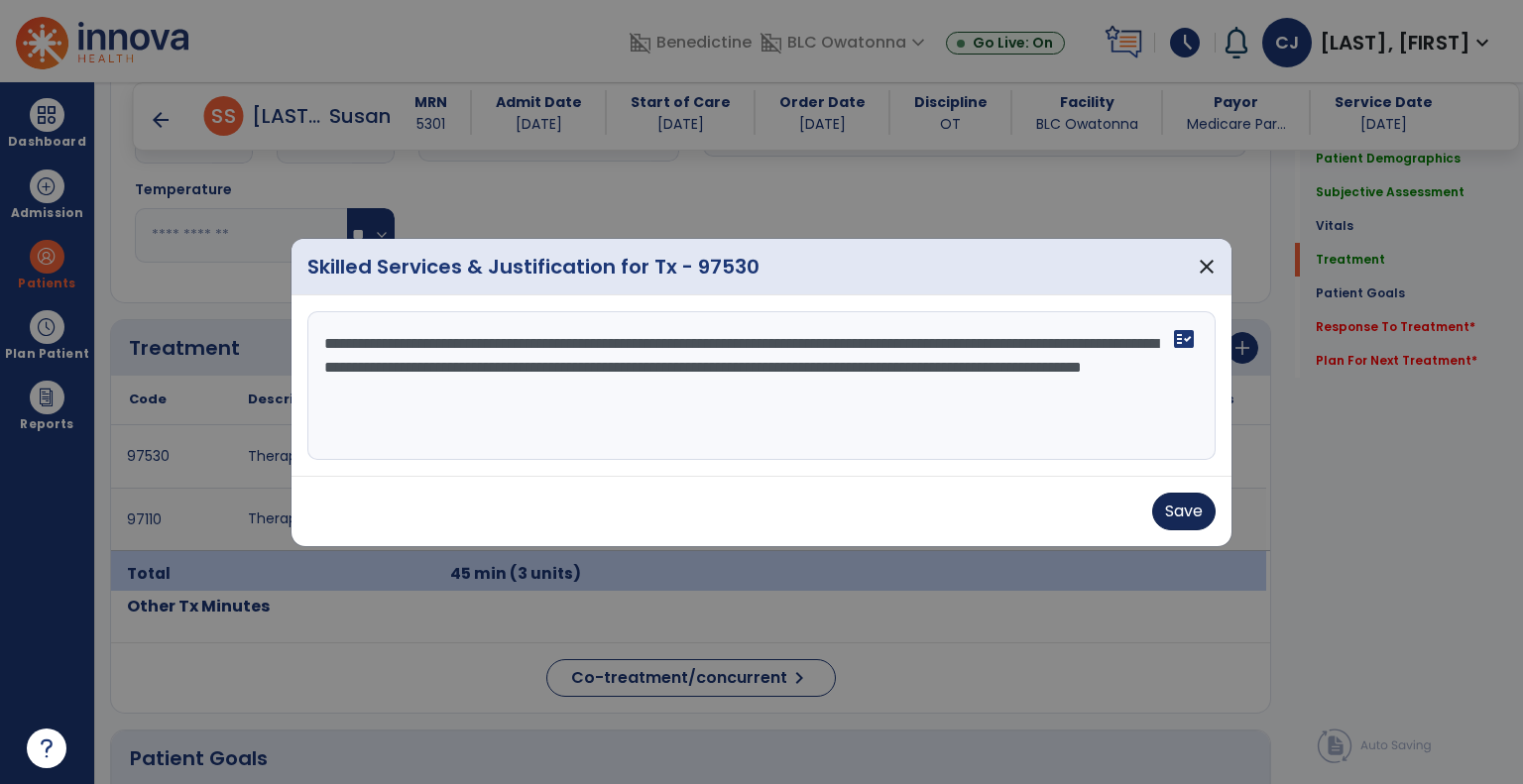 type on "**********" 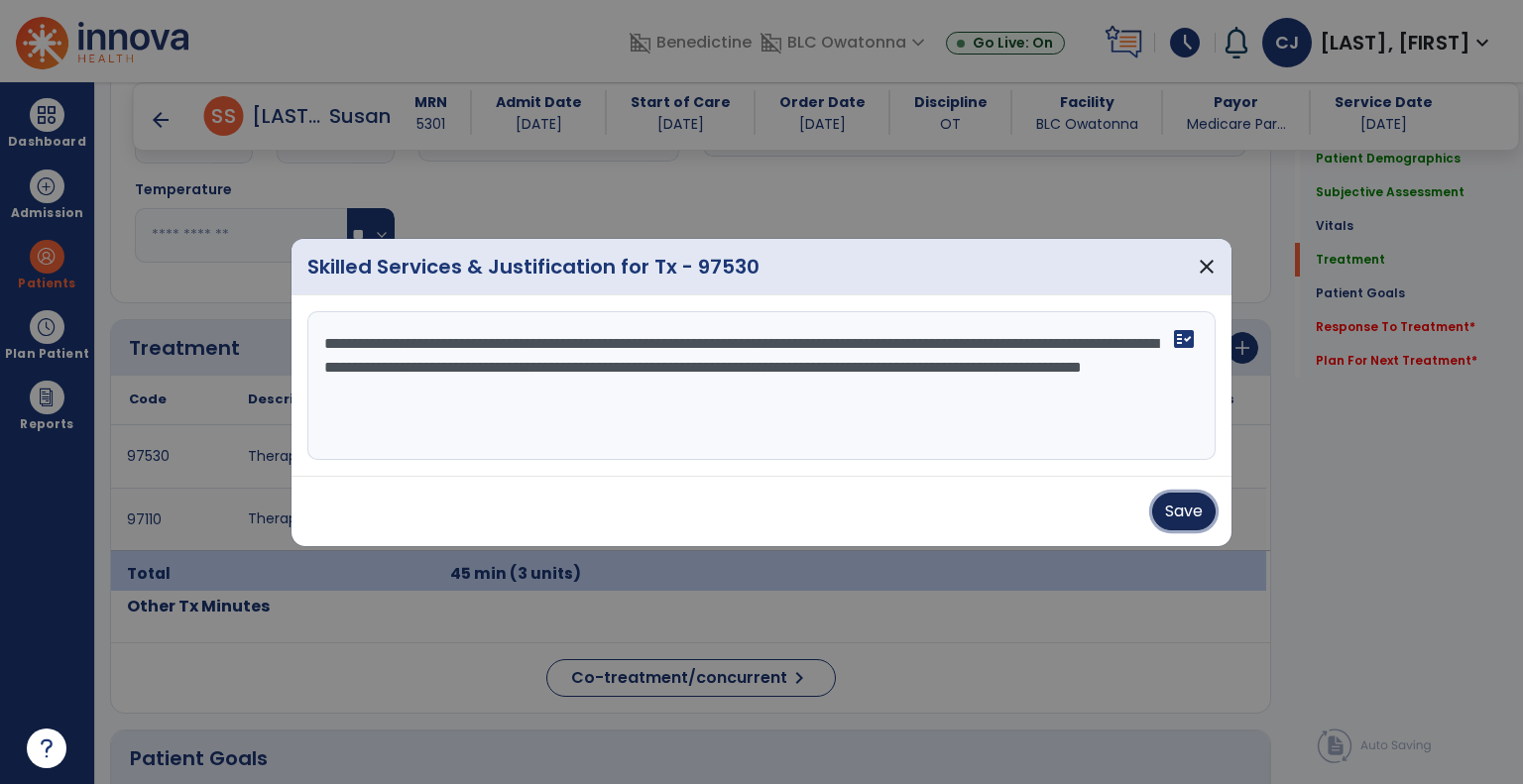 click on "Save" at bounding box center [1184, 511] 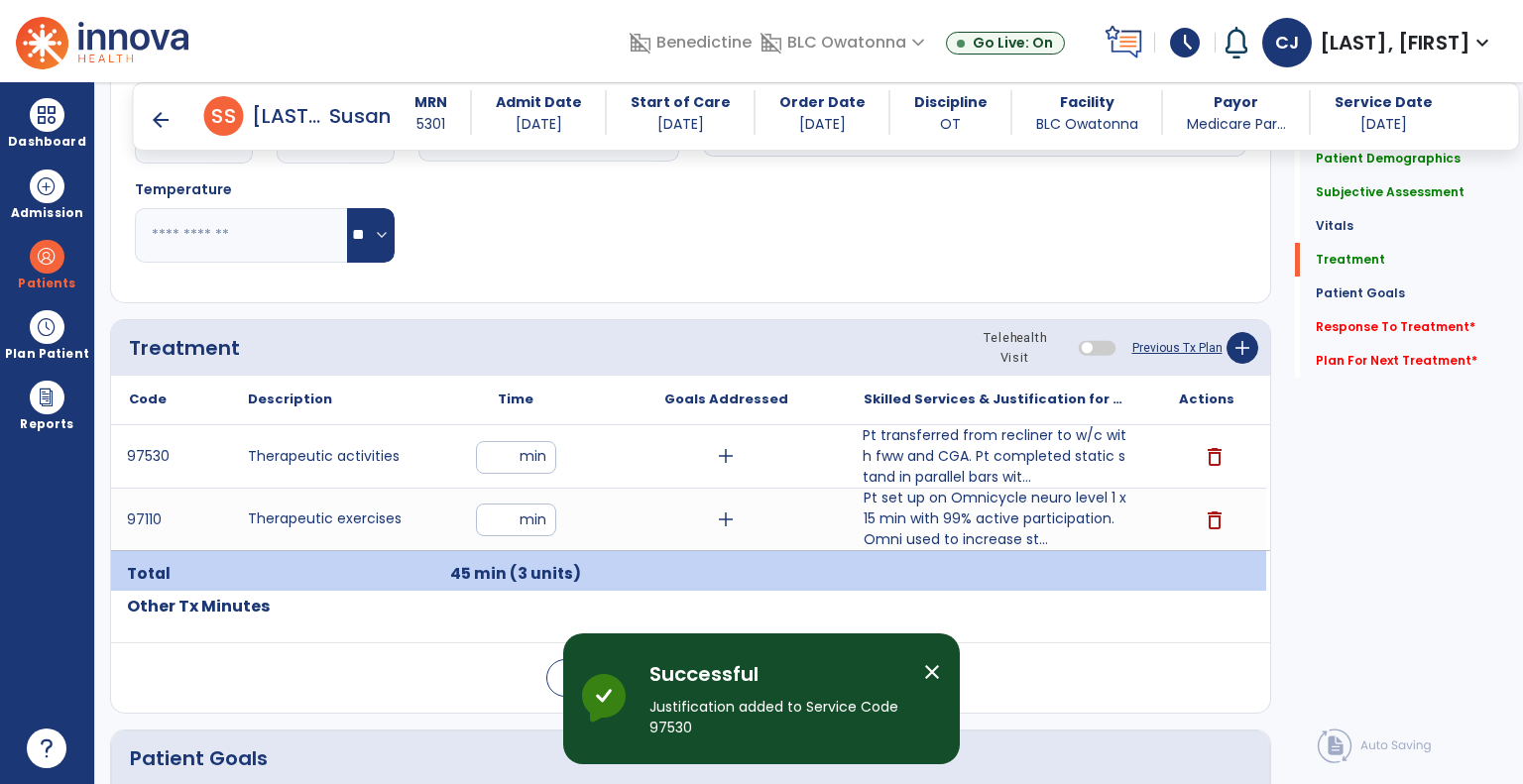 scroll, scrollTop: 1077, scrollLeft: 0, axis: vertical 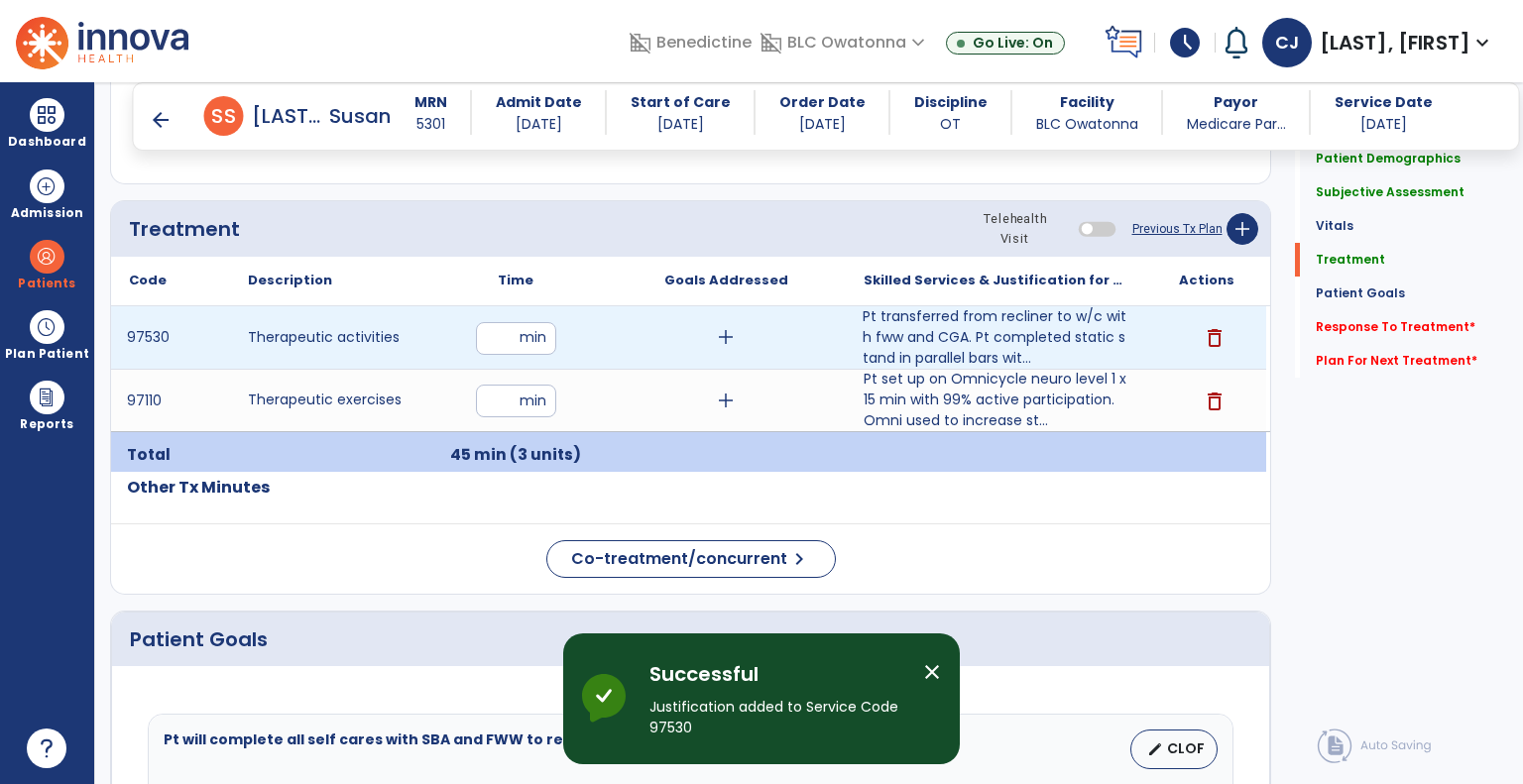 click on "**" at bounding box center [516, 338] 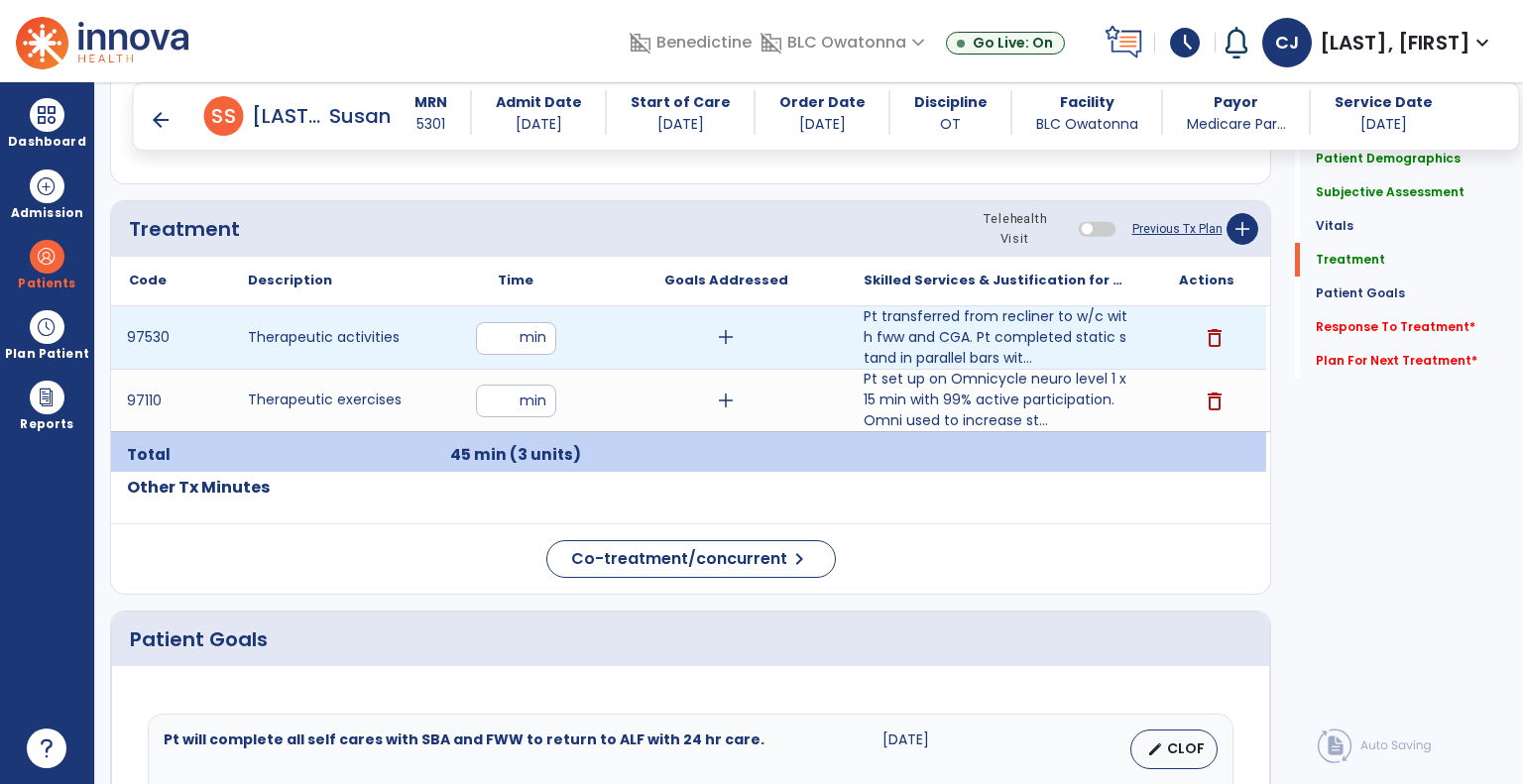 type on "**" 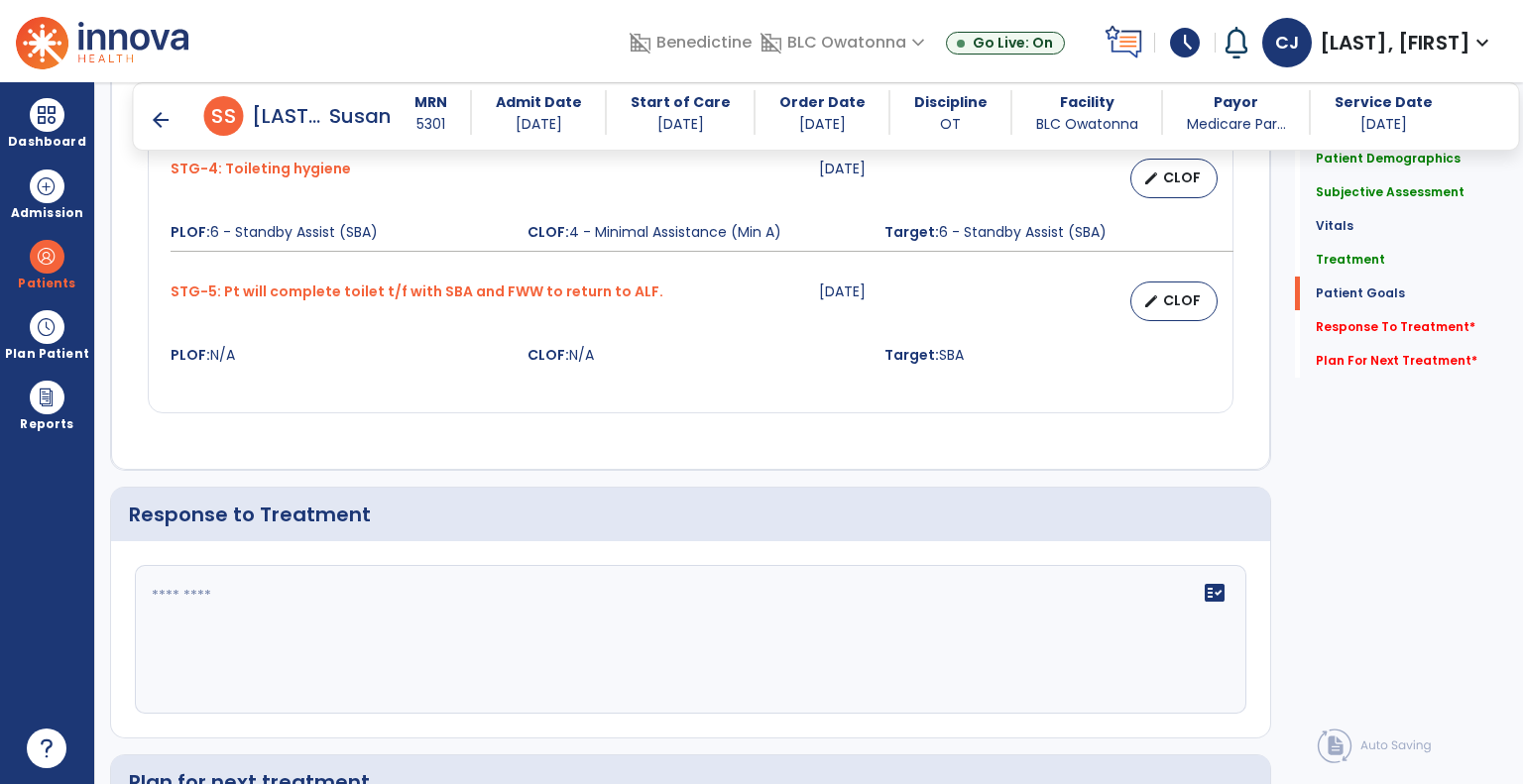 scroll, scrollTop: 2413, scrollLeft: 0, axis: vertical 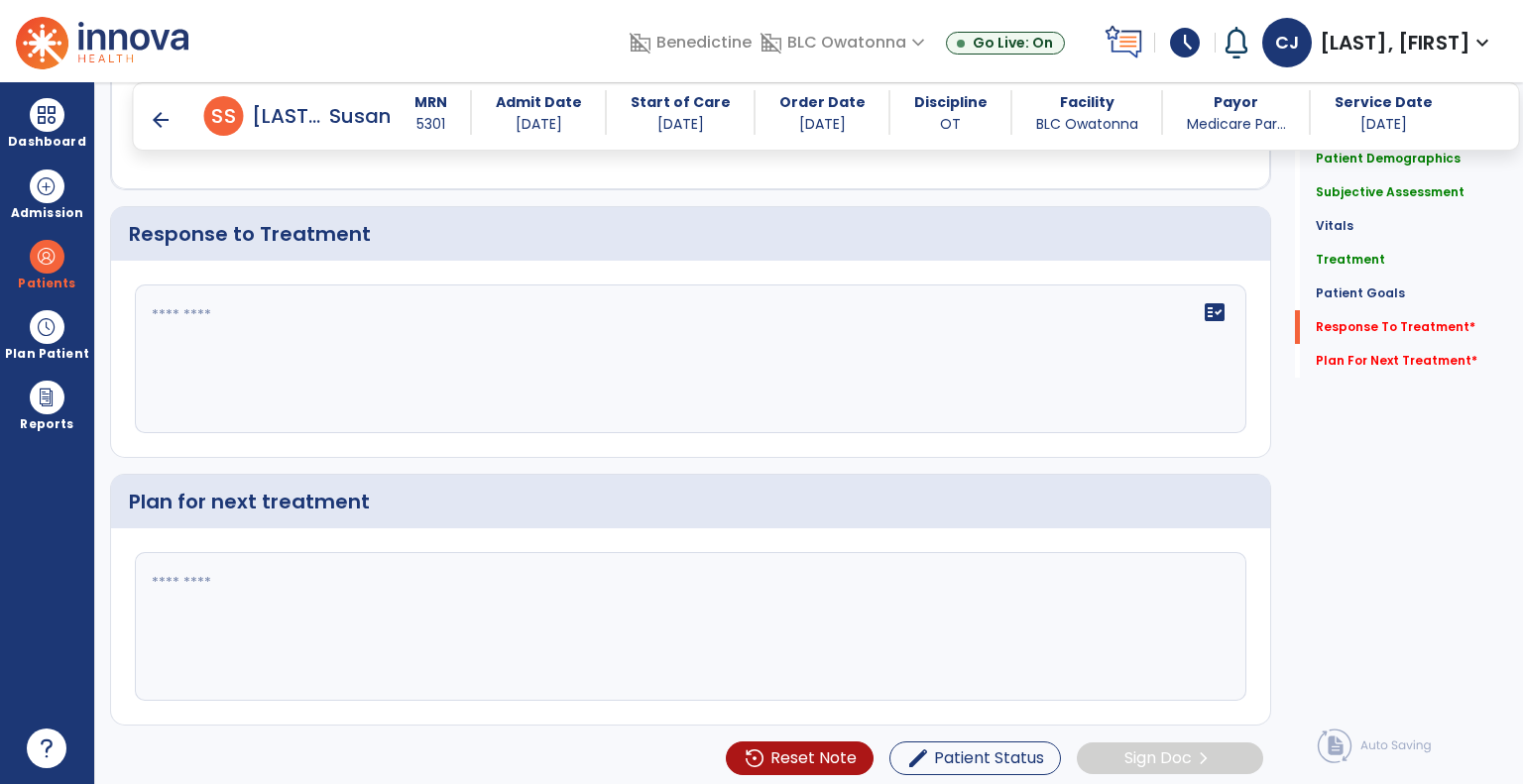 click on "fact_check" 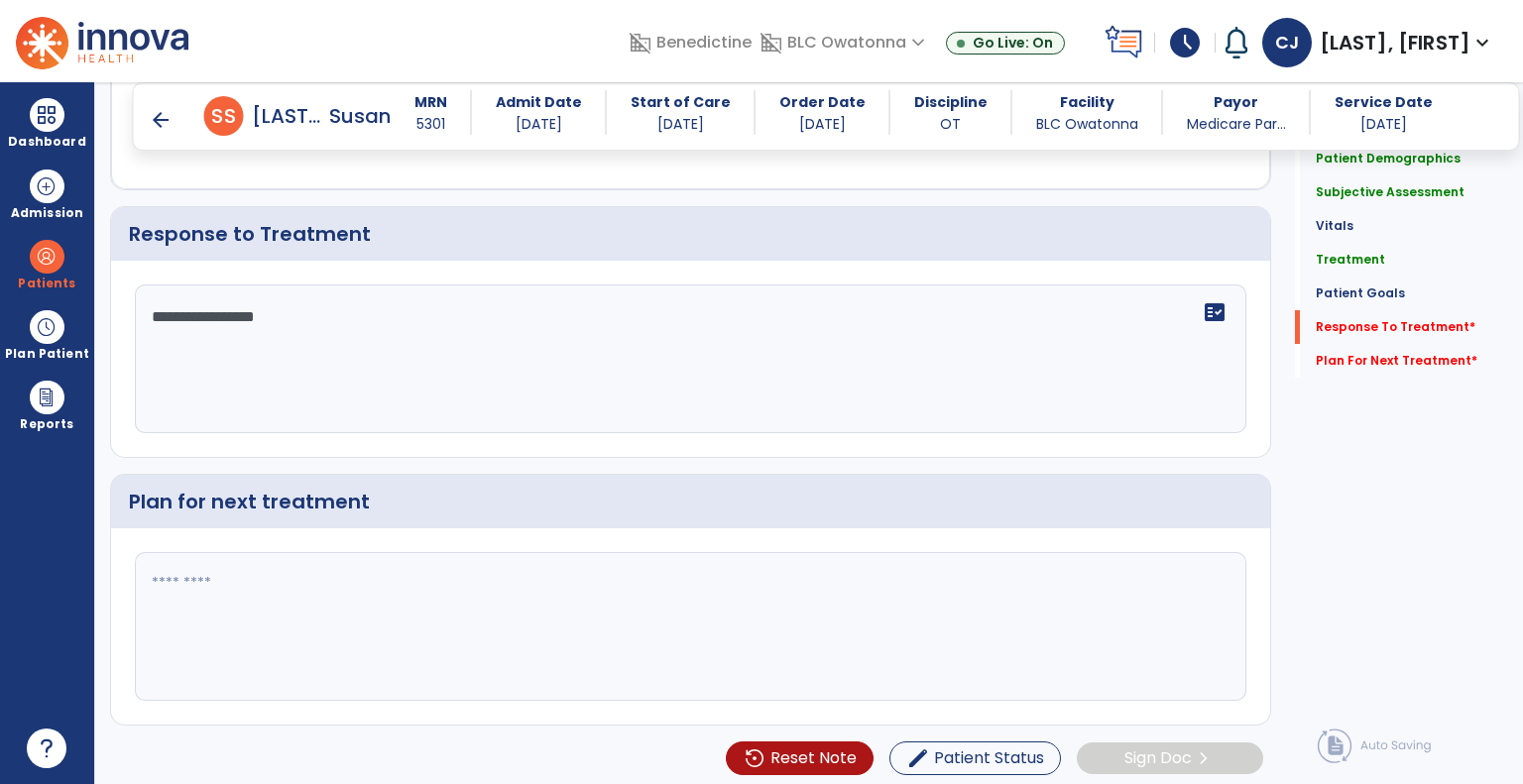 type on "**********" 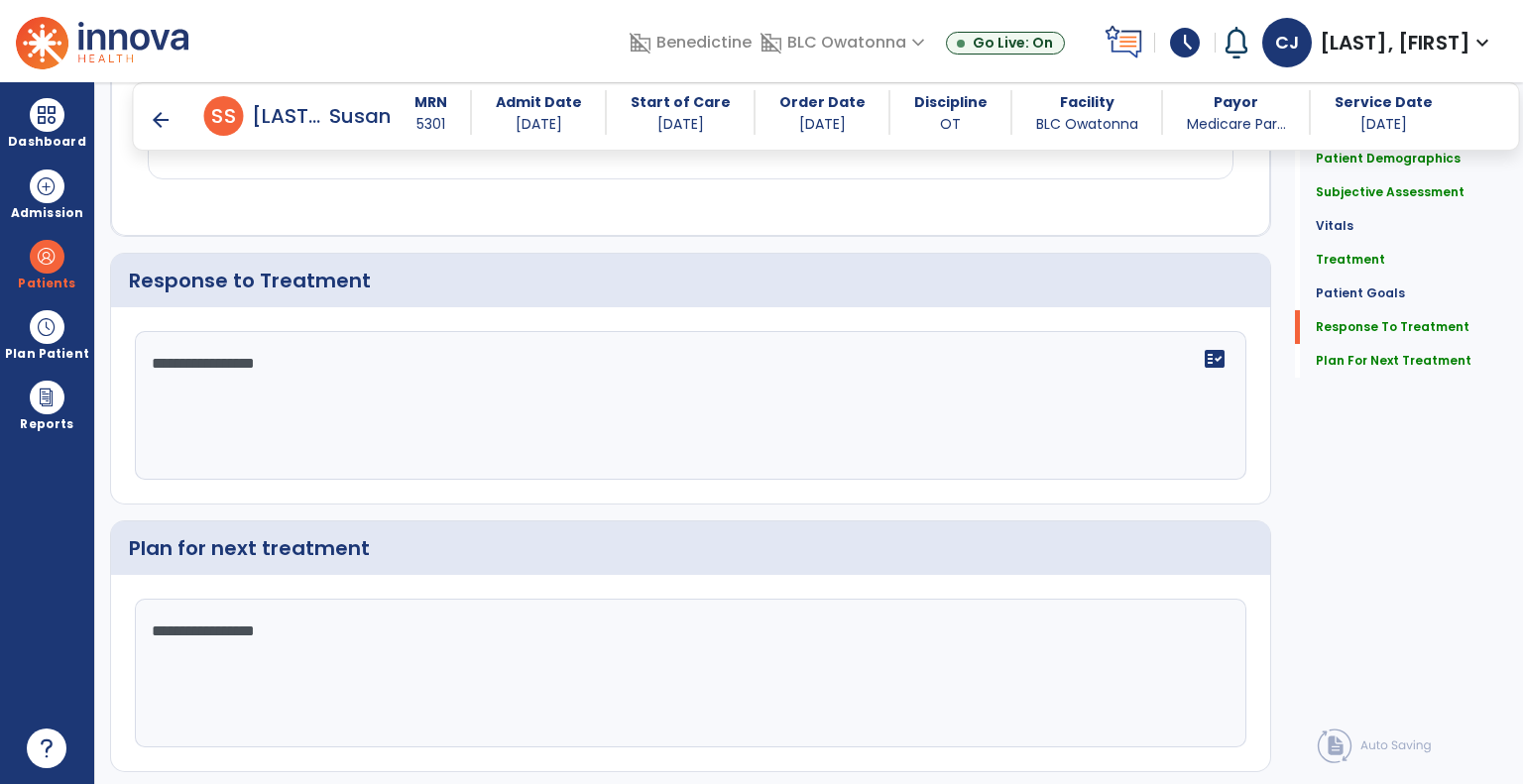 scroll, scrollTop: 2412, scrollLeft: 0, axis: vertical 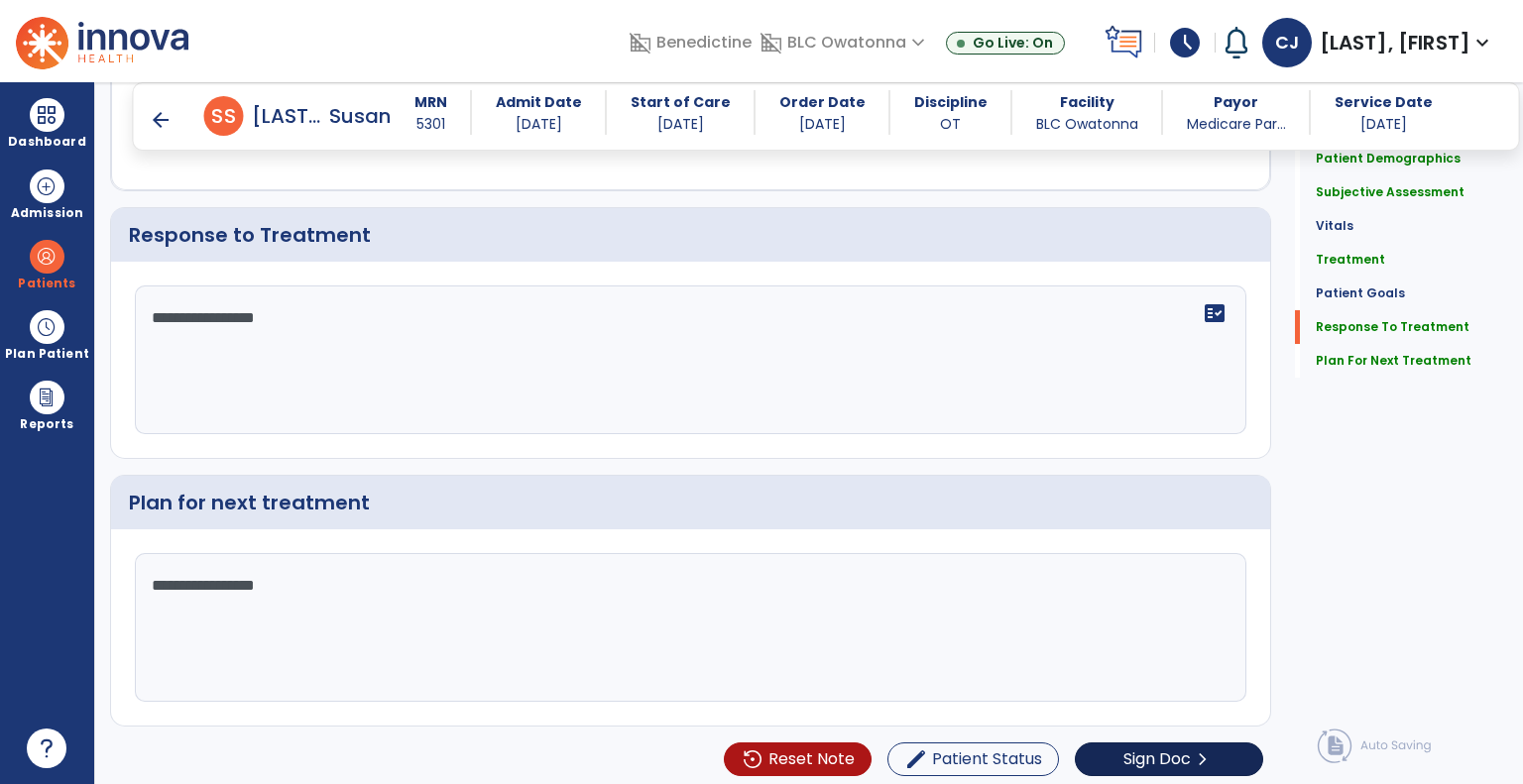 type on "**********" 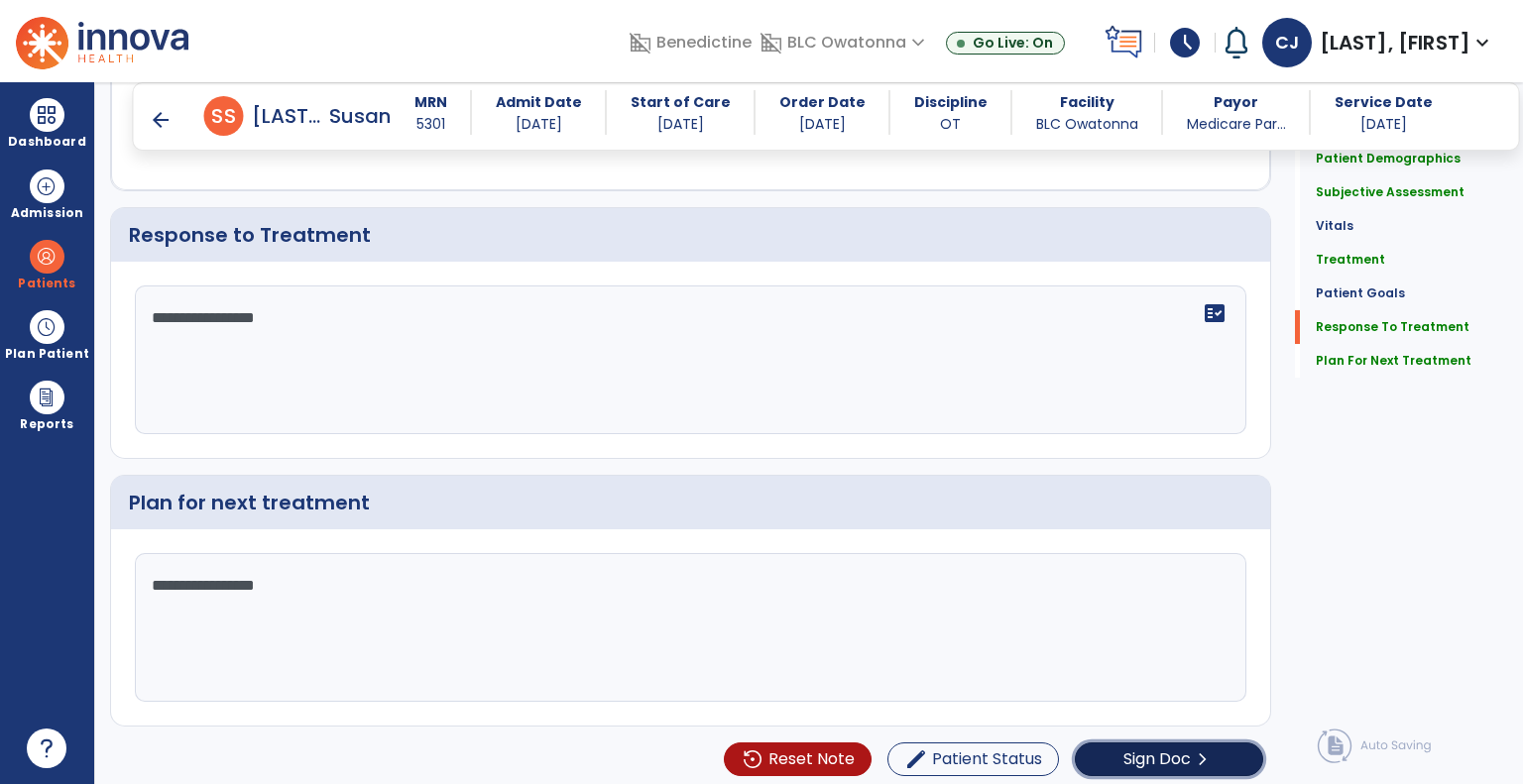 click on "Sign Doc" 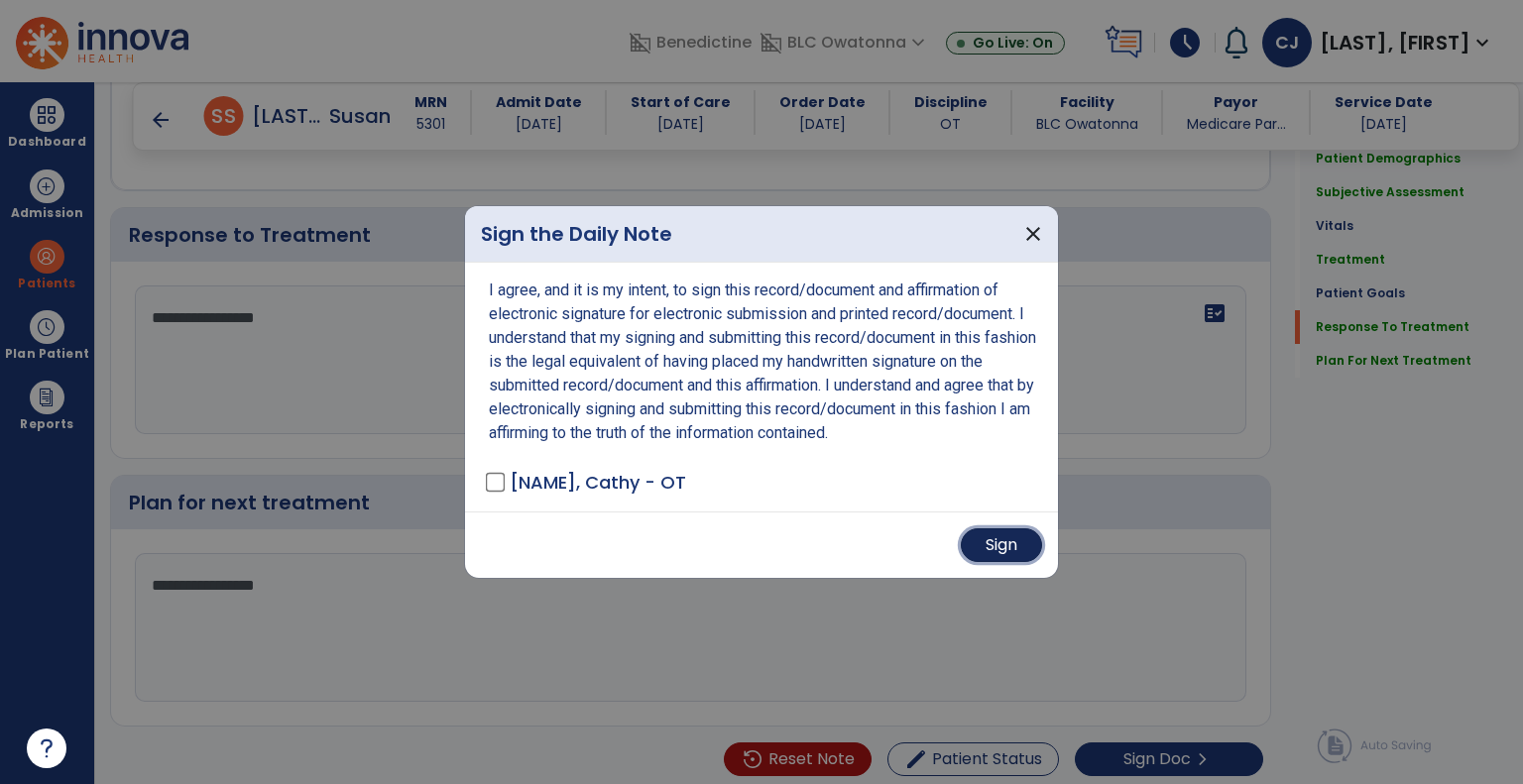 click on "Sign" at bounding box center (1001, 545) 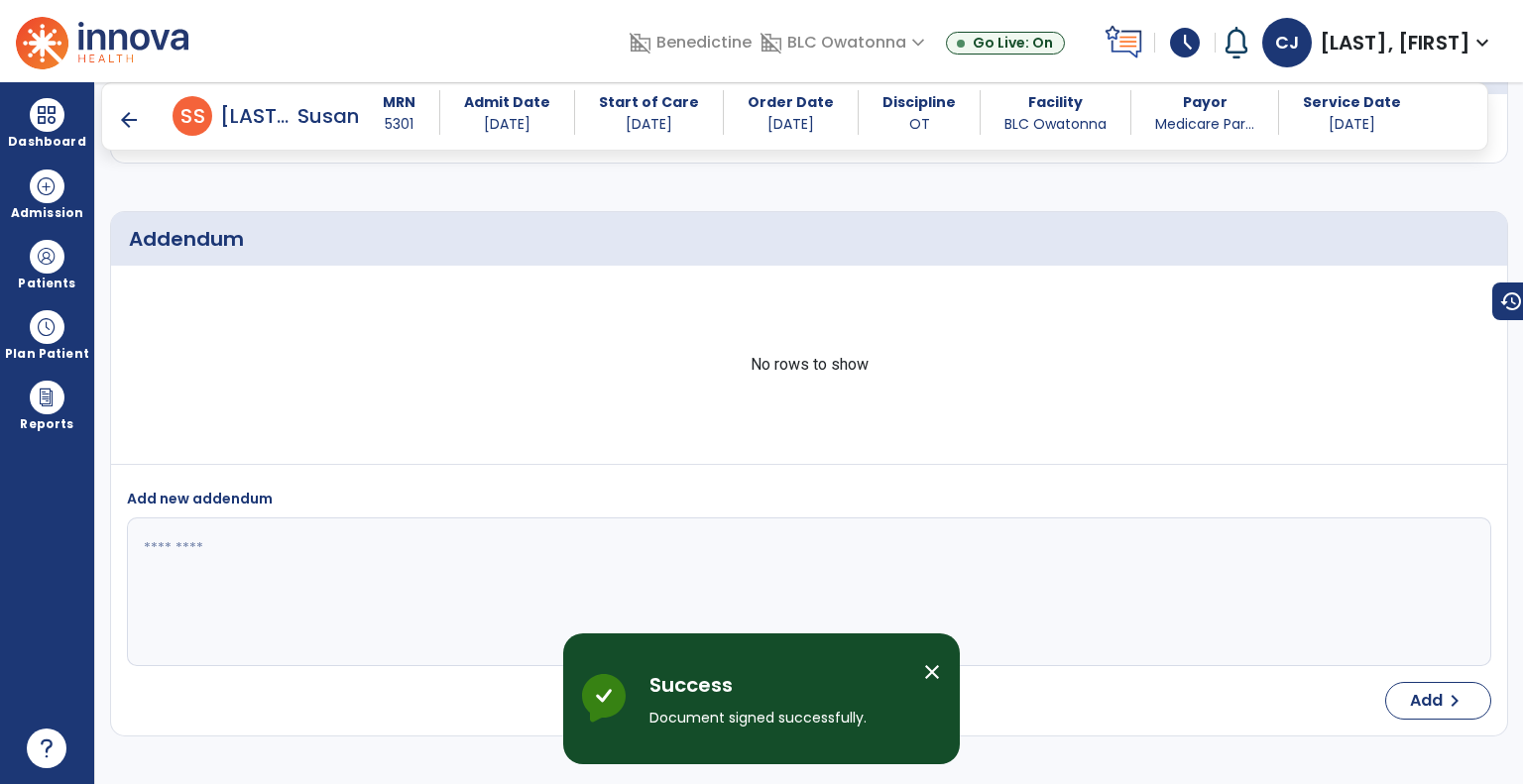 scroll, scrollTop: 3386, scrollLeft: 0, axis: vertical 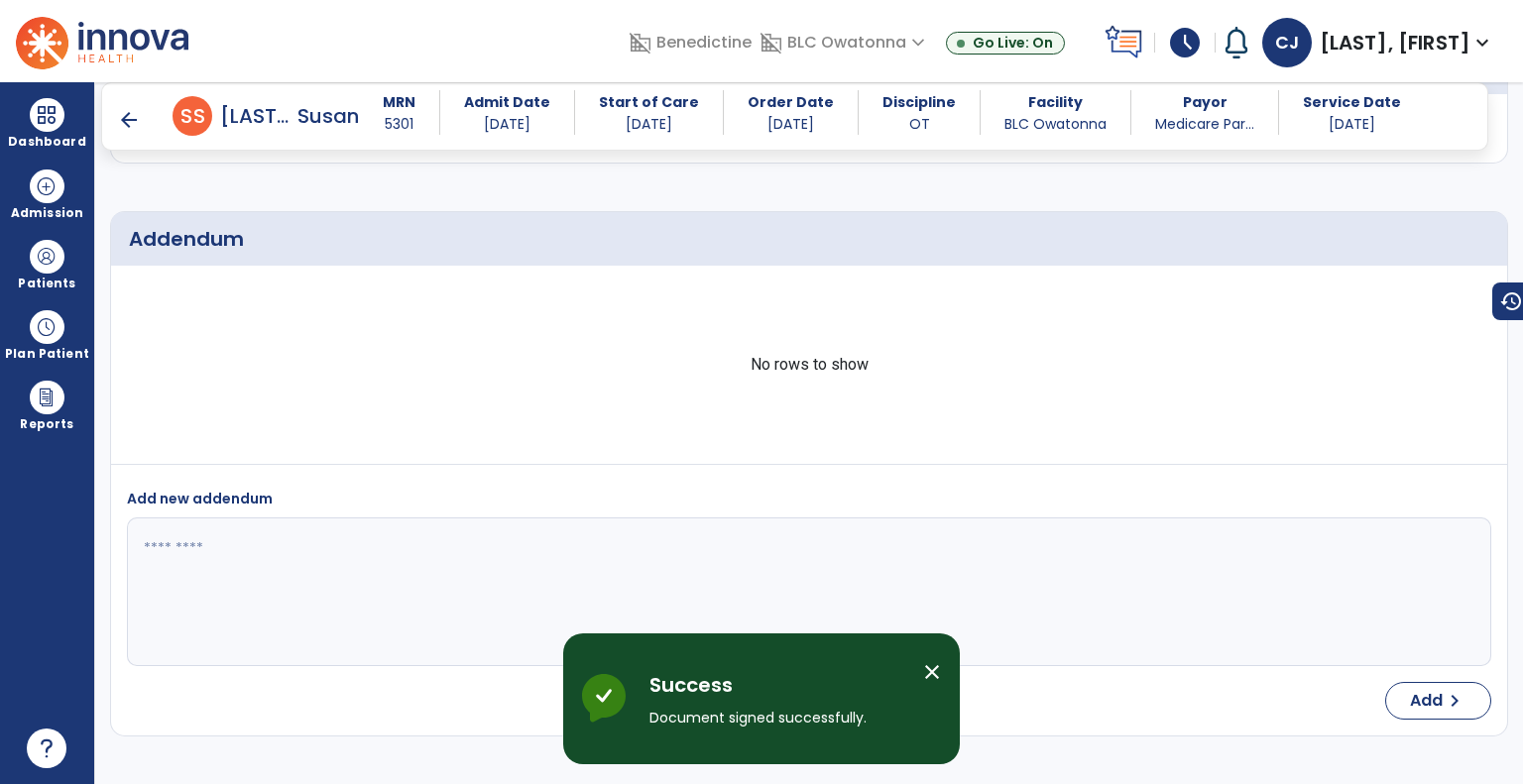 click on "arrow_back" at bounding box center [129, 120] 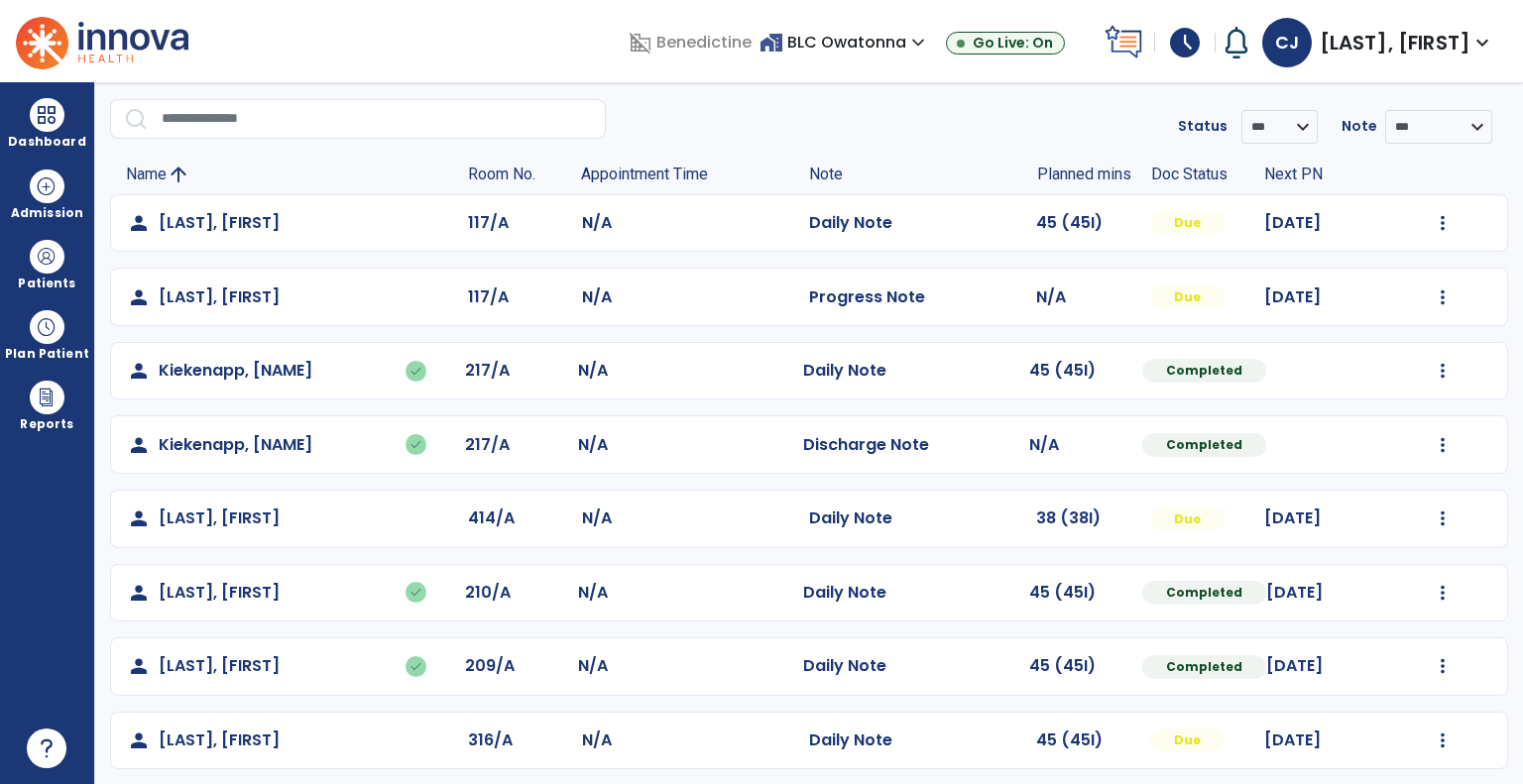 scroll, scrollTop: 72, scrollLeft: 0, axis: vertical 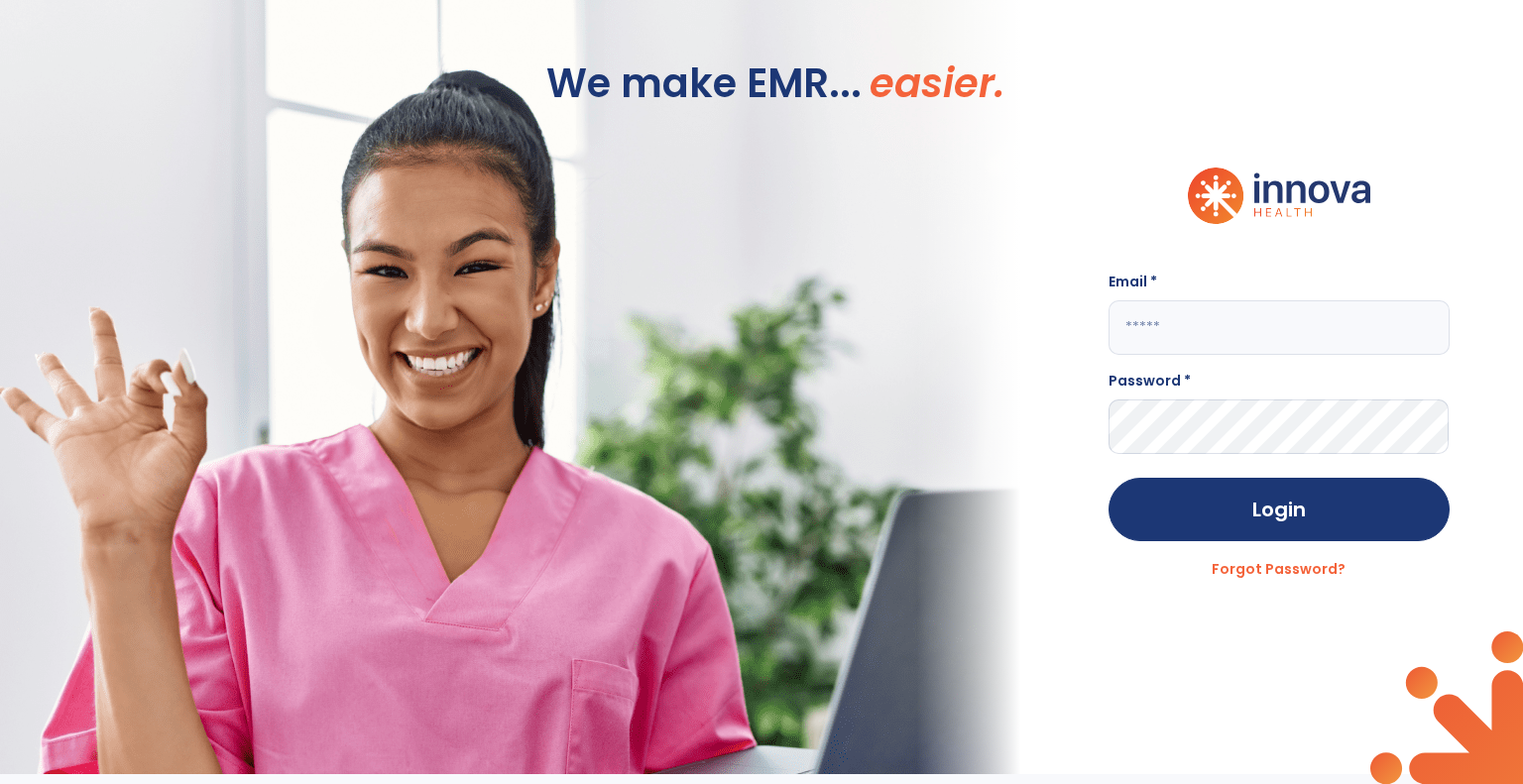 click 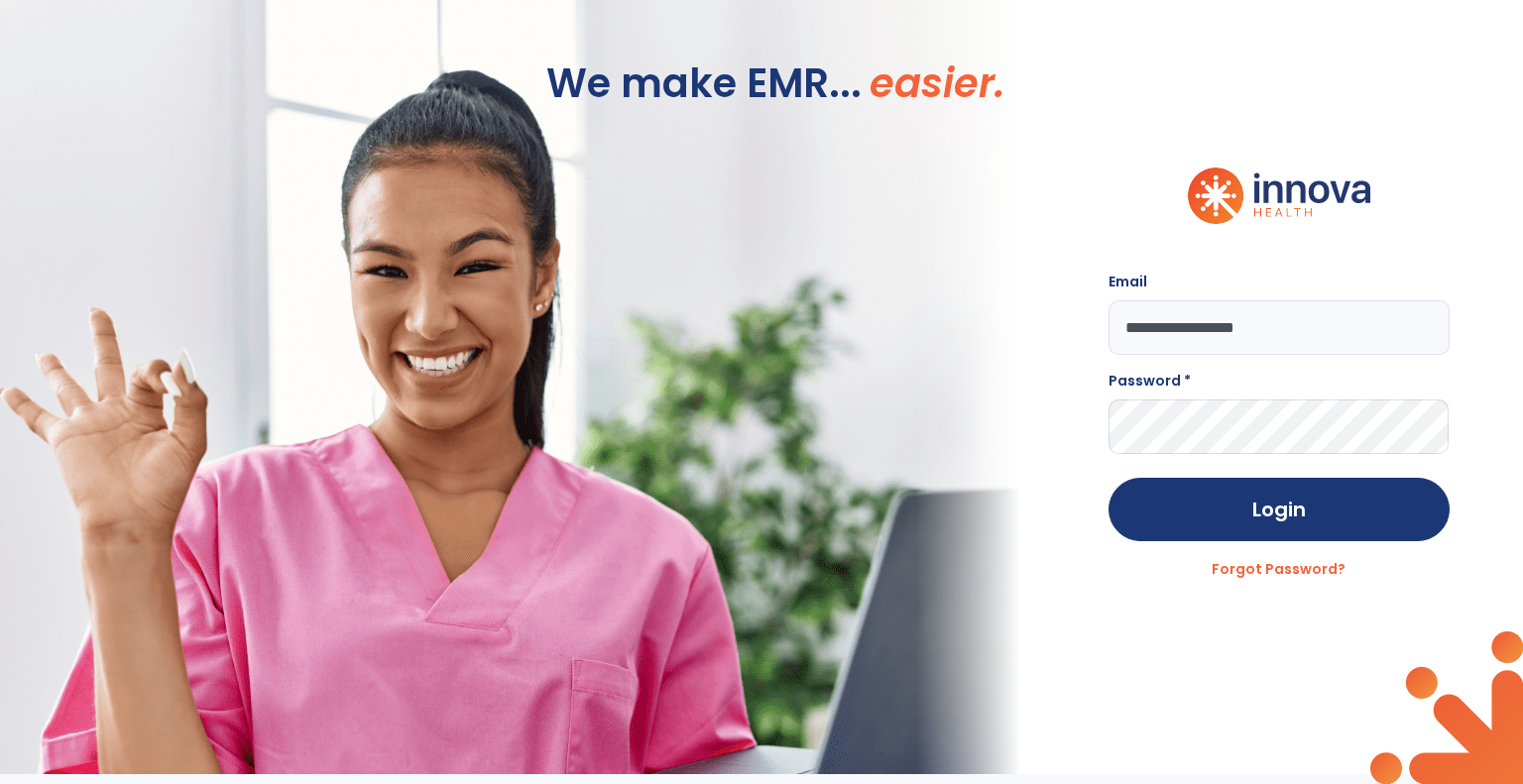 type on "**********" 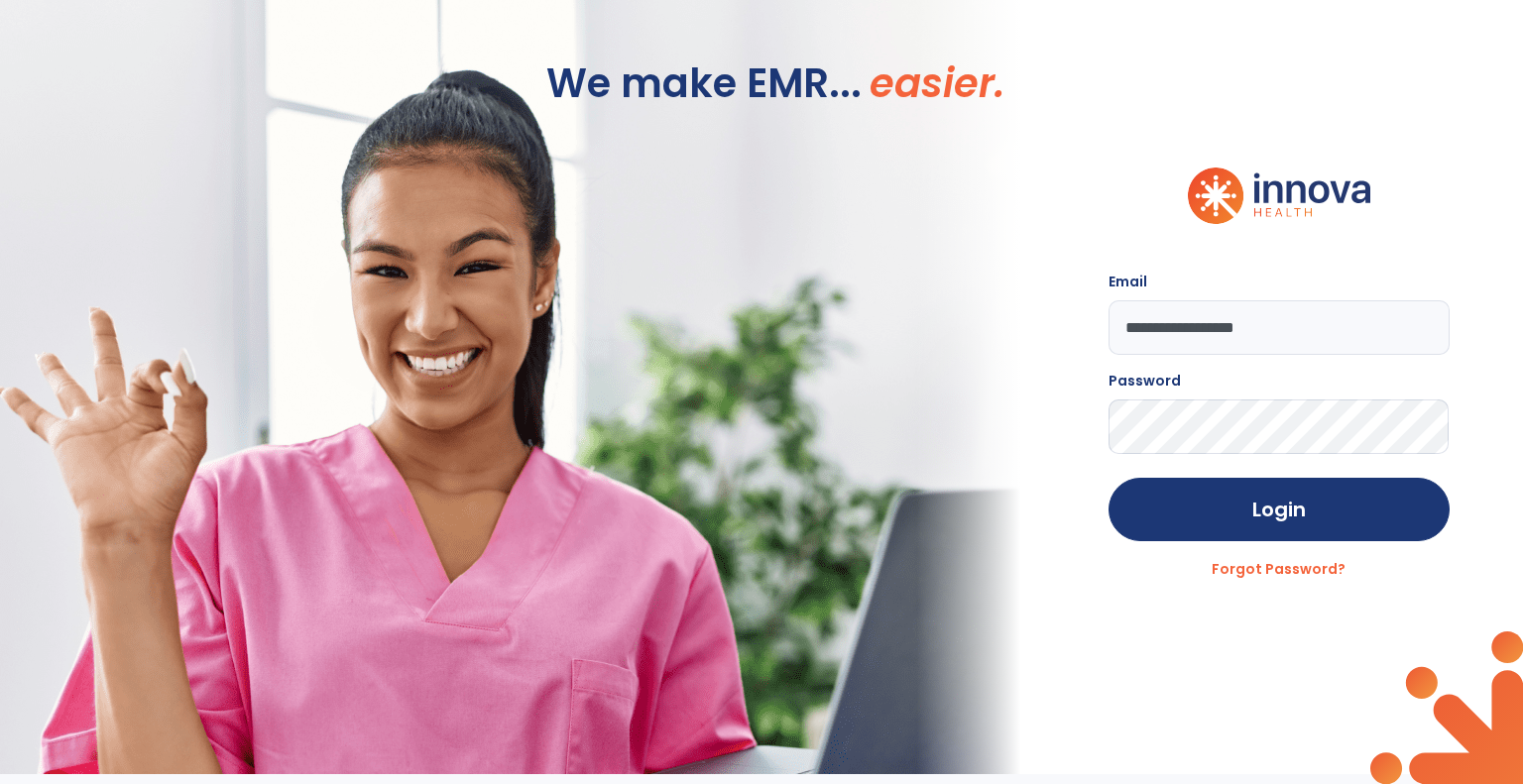 click on "Login" 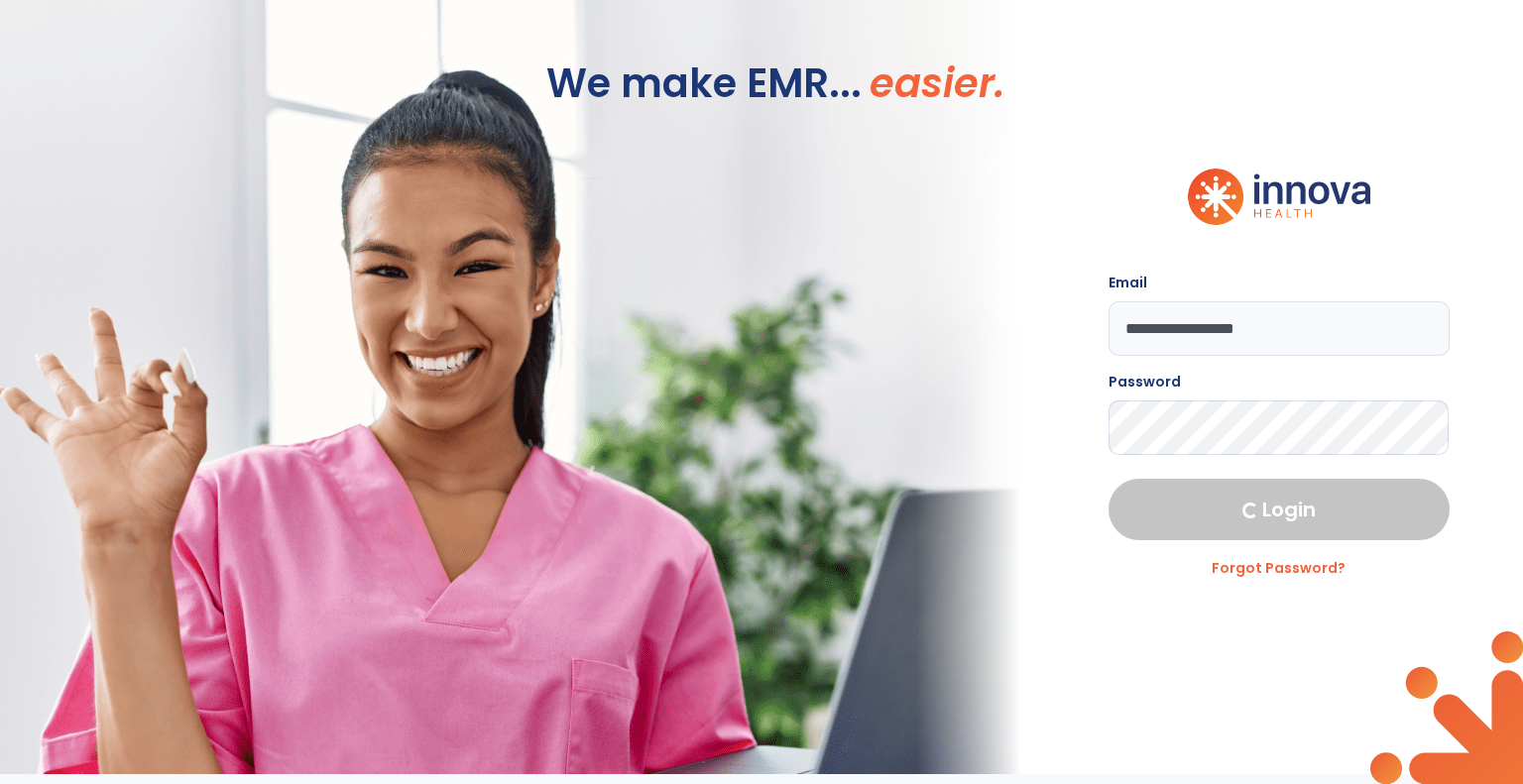 select on "****" 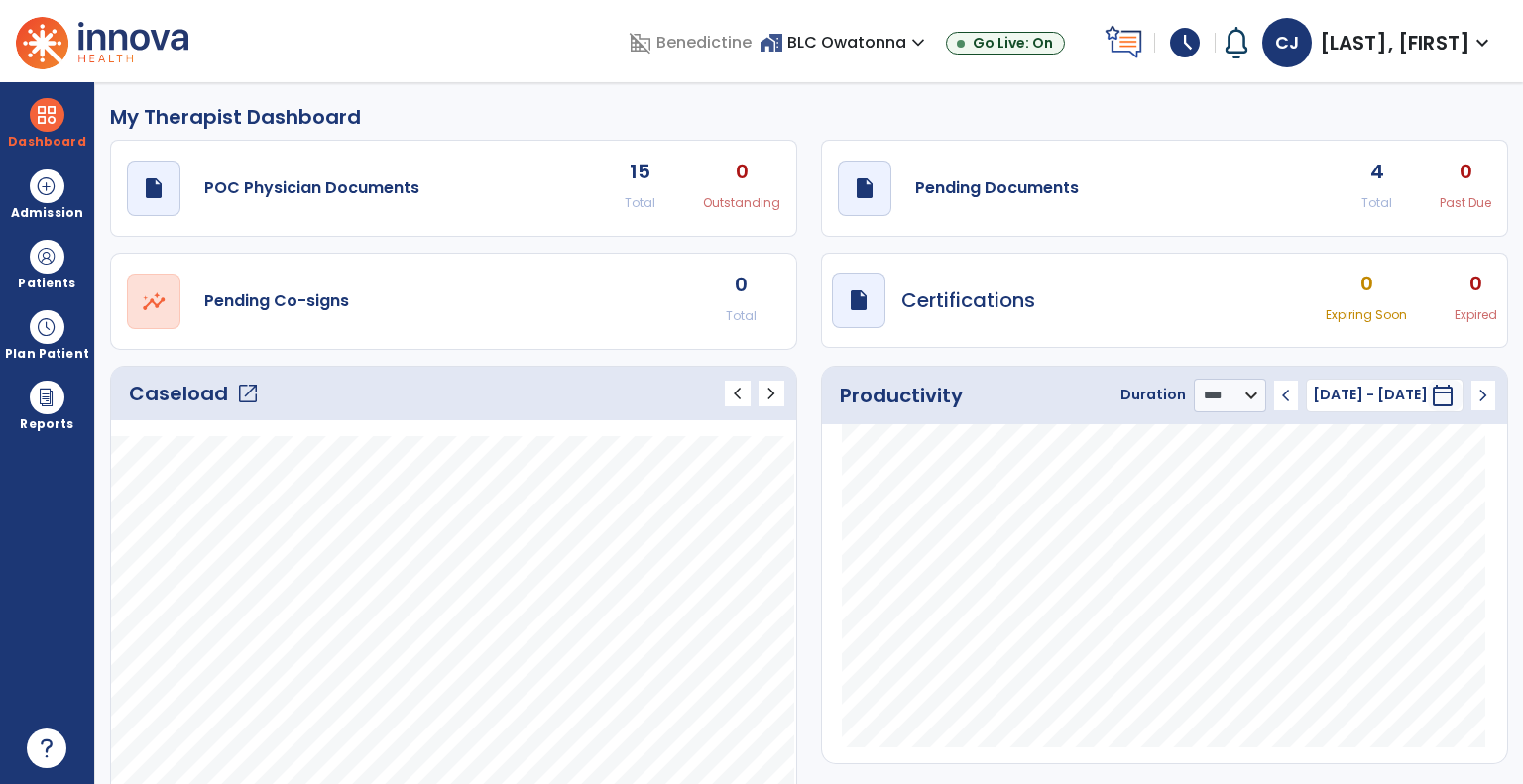 click on "open_in_new" 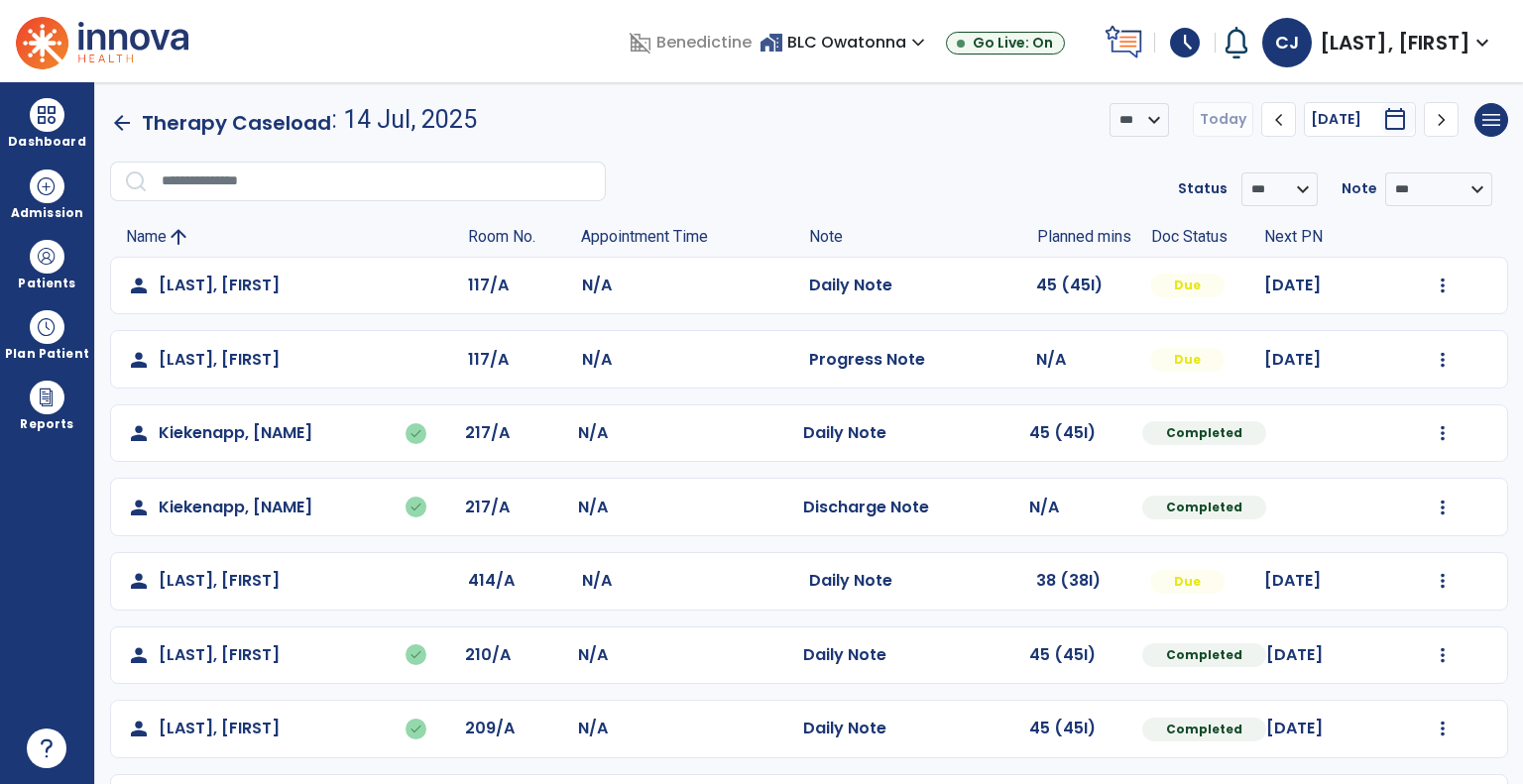 scroll, scrollTop: 72, scrollLeft: 0, axis: vertical 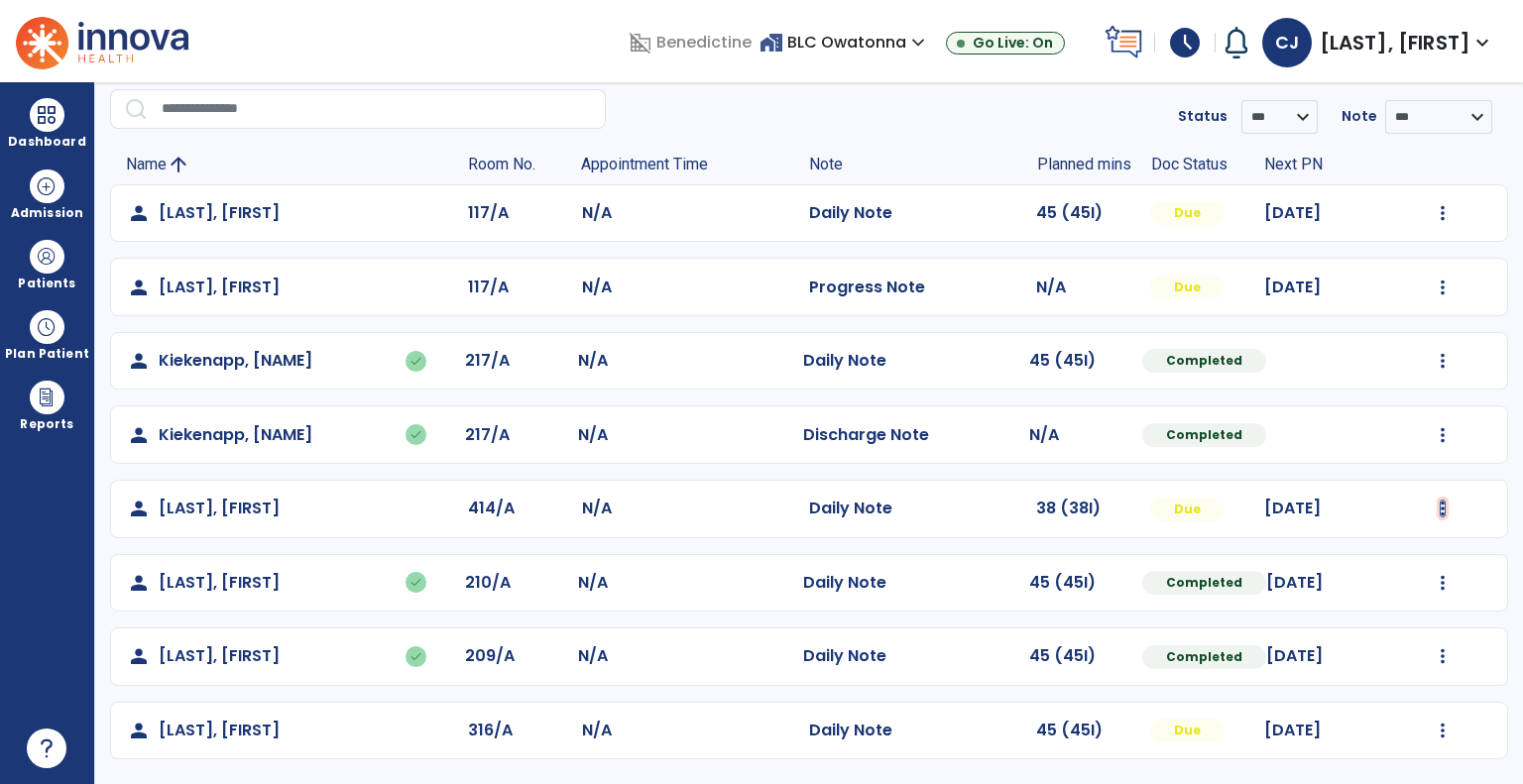click at bounding box center (1443, 213) 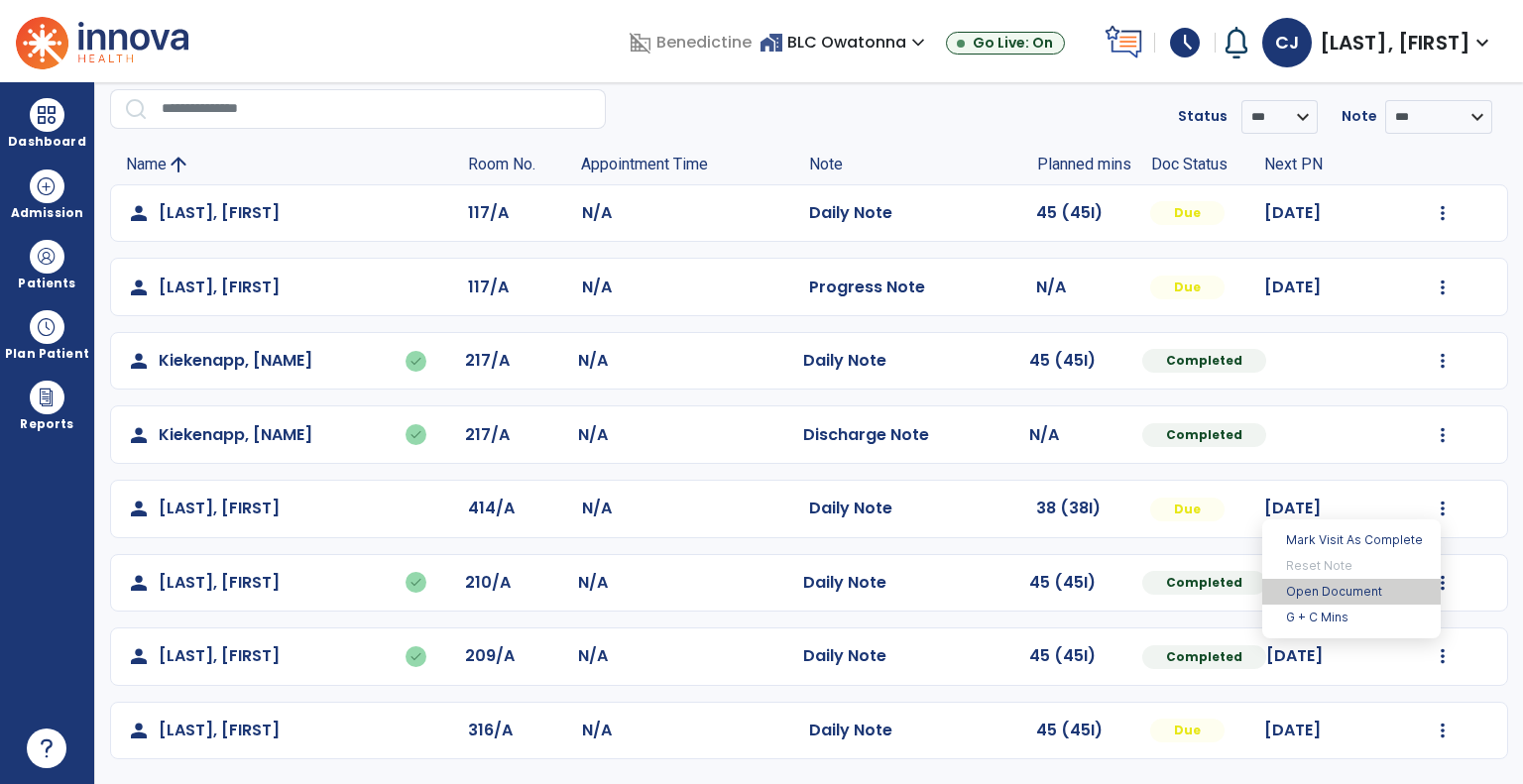 click on "Open Document" at bounding box center [1351, 592] 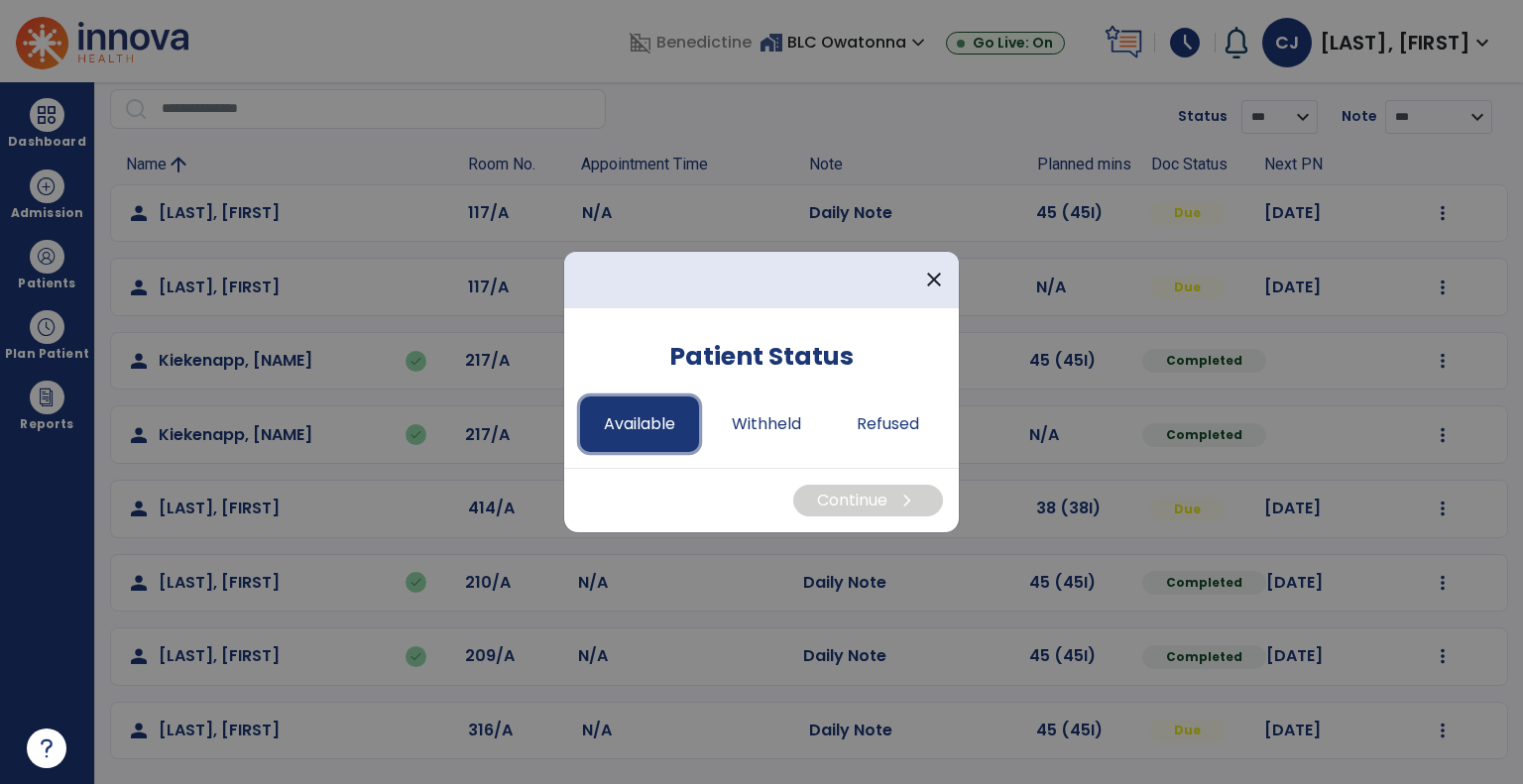 click on "Available" at bounding box center [640, 424] 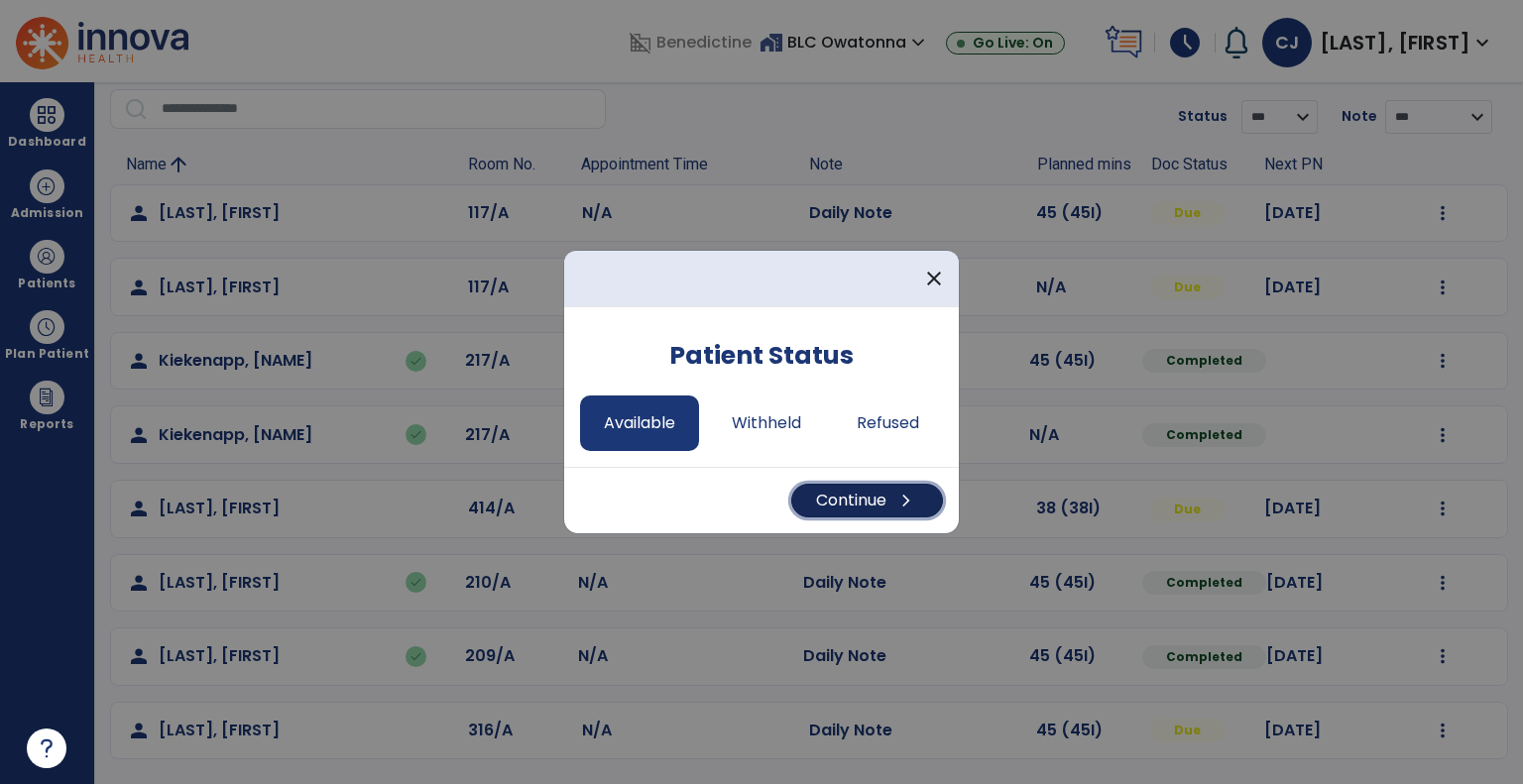 click on "Continue   chevron_right" at bounding box center [867, 501] 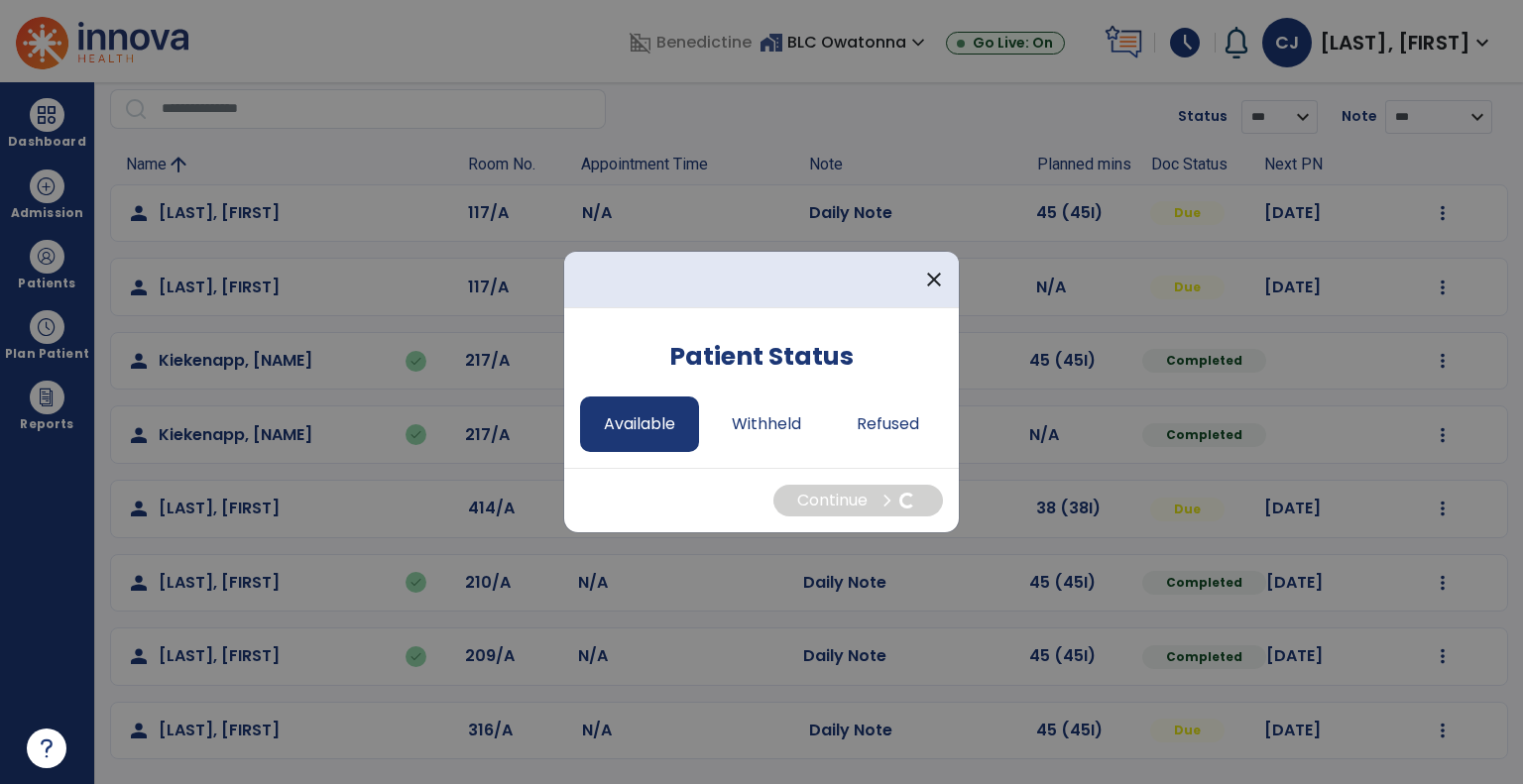 select on "*" 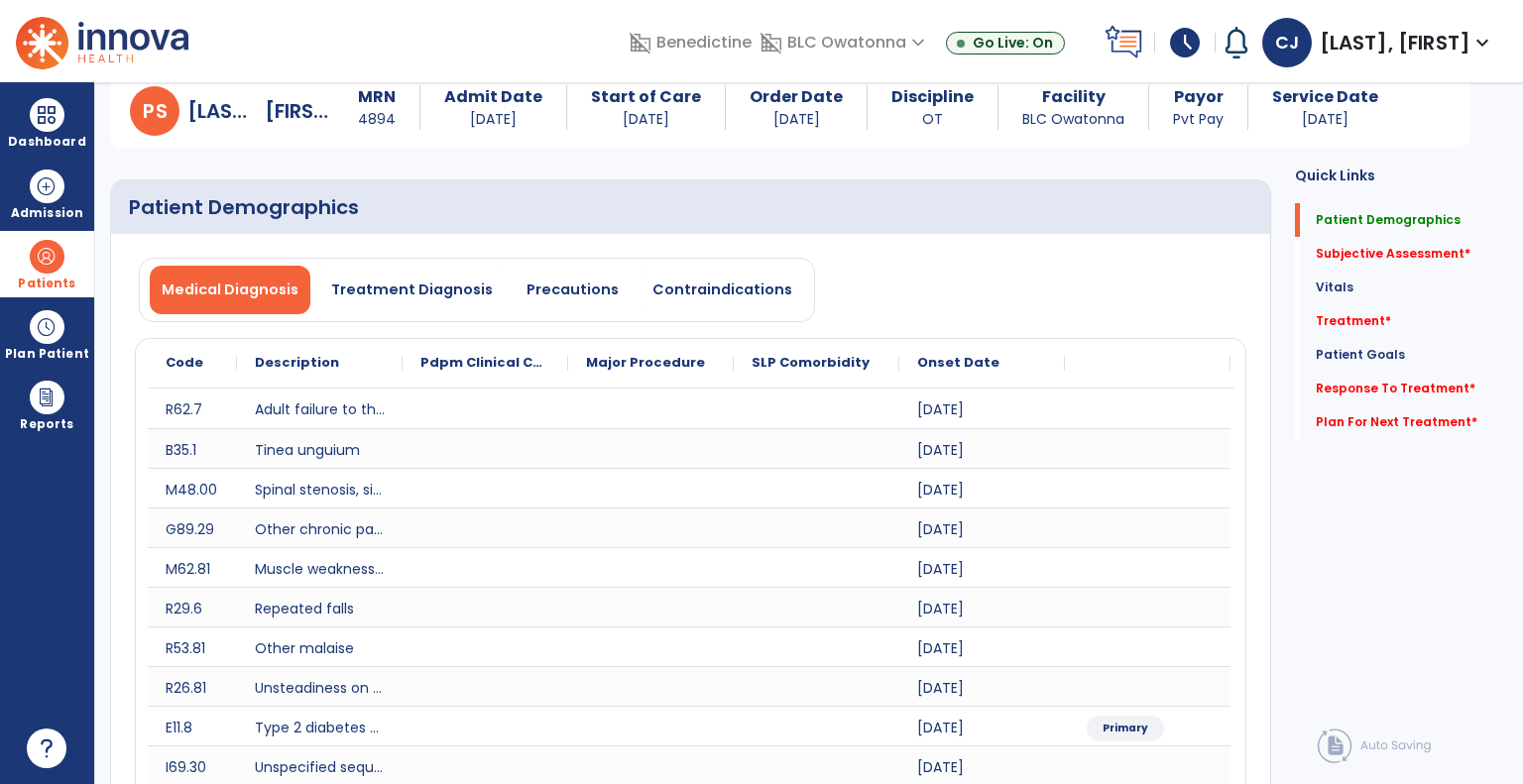 click at bounding box center [47, 257] 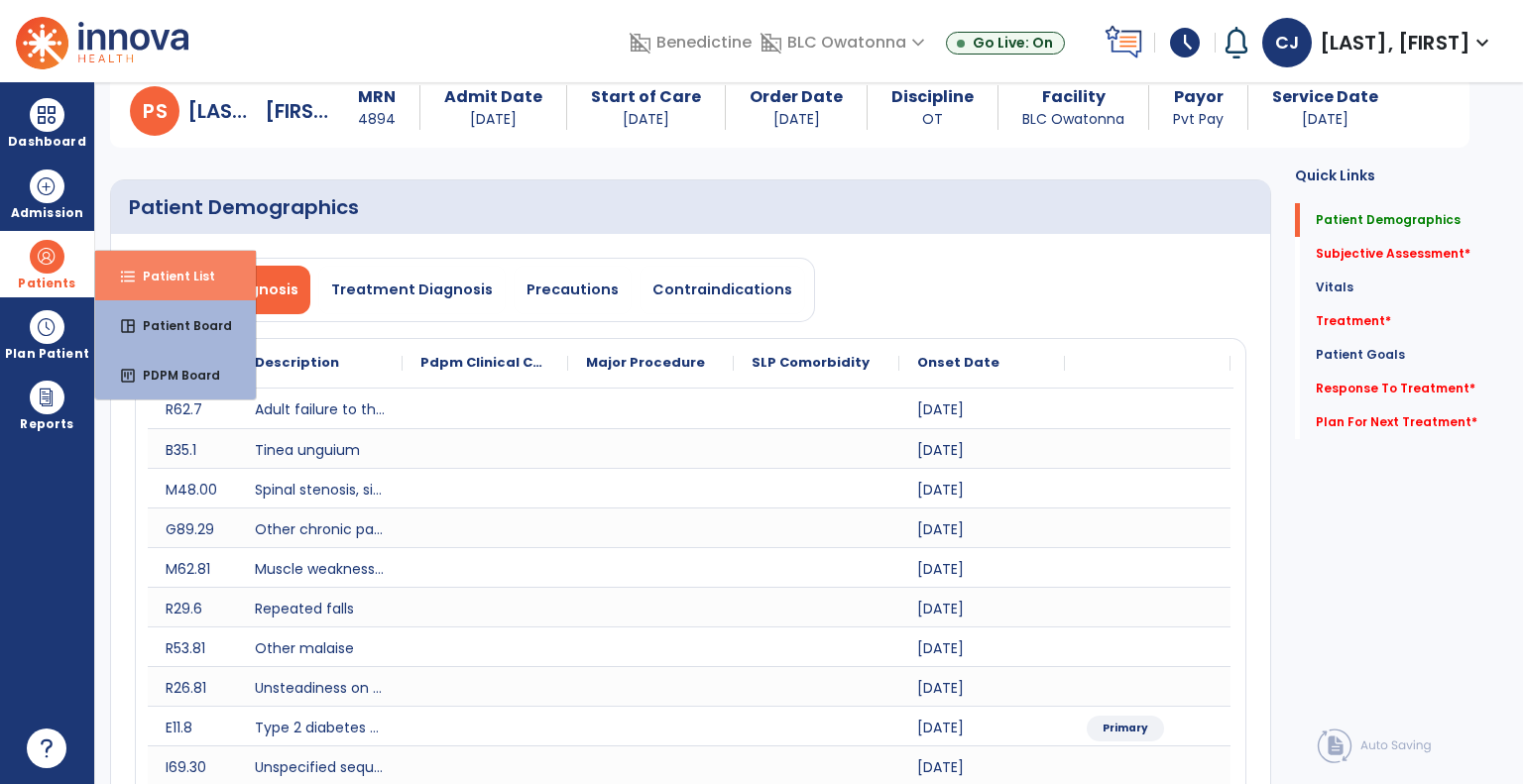 click on "Patient List" at bounding box center (171, 276) 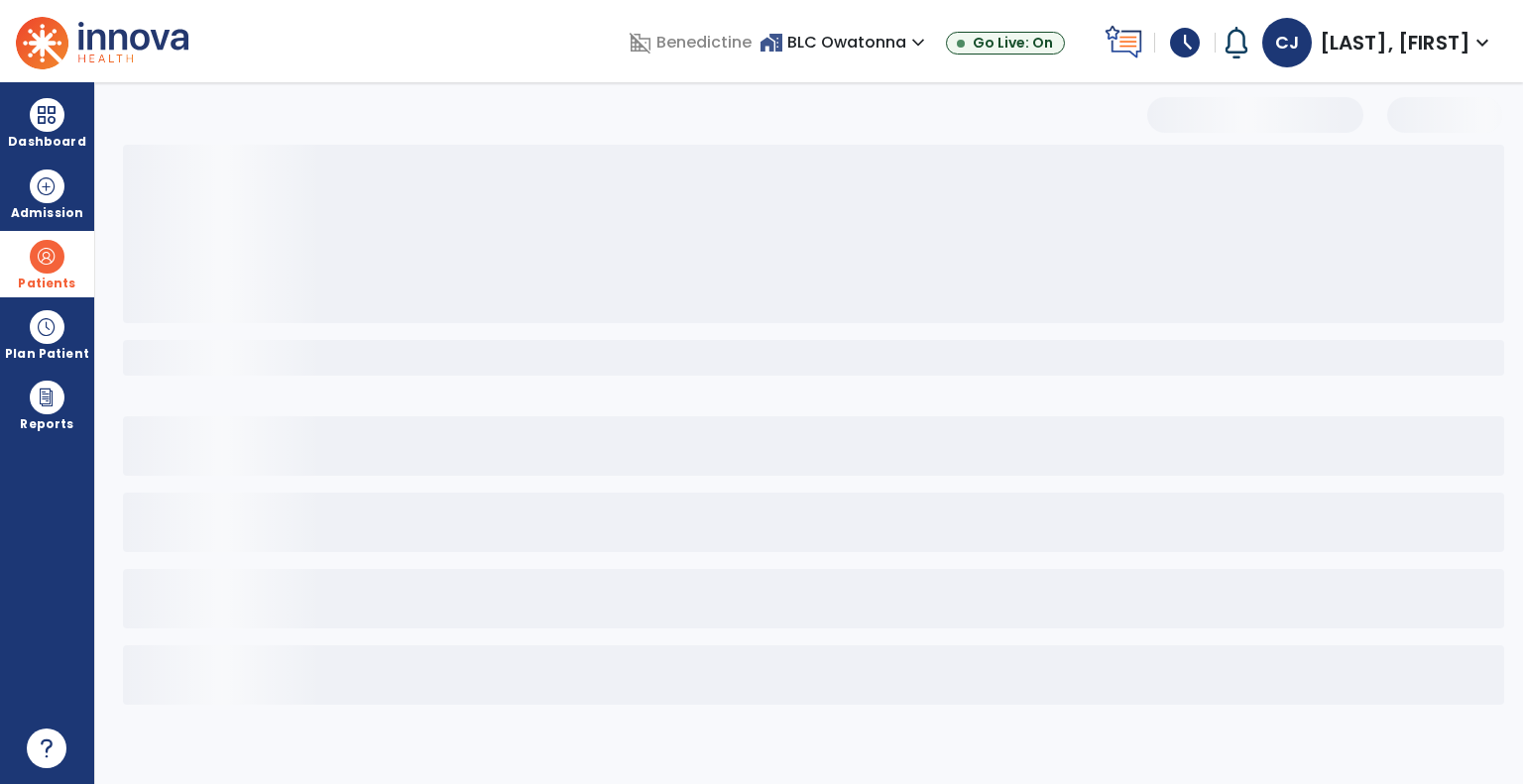scroll, scrollTop: 0, scrollLeft: 0, axis: both 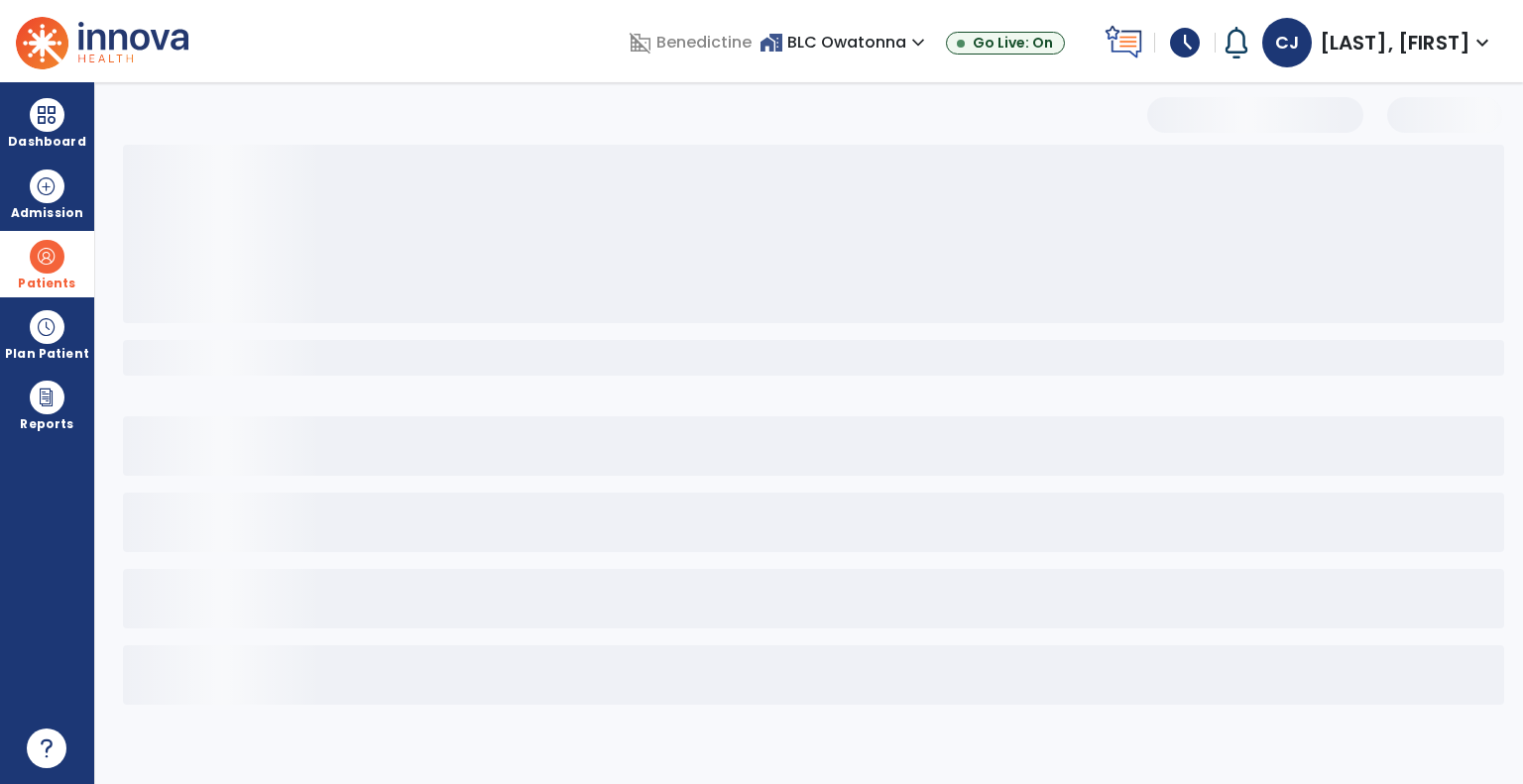 select on "***" 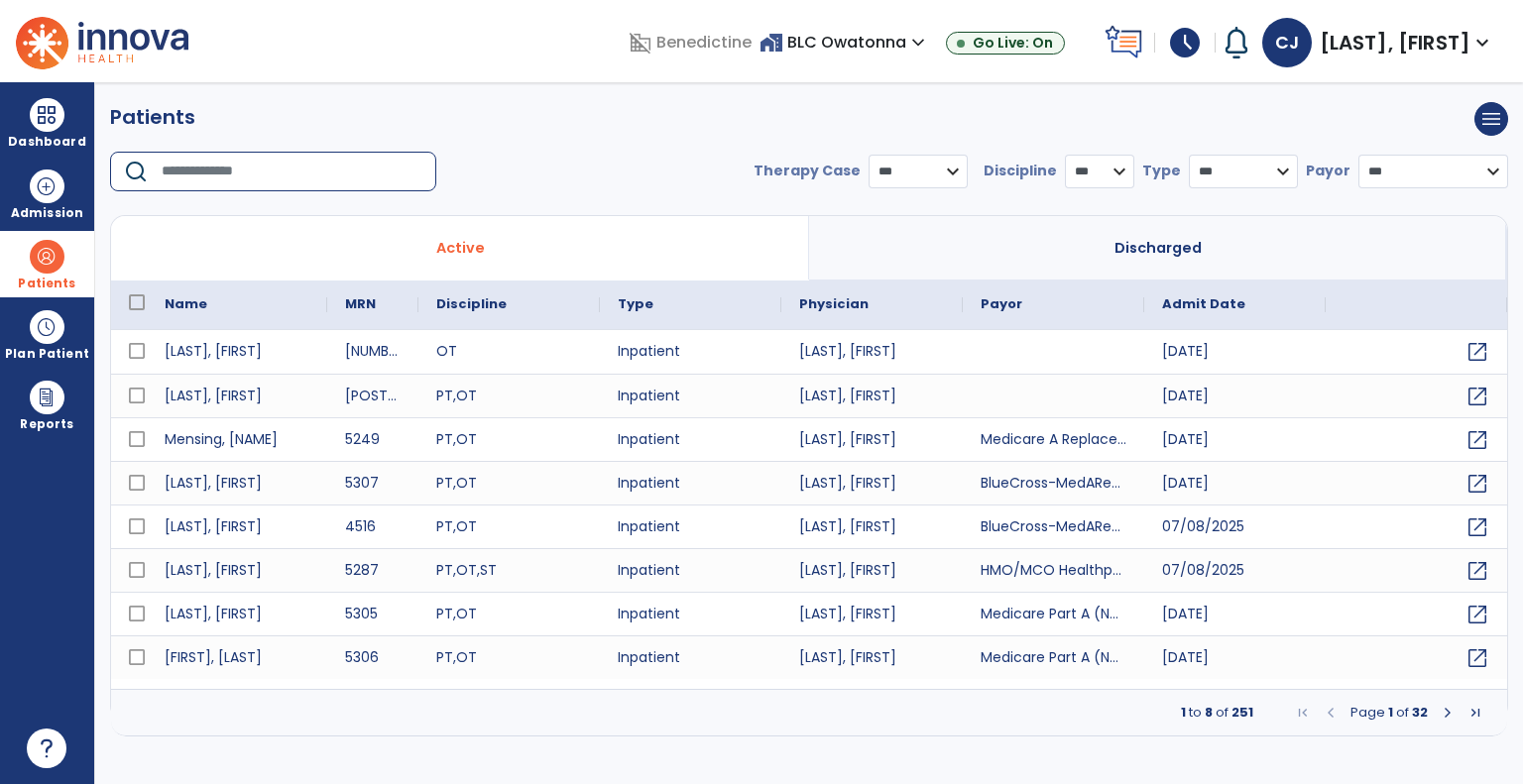 click at bounding box center (292, 171) 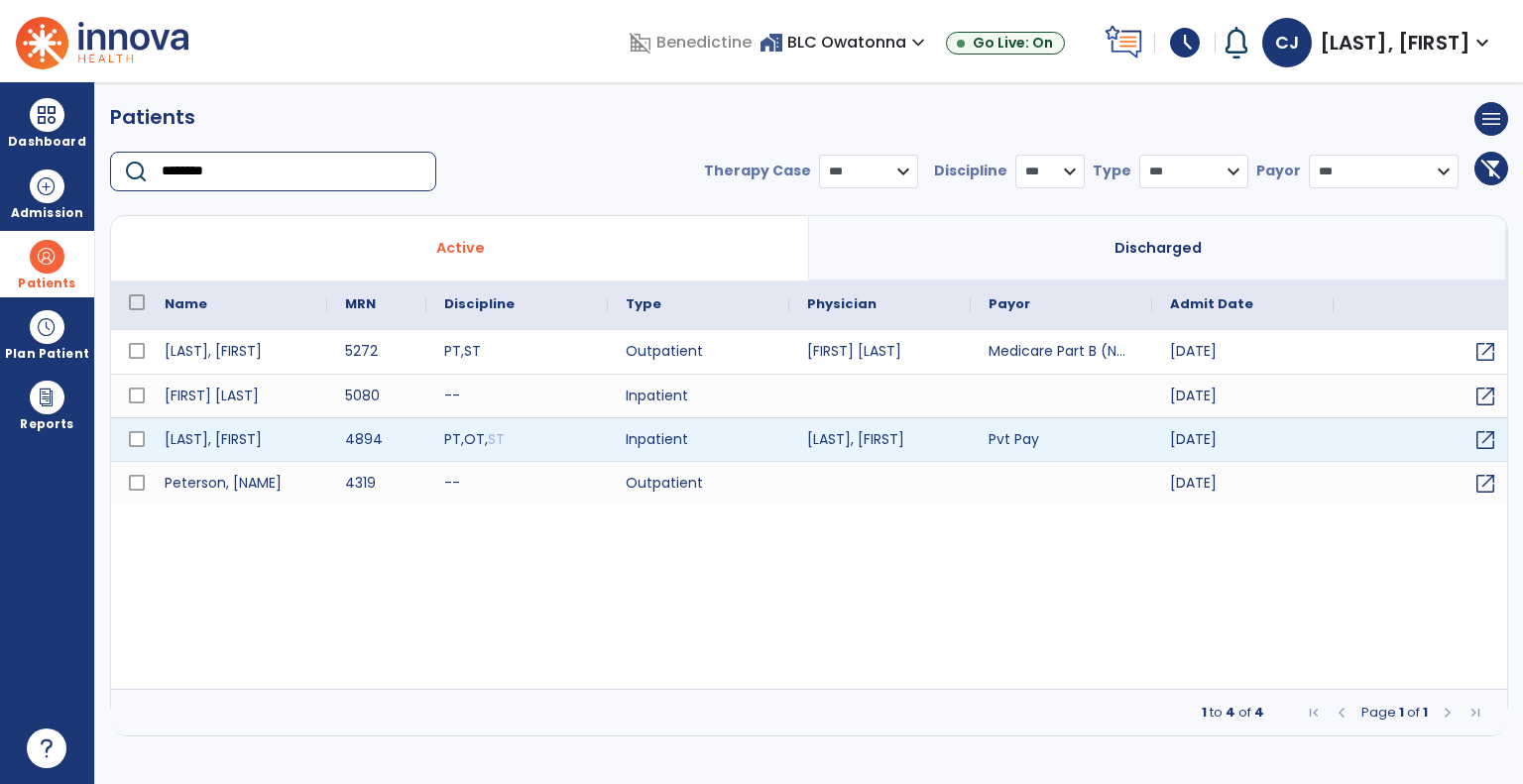 type on "********" 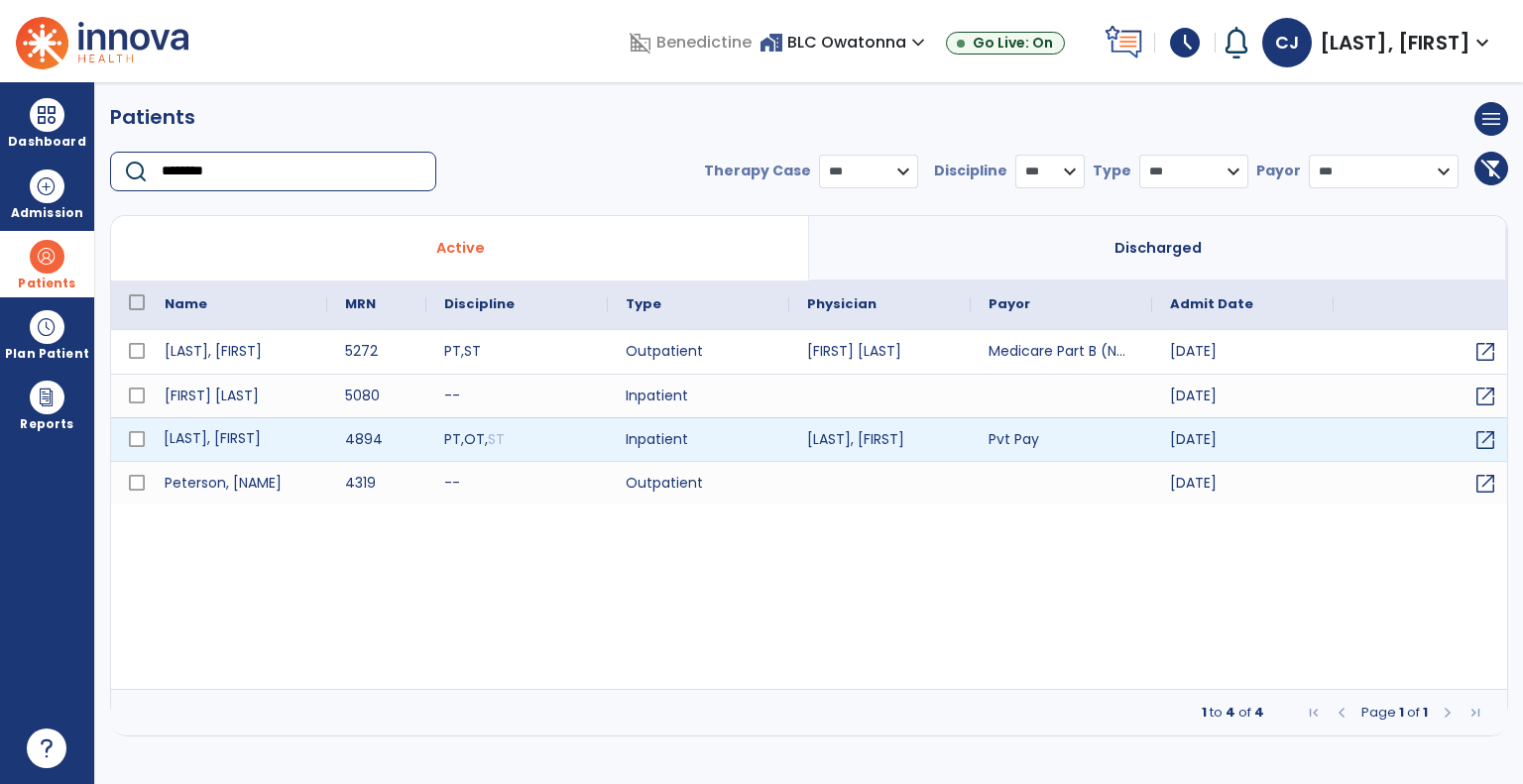 click on "[LAST], [FIRST]" at bounding box center (237, 439) 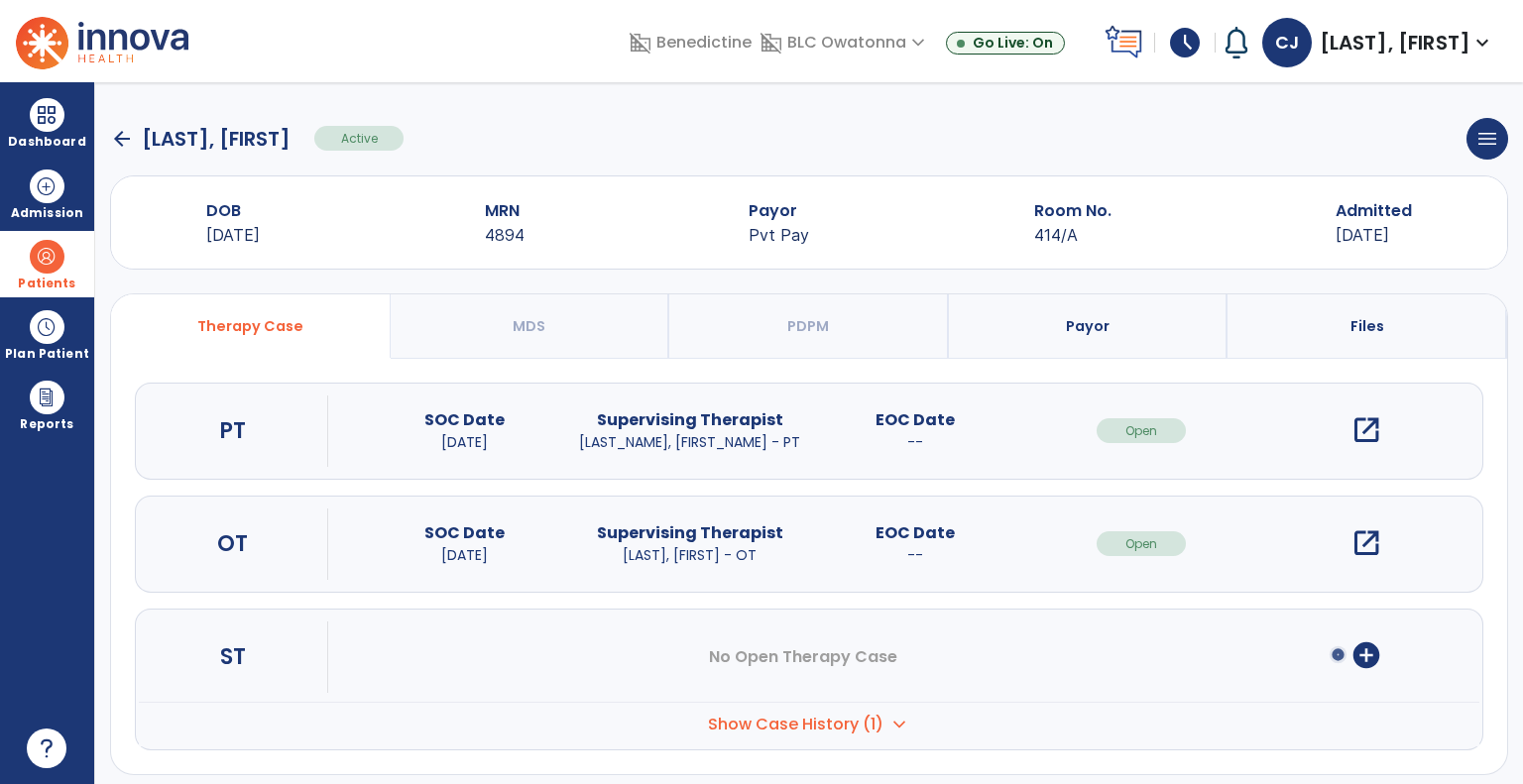 click on "open_in_new" at bounding box center [1366, 430] 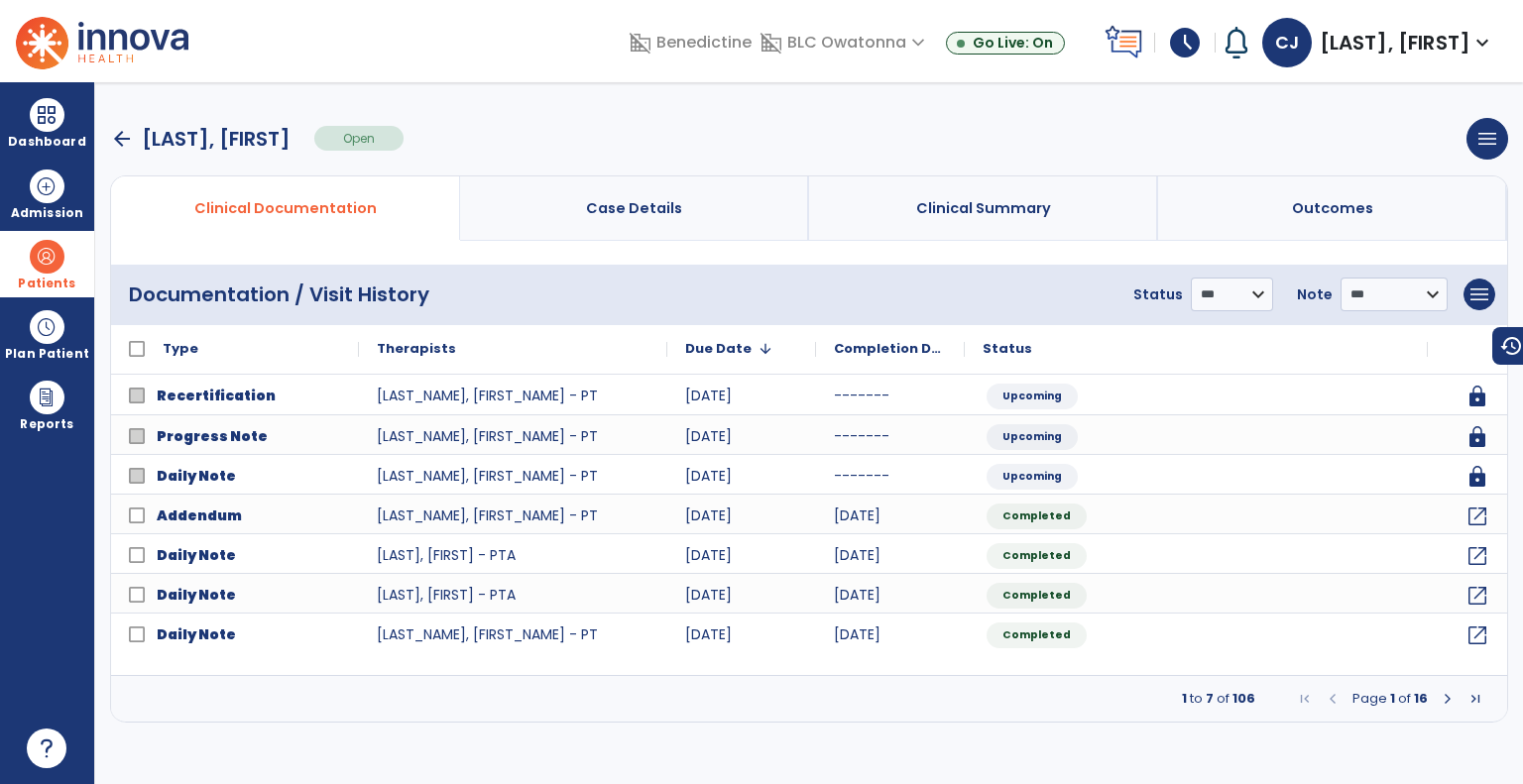click on "arrow_back" at bounding box center [122, 139] 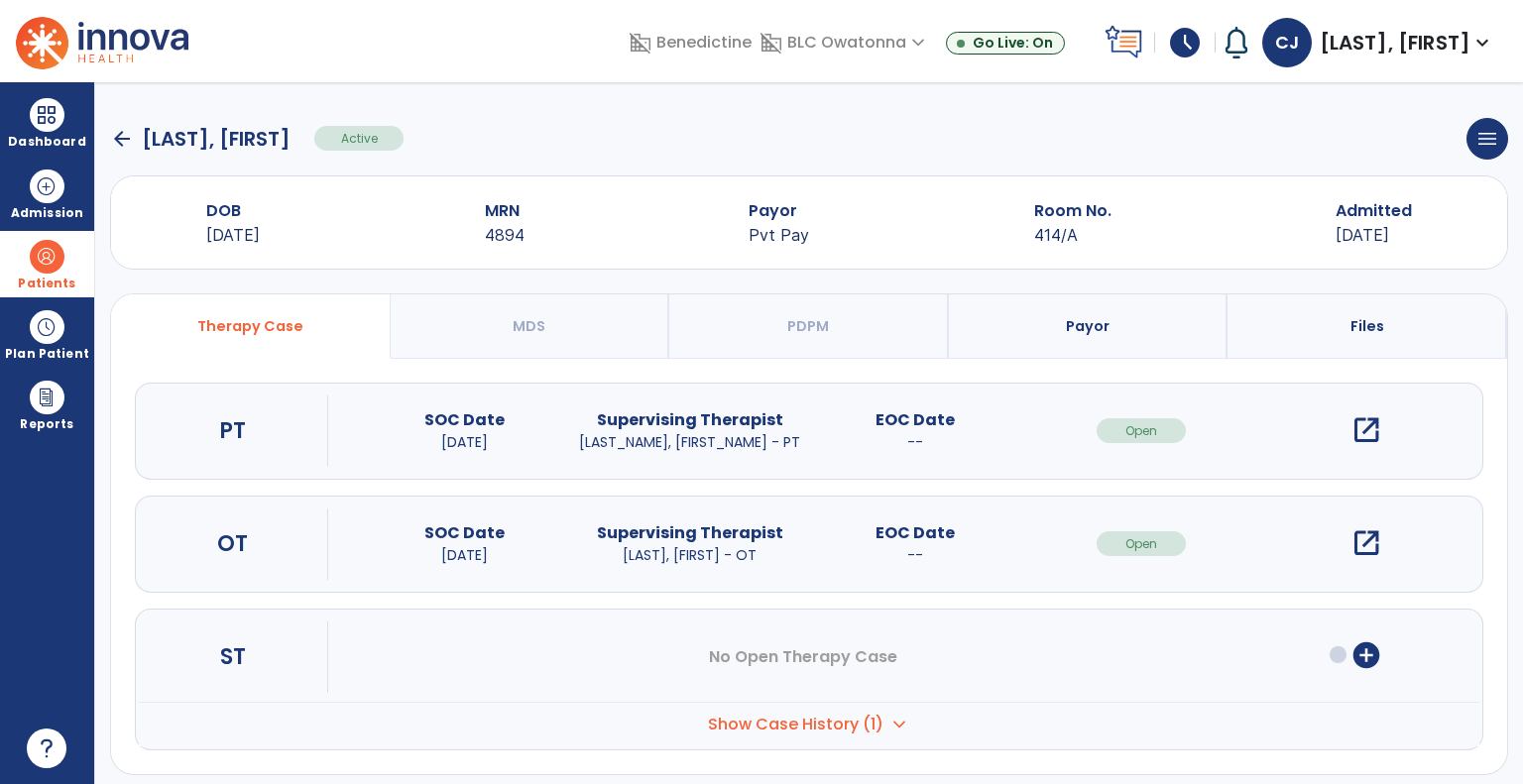 click on "open_in_new" at bounding box center [1366, 543] 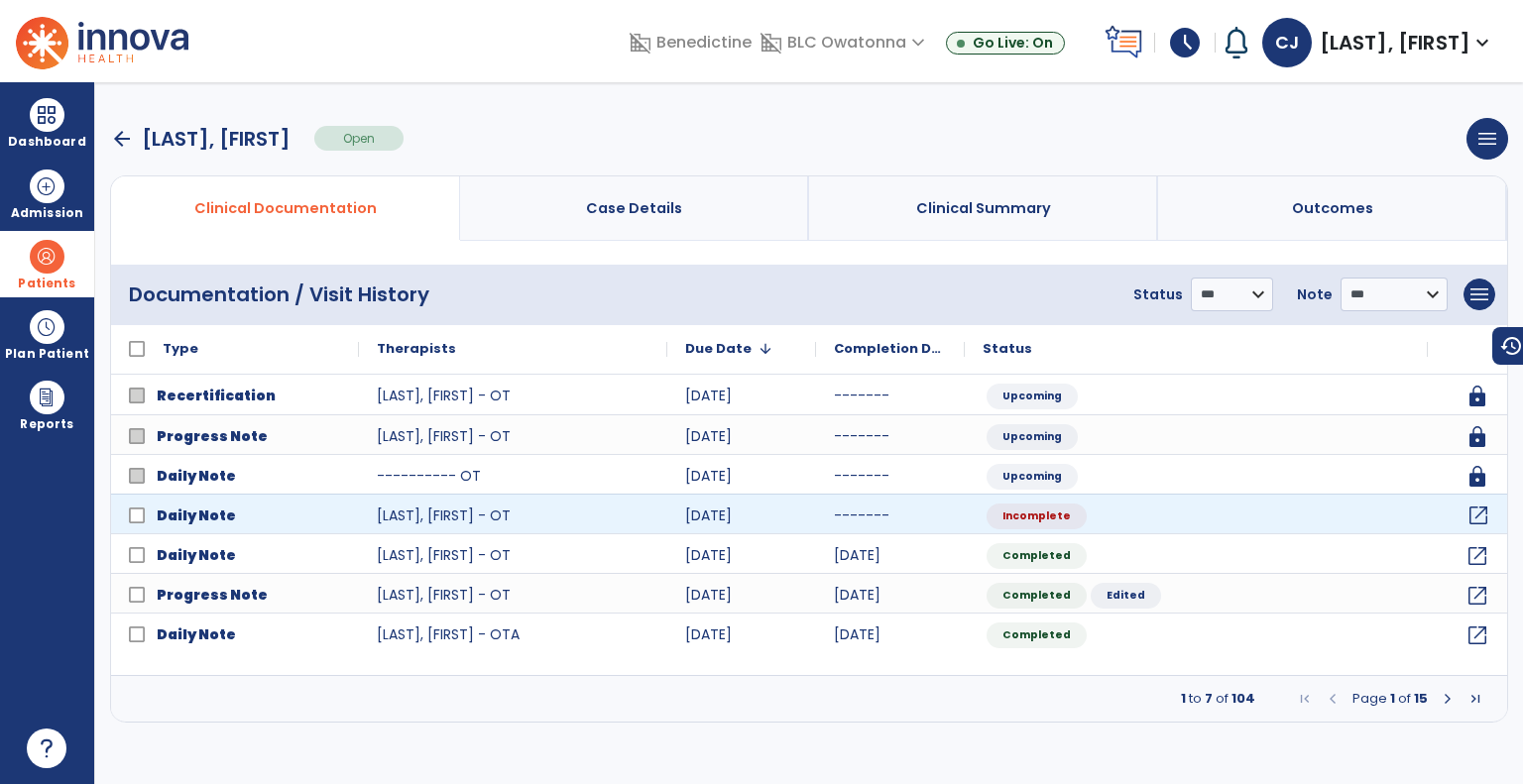 click on "open_in_new" 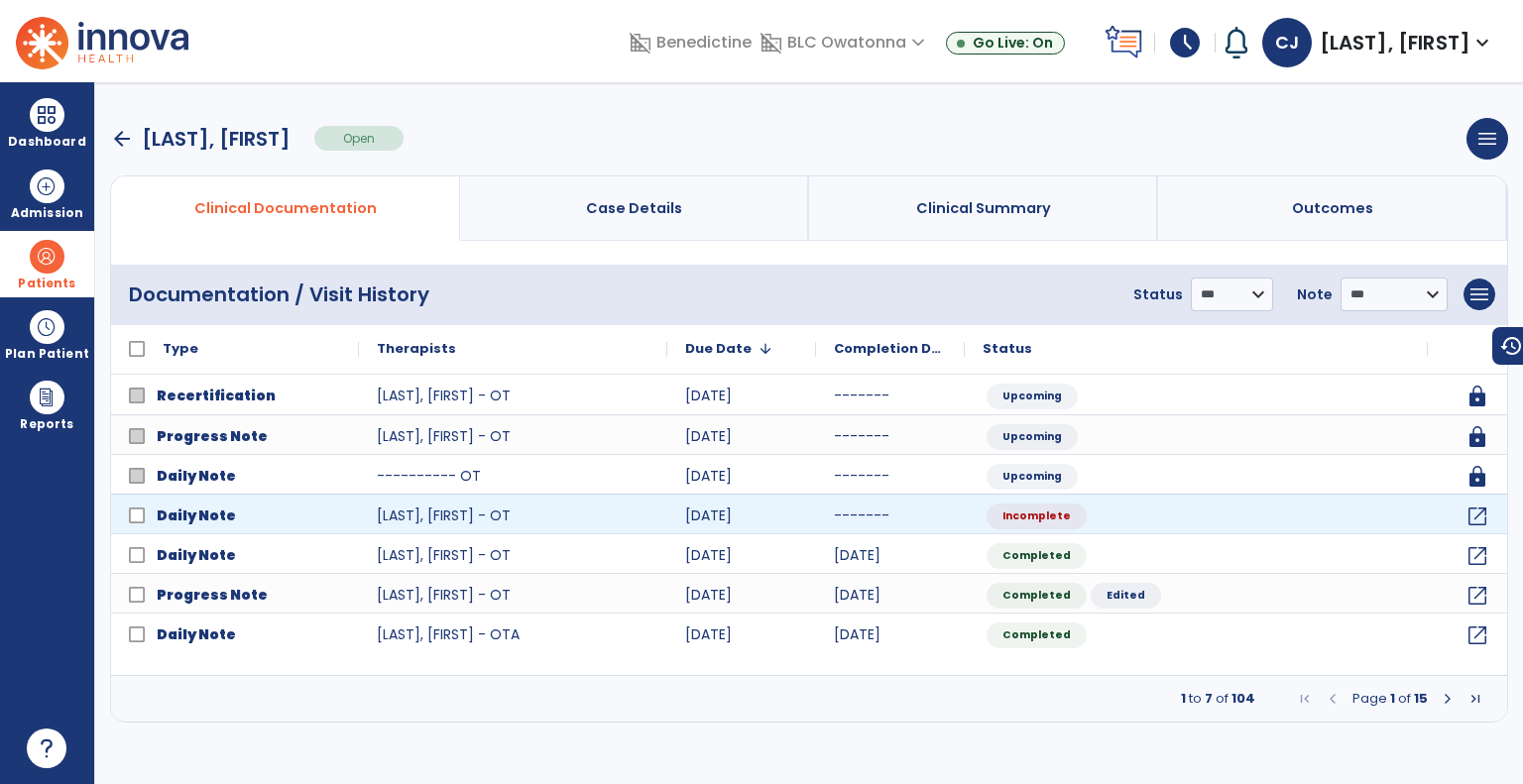 select on "*" 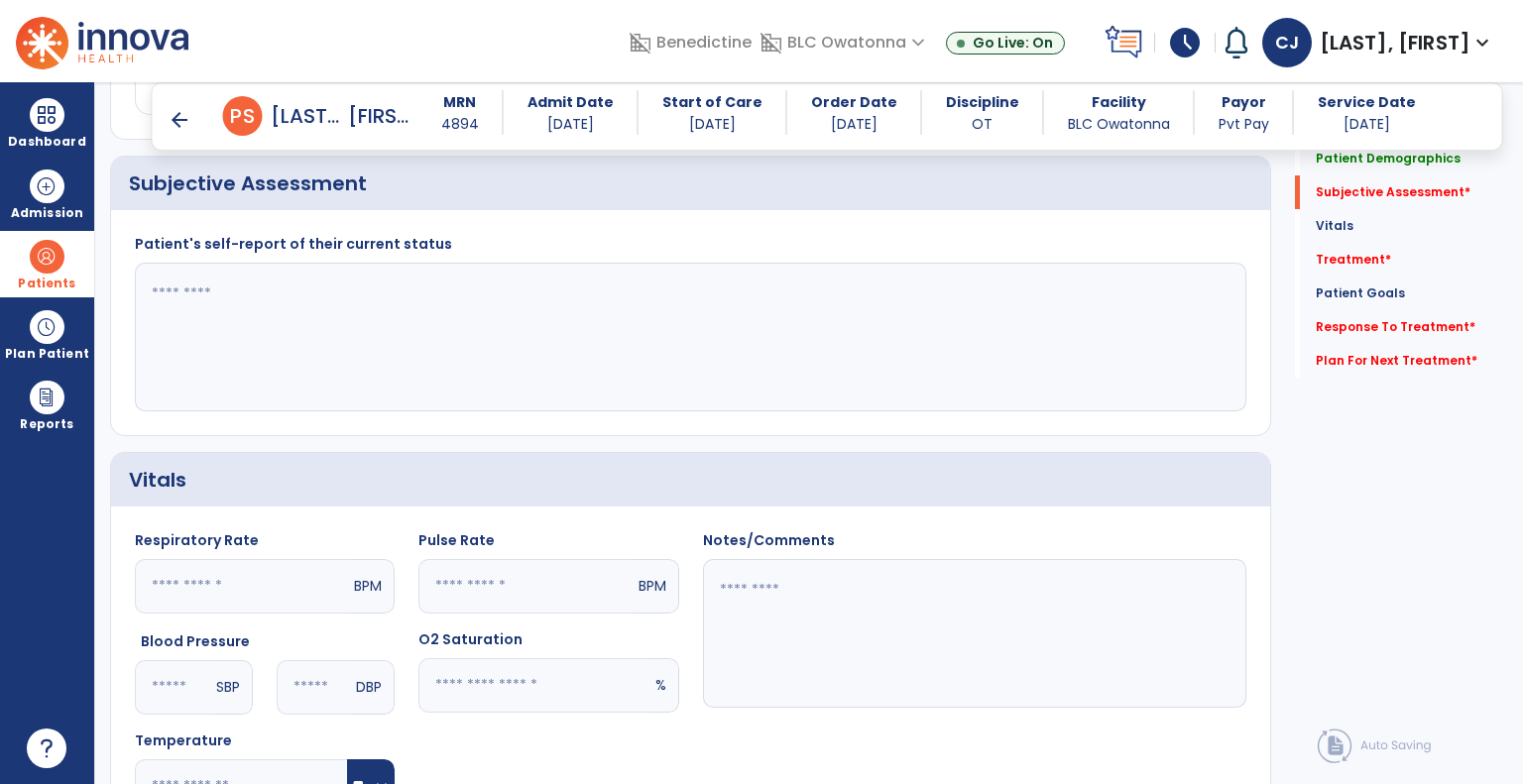scroll, scrollTop: 963, scrollLeft: 0, axis: vertical 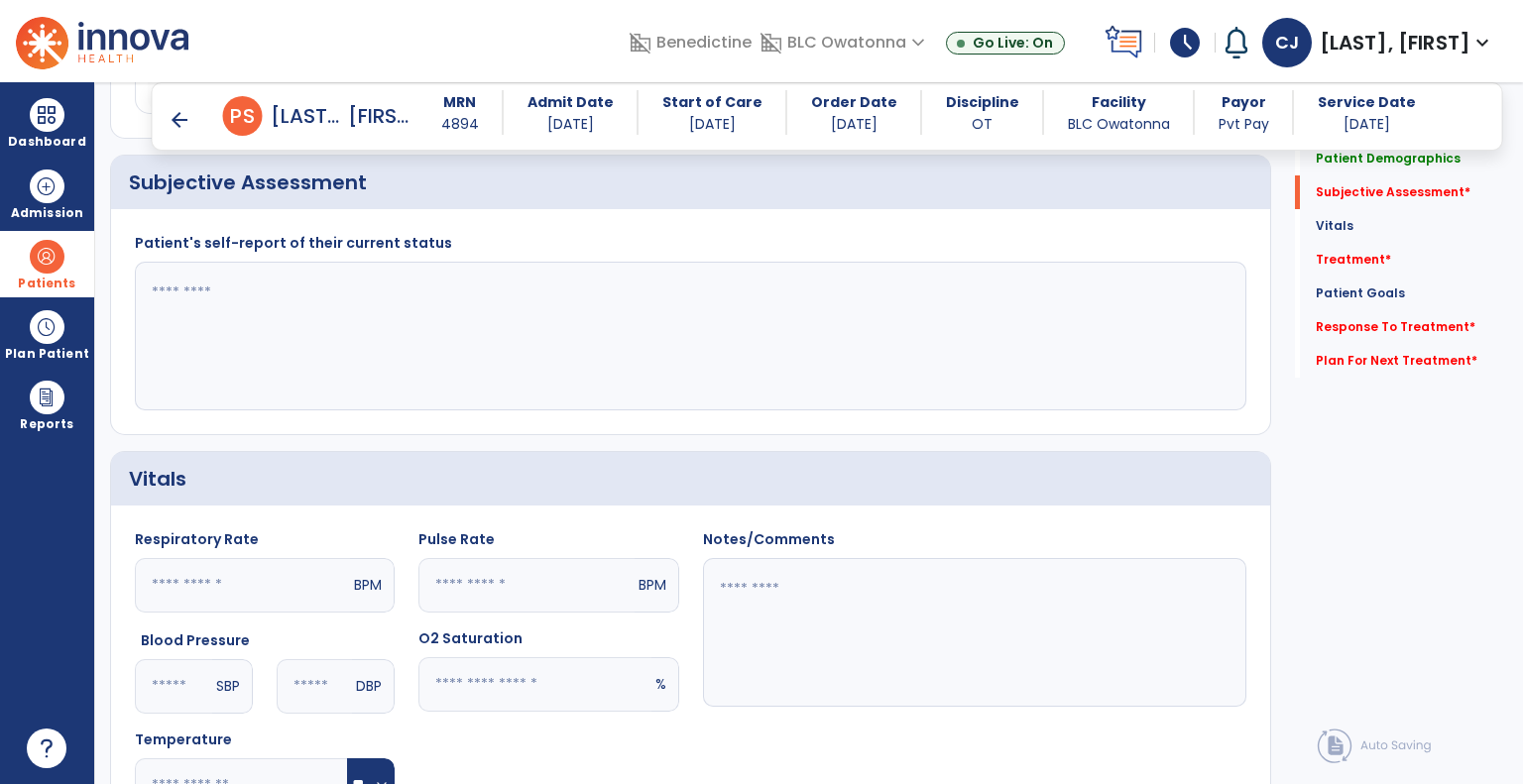 click 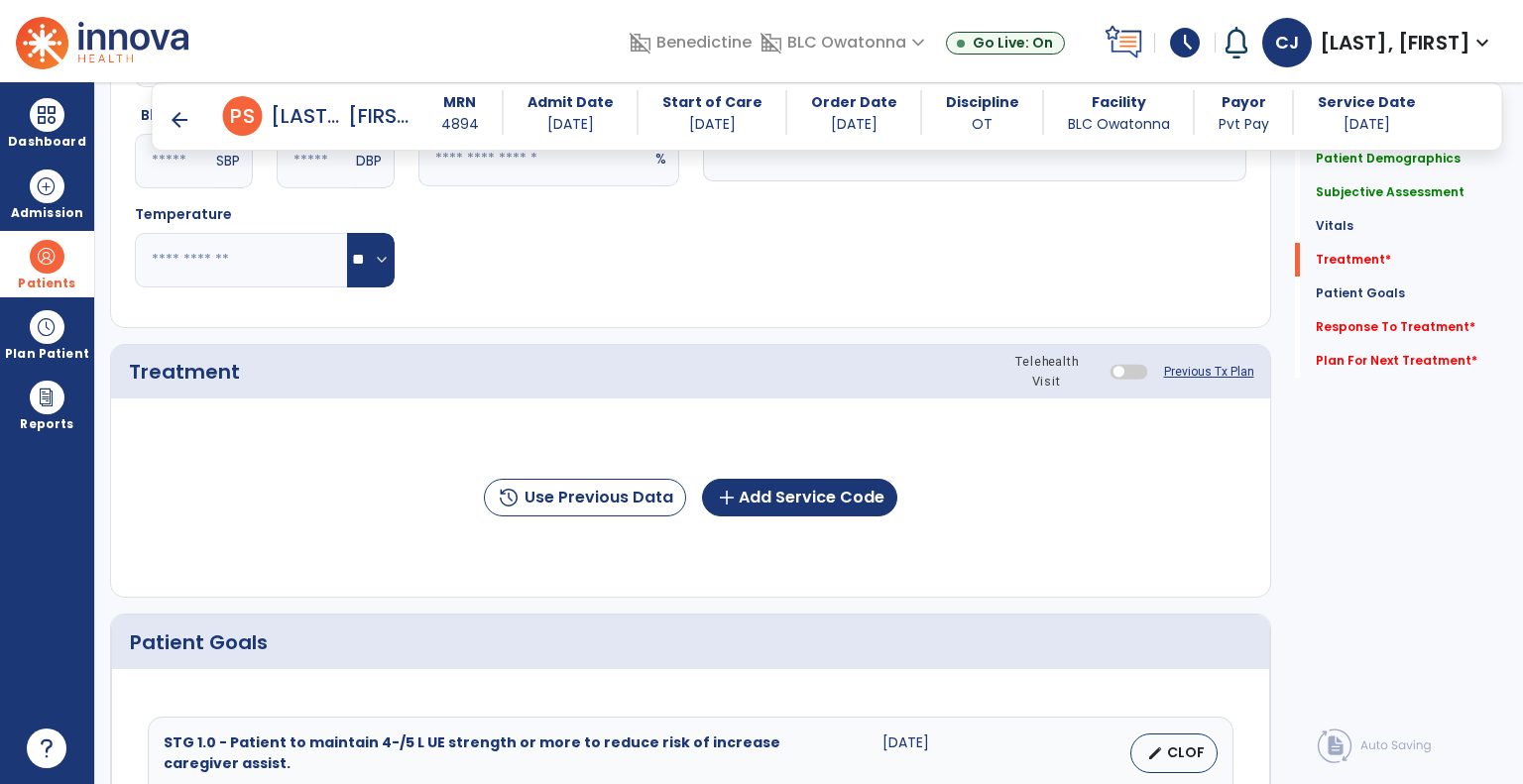 scroll, scrollTop: 1501, scrollLeft: 0, axis: vertical 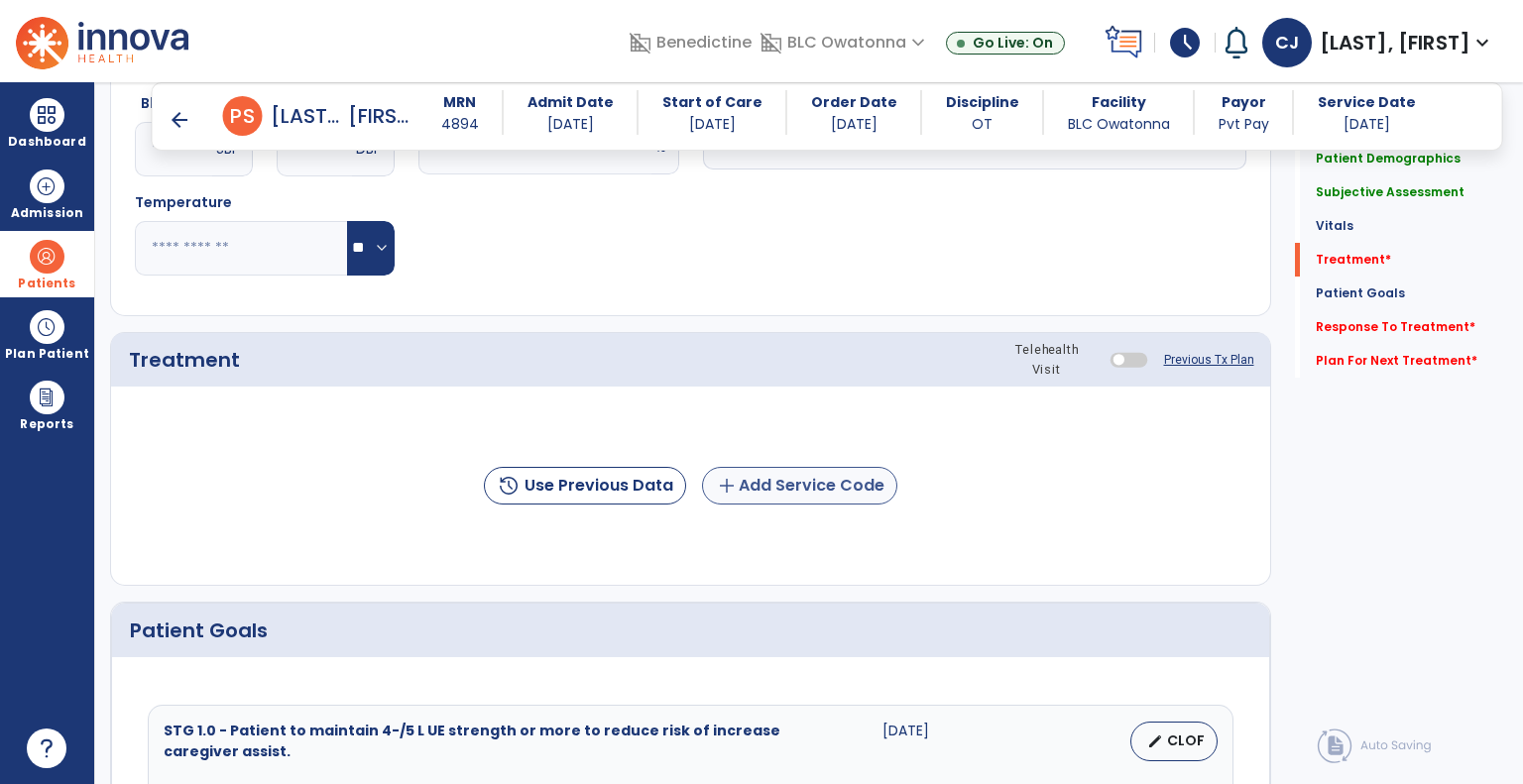 type on "**********" 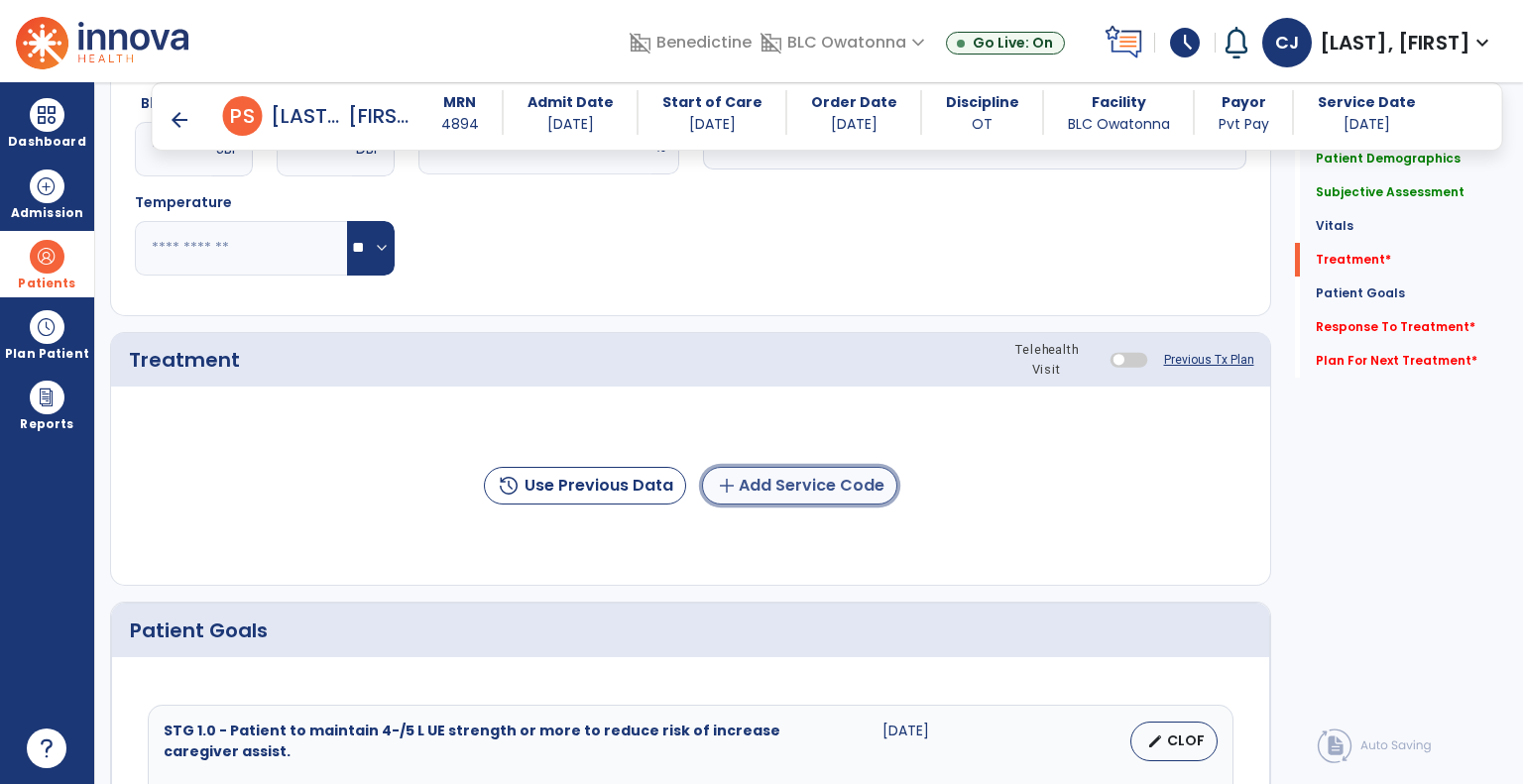 click on "add  Add Service Code" 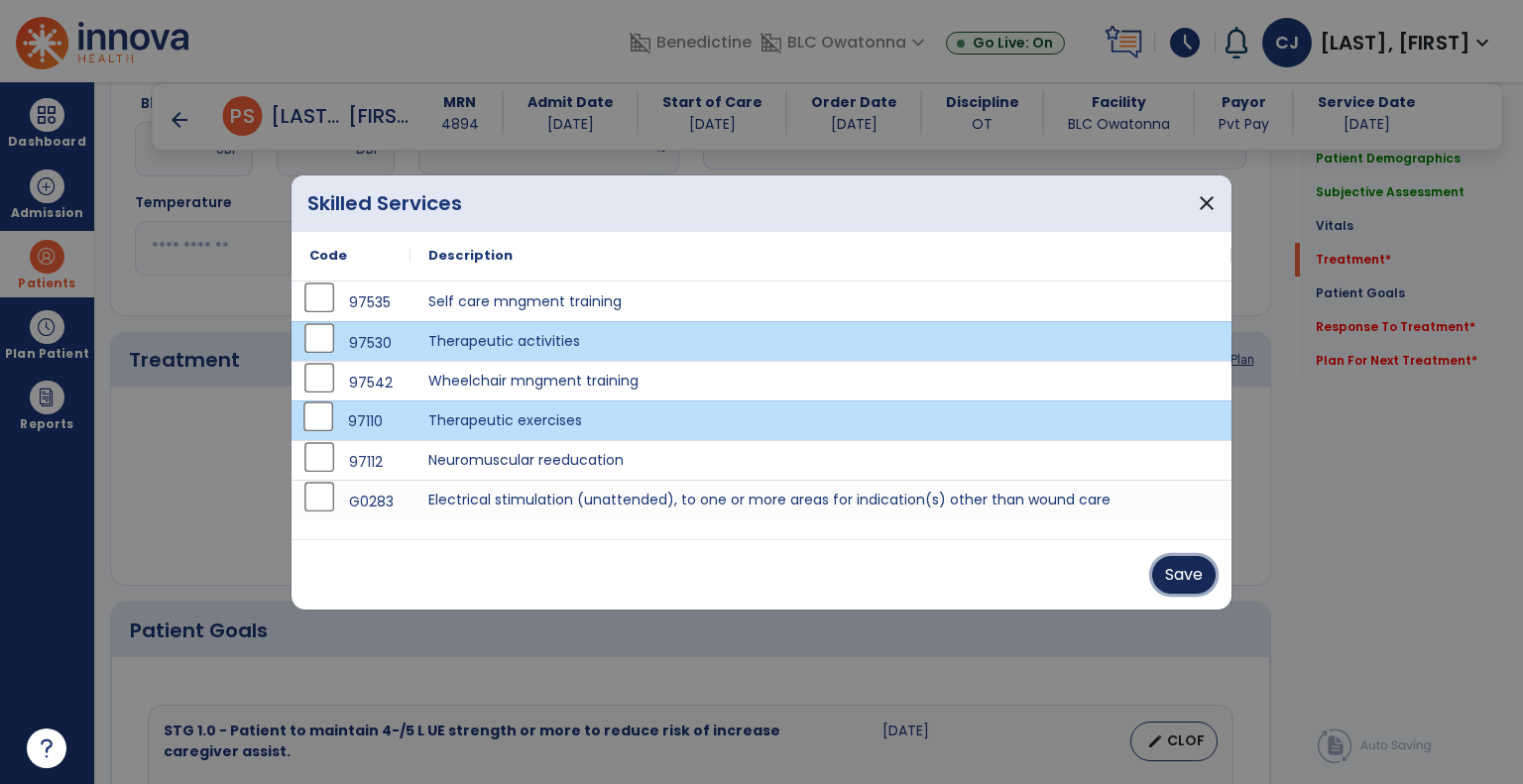 click on "Save" at bounding box center [1184, 575] 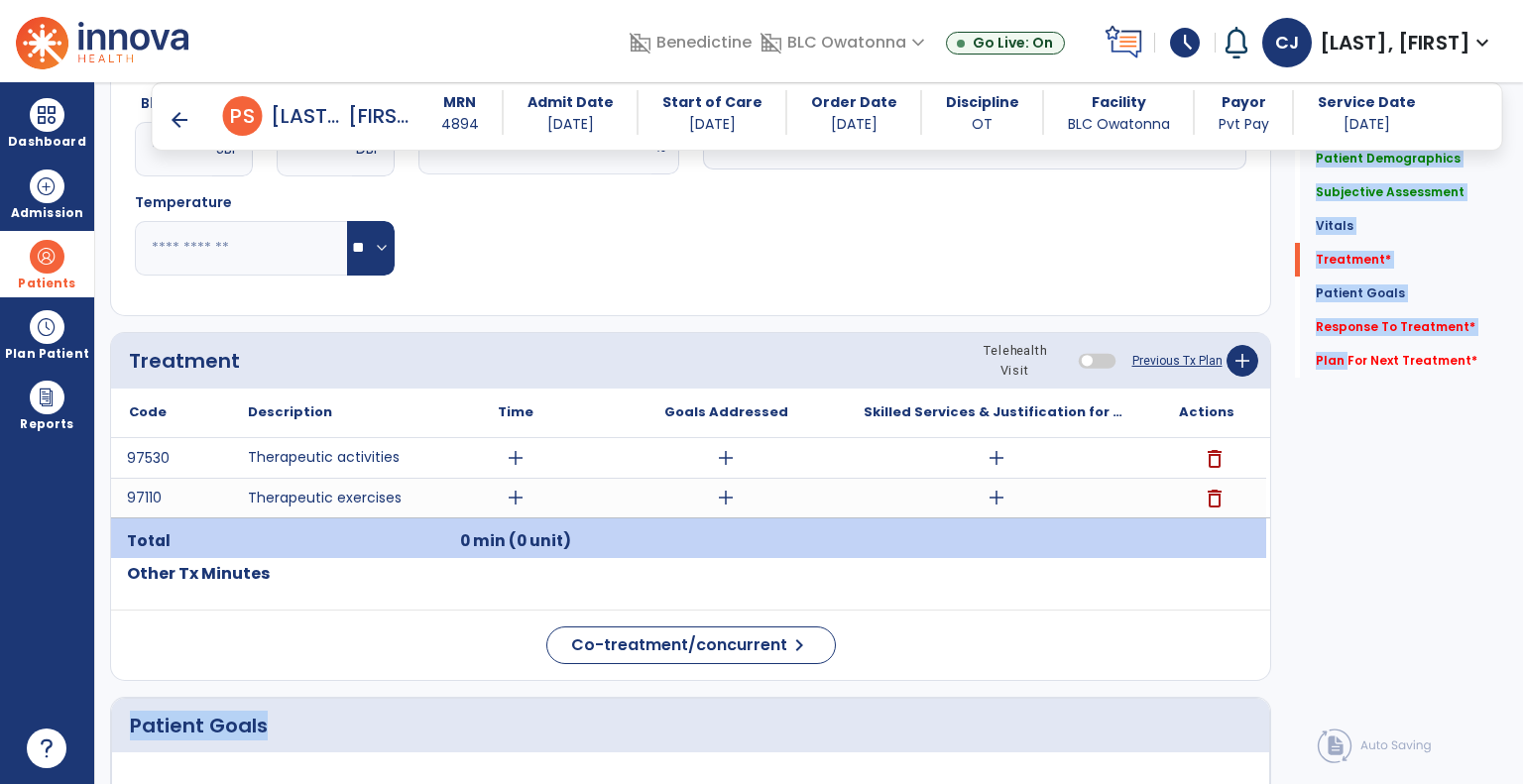 drag, startPoint x: 1180, startPoint y: 577, endPoint x: 1348, endPoint y: 534, distance: 173.41569 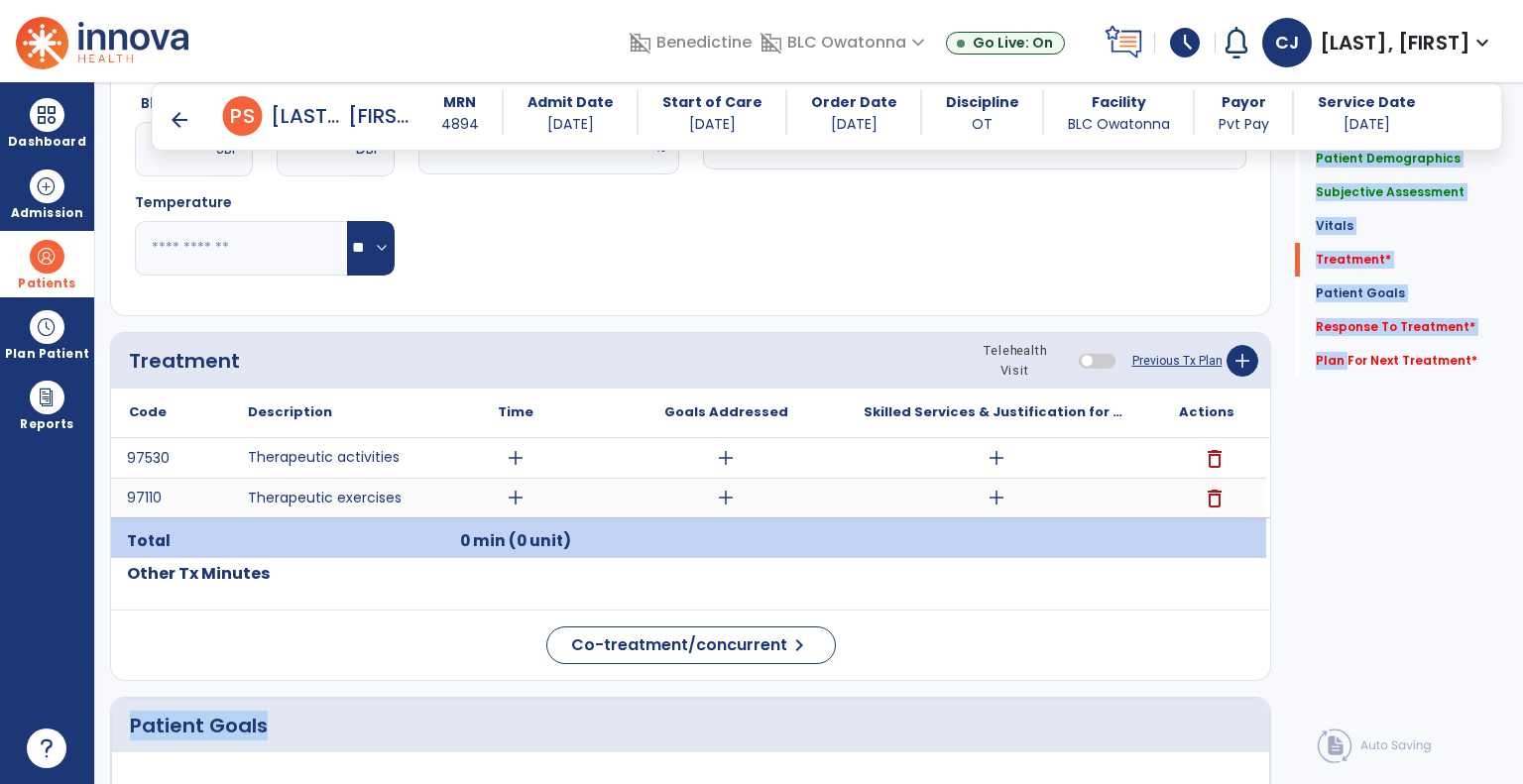 click on "Patient Demographics  Medical Diagnosis   Treatment Diagnosis   Precautions   Contraindications
Code
Description
Pdpm Clinical Category
R62.7 to" 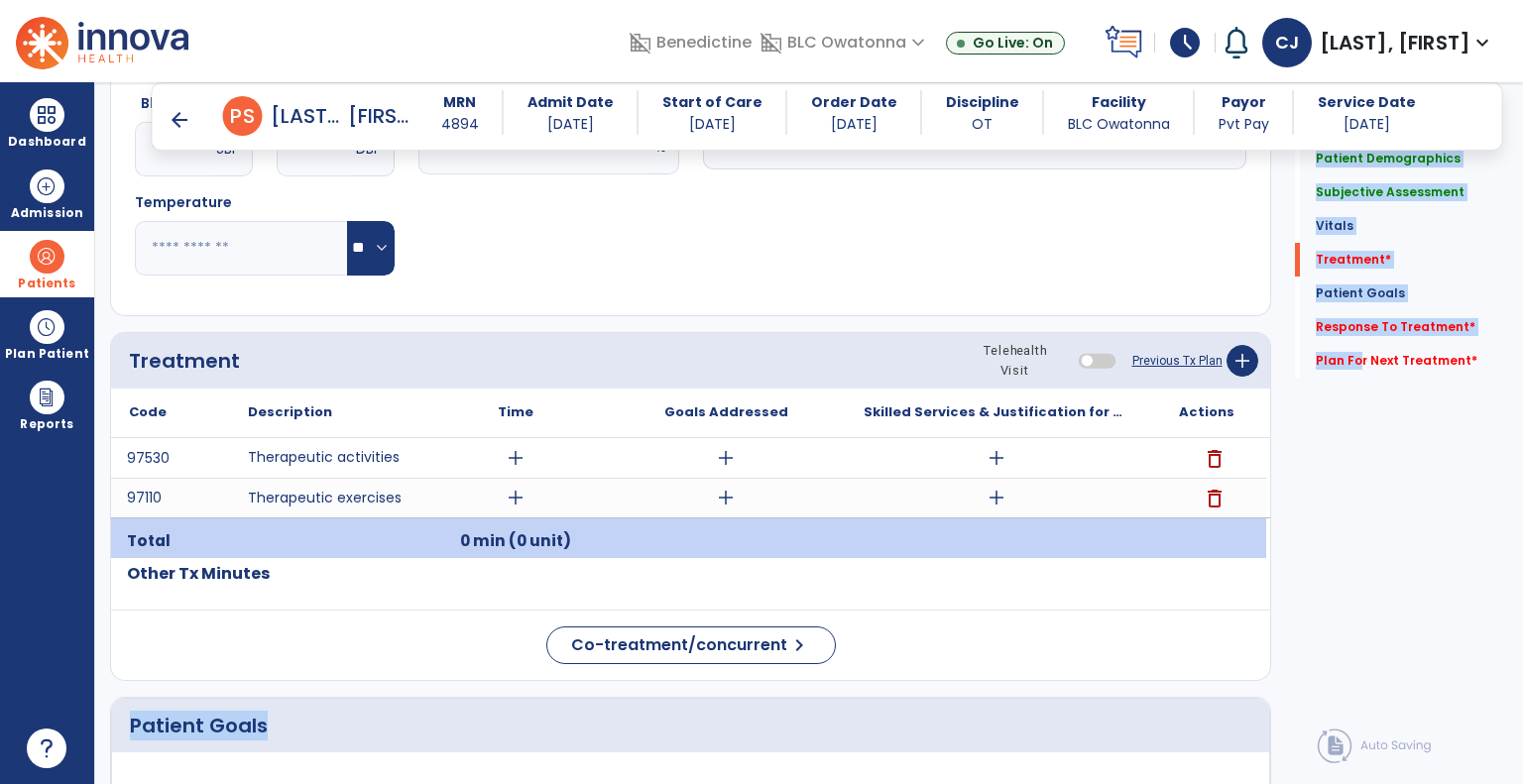 click at bounding box center [996, 541] 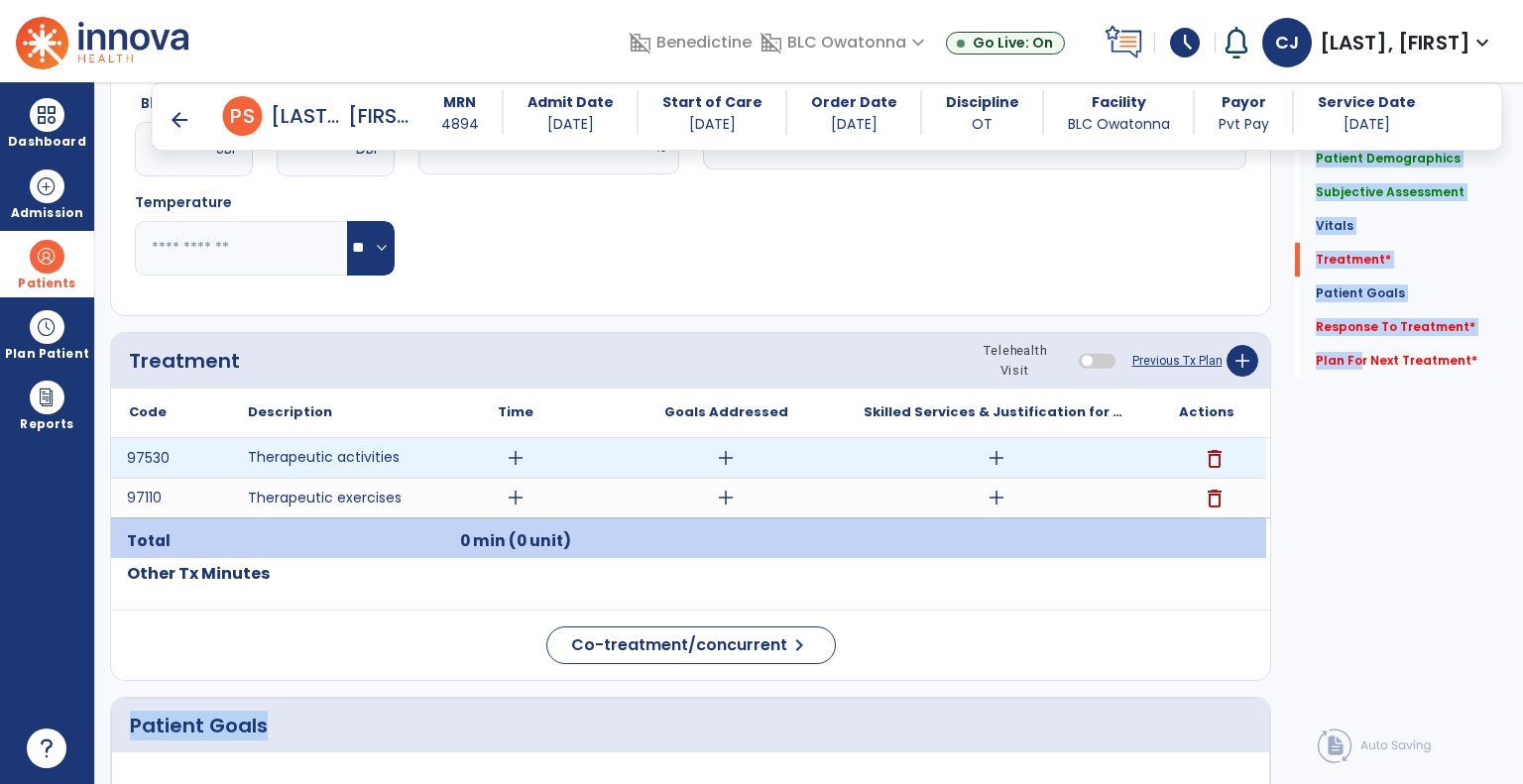 click on "add" at bounding box center (996, 458) 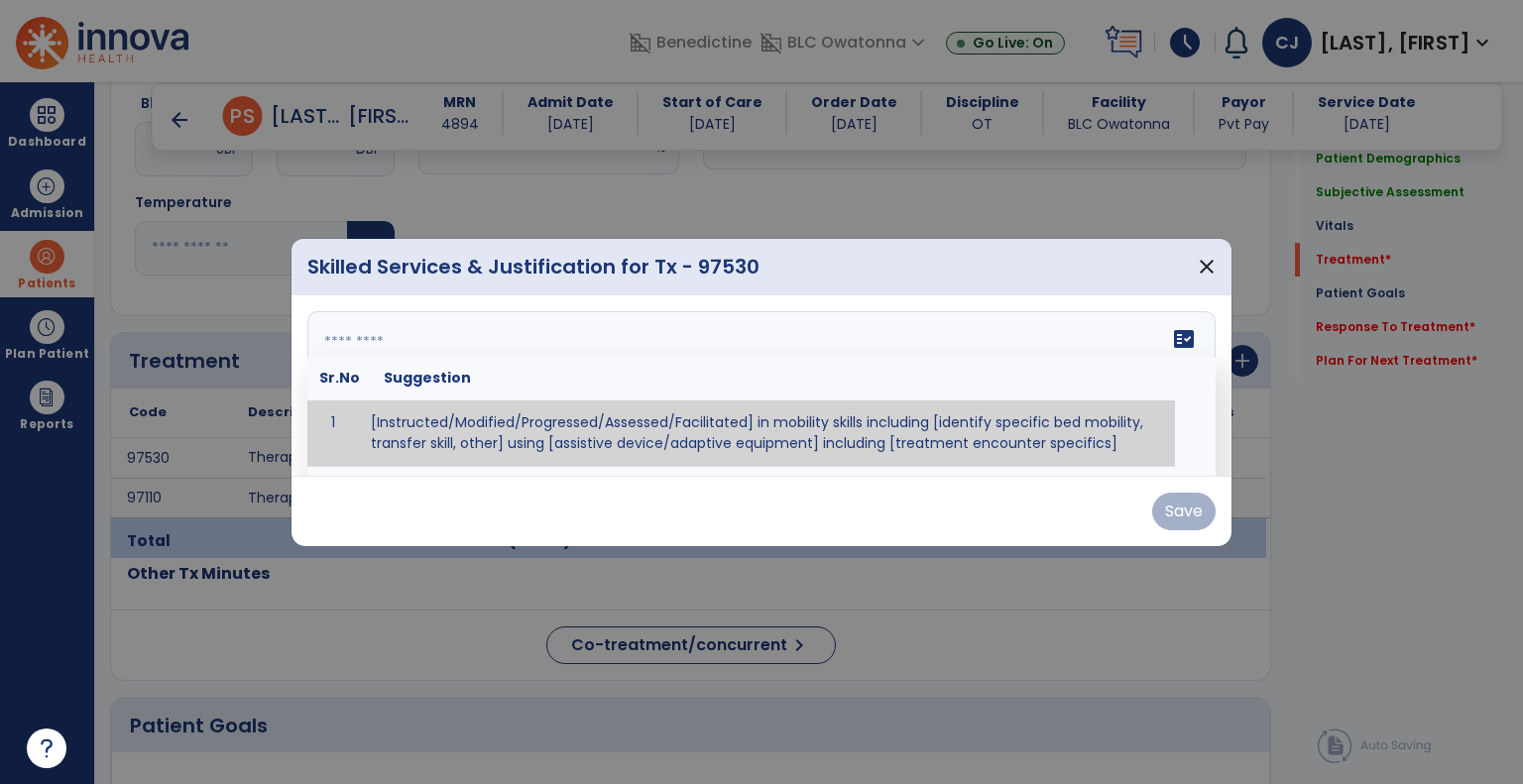 click on "fact_check  Sr.No Suggestion 1 [Instructed/Modified/Progressed/Assessed/Facilitated] in mobility skills including [identify specific bed mobility, transfer skill, other] using [assistive device/adaptive equipment] including [treatment encounter specifics]" at bounding box center (762, 386) 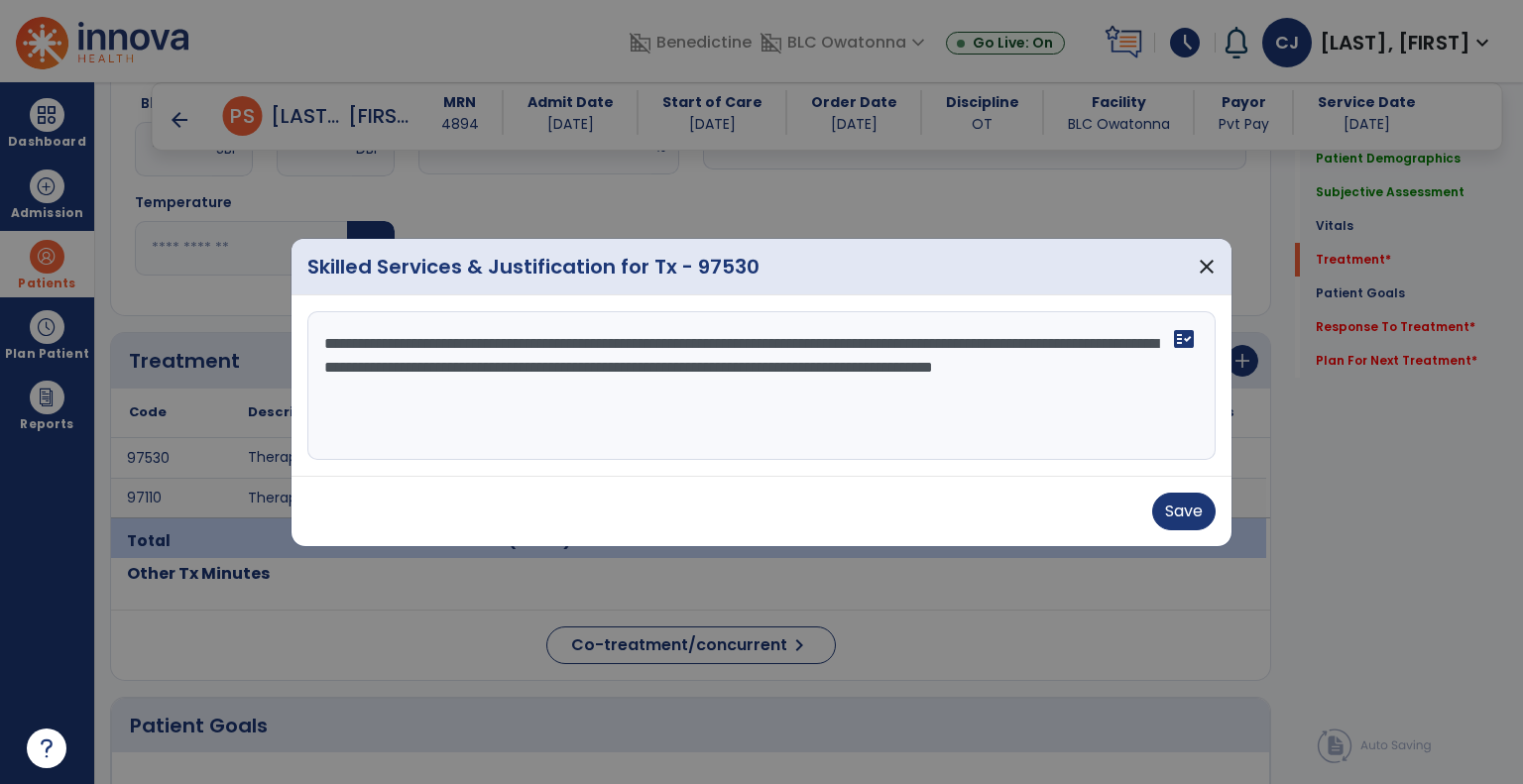 type on "**********" 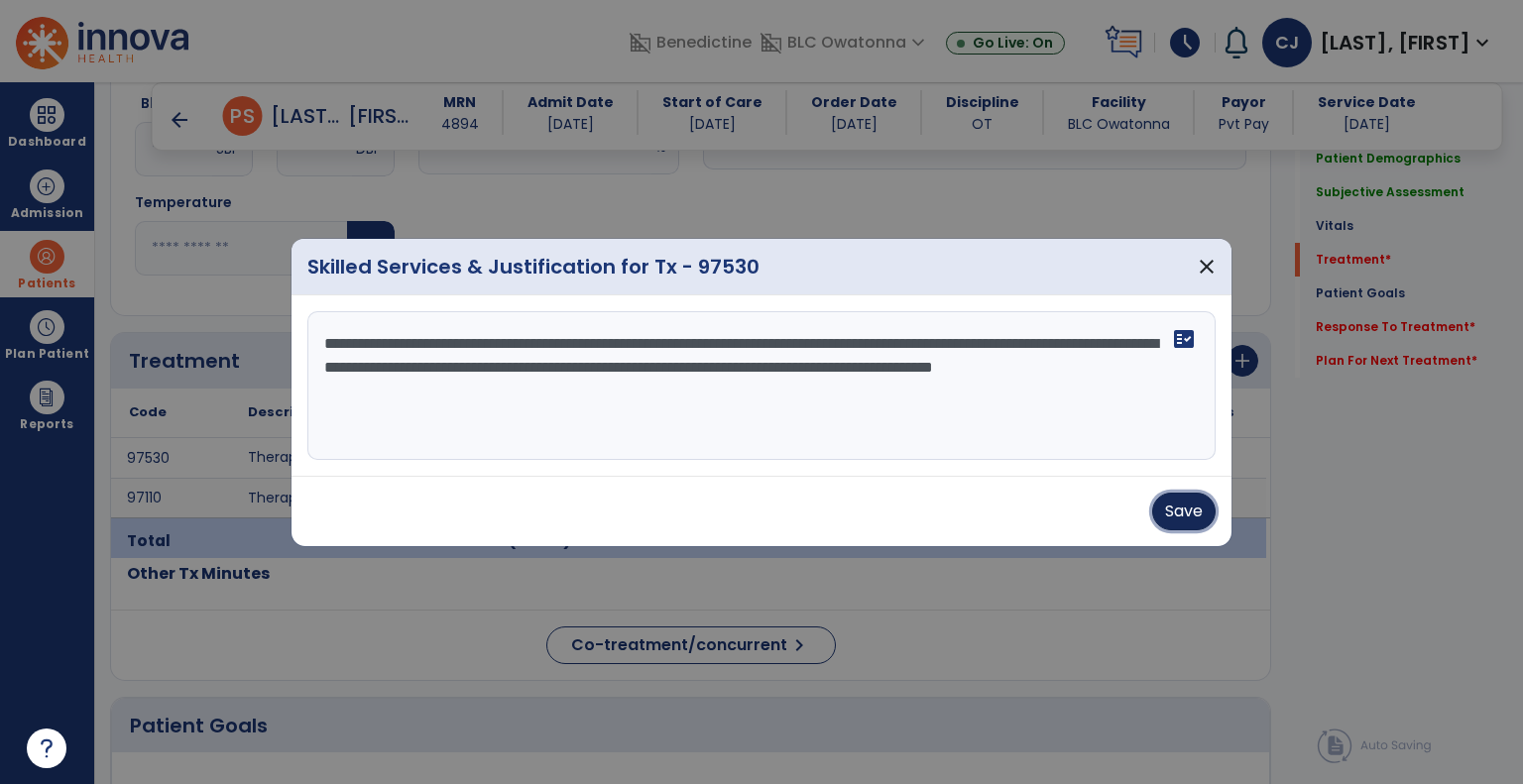 click on "Save" at bounding box center (1184, 511) 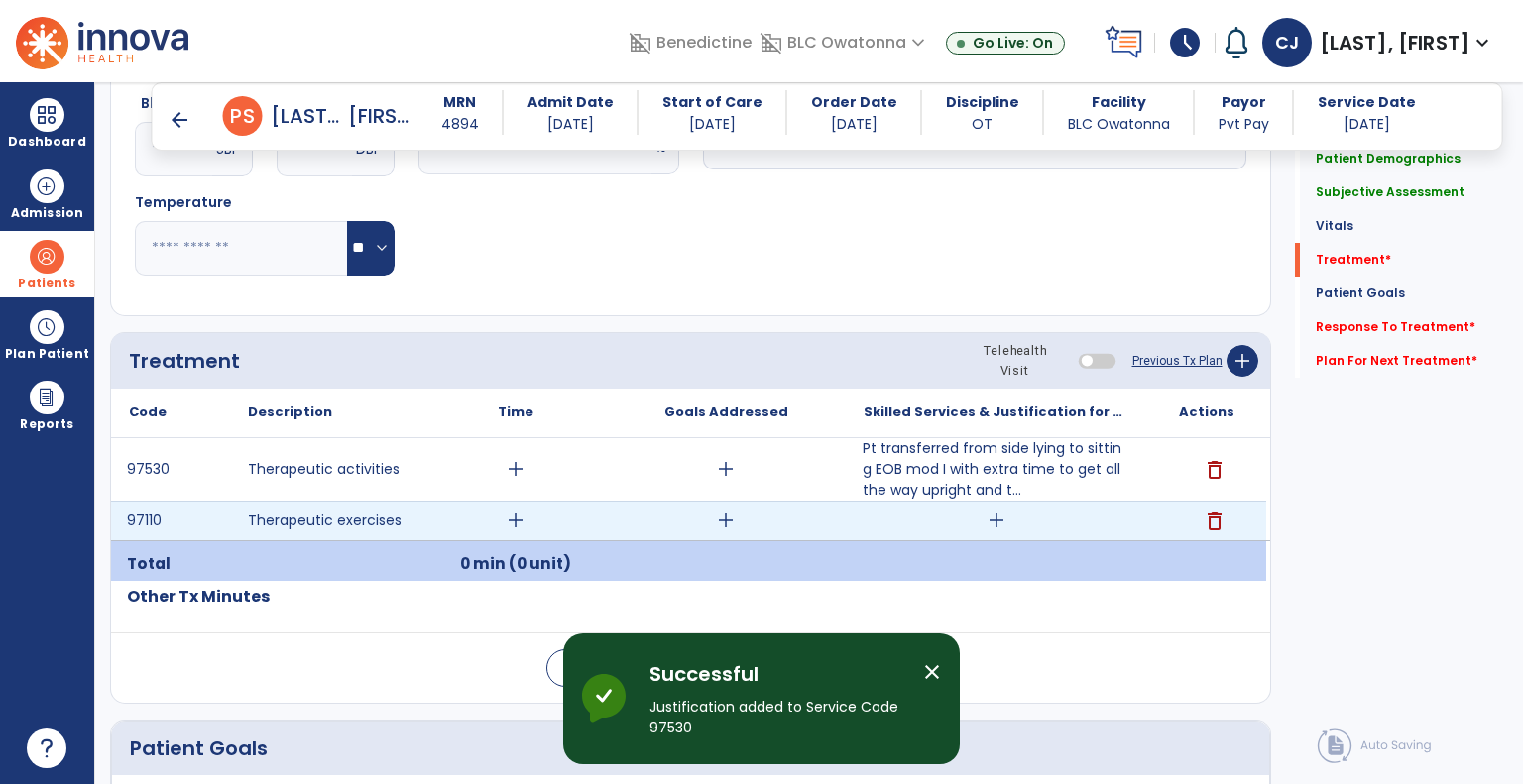 click on "add" at bounding box center (996, 520) 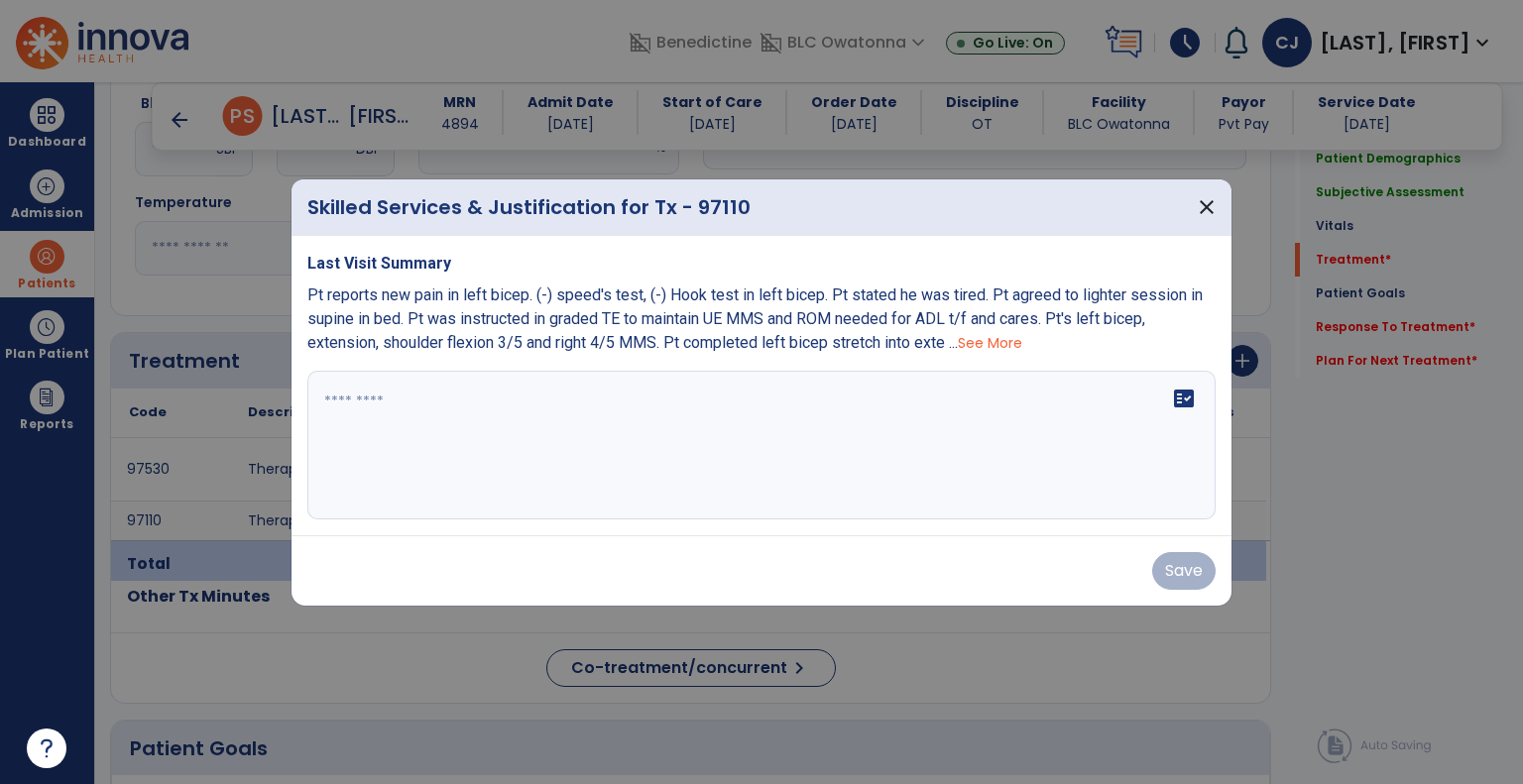 click on "fact_check" at bounding box center [762, 445] 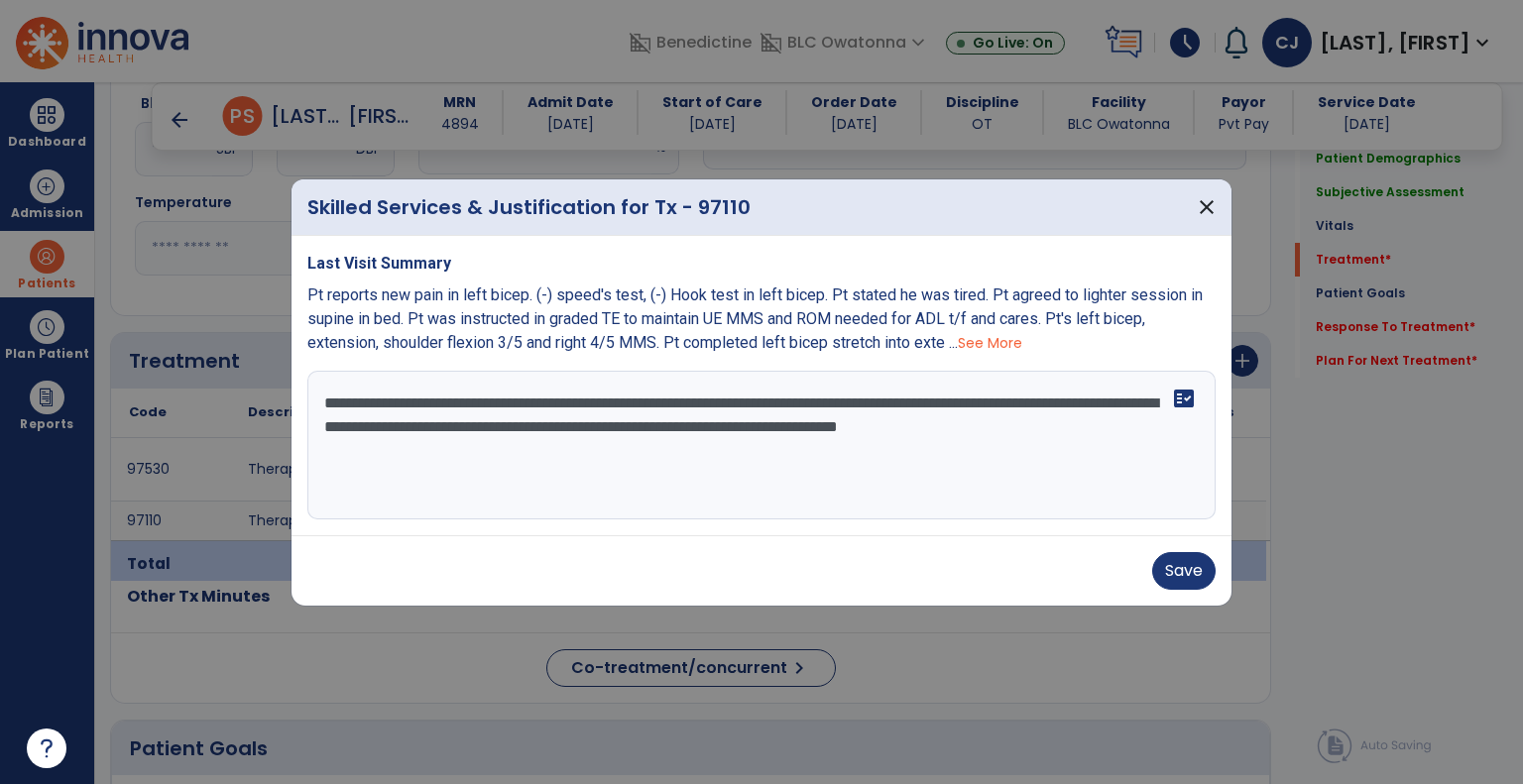 click on "**********" at bounding box center [762, 445] 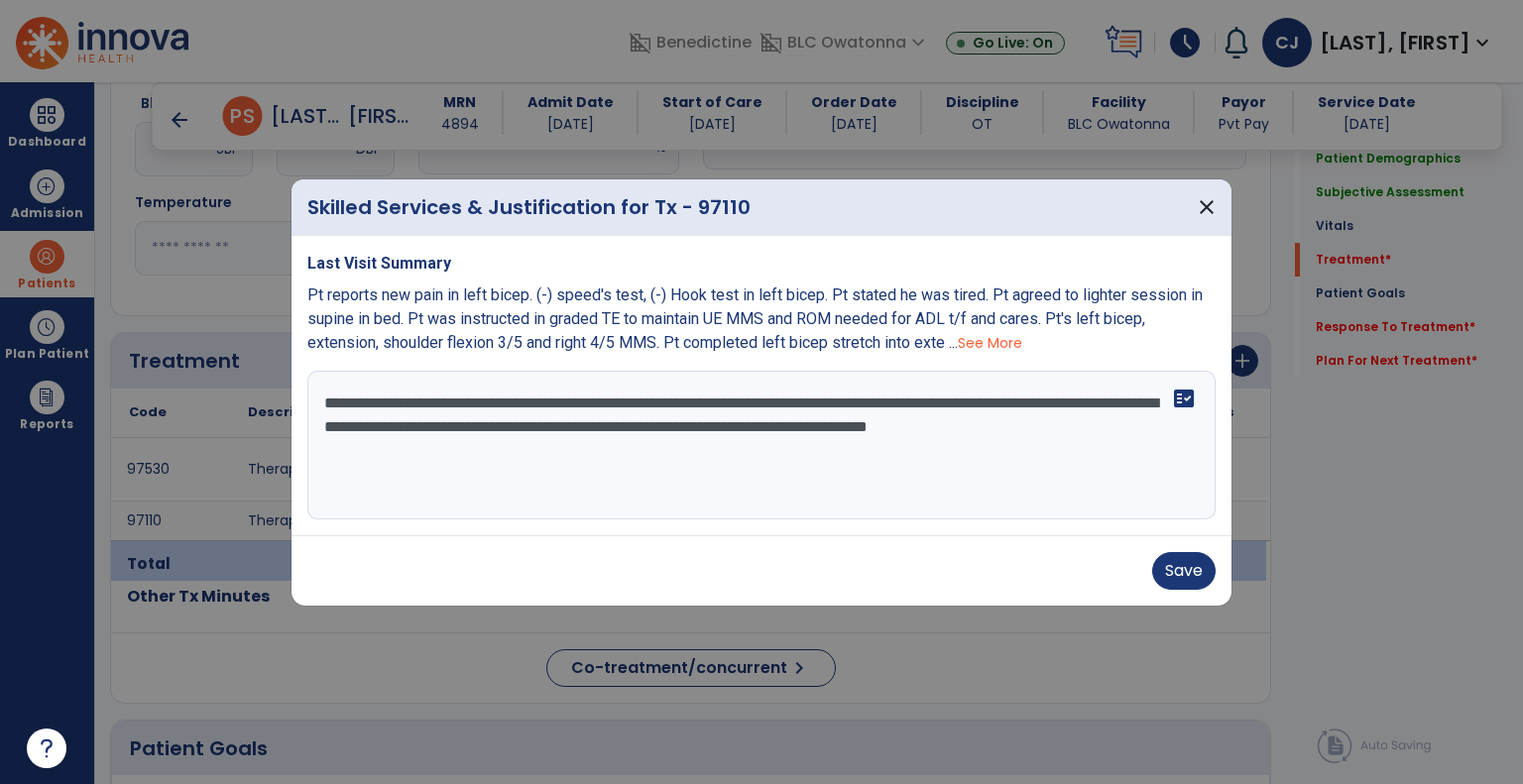 click on "**********" at bounding box center [762, 445] 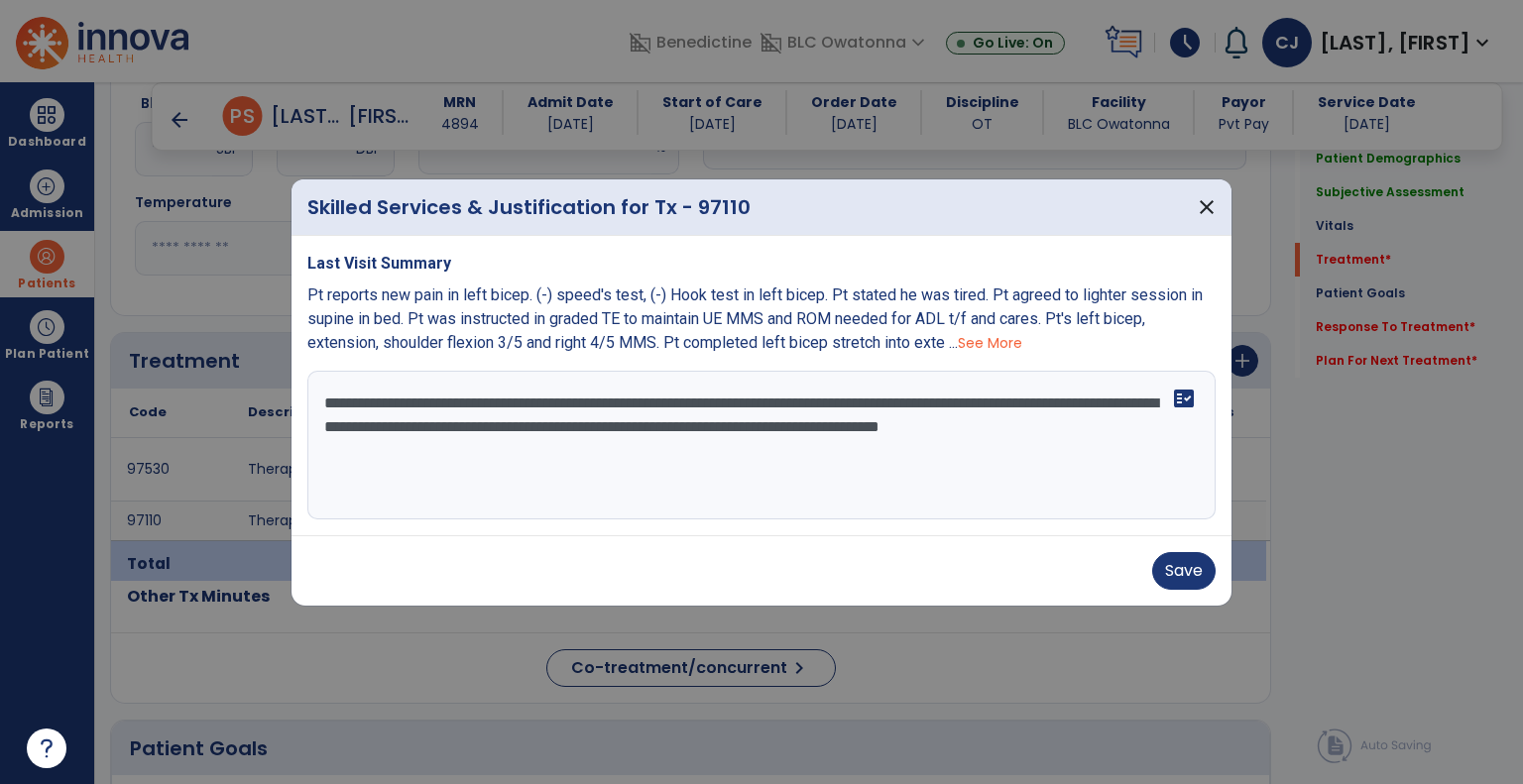 click on "**********" at bounding box center (762, 445) 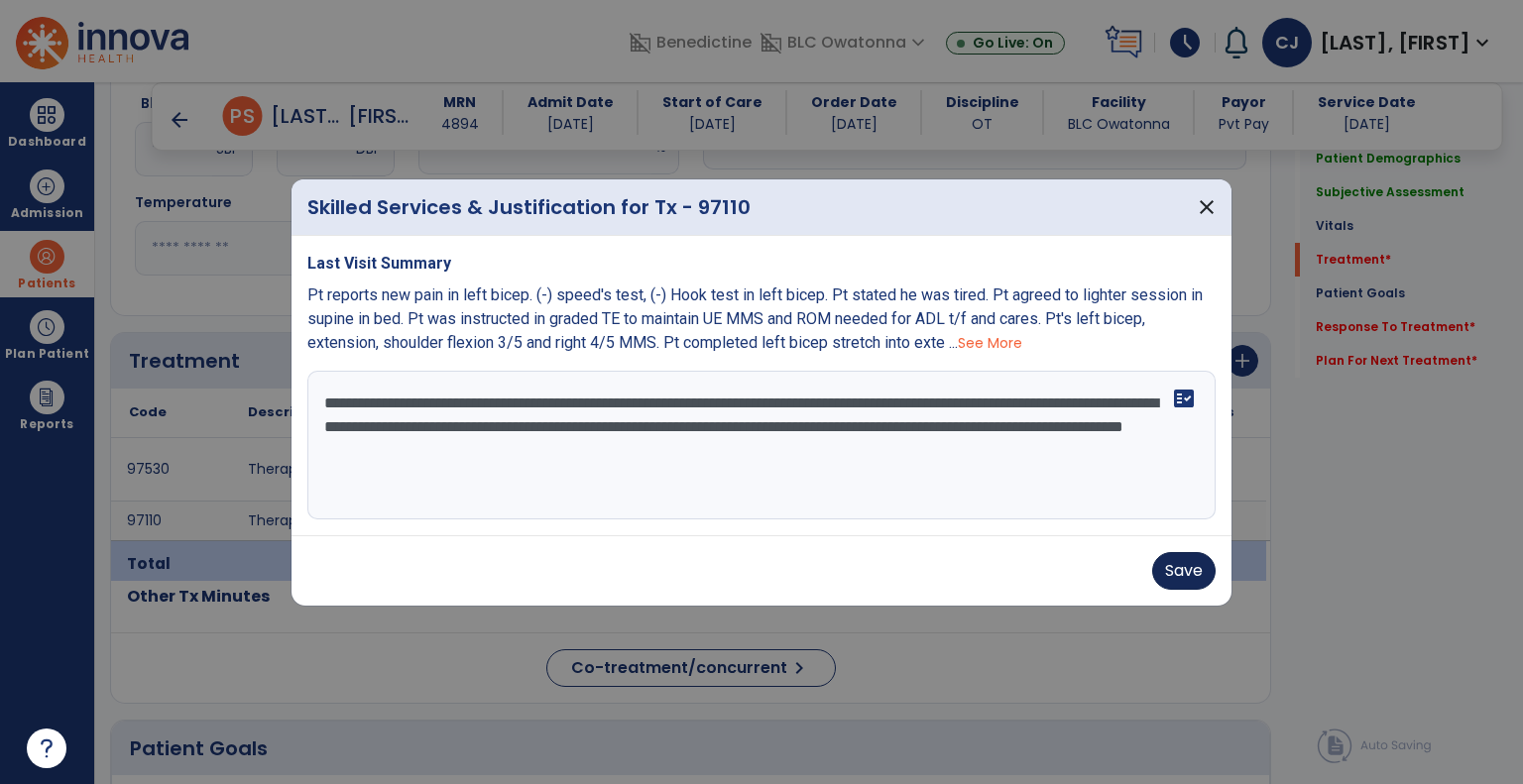 type on "**********" 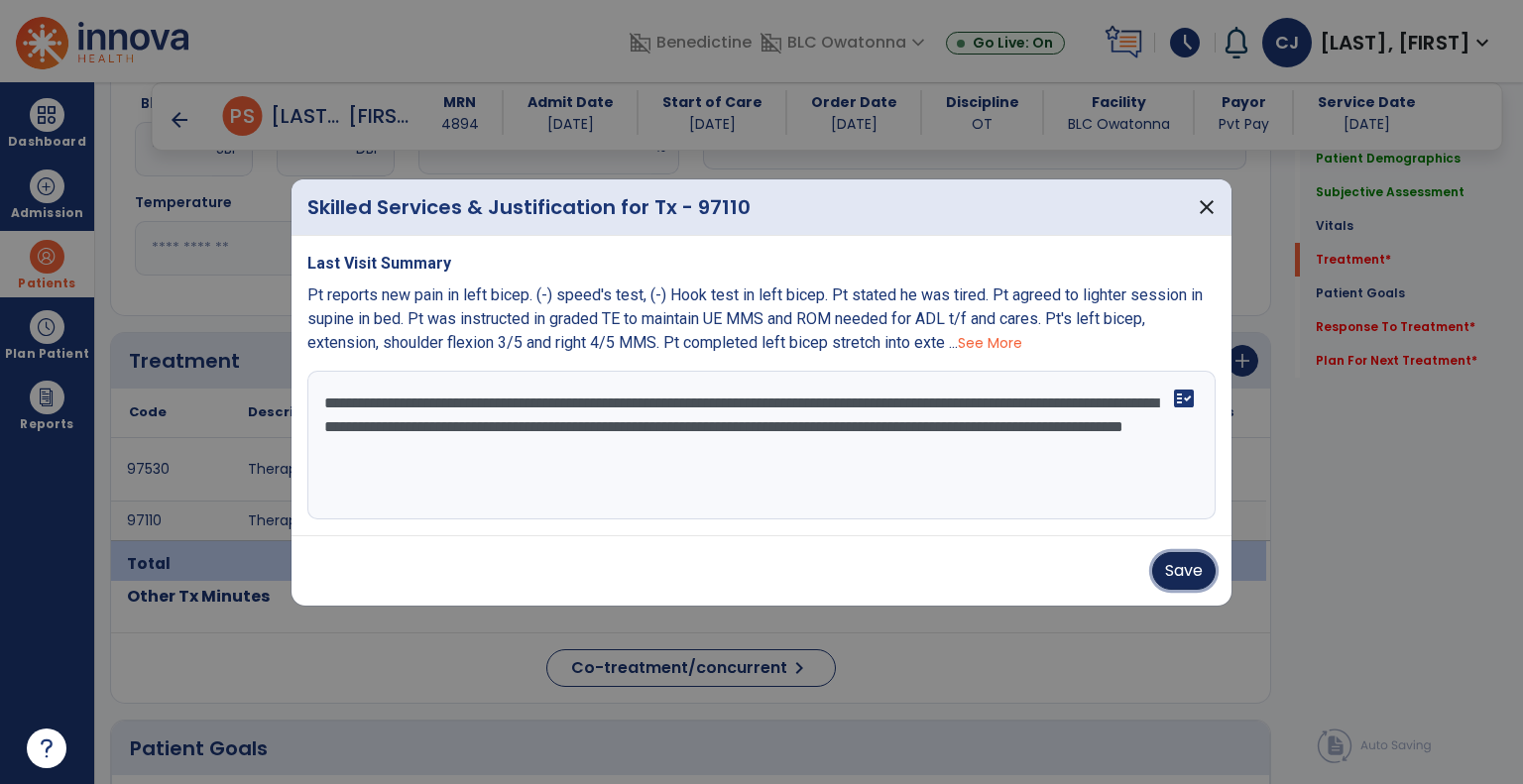 click on "Save" at bounding box center (1184, 571) 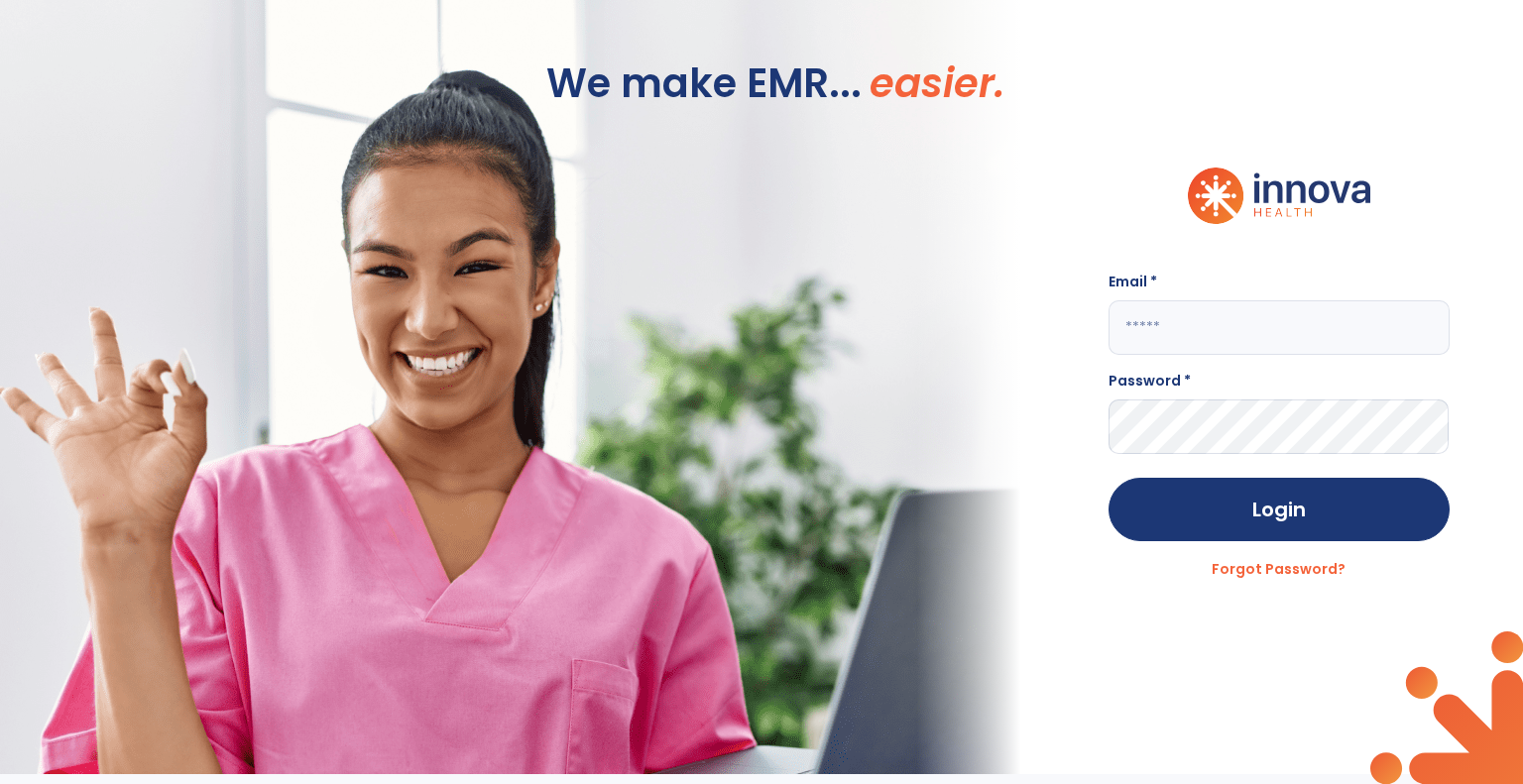 scroll, scrollTop: 0, scrollLeft: 0, axis: both 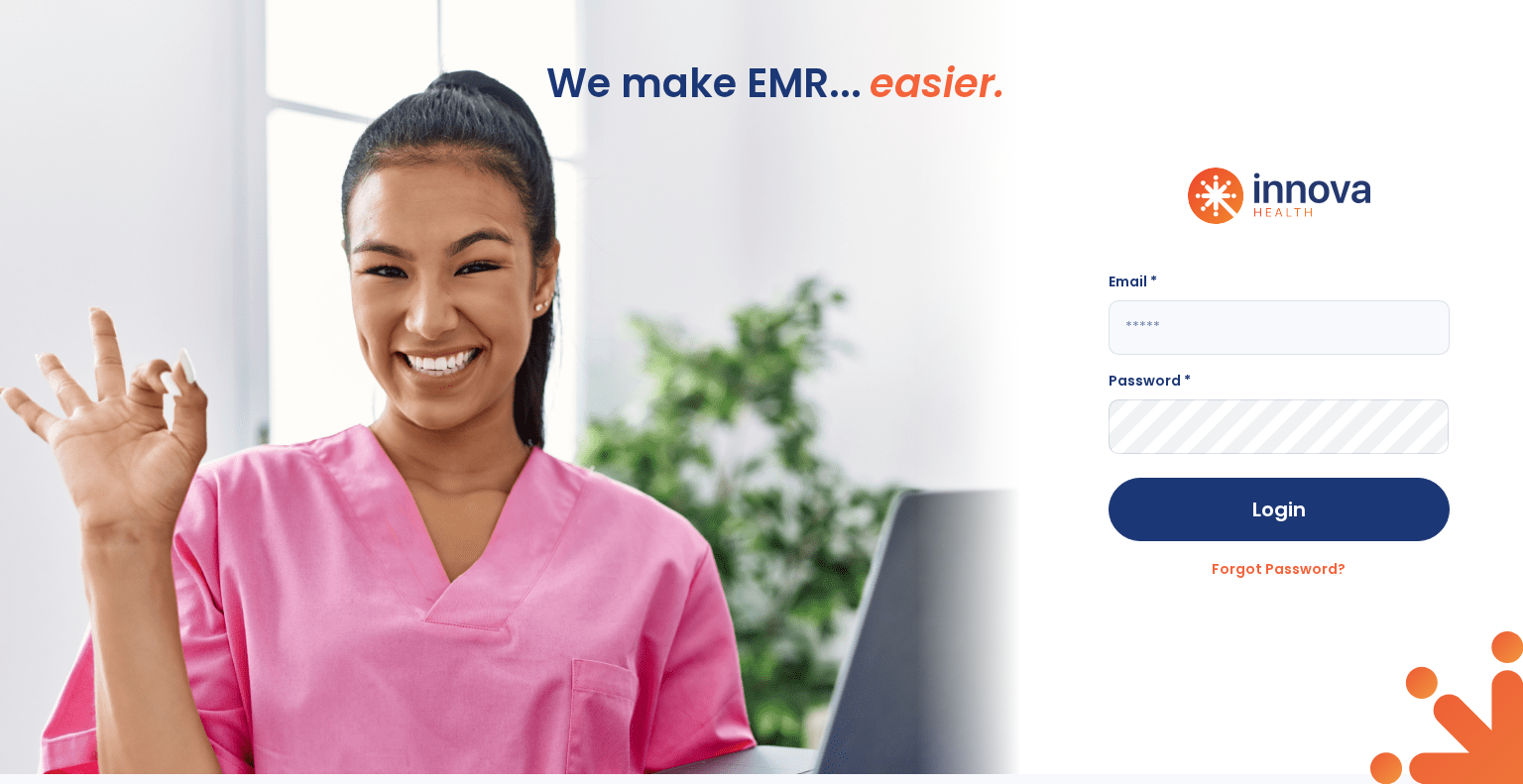 click 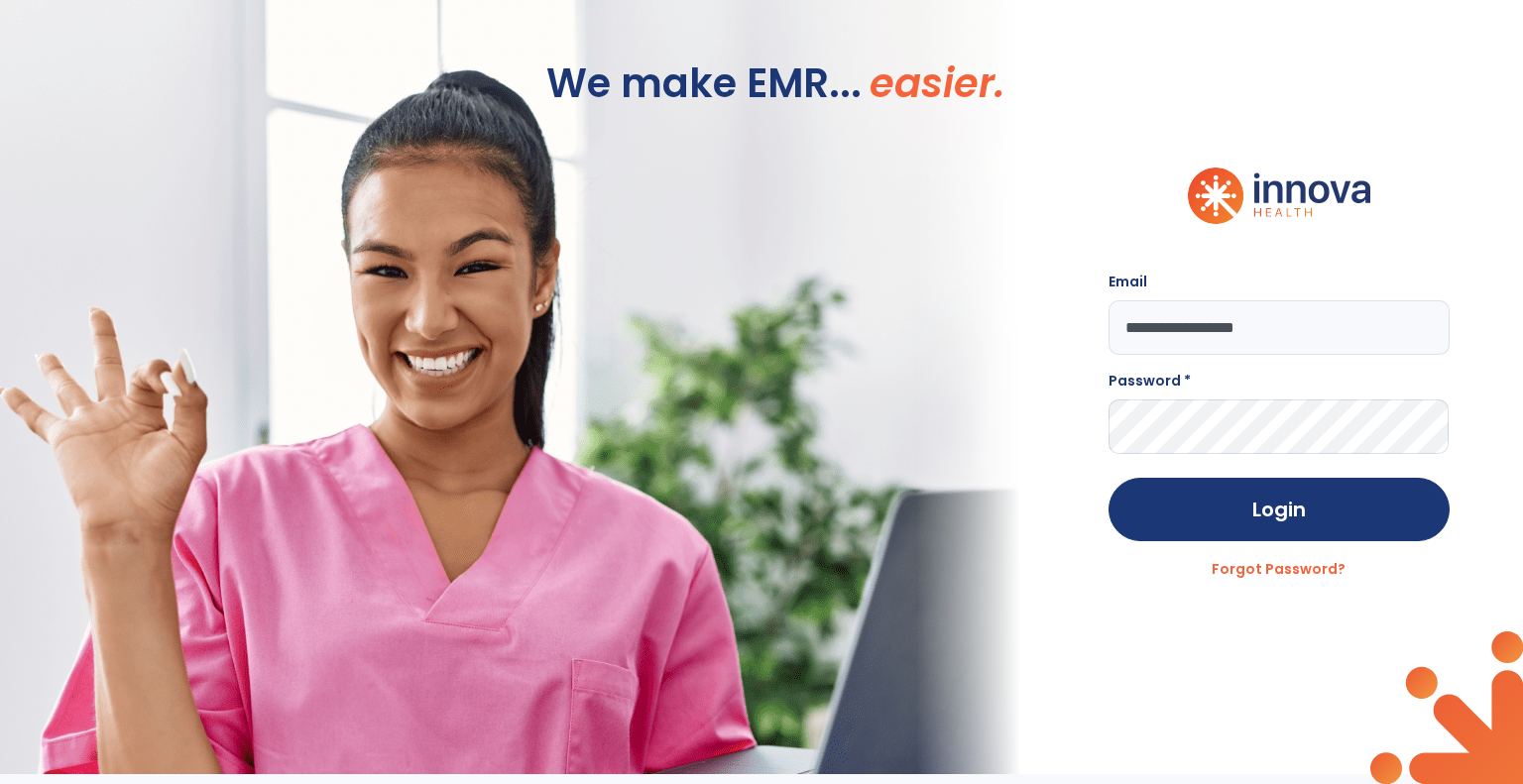 type on "**********" 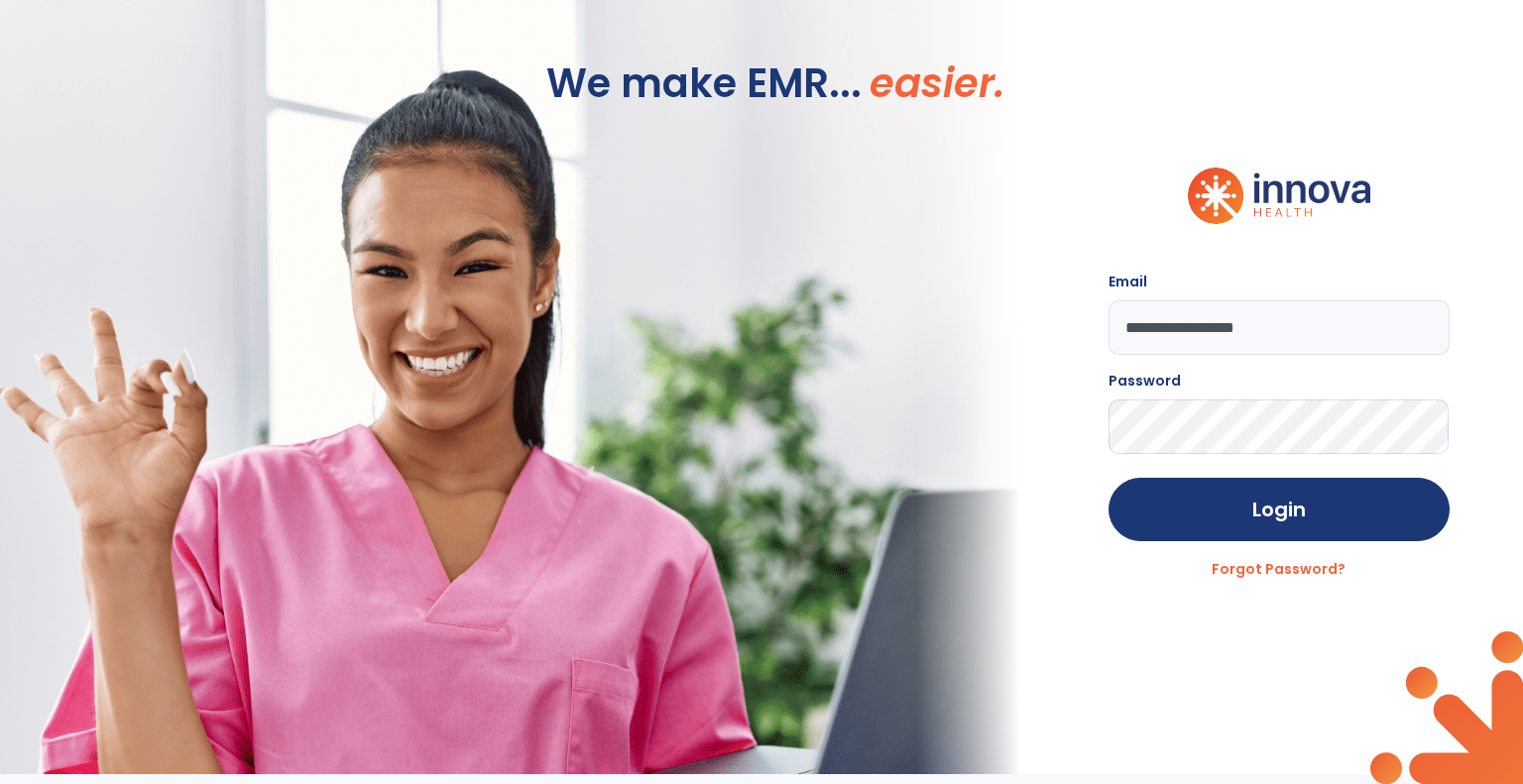 click on "Login" 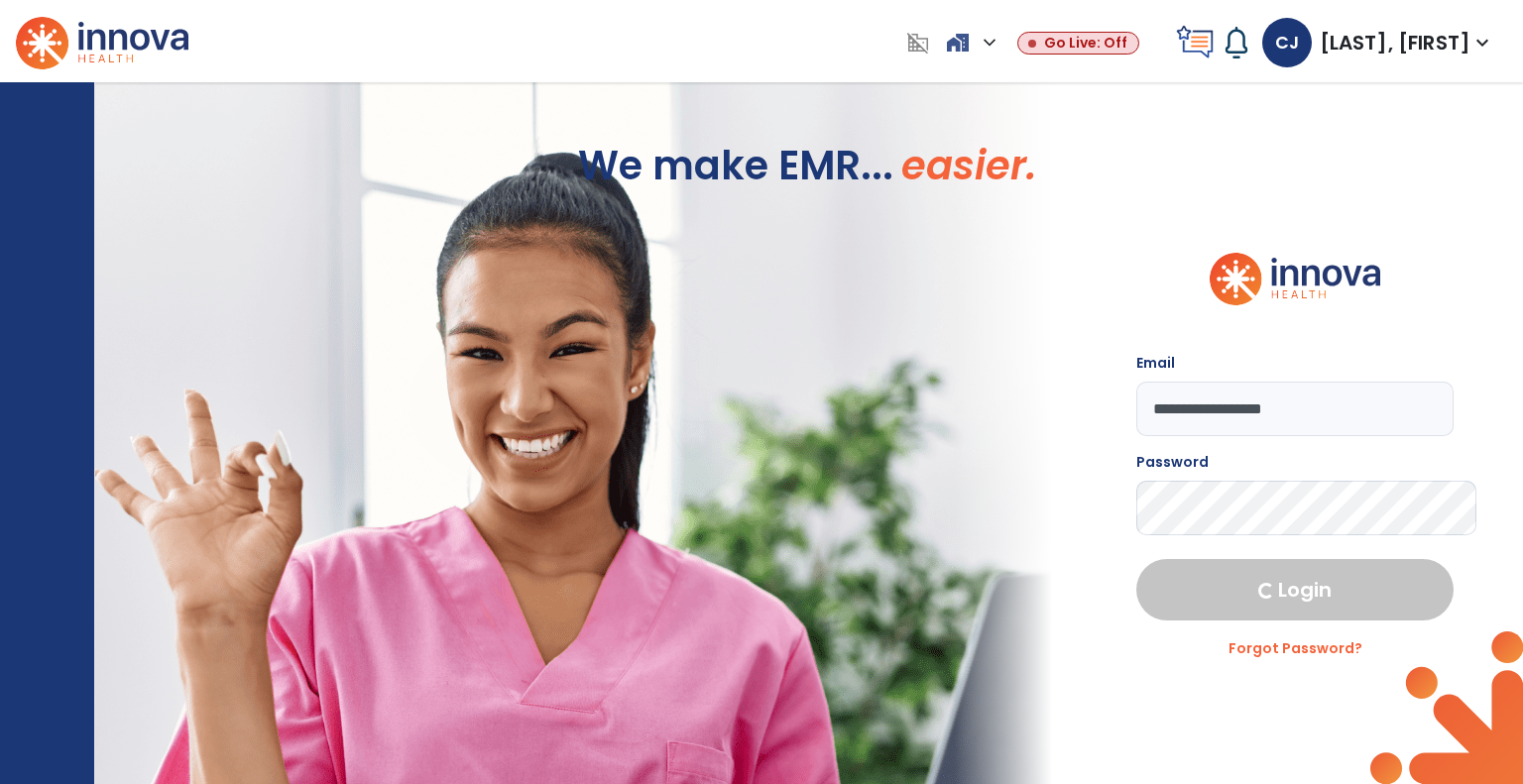 select on "****" 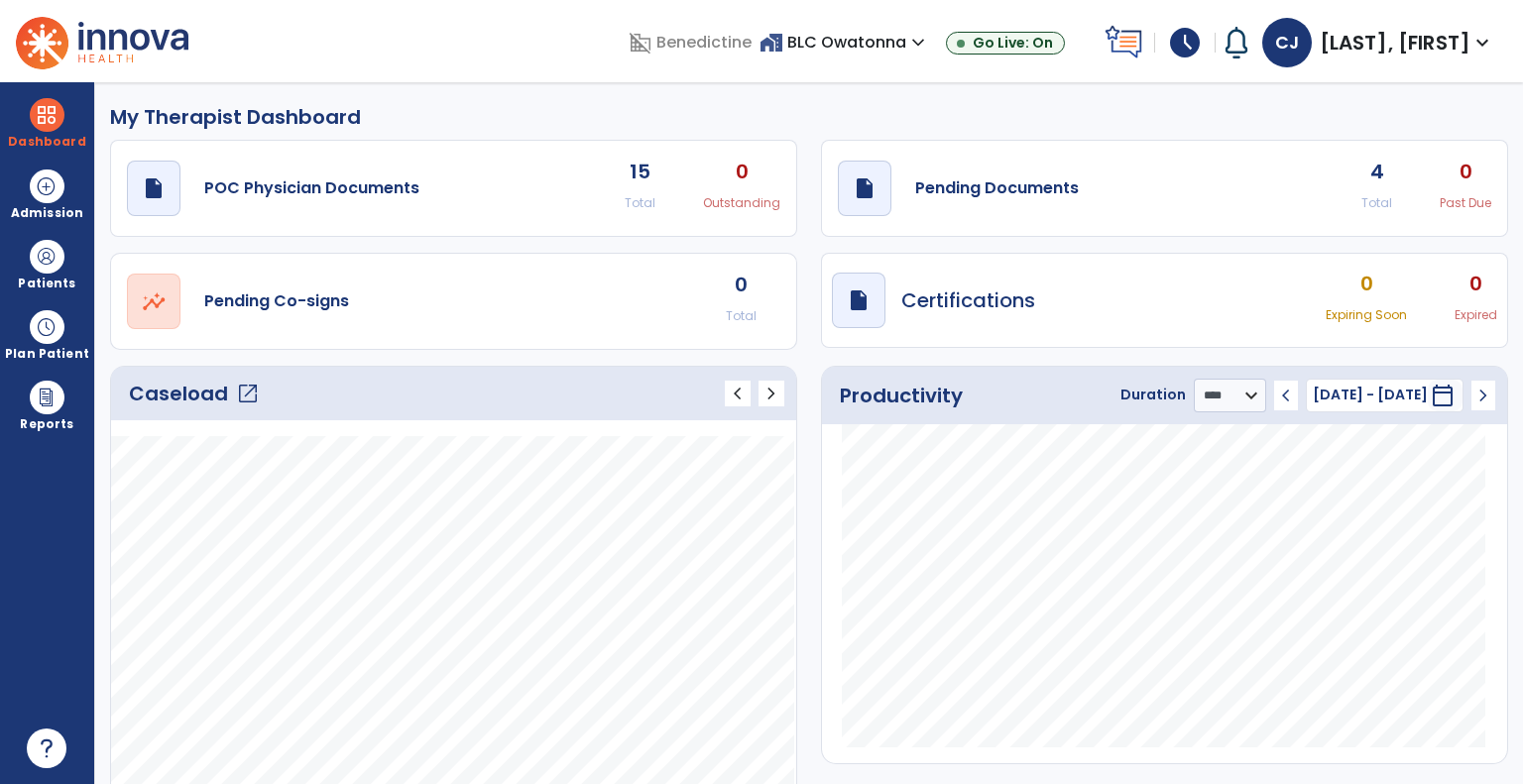 click on "open_in_new" 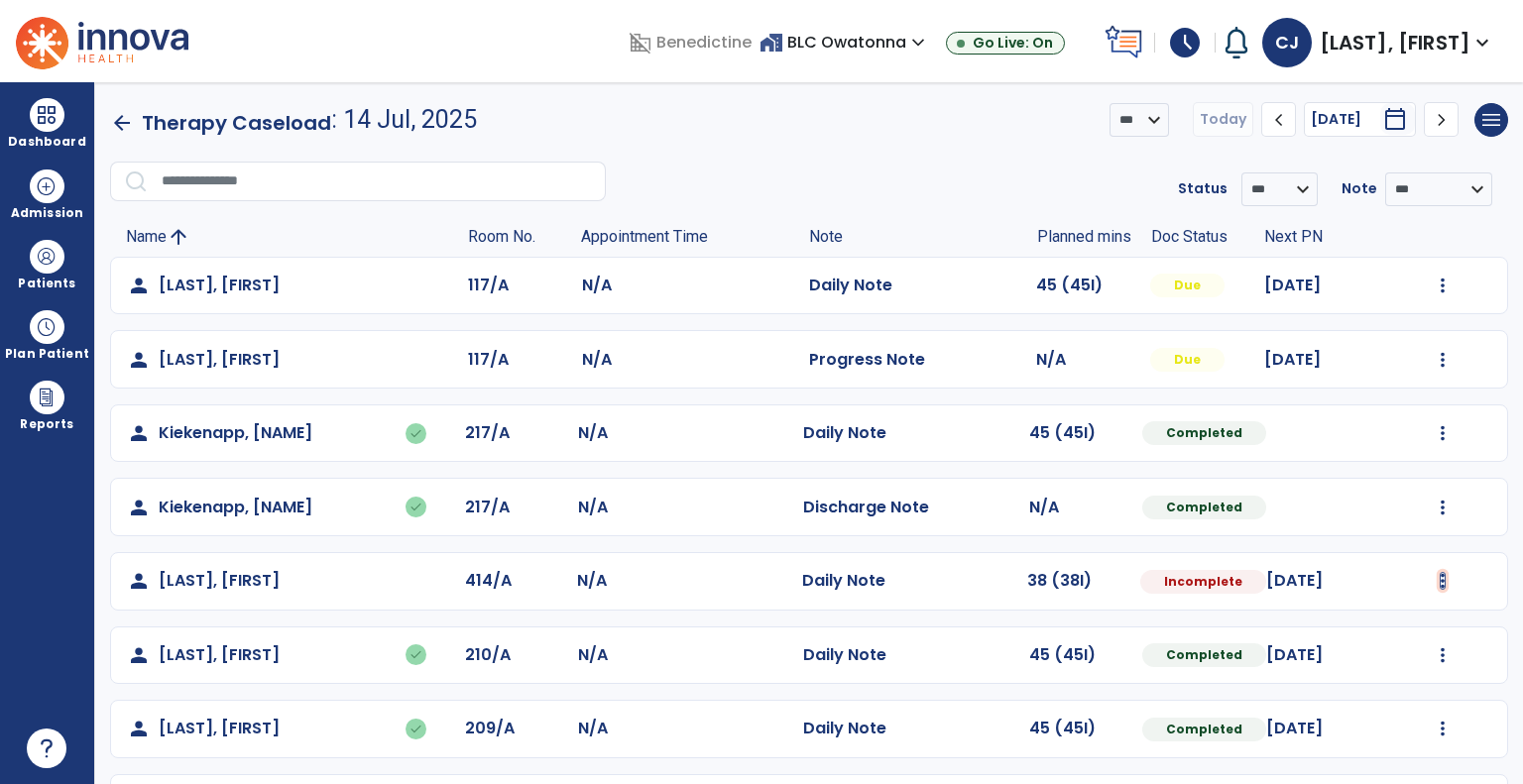 click at bounding box center [1443, 285] 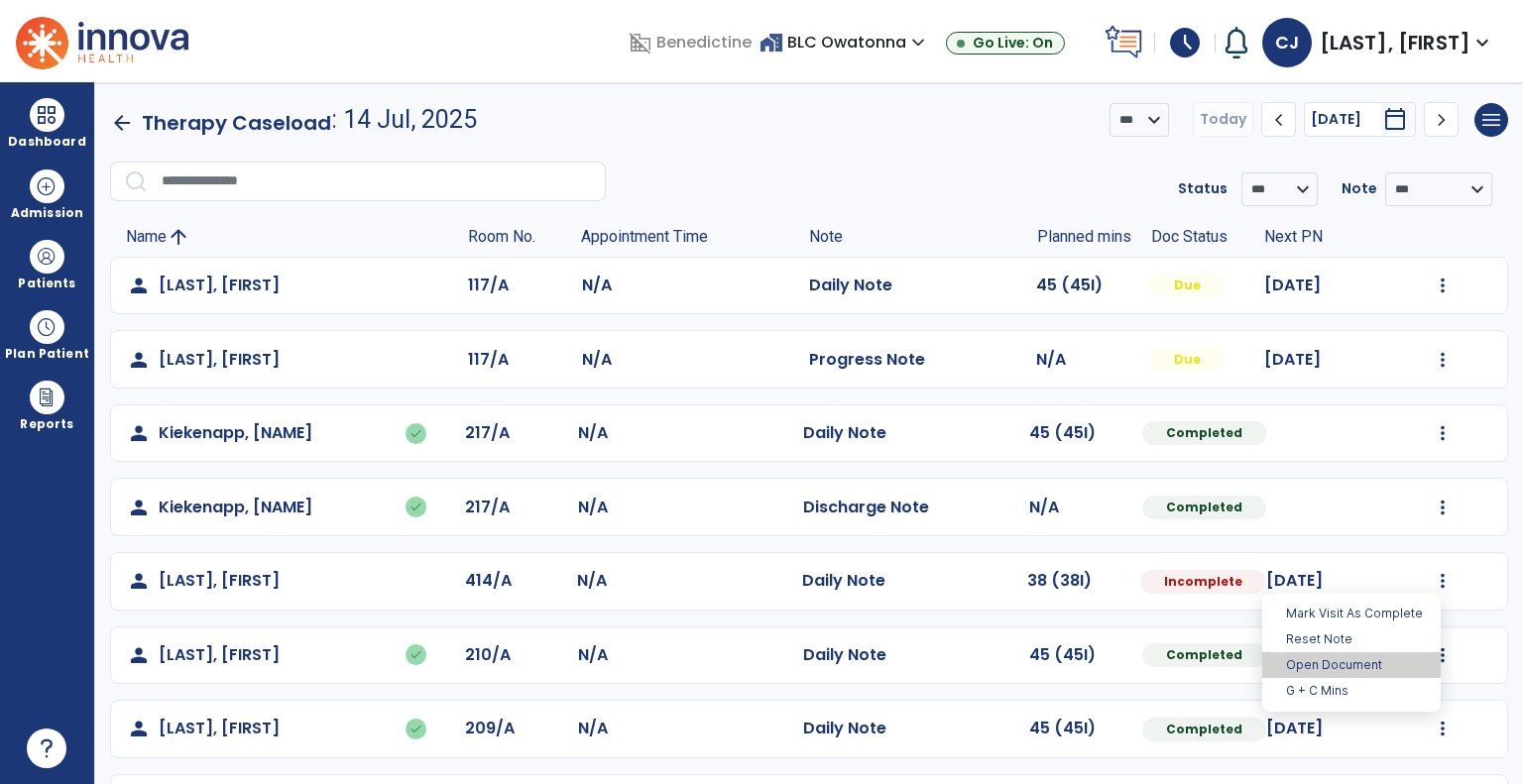 click on "Open Document" at bounding box center (1351, 665) 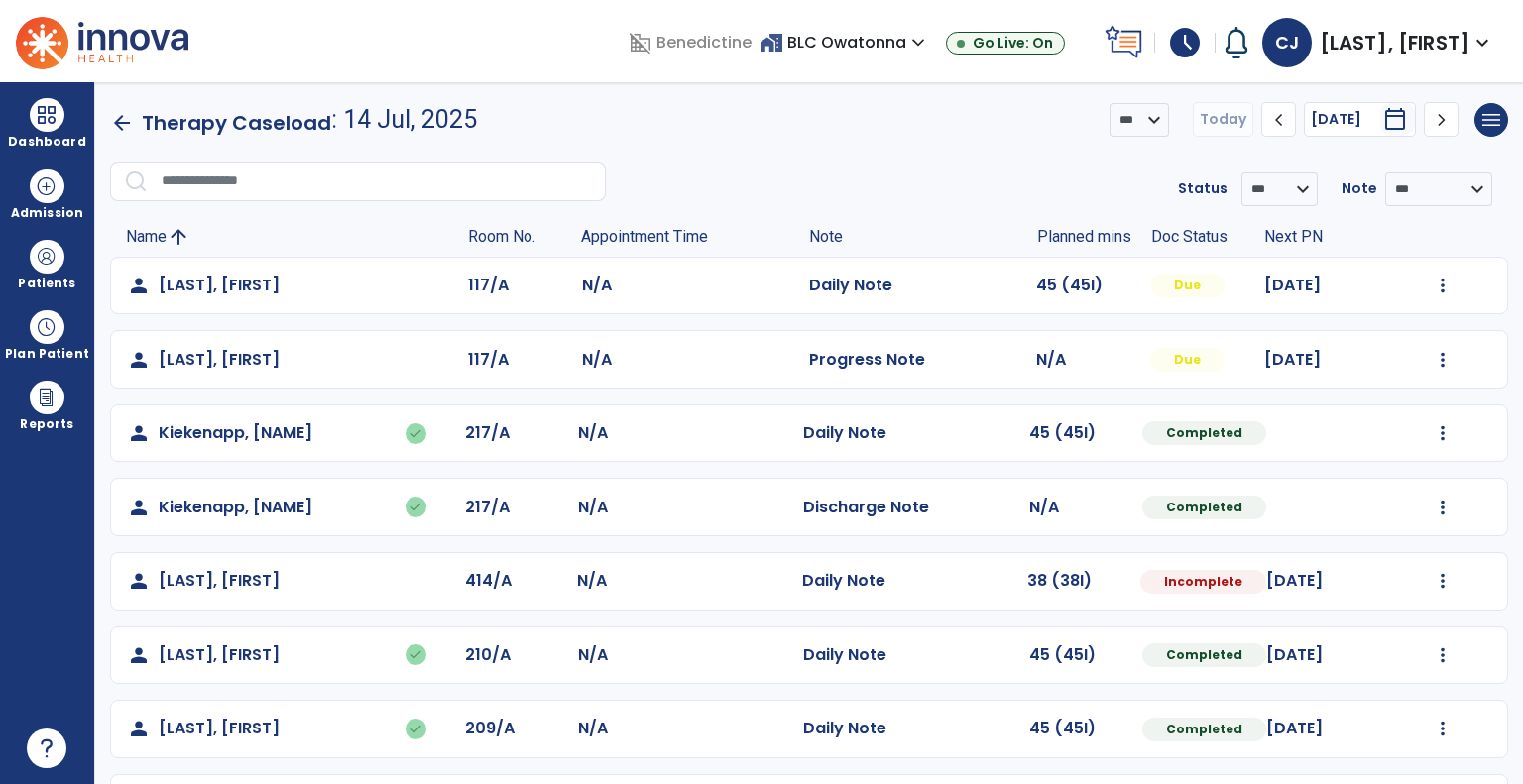 select on "*" 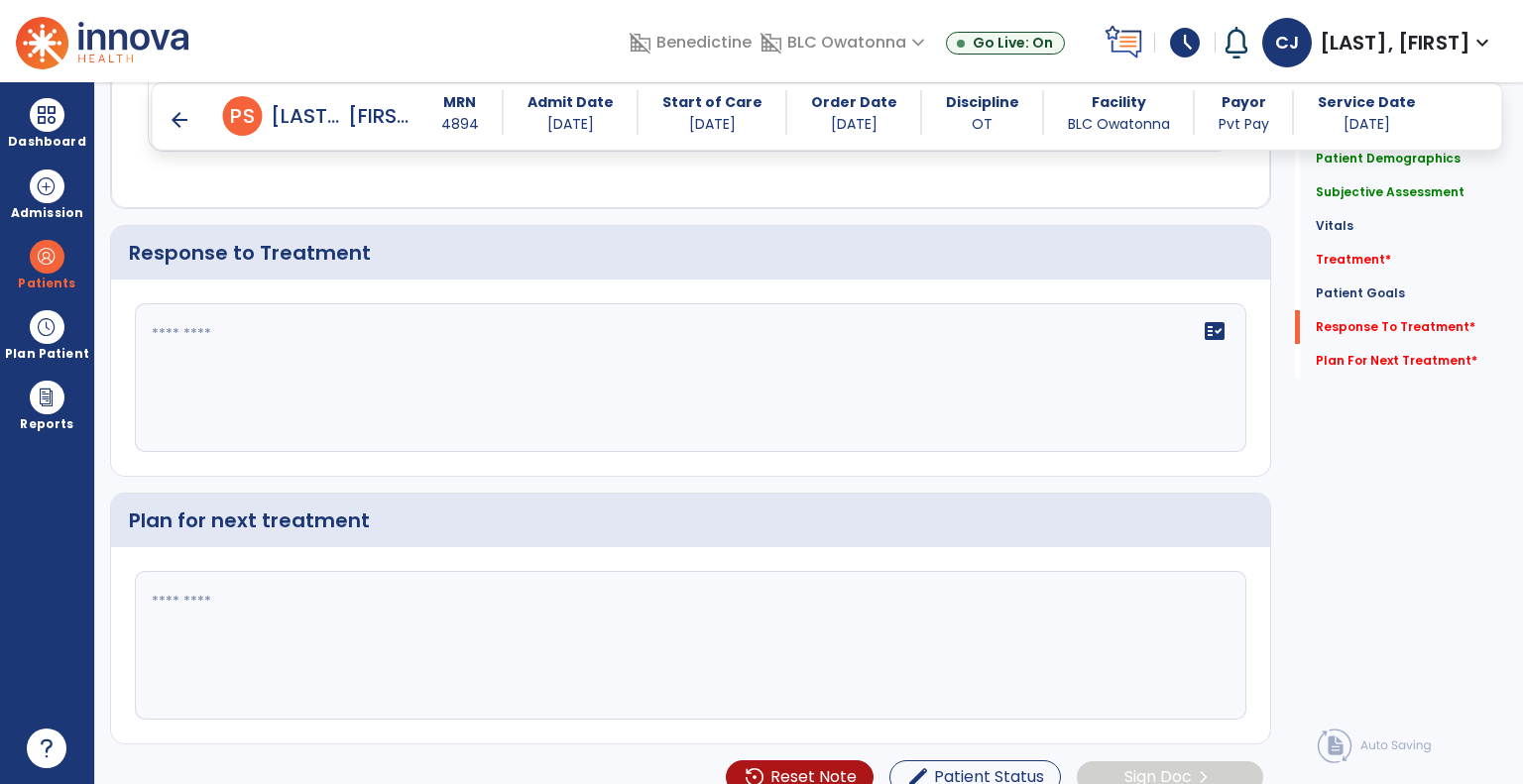 scroll, scrollTop: 3187, scrollLeft: 0, axis: vertical 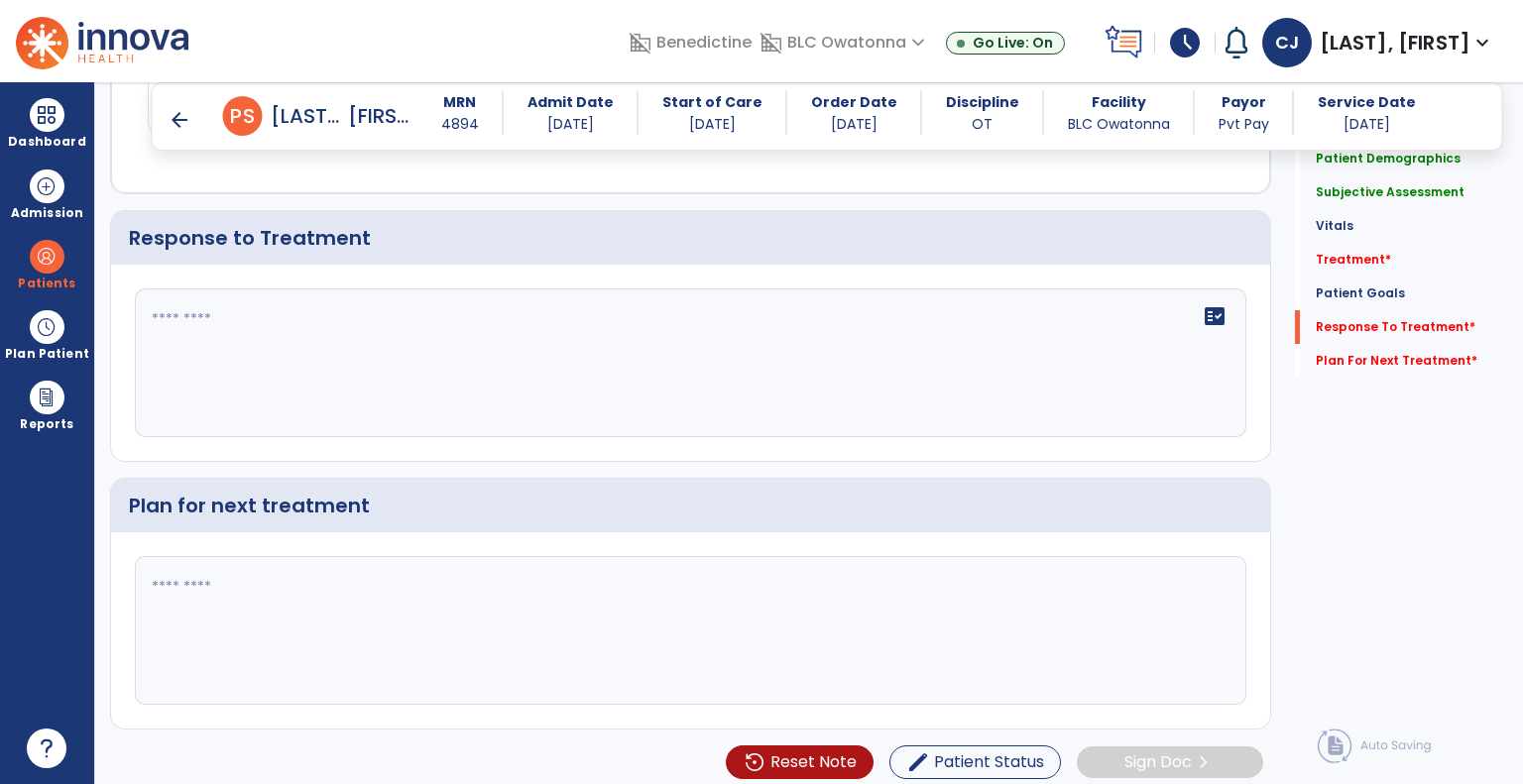 click on "fact_check" 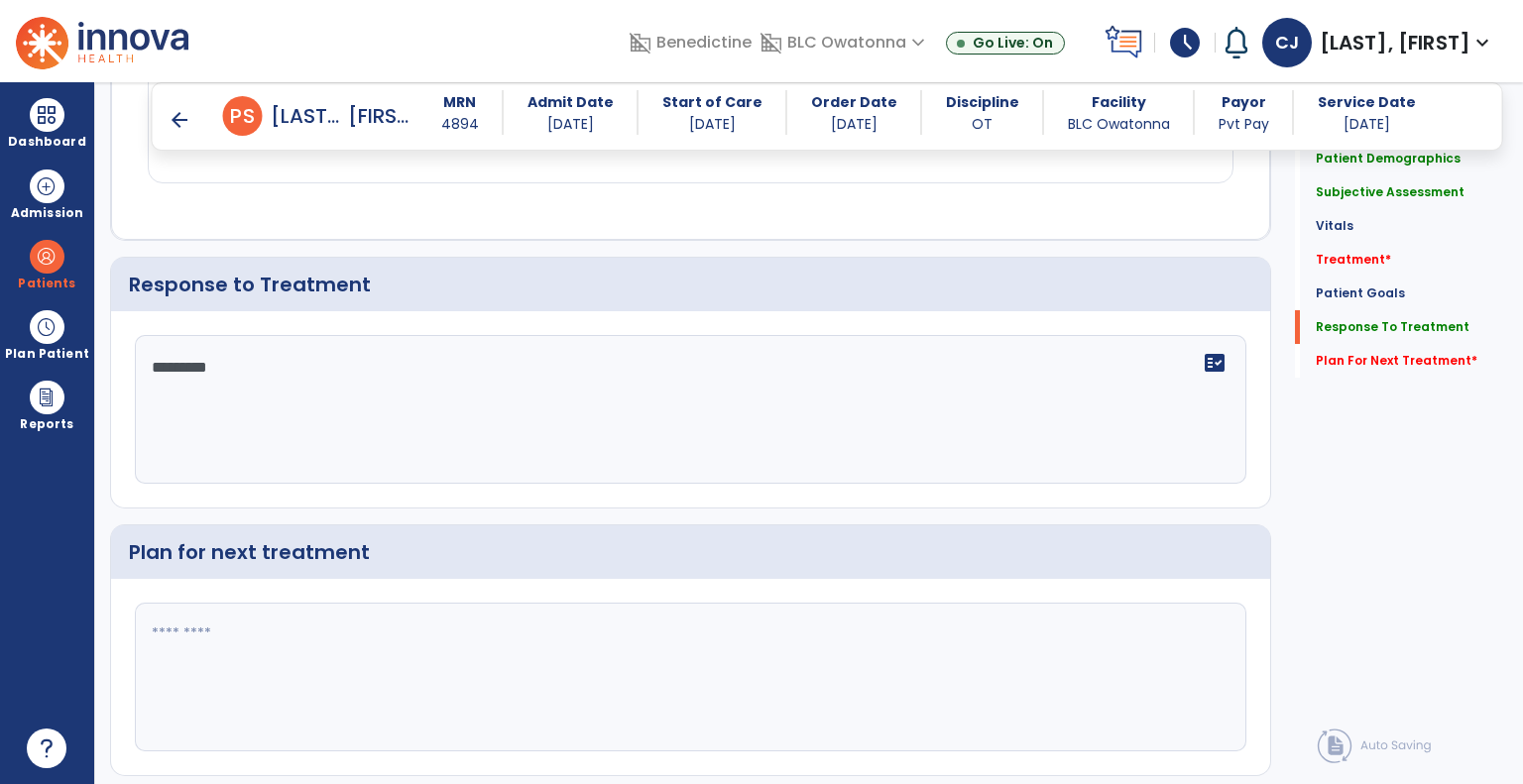 scroll, scrollTop: 3186, scrollLeft: 0, axis: vertical 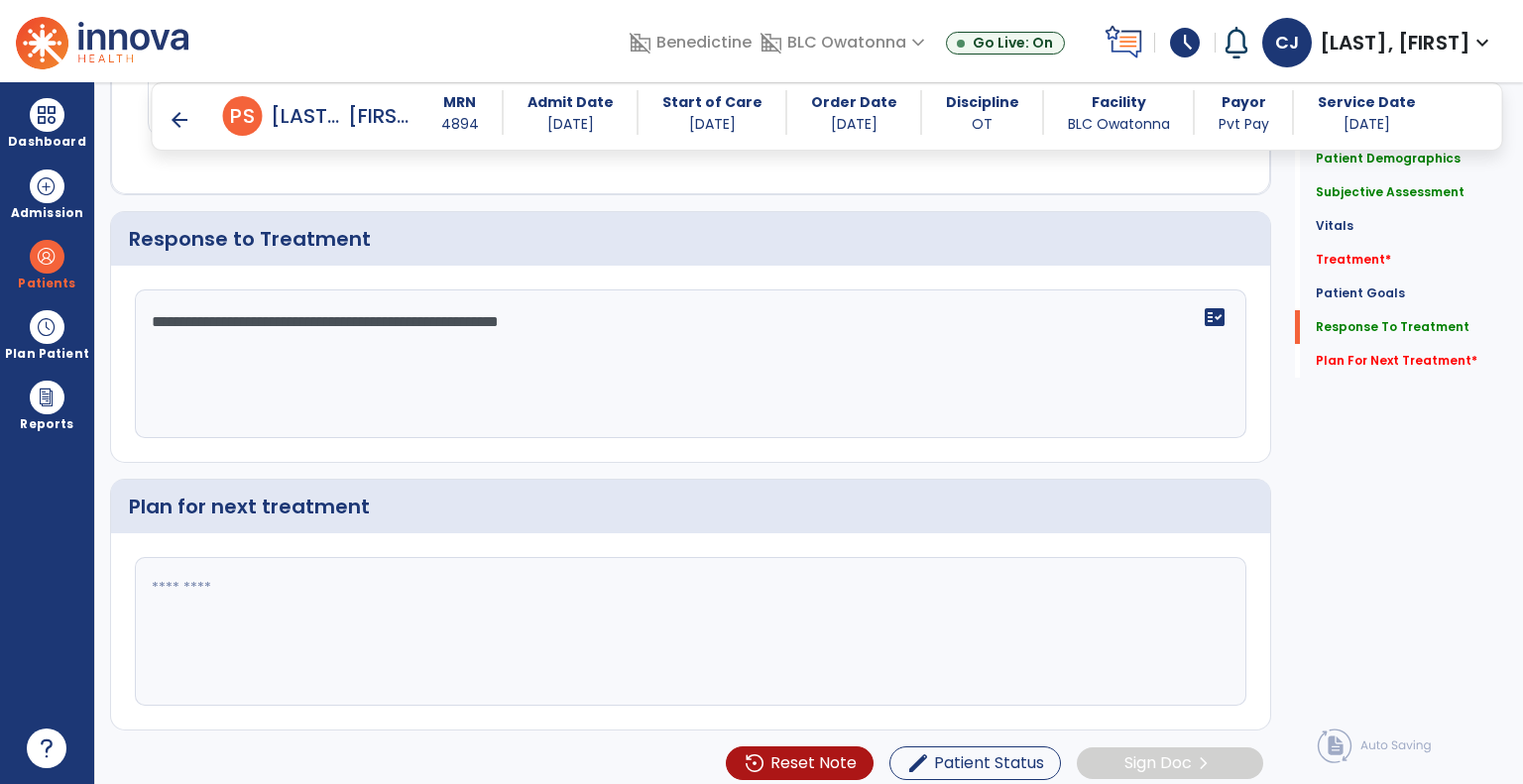 type on "**********" 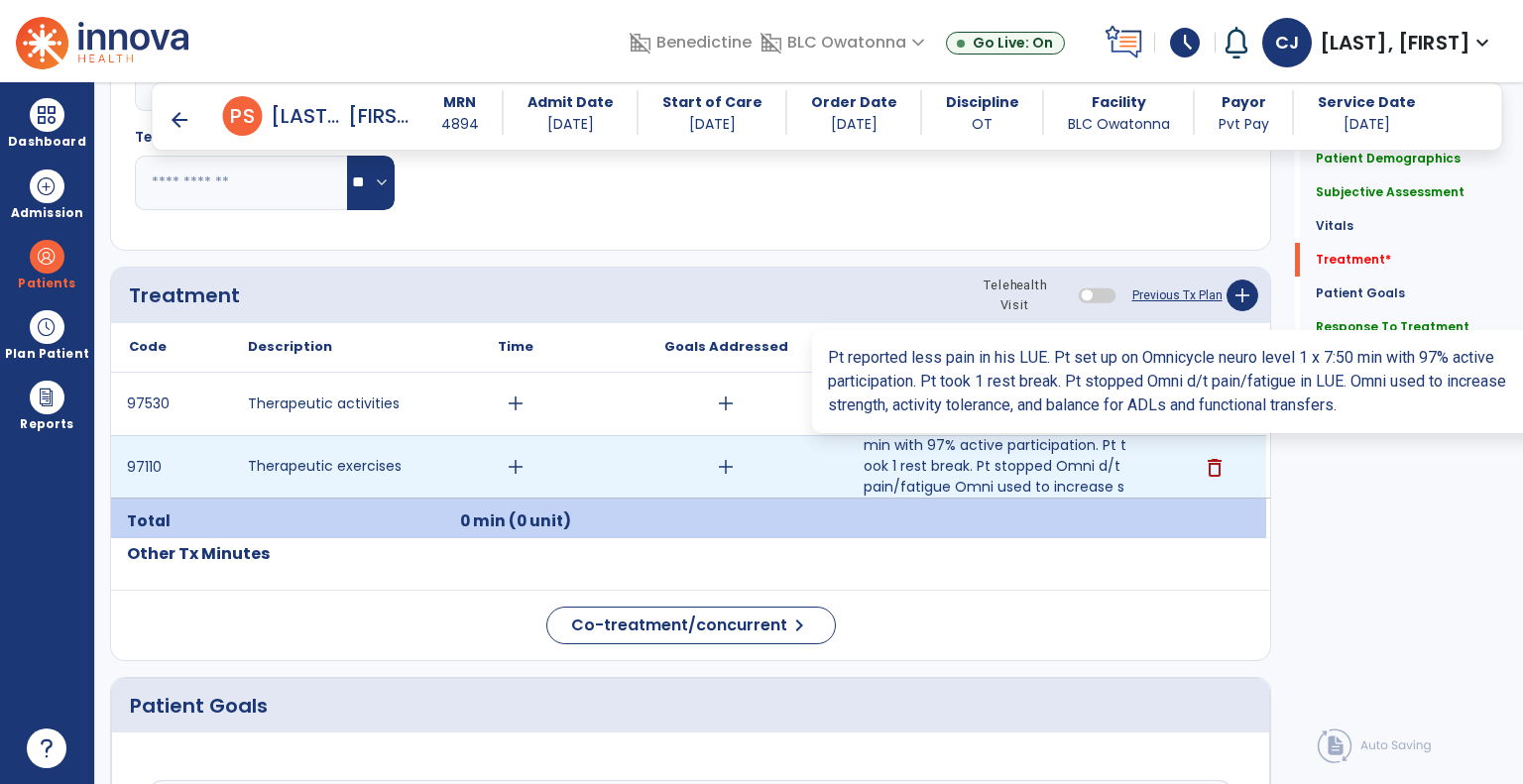 scroll, scrollTop: 1564, scrollLeft: 0, axis: vertical 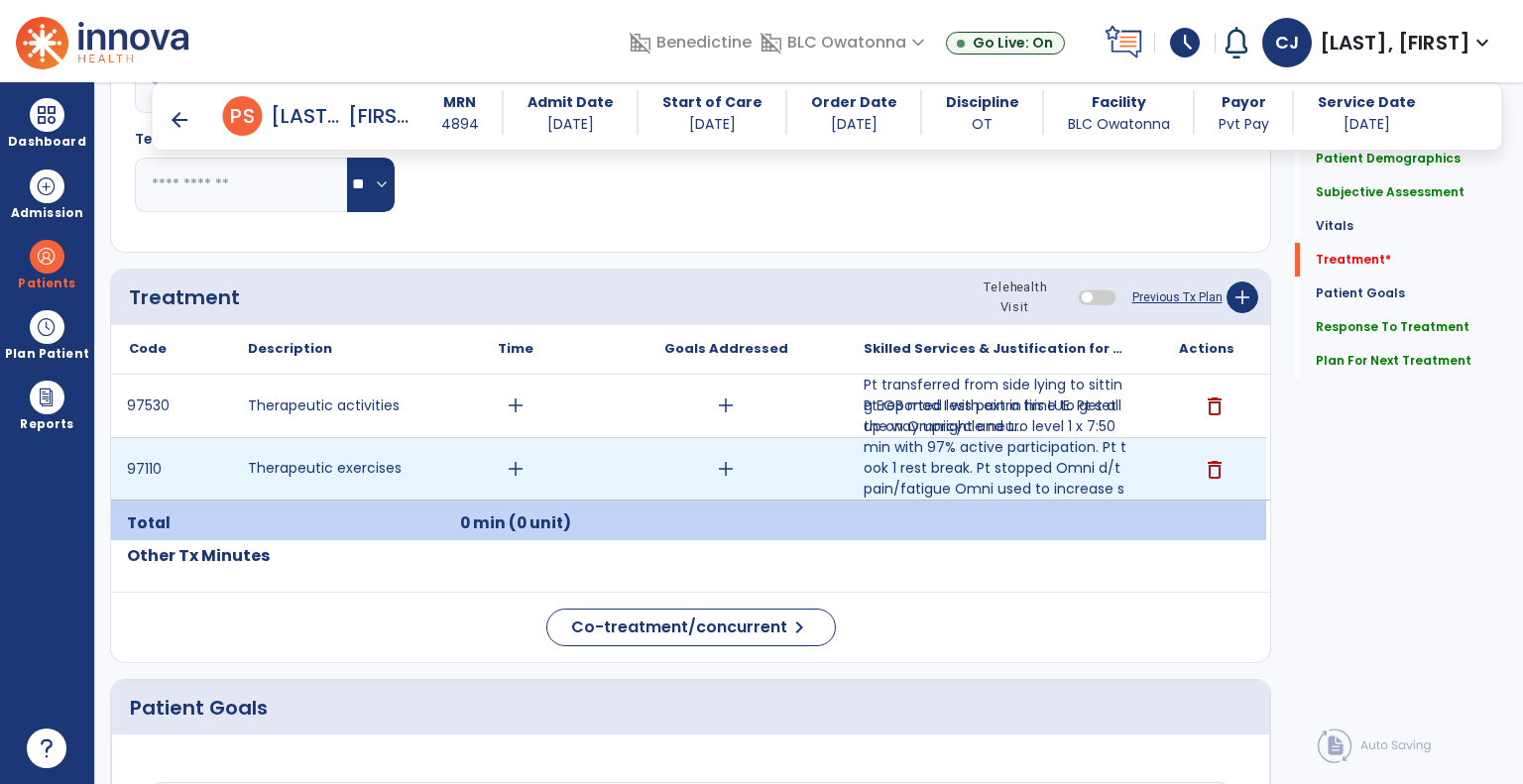 type on "**********" 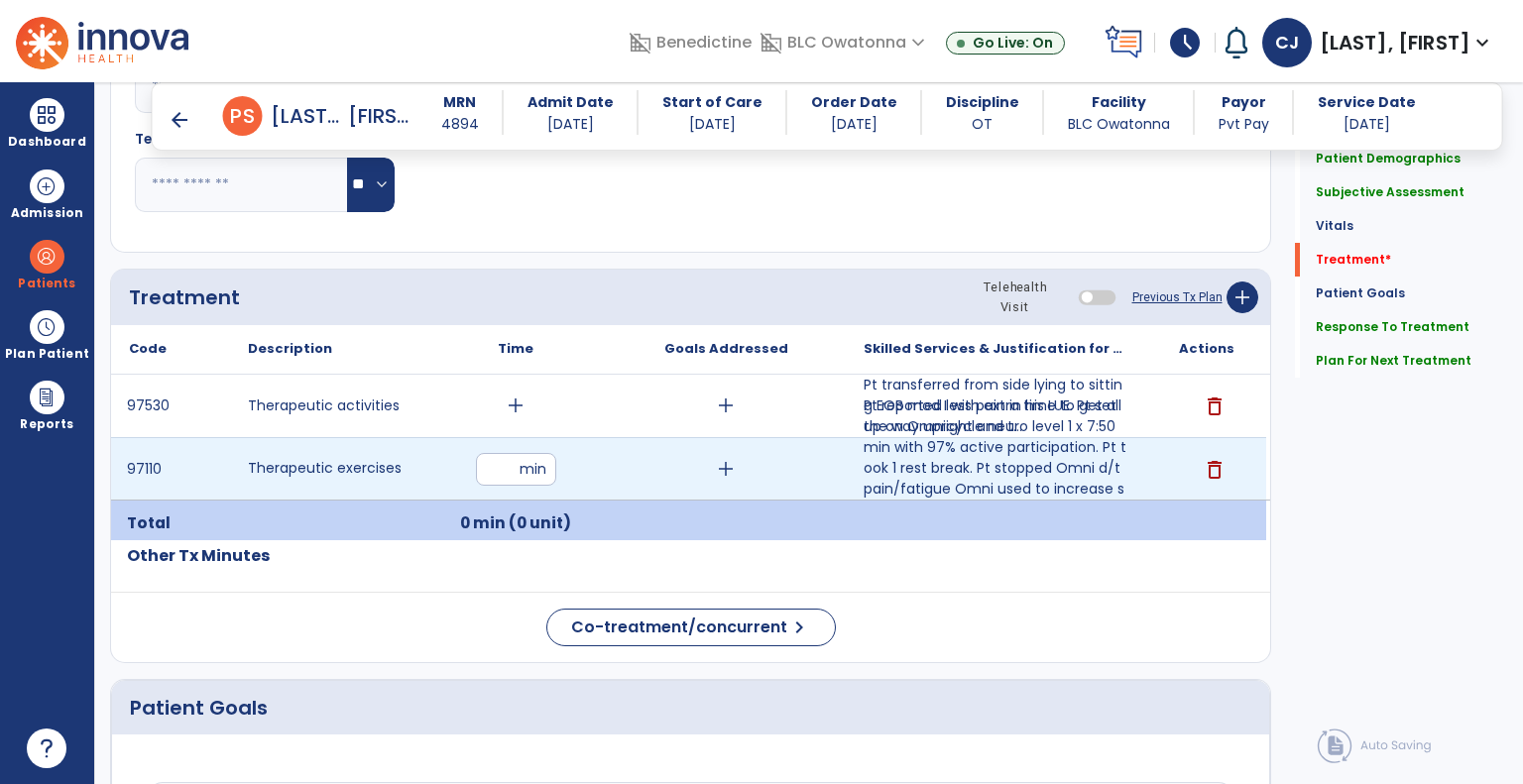 type on "**" 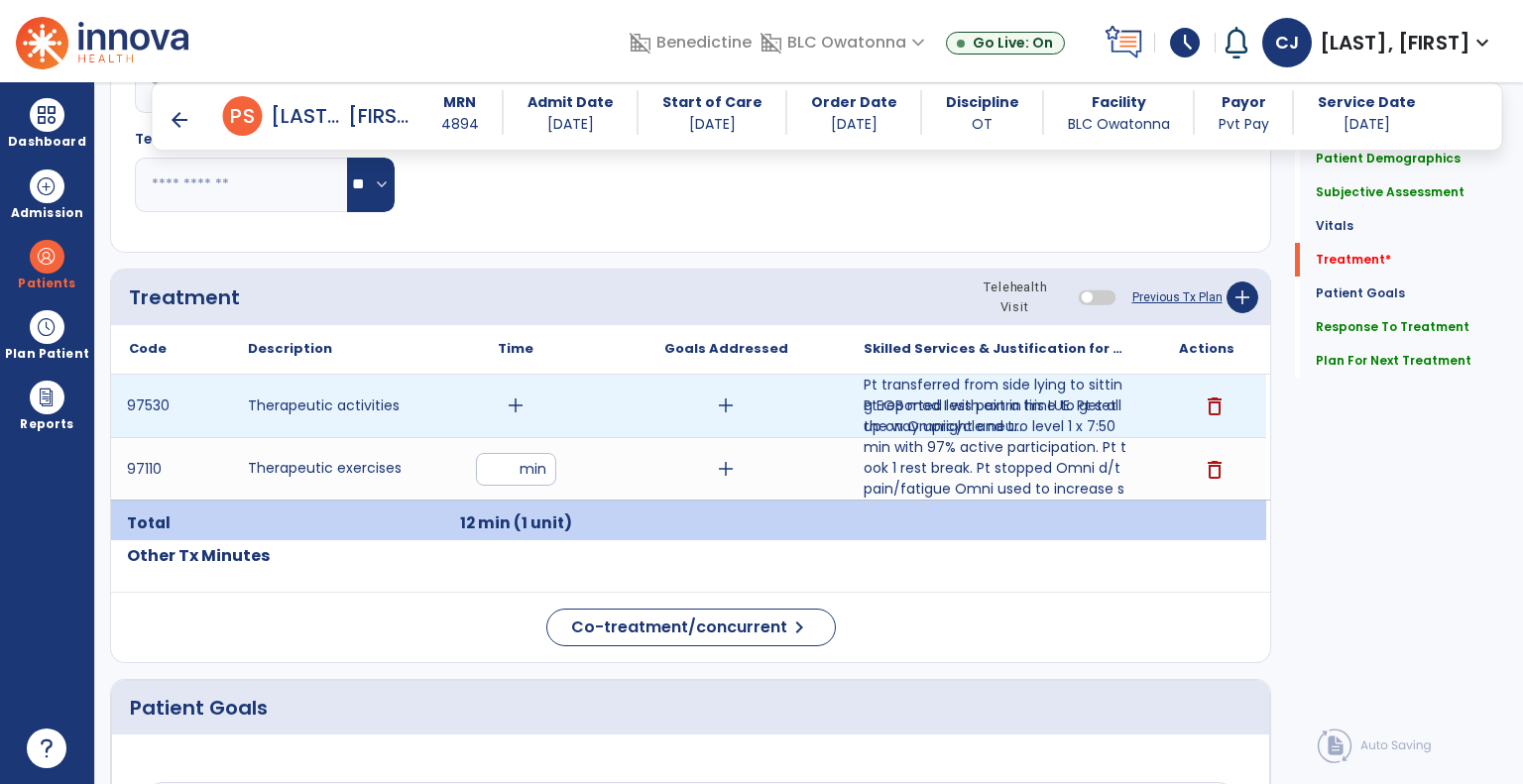 click on "add" at bounding box center (516, 405) 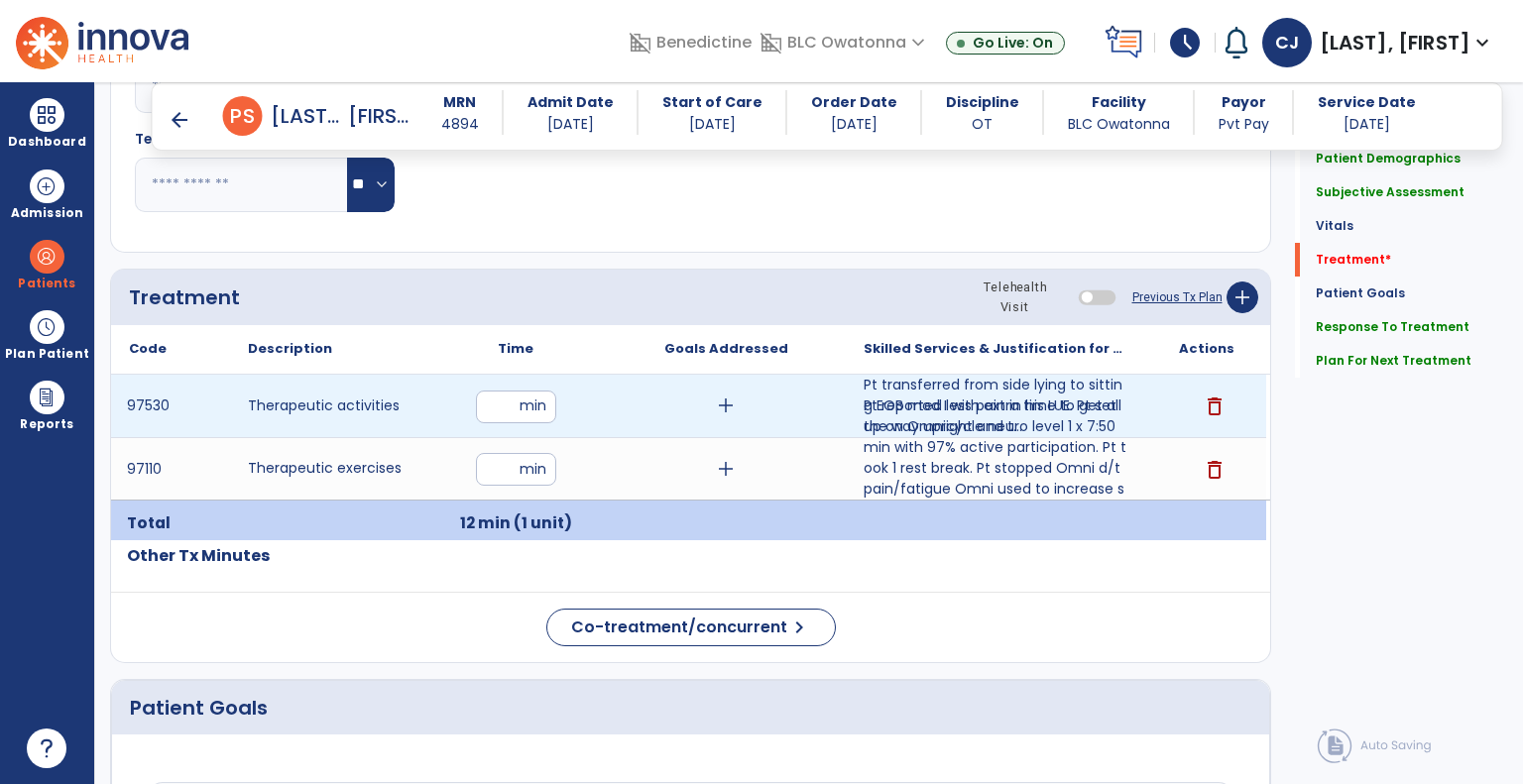 type on "**" 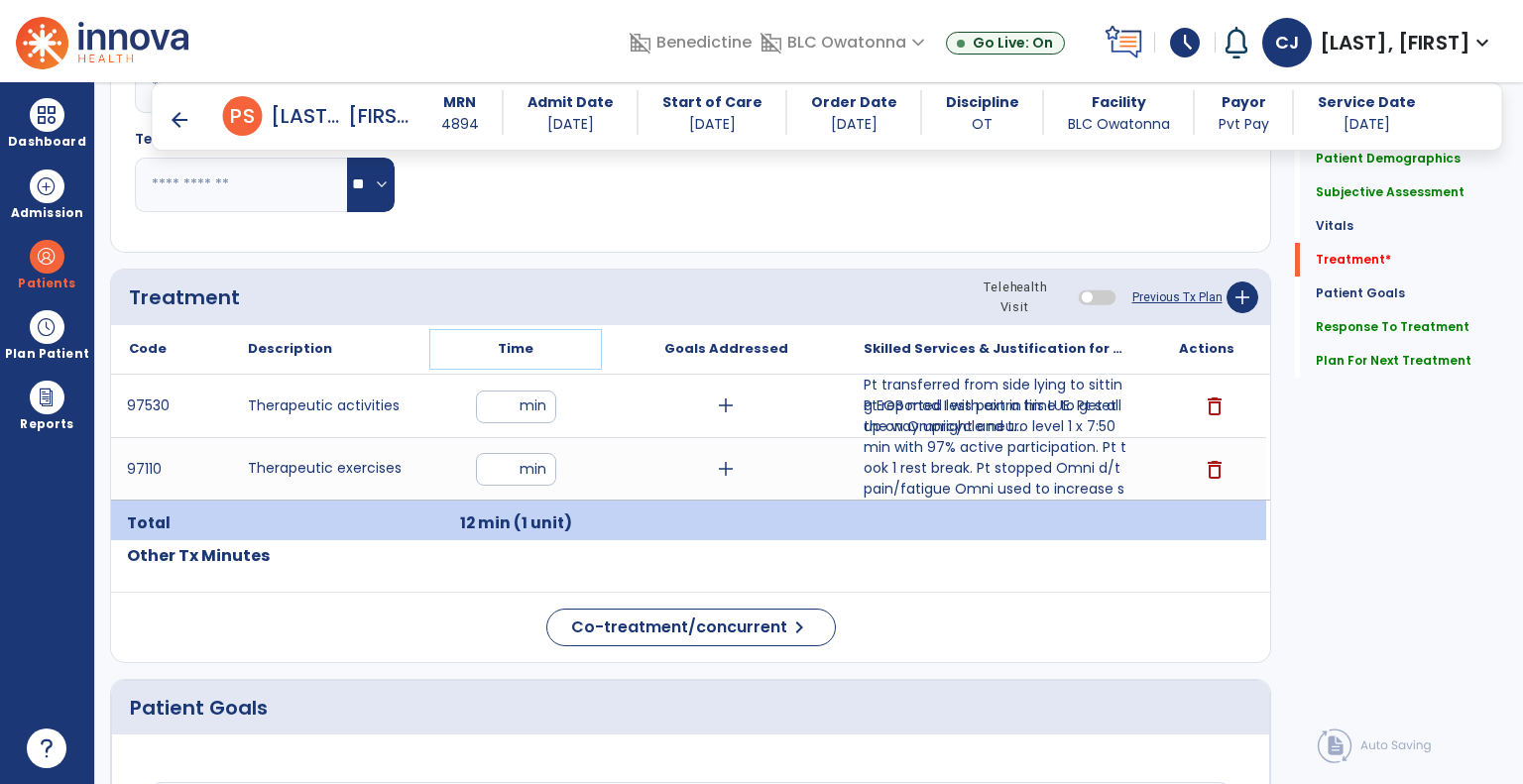 click on "Time" at bounding box center (516, 349) 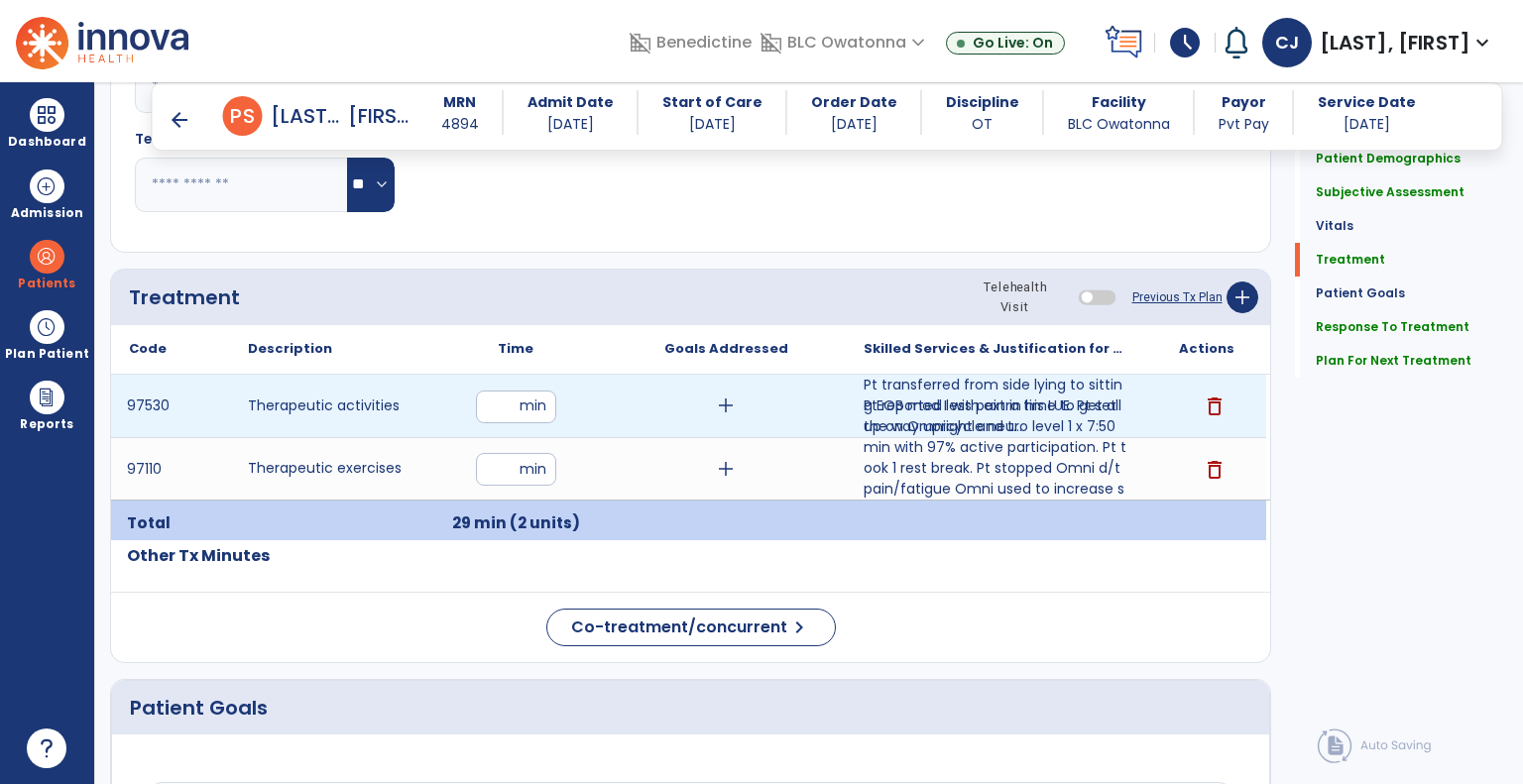 click on "**" at bounding box center [516, 406] 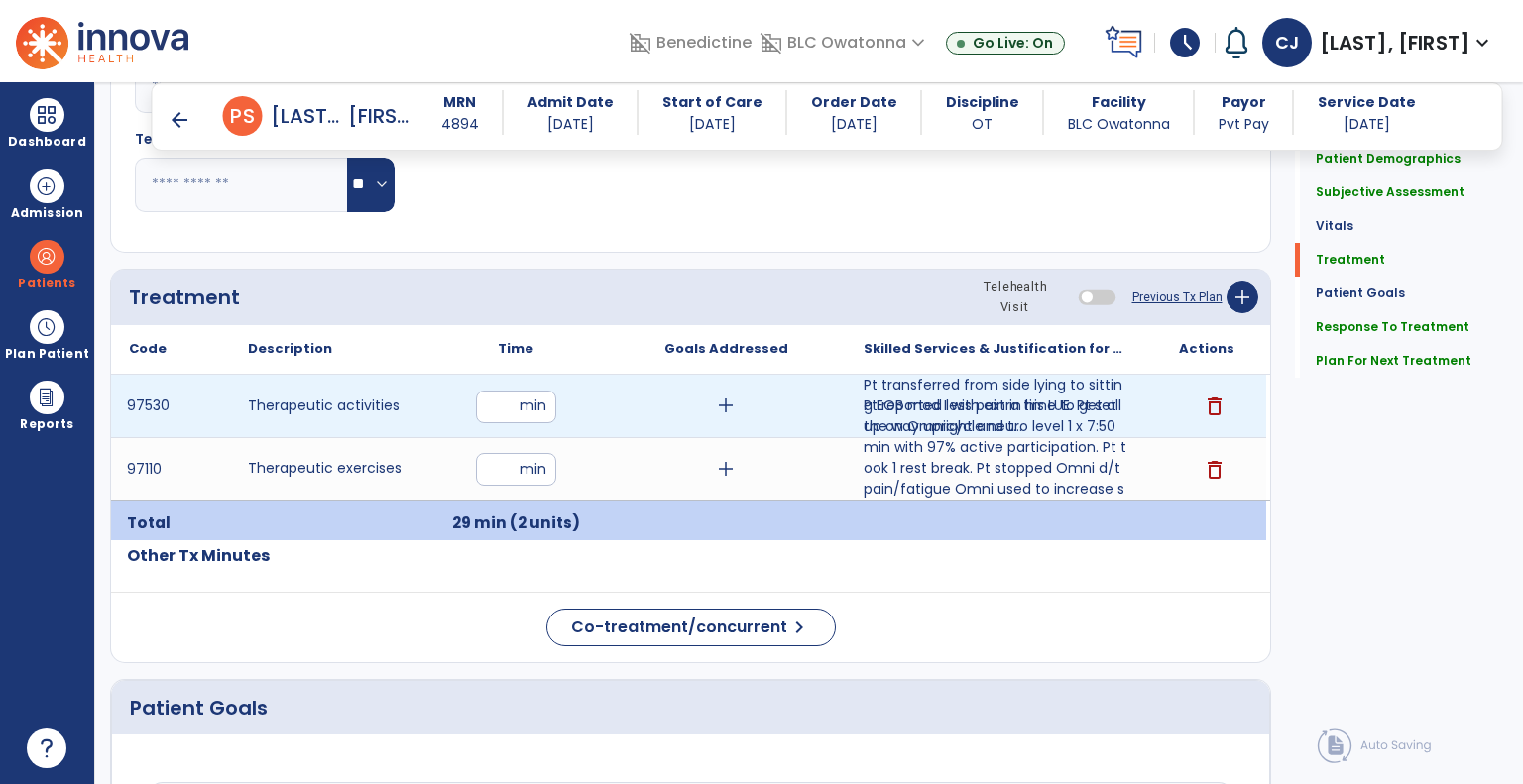 type on "**" 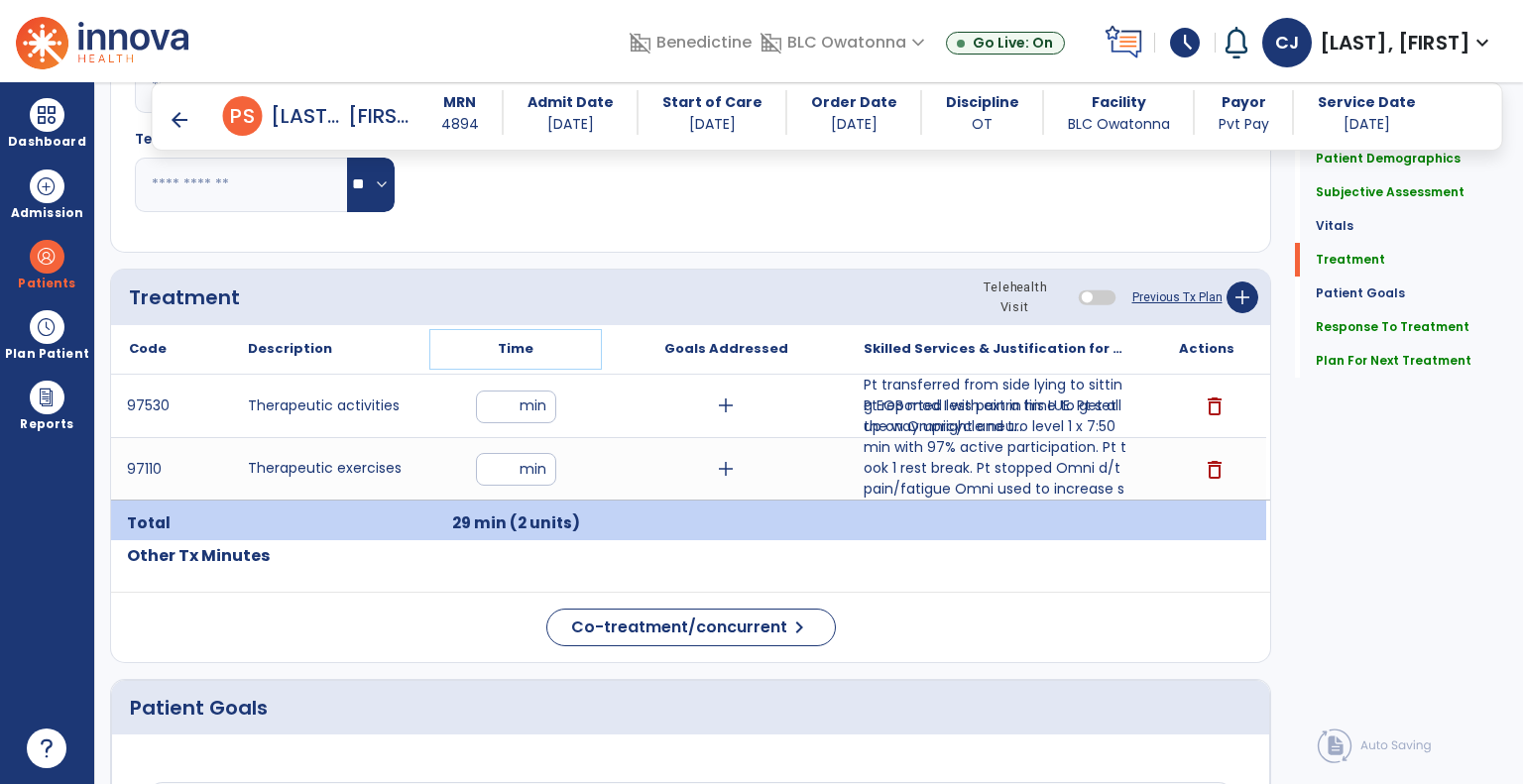 click on "Time" at bounding box center [516, 349] 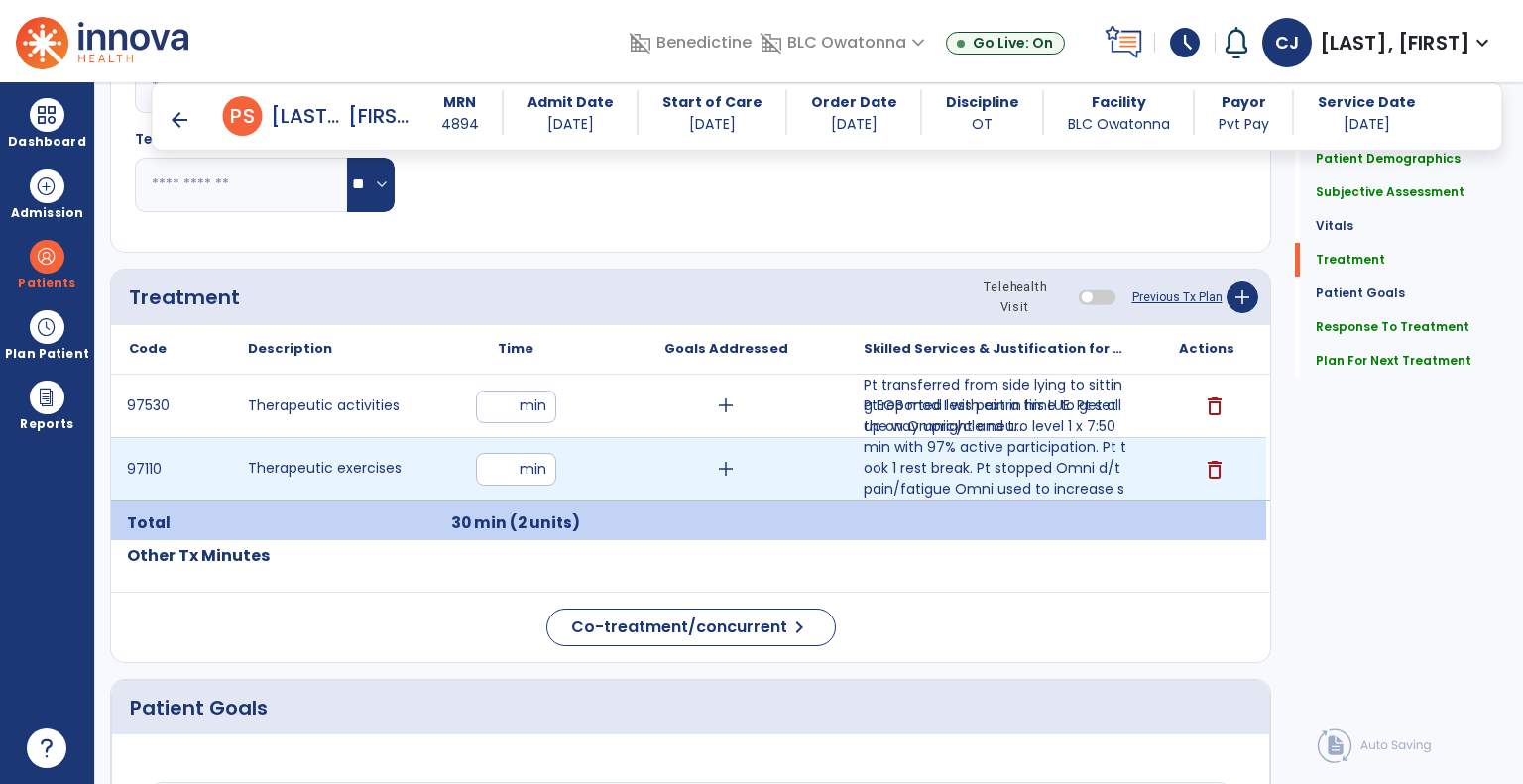click on "**" at bounding box center (516, 469) 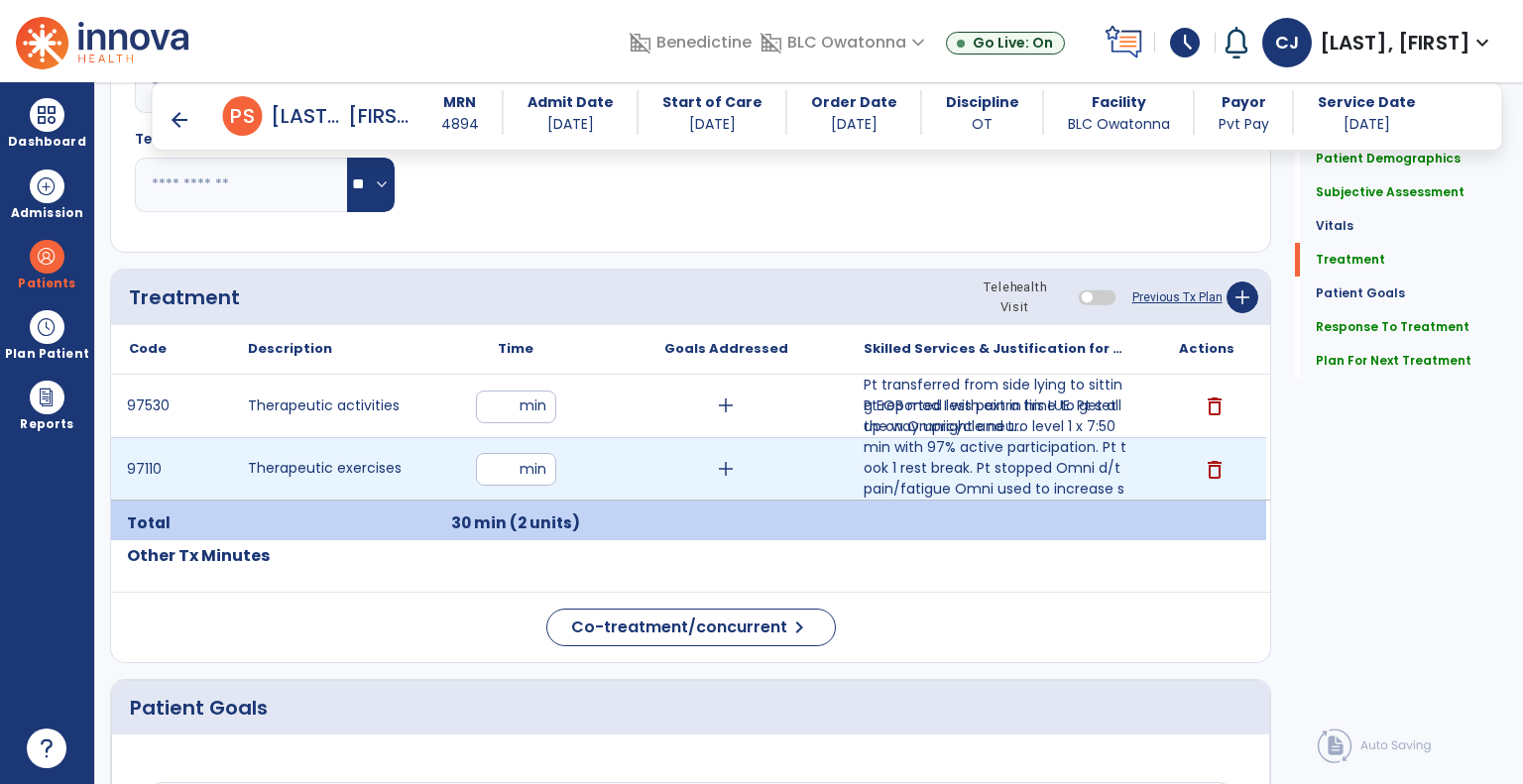 type on "**" 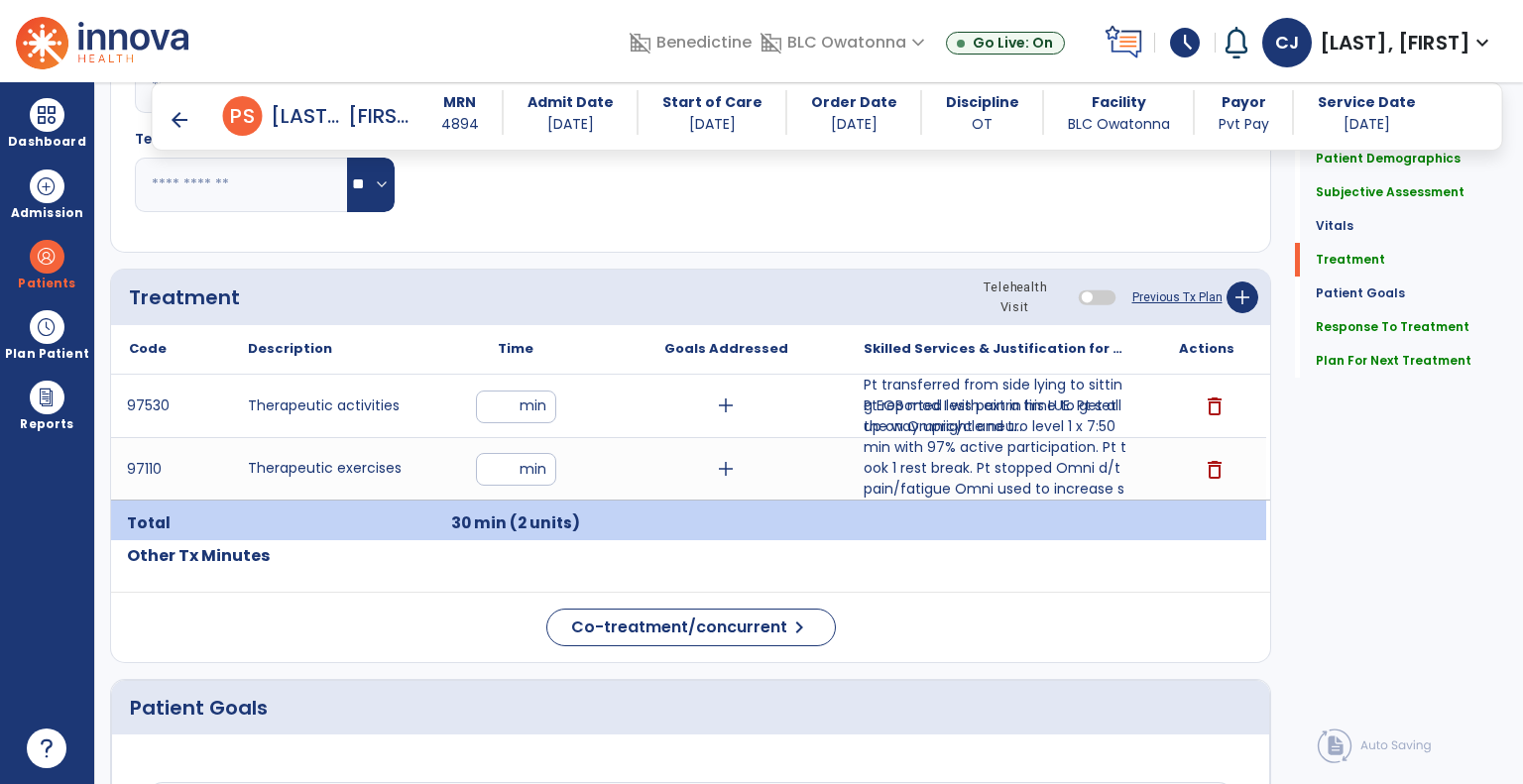 click on "Treatment Telehealth Visit  Previous Tx Plan   add" 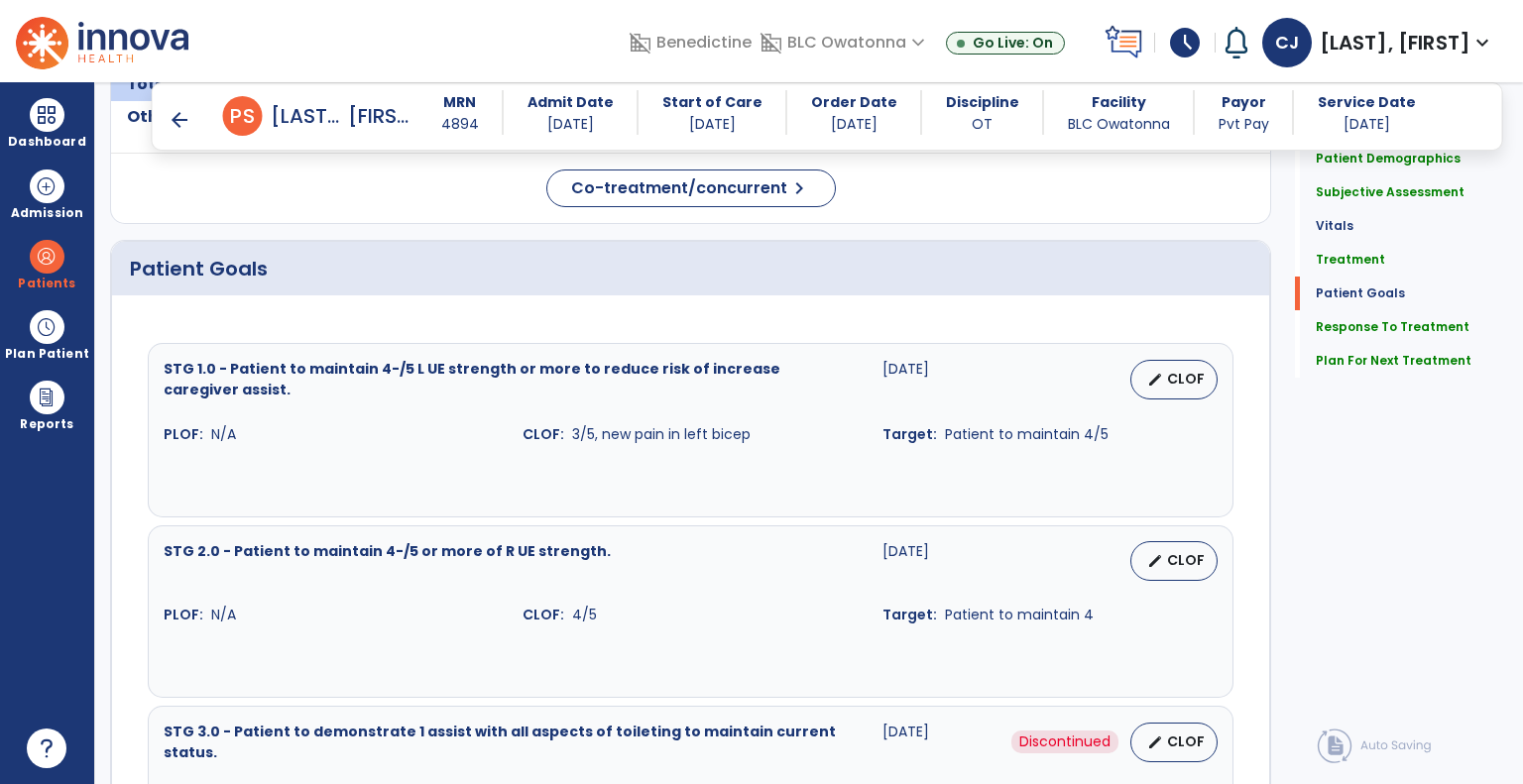 scroll, scrollTop: 2008, scrollLeft: 0, axis: vertical 